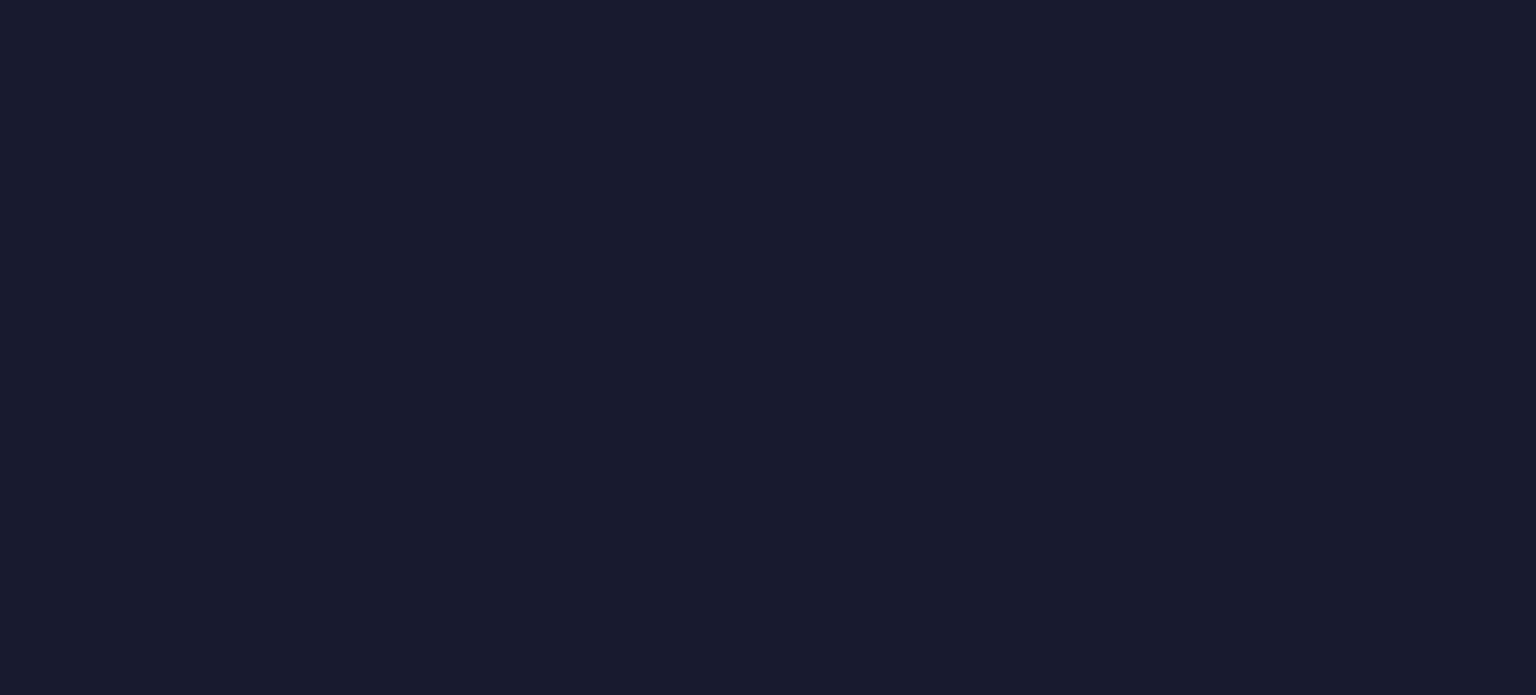 scroll, scrollTop: 0, scrollLeft: 0, axis: both 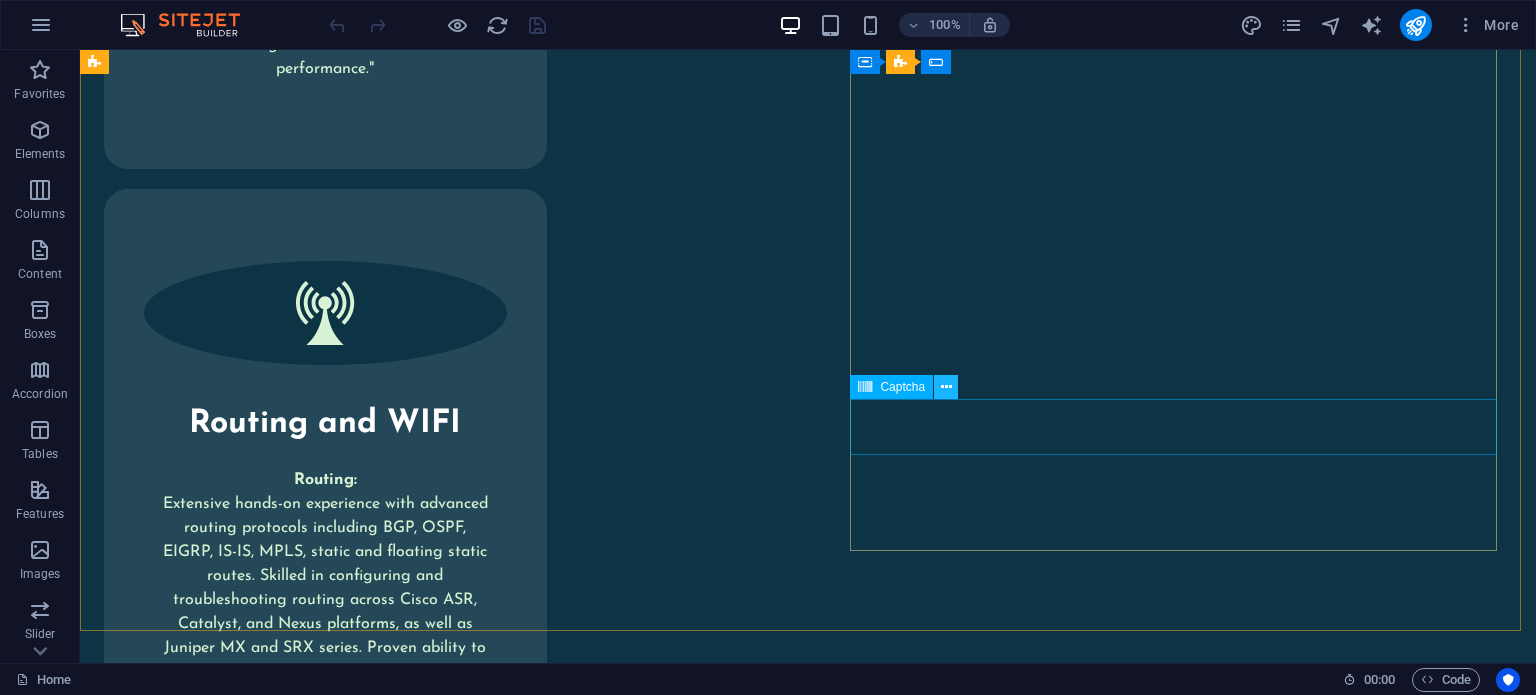 click at bounding box center [946, 387] 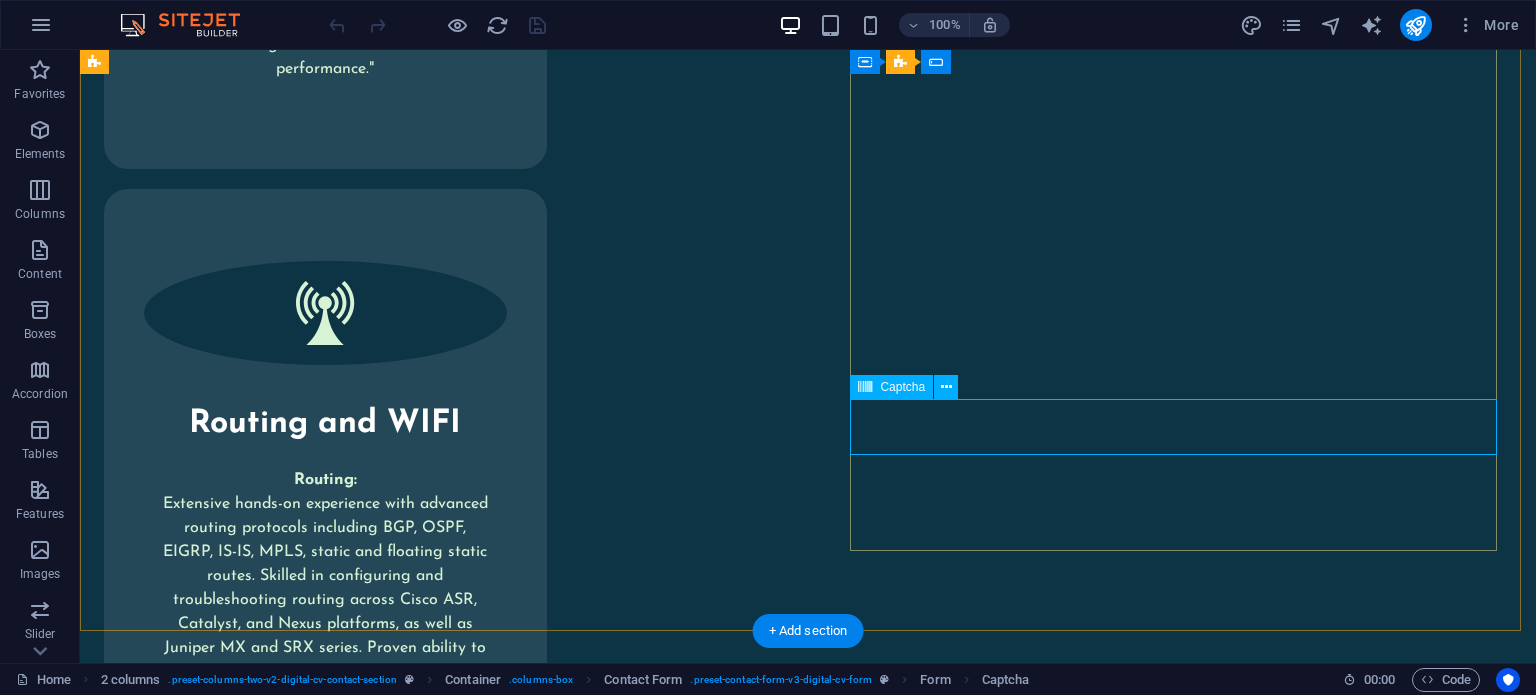 click on "Unreadable? Load new" at bounding box center (431, 2539) 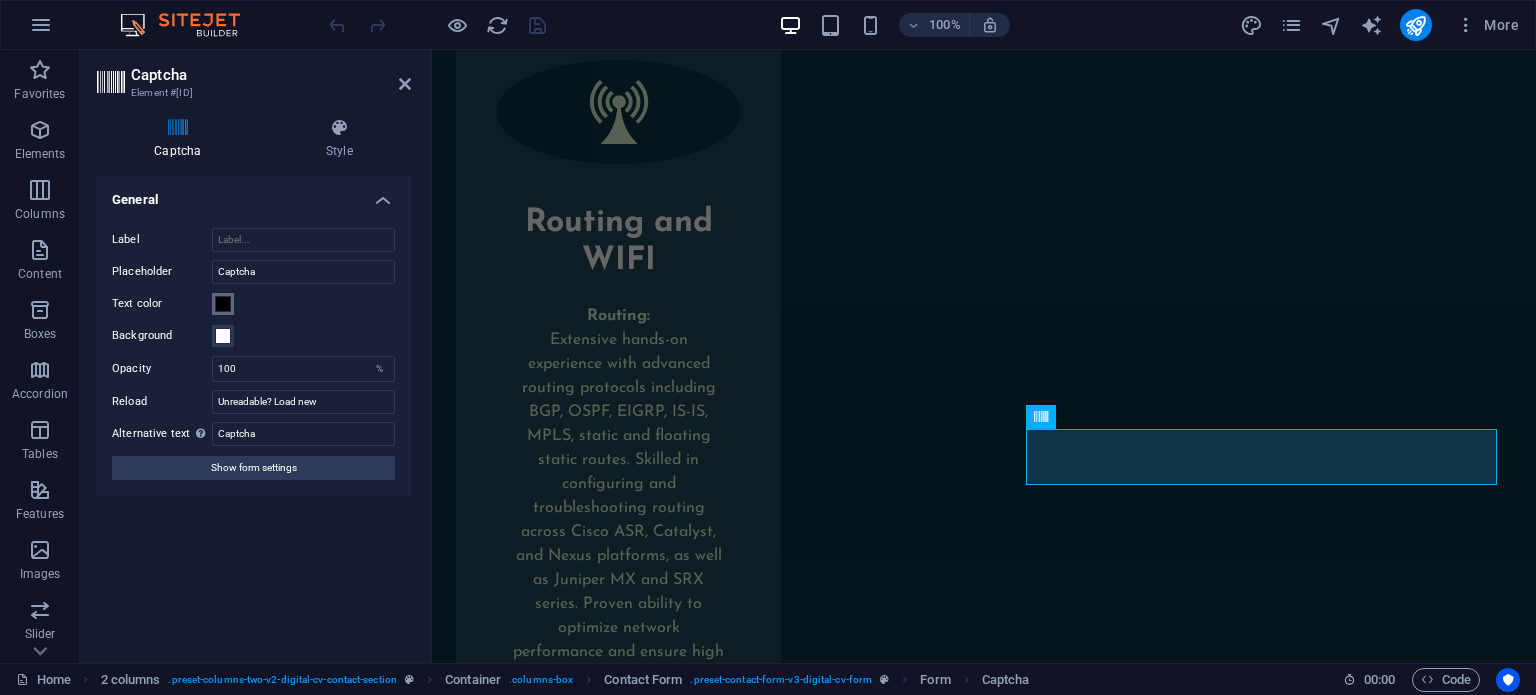 click at bounding box center [223, 304] 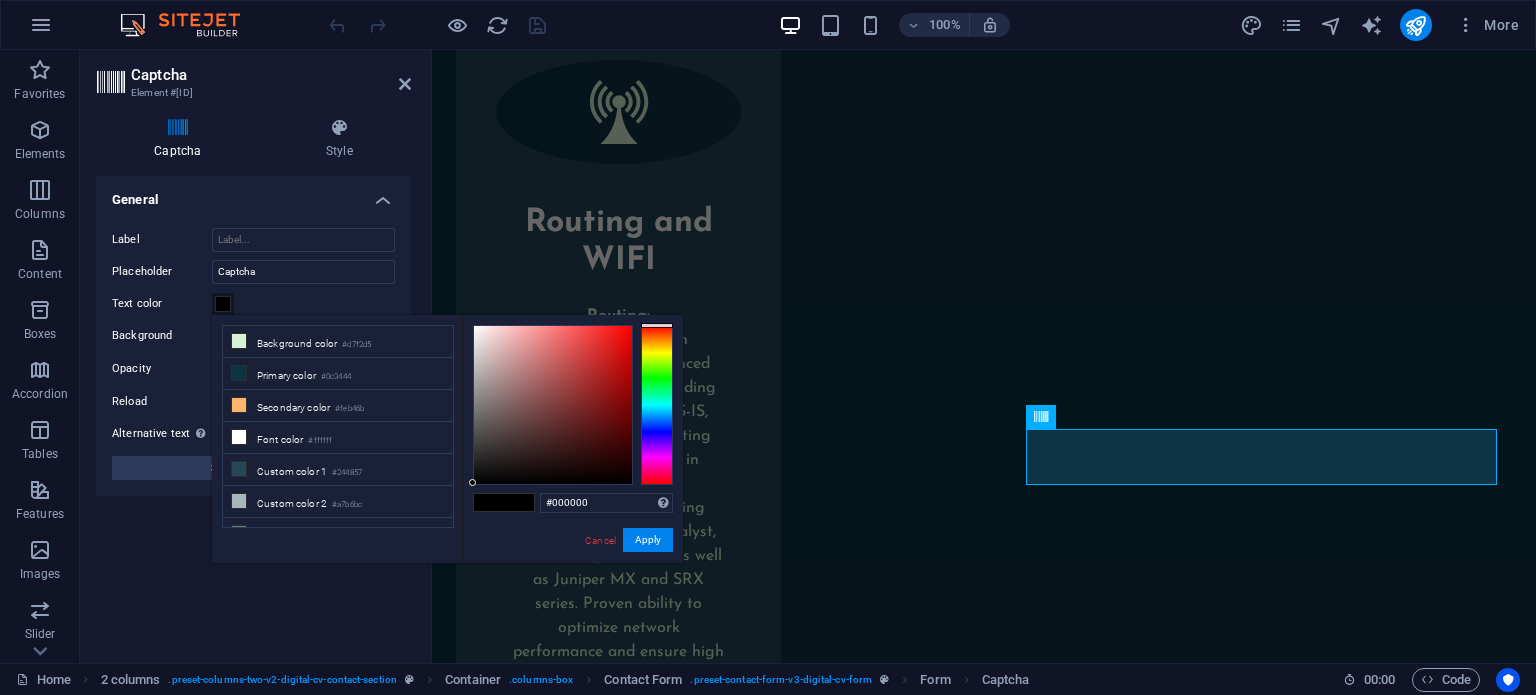 click at bounding box center (223, 304) 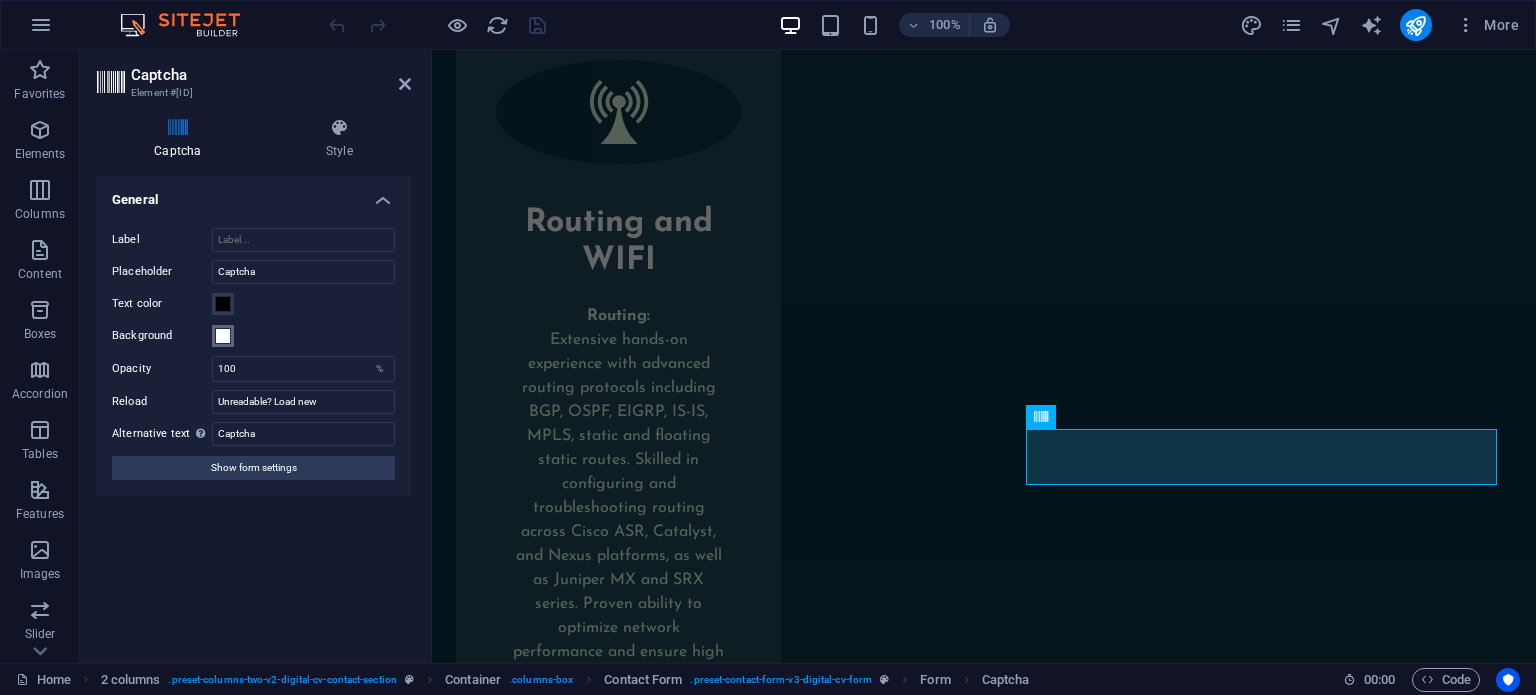 click at bounding box center [223, 336] 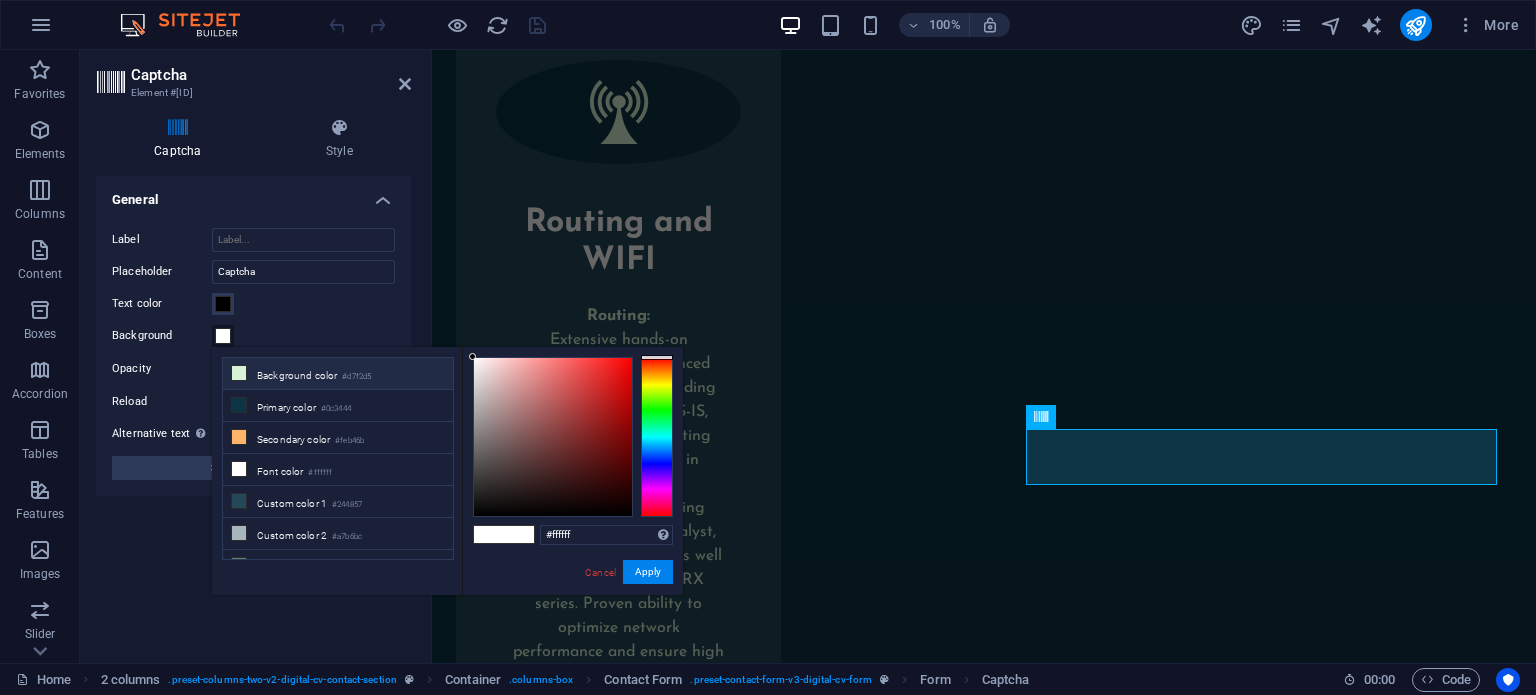 click on "Background color
#d7f2d5" at bounding box center (338, 374) 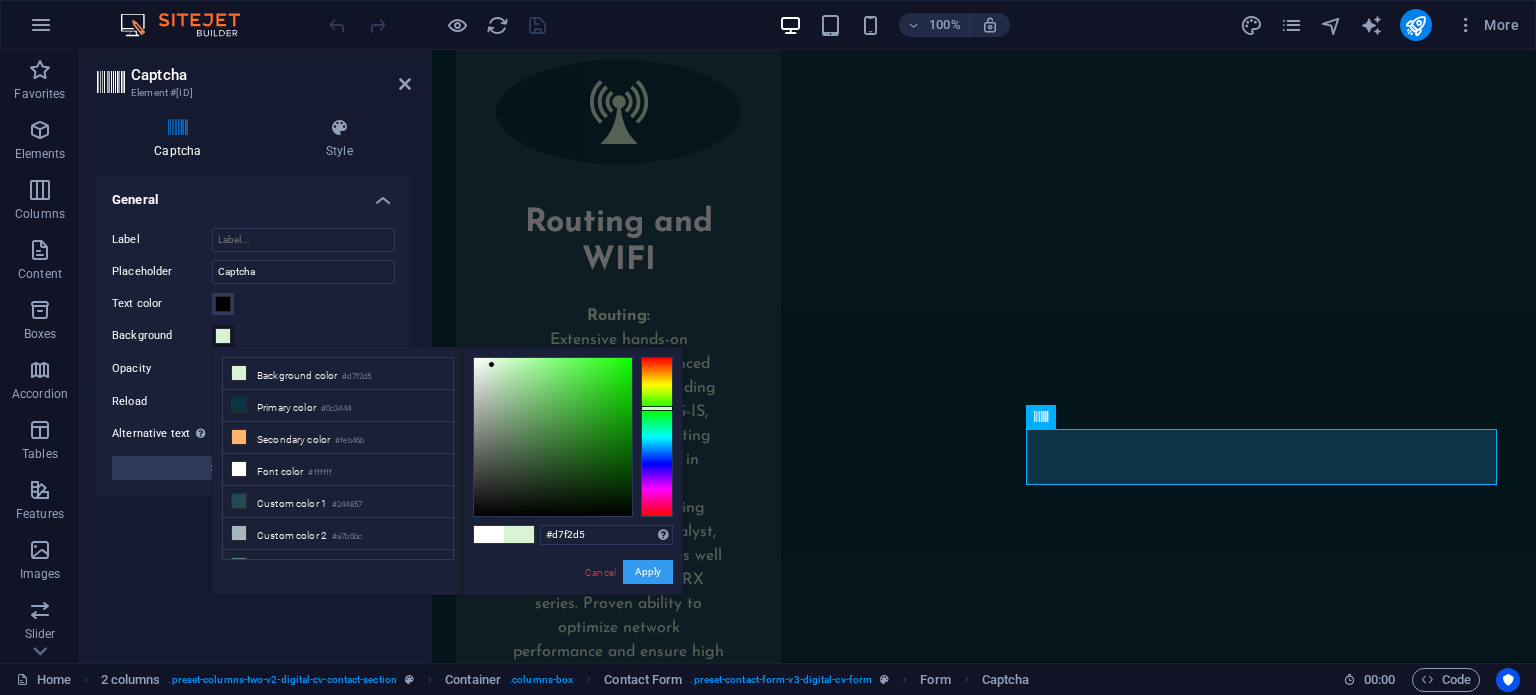 click on "Apply" at bounding box center [648, 572] 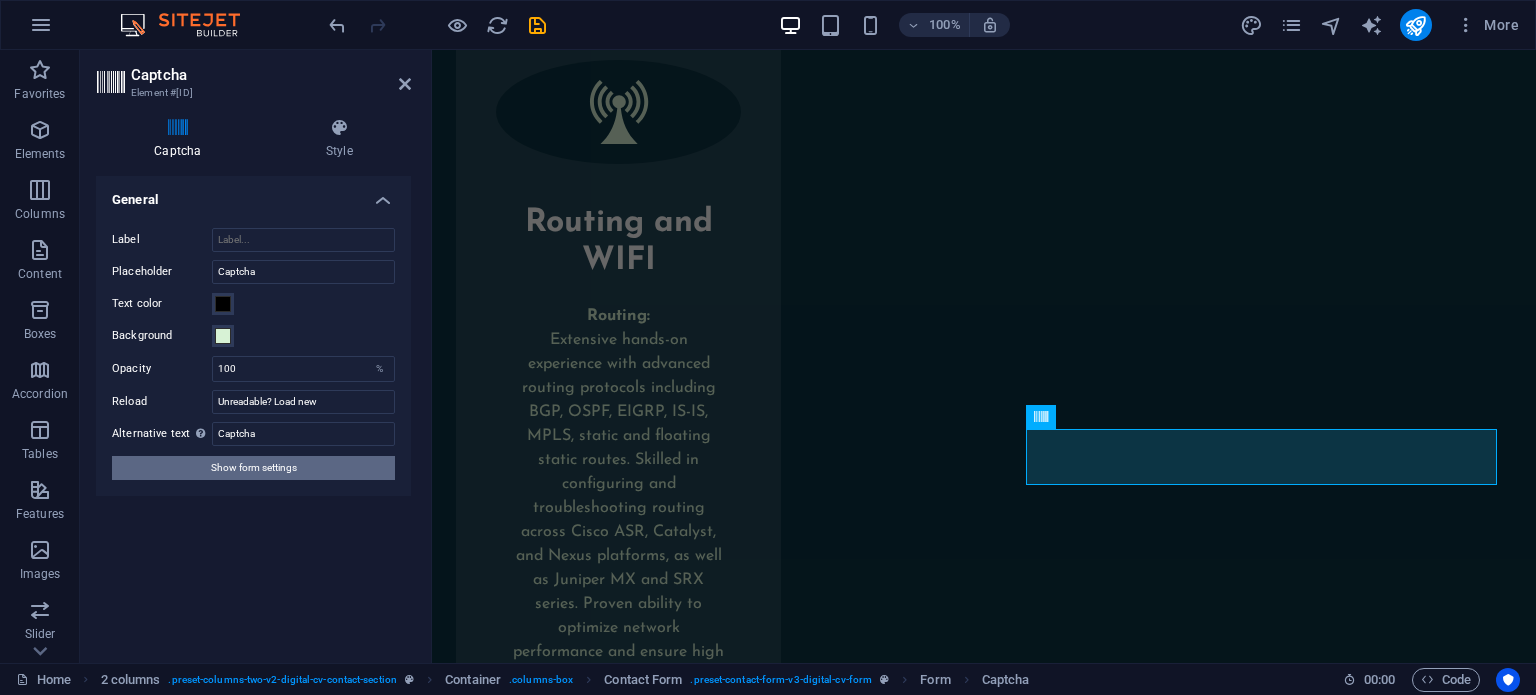 click on "Show form settings" at bounding box center (254, 468) 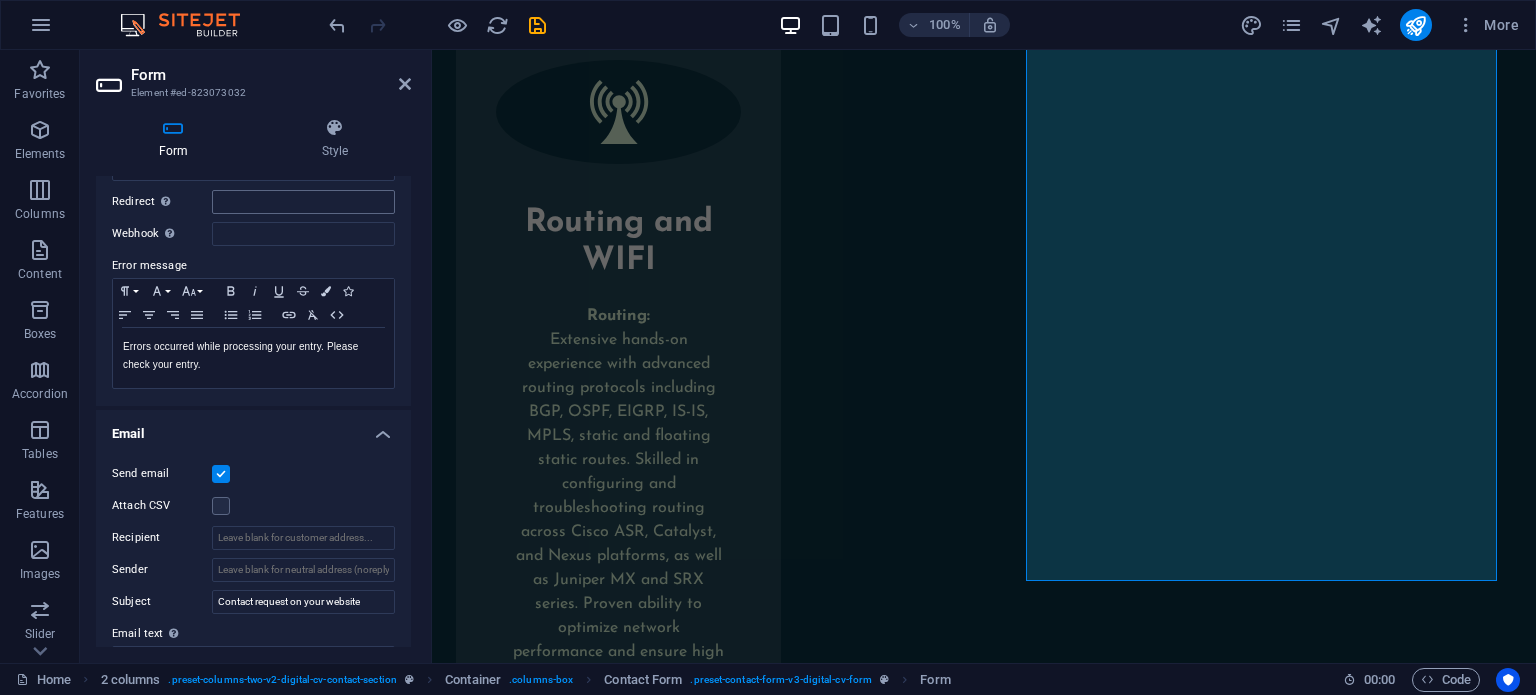 scroll, scrollTop: 131, scrollLeft: 0, axis: vertical 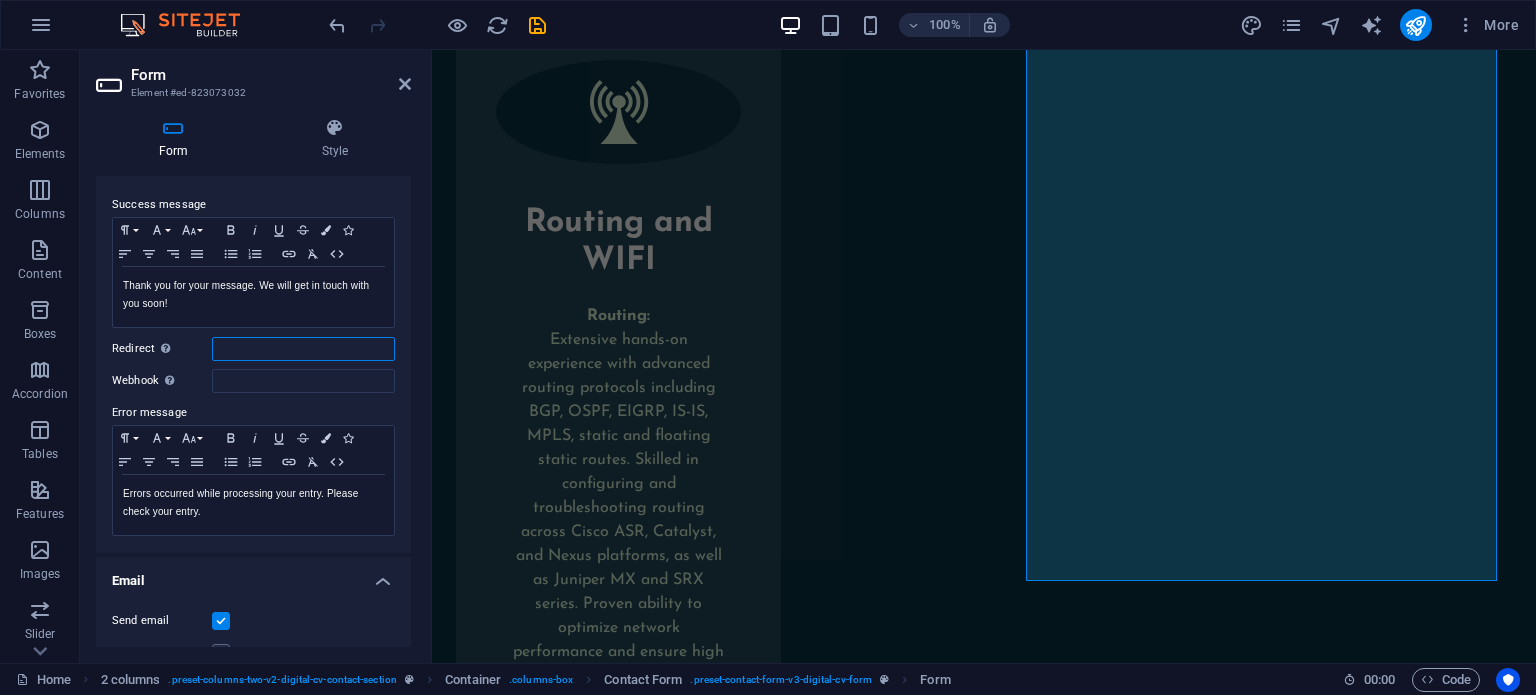 click on "Redirect Define a redirect target upon successful form submission; for example, a success page." at bounding box center [303, 349] 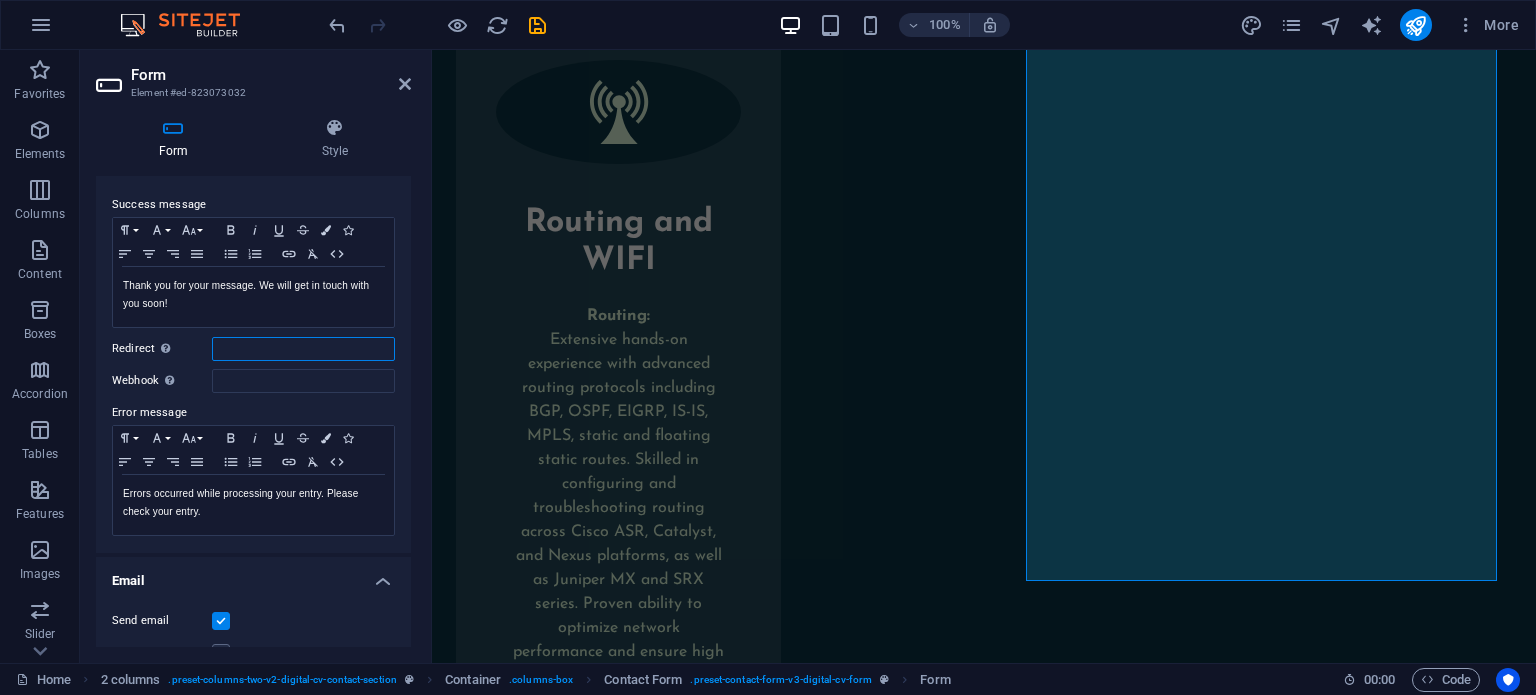 click on "Redirect Define a redirect target upon successful form submission; for example, a success page." at bounding box center (303, 349) 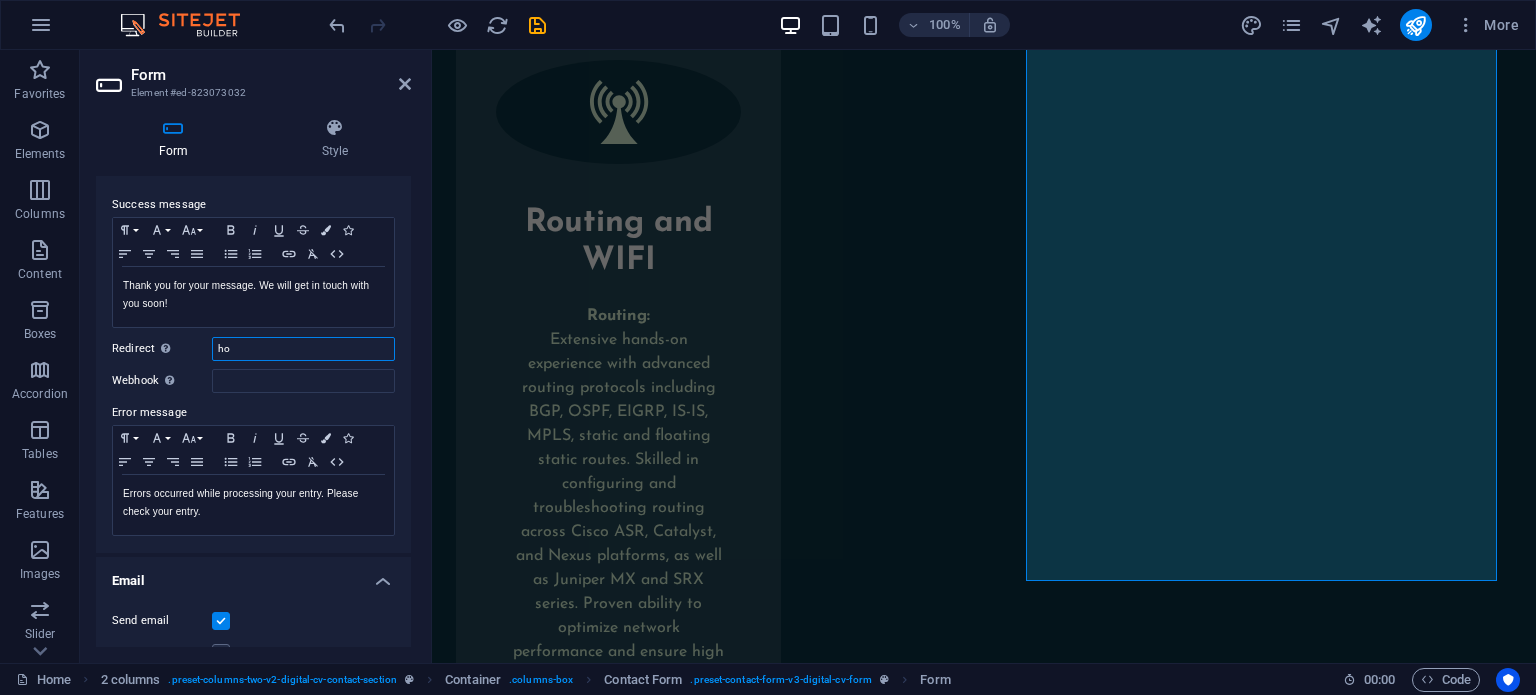 type on "h" 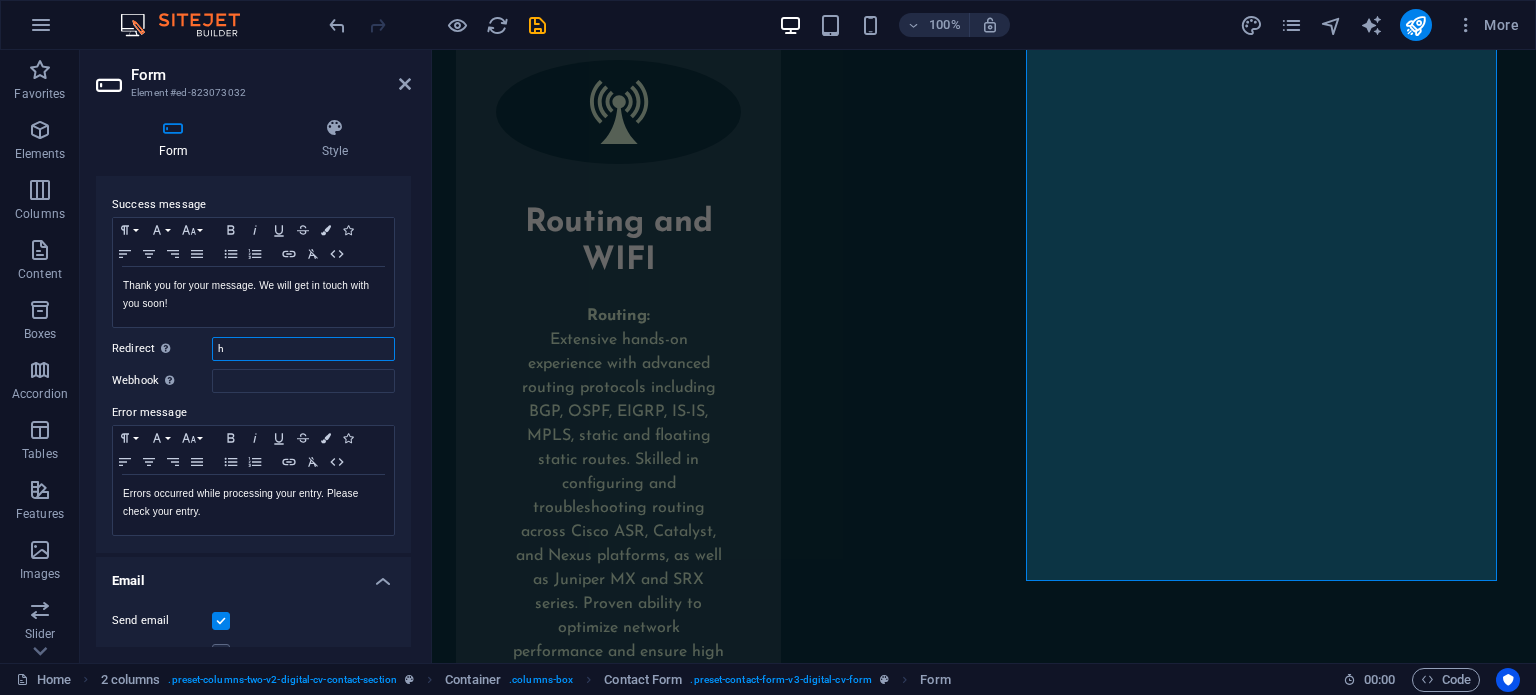 type 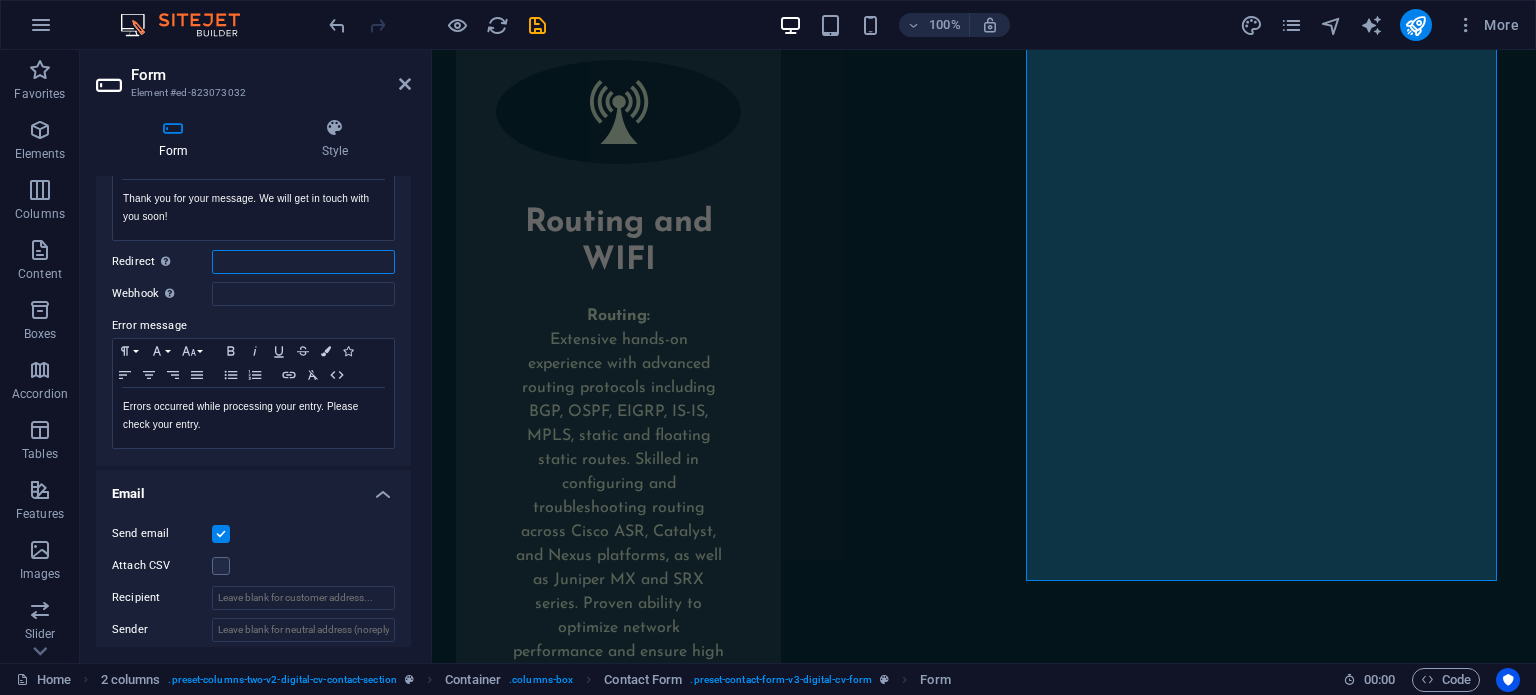 scroll, scrollTop: 0, scrollLeft: 0, axis: both 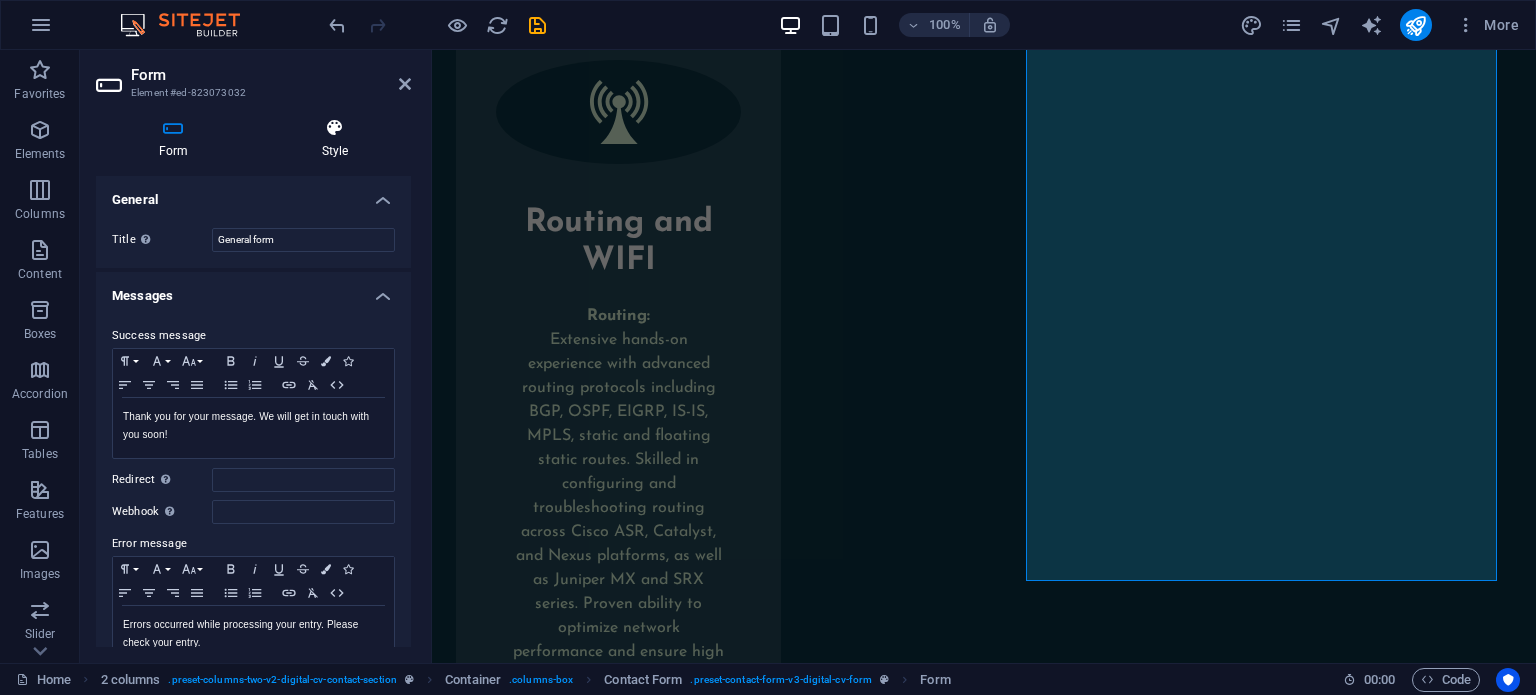 click on "Style" at bounding box center (335, 139) 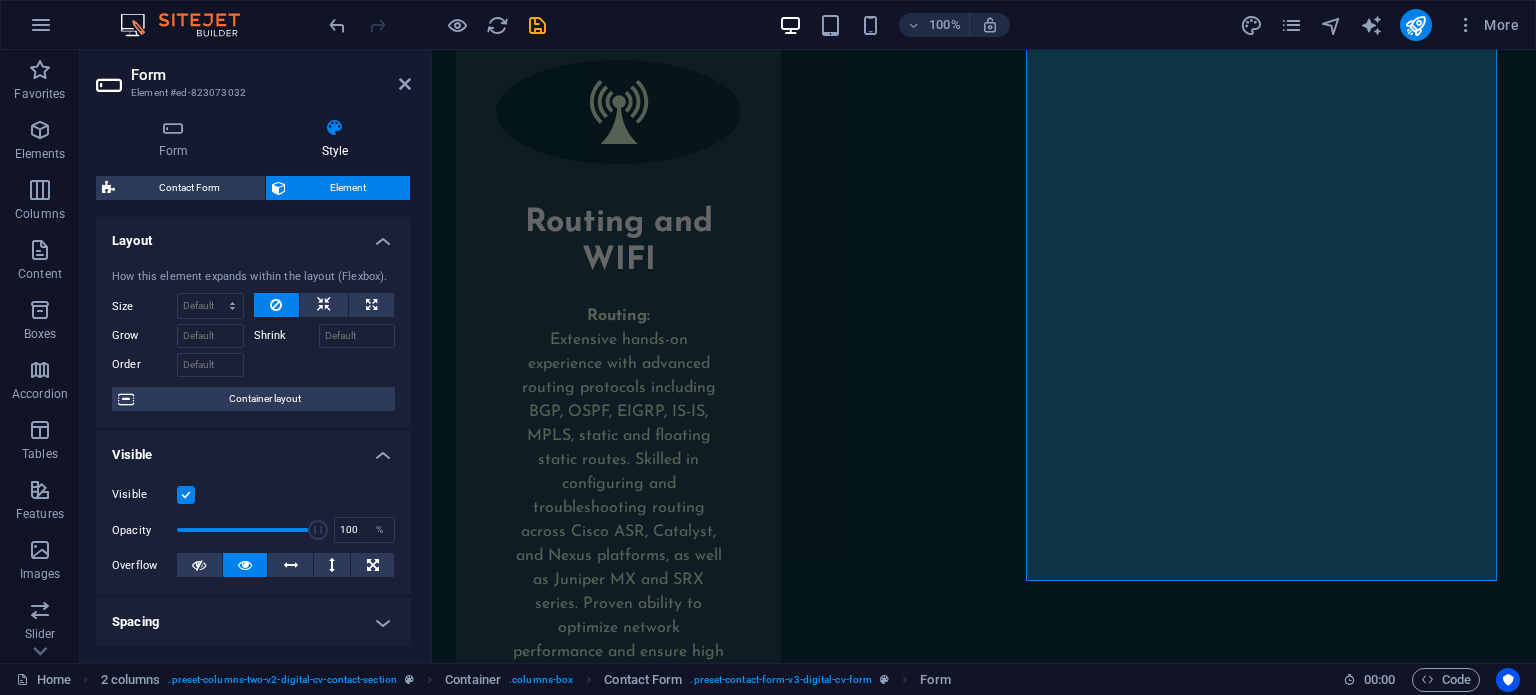 scroll, scrollTop: 414, scrollLeft: 0, axis: vertical 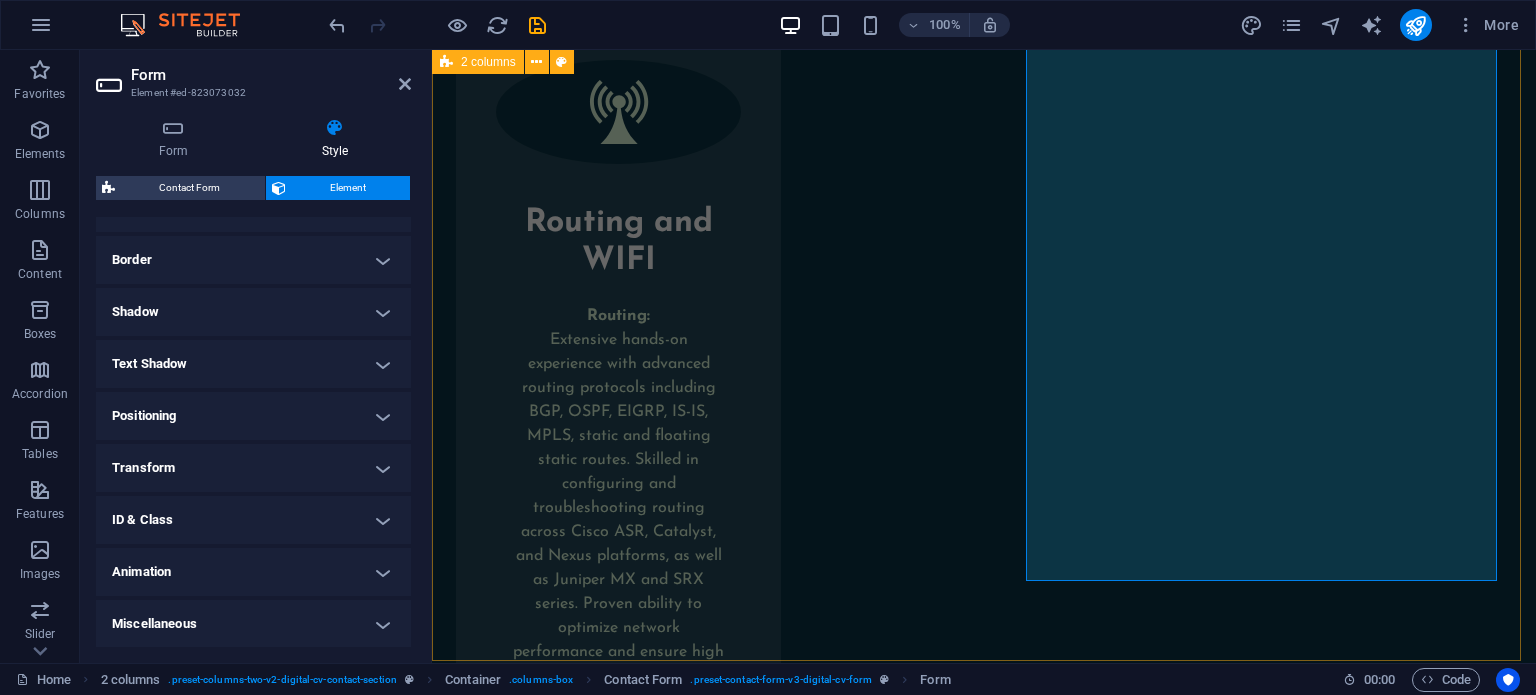 click on "Feel free to contact me! I have read and understand the privacy policy. Unreadable? Load new Submit" at bounding box center (984, 2474) 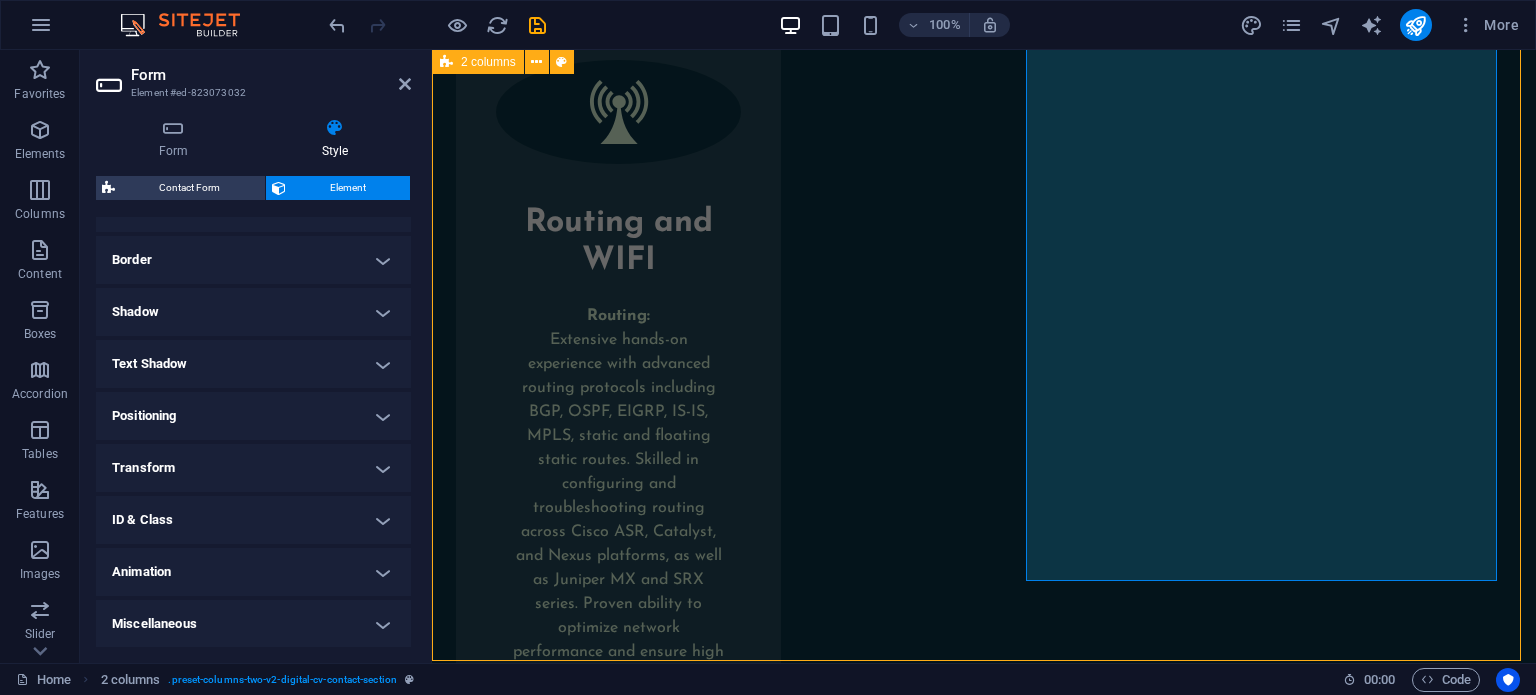 click on "Feel free to contact me! I have read and understand the privacy policy. Unreadable? Load new Submit" at bounding box center (984, 2474) 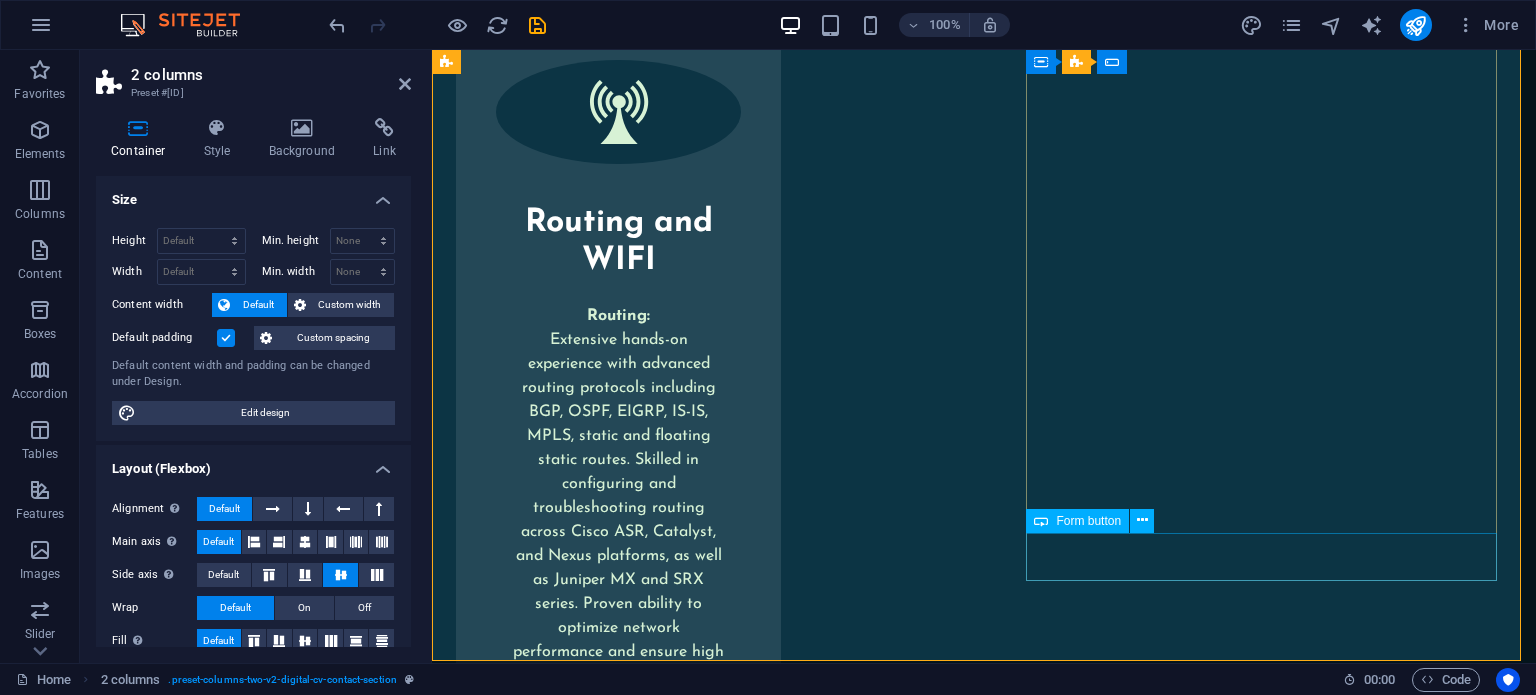 click on "Submit" at bounding box center [695, 2882] 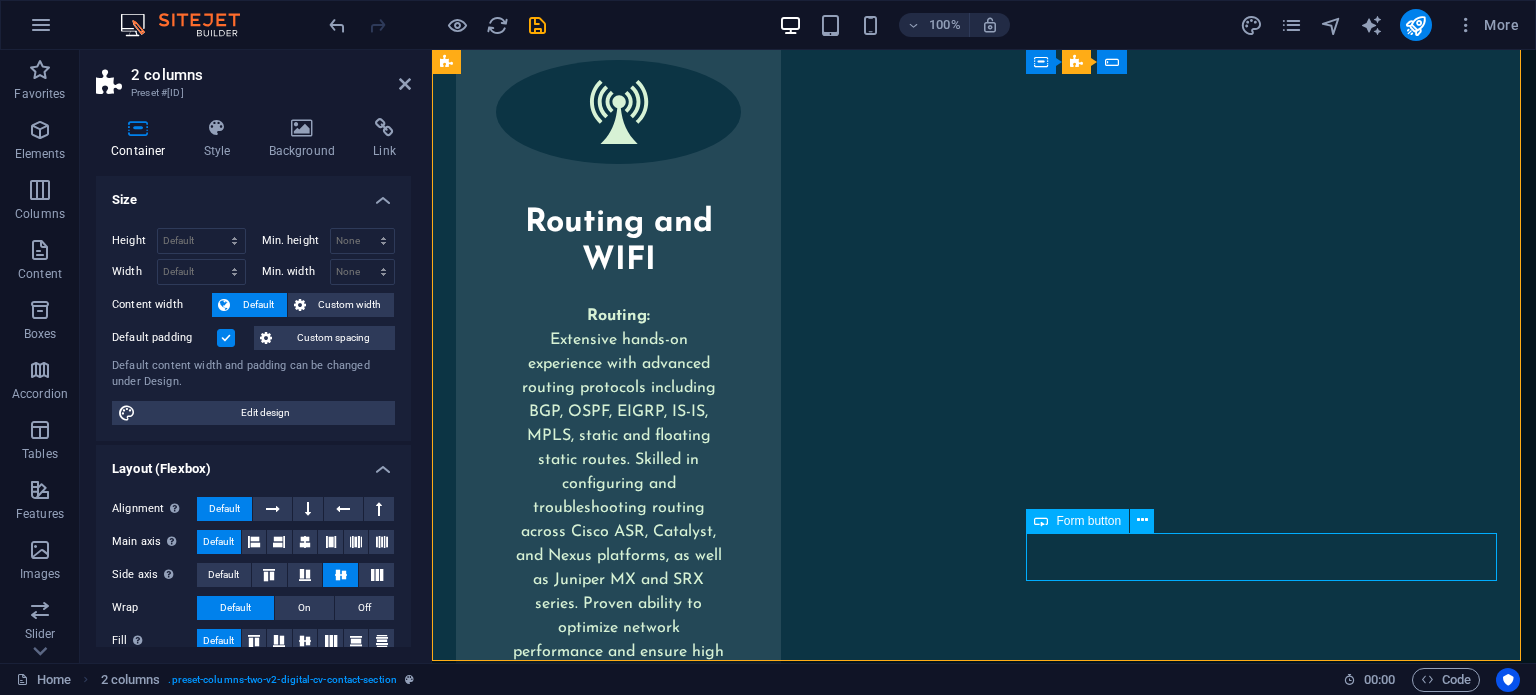 click on "Submit" at bounding box center (695, 2882) 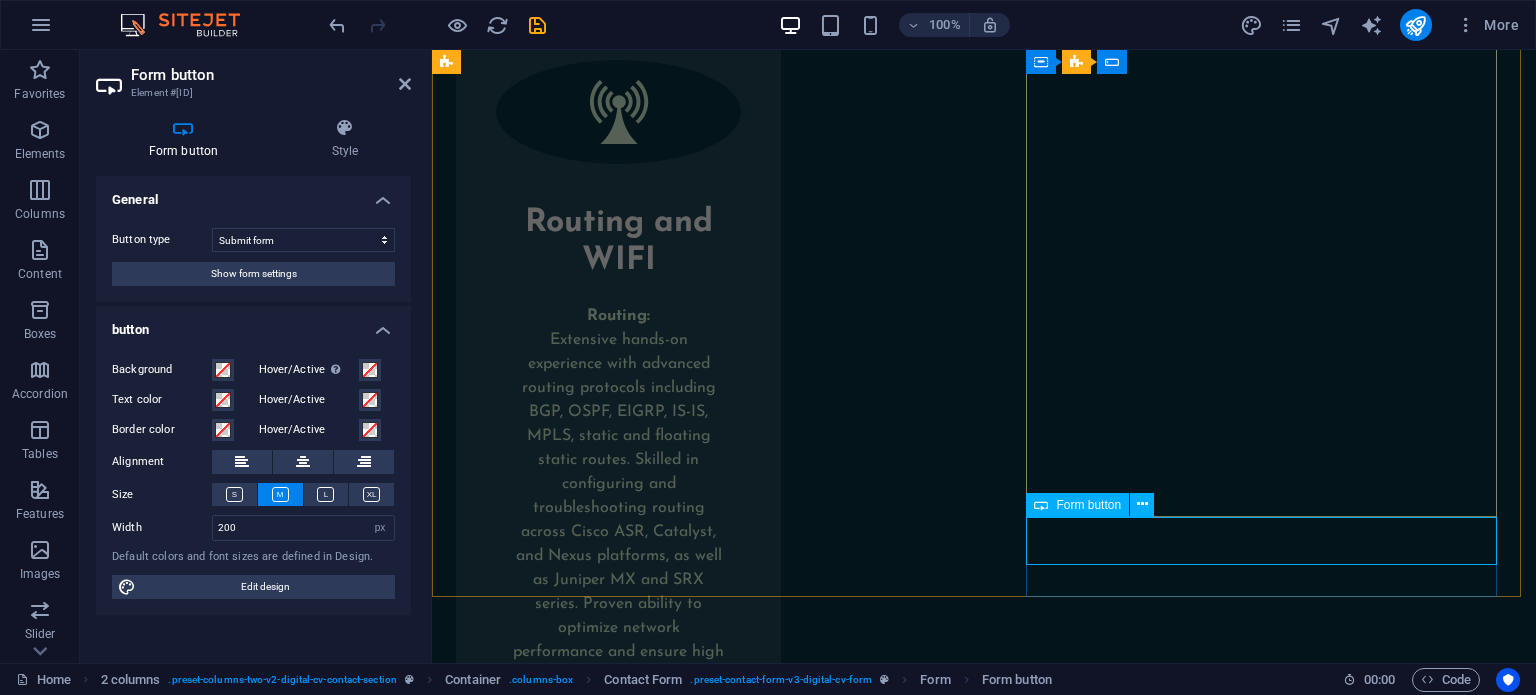 scroll, scrollTop: 10309, scrollLeft: 0, axis: vertical 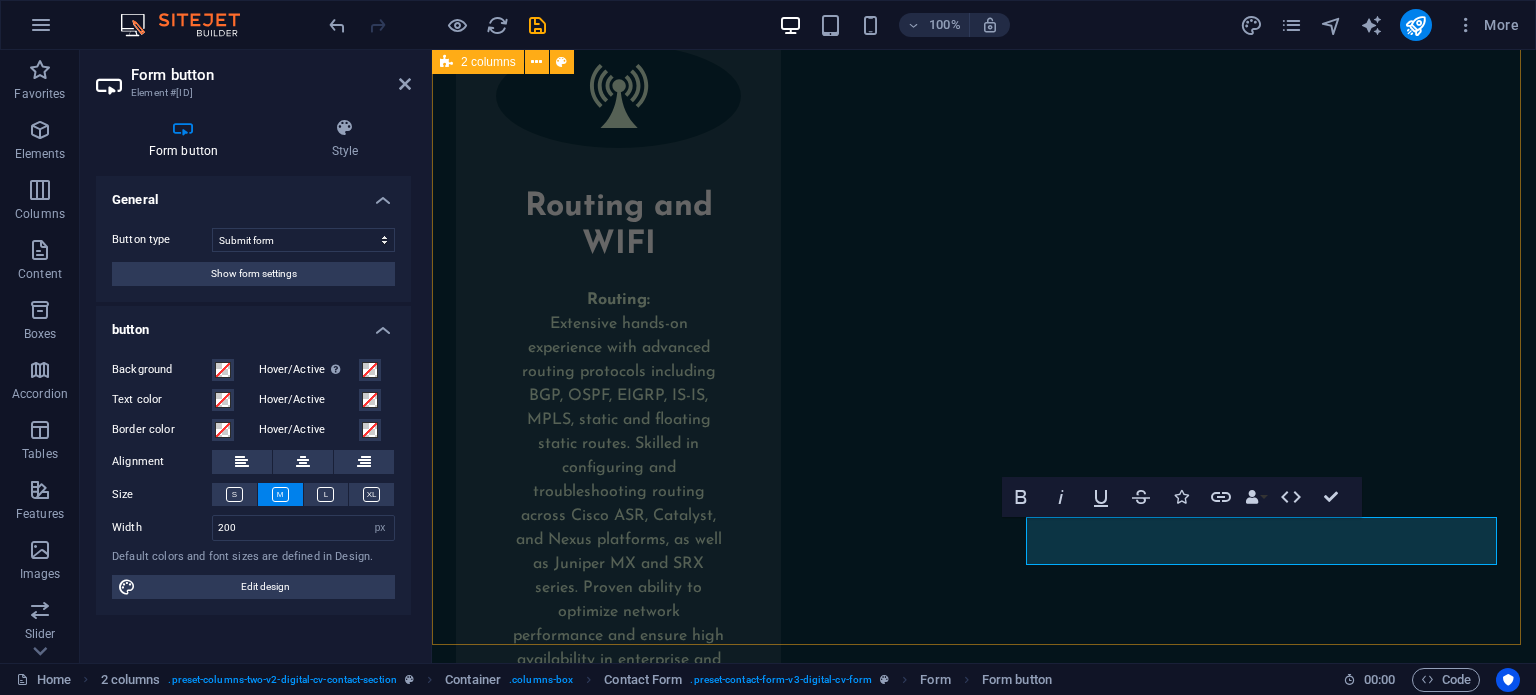 click on "Feel free to contact me! I have read and understand the privacy policy. Unreadable? Load new Submit" at bounding box center (984, 2458) 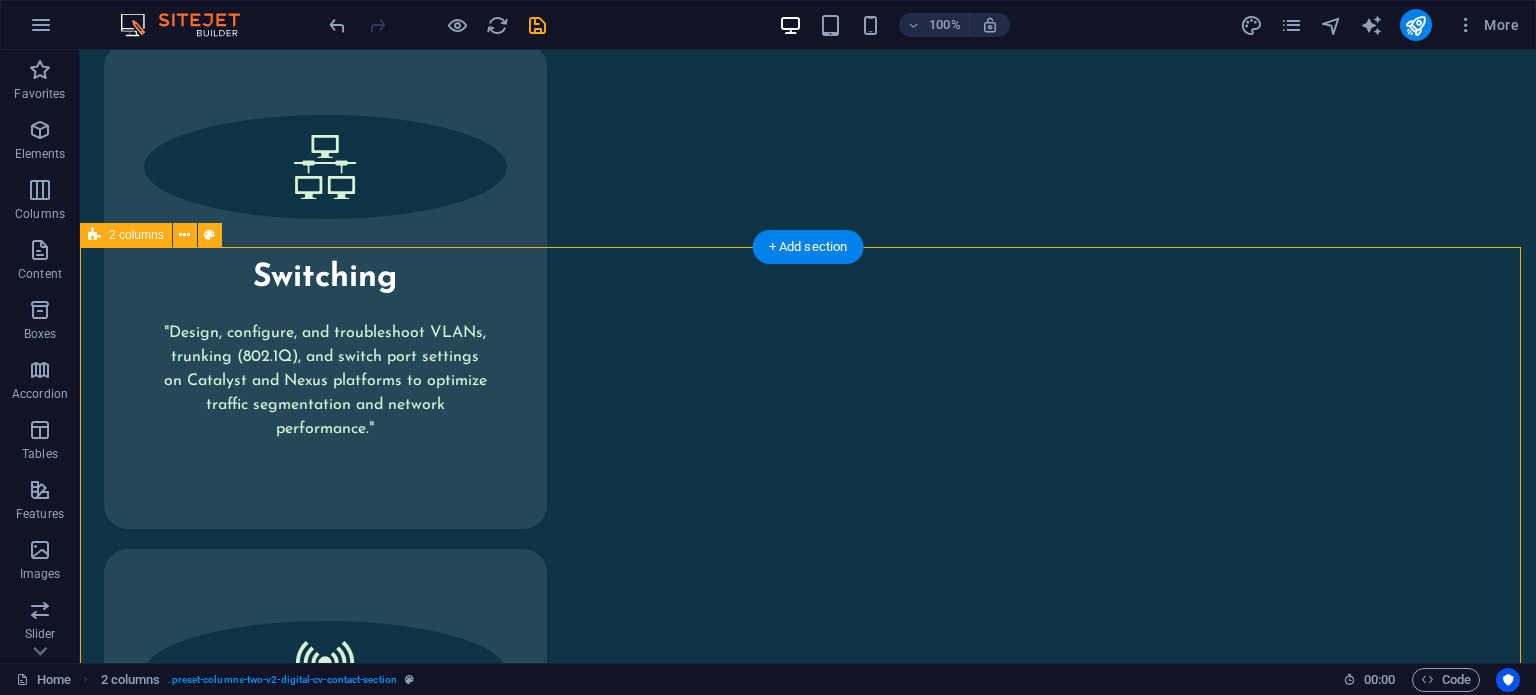 scroll, scrollTop: 9035, scrollLeft: 0, axis: vertical 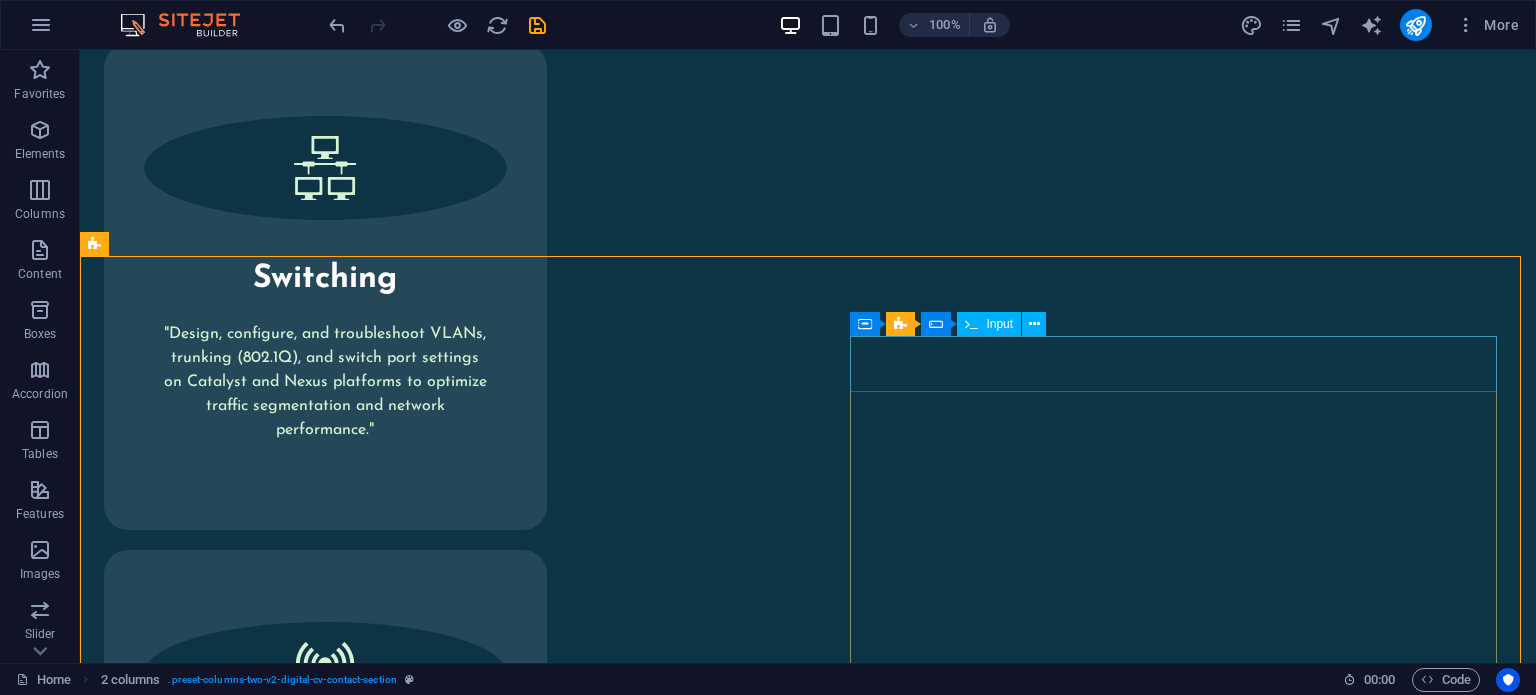 click on "Input" at bounding box center [999, 324] 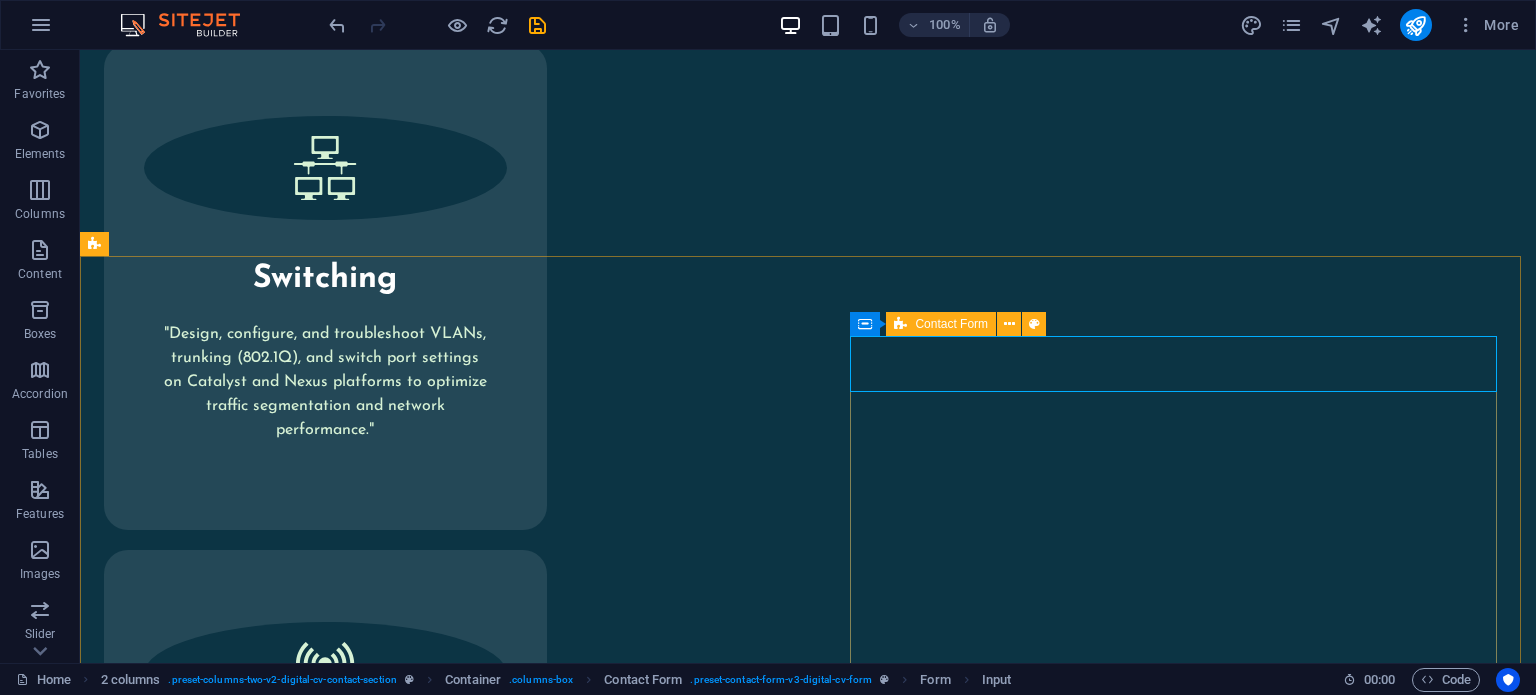 click on "Contact Form" at bounding box center (941, 324) 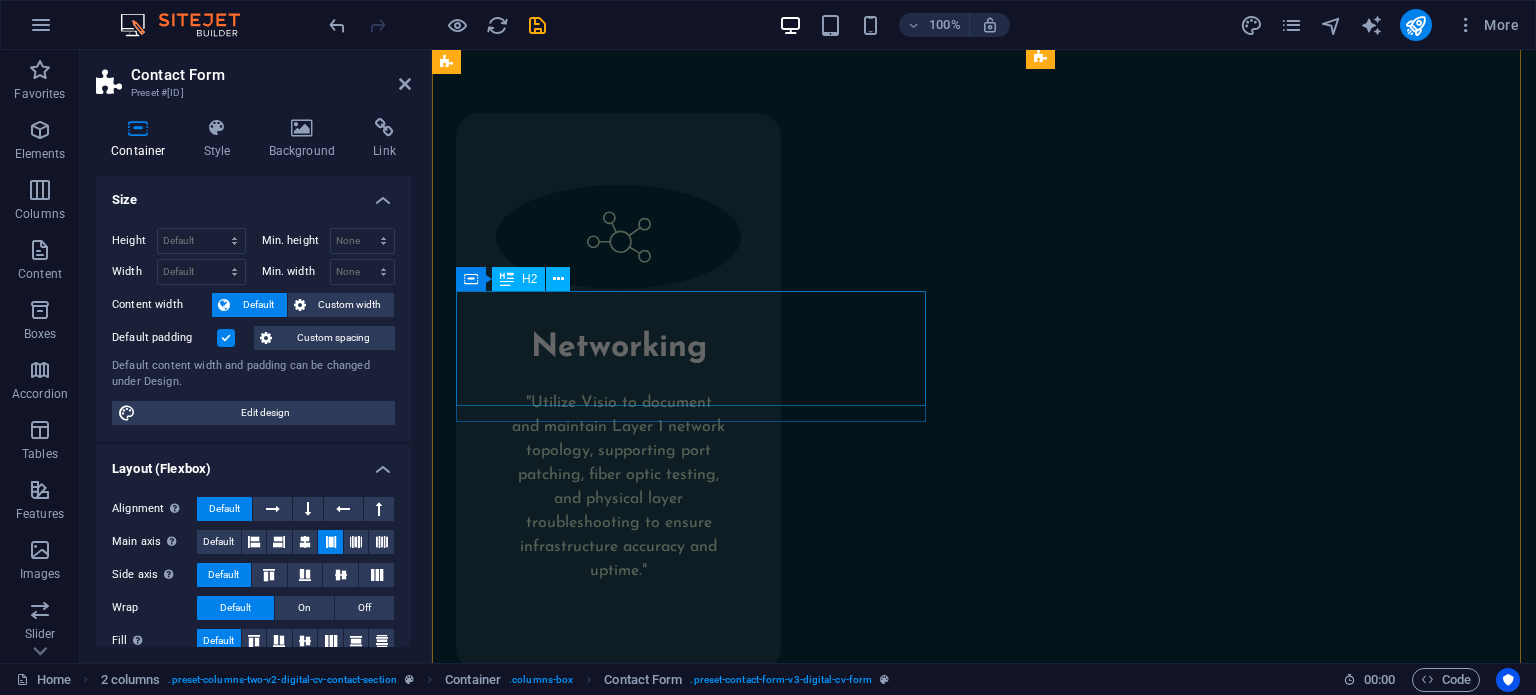 scroll, scrollTop: 10229, scrollLeft: 0, axis: vertical 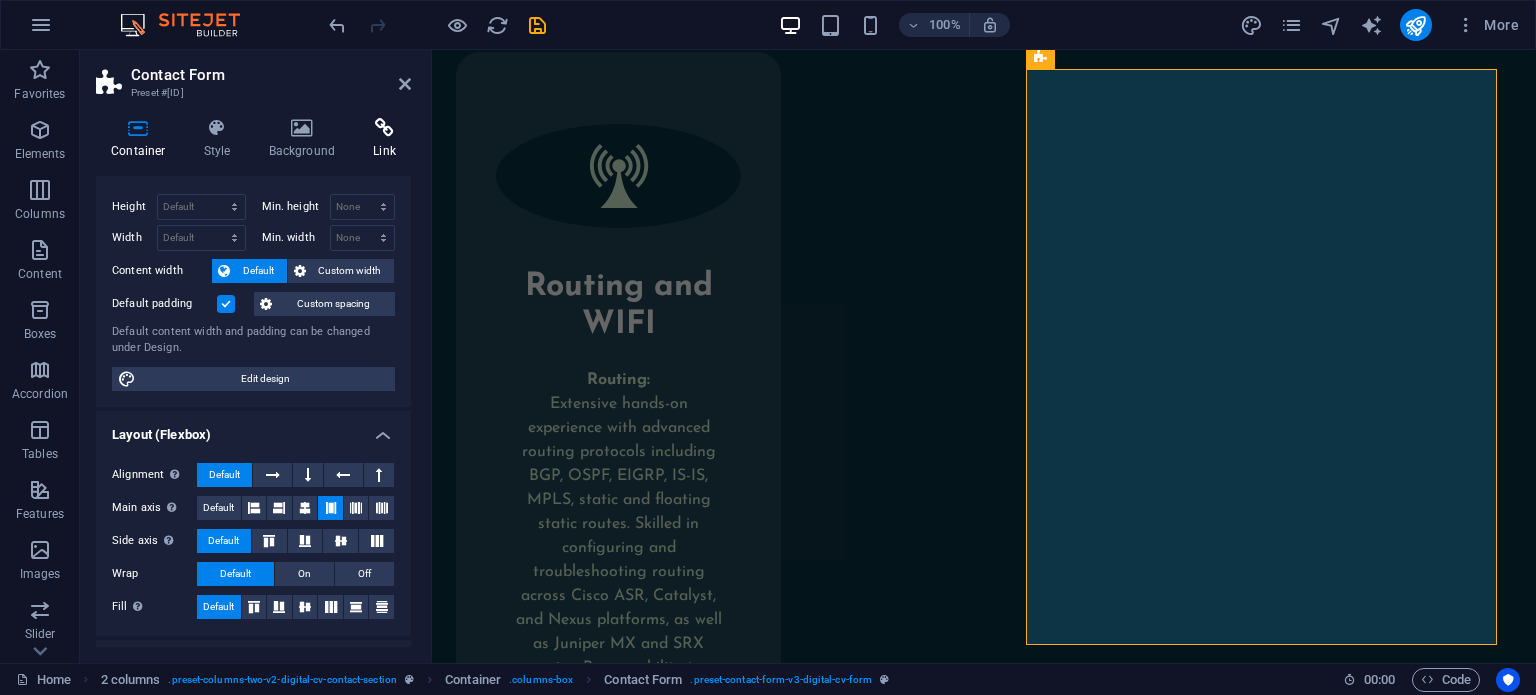 click at bounding box center (384, 128) 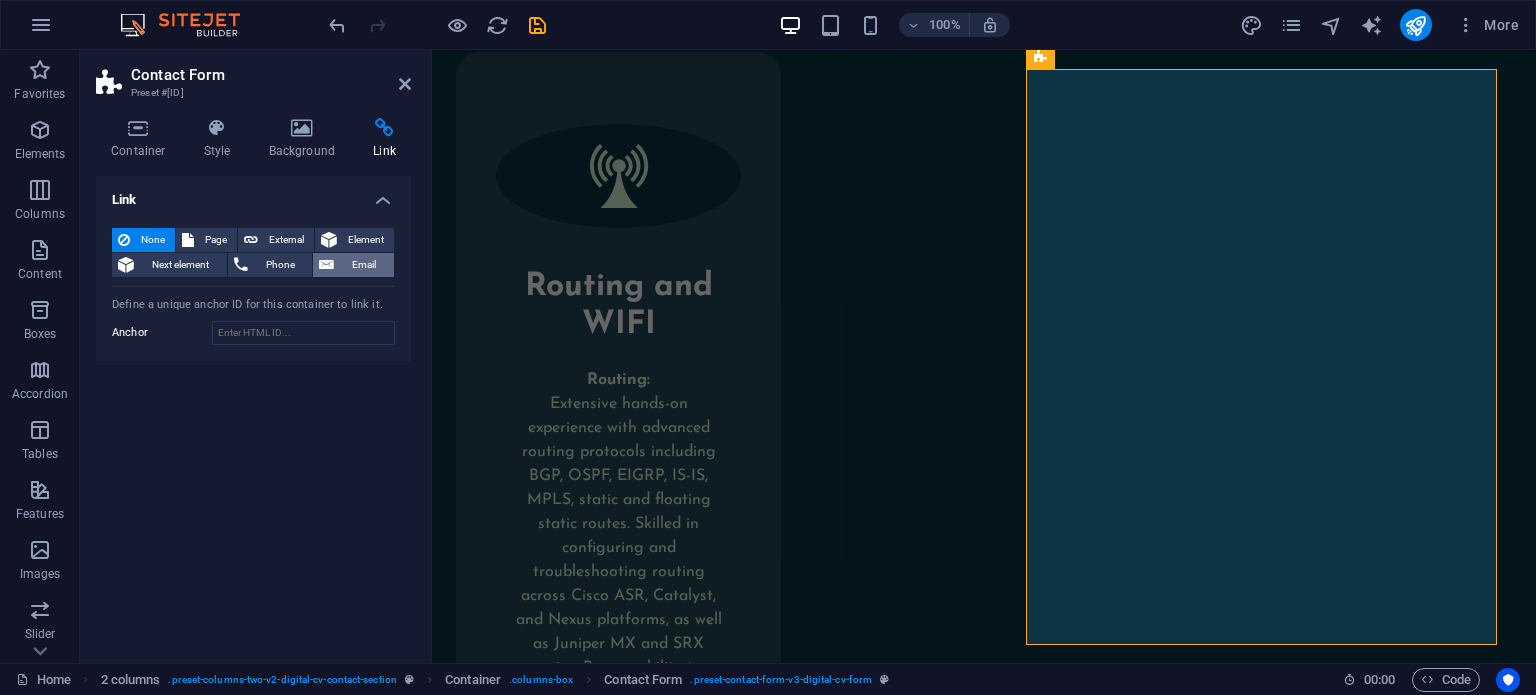 click on "Email" at bounding box center (364, 265) 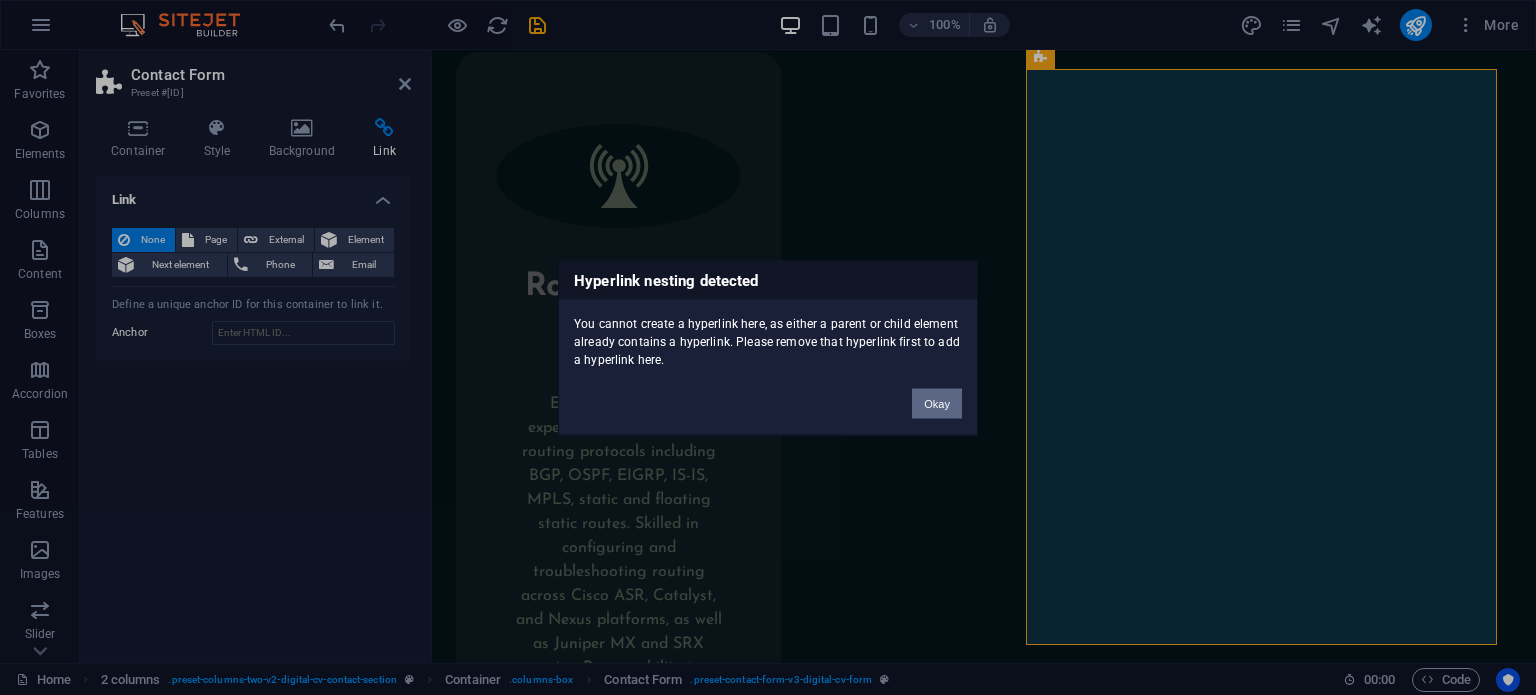 click on "Okay" at bounding box center [937, 403] 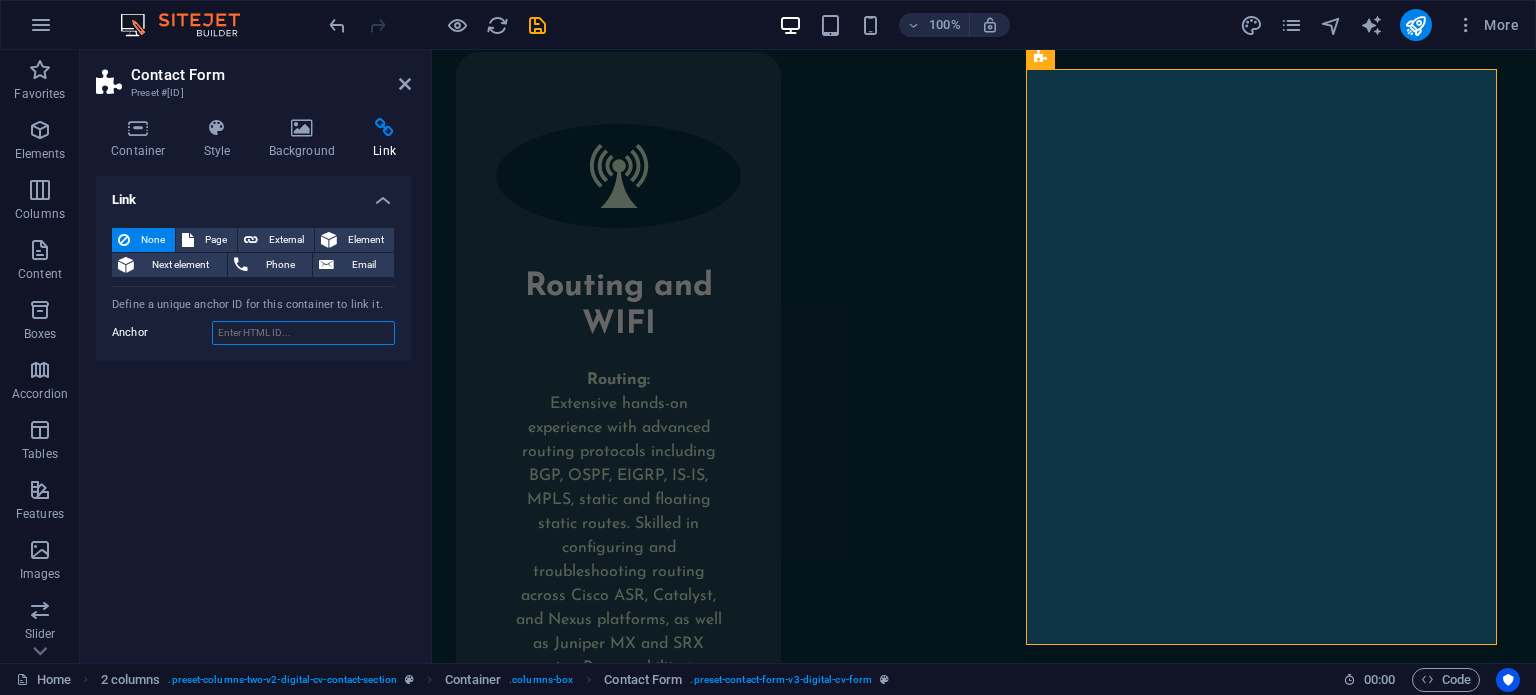 click on "Anchor" at bounding box center [303, 333] 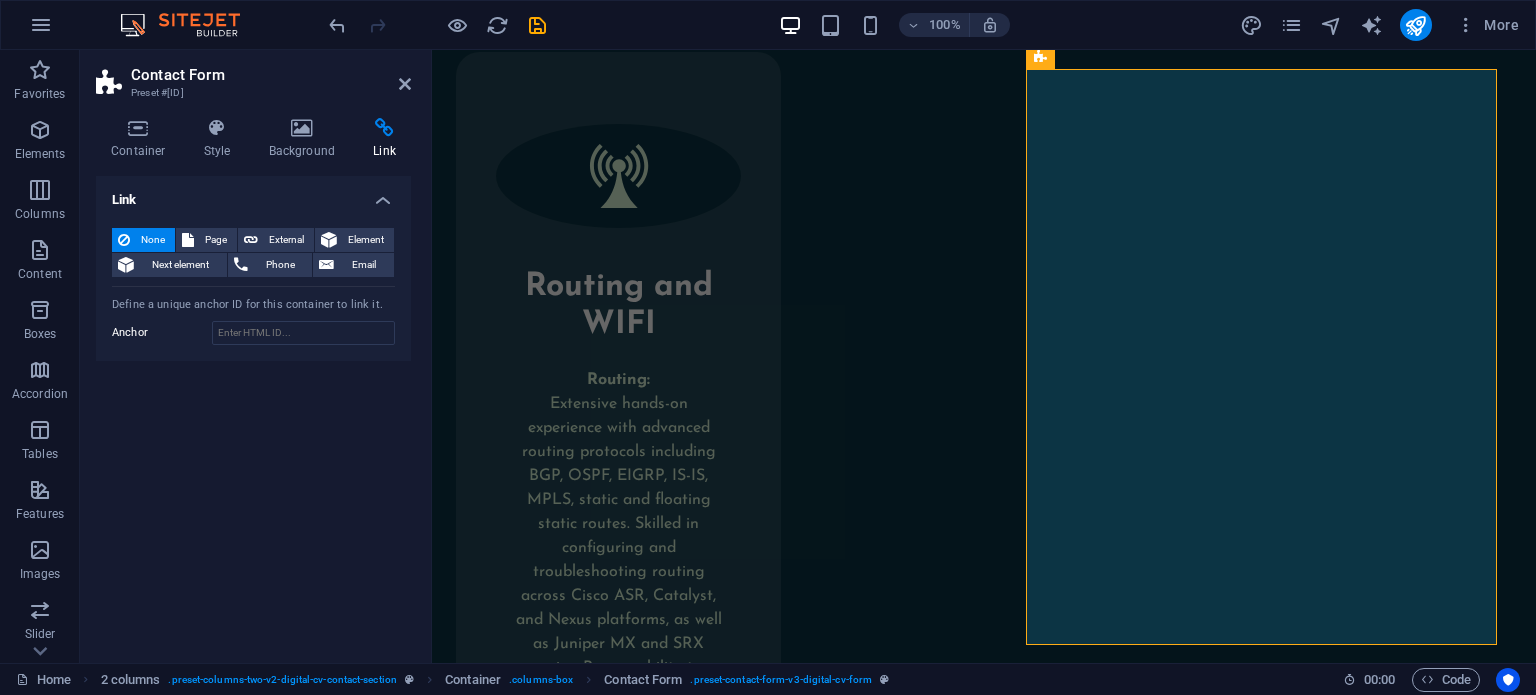click on "Link None Page External Element Next element Phone Email Page Home Subpage Element URL Phone Email Link target New tab Same tab Overlay Title Additional link description, should not be the same as the link text. The title is most often shown as a tooltip text when the mouse moves over the element. Leave empty if uncertain. Relationship Sets the relationship of this link to the link target . For example, the value "nofollow" instructs search engines not to follow the link. Can be left empty. alternate author bookmark external help license next nofollow noreferrer noopener prev search tag Define a unique anchor ID for this container to link it. Anchor" at bounding box center (253, 411) 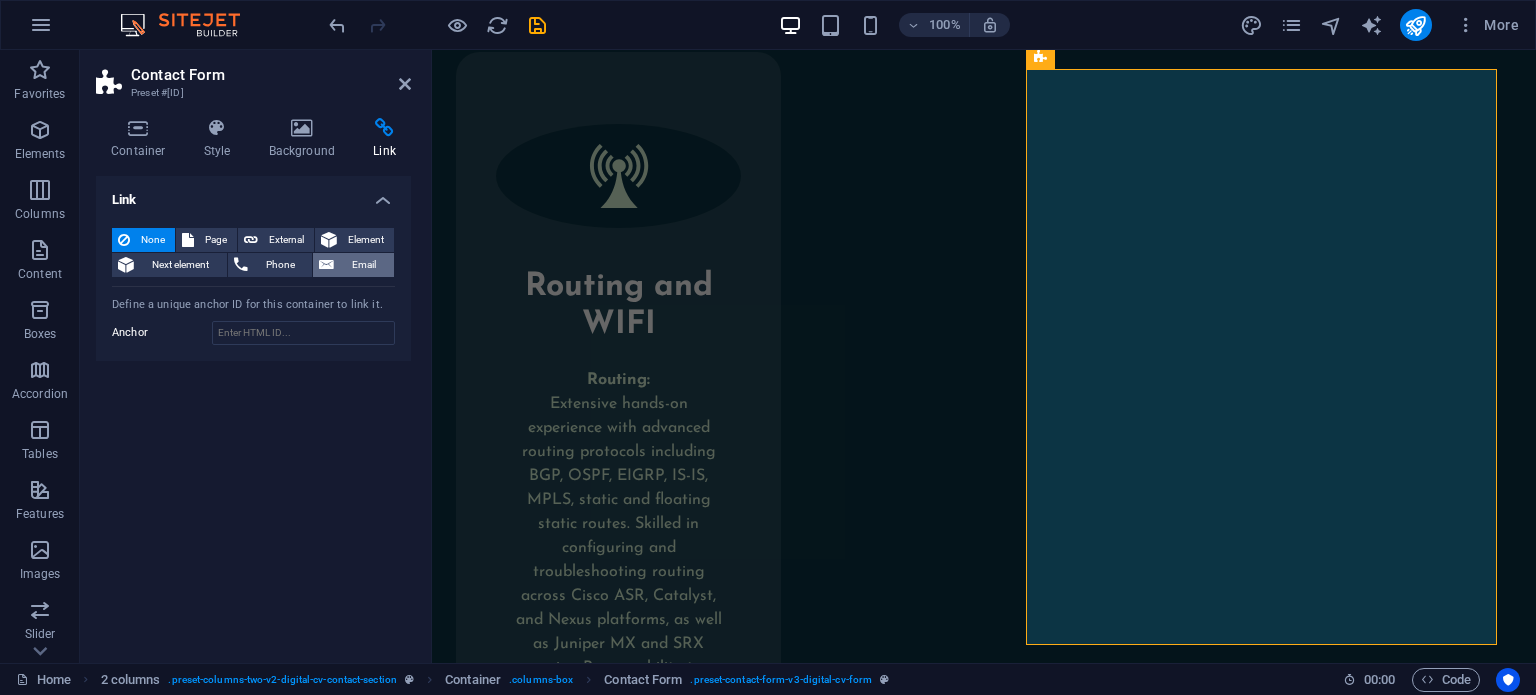 click on "Email" at bounding box center [364, 265] 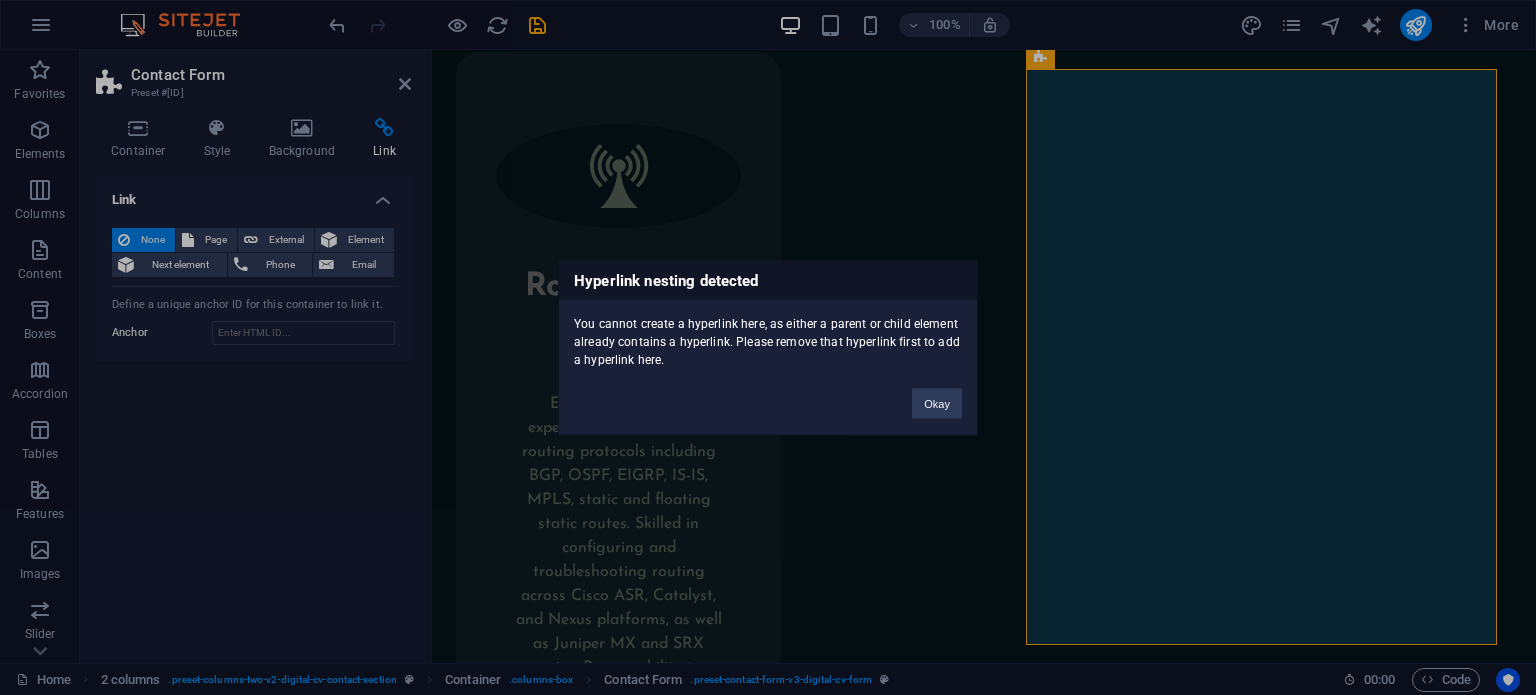 click on "Hyperlink nesting detected You cannot create a hyperlink here, as either a parent or child element already contains a hyperlink. Please remove that hyperlink first to add a hyperlink here. Okay" at bounding box center (768, 347) 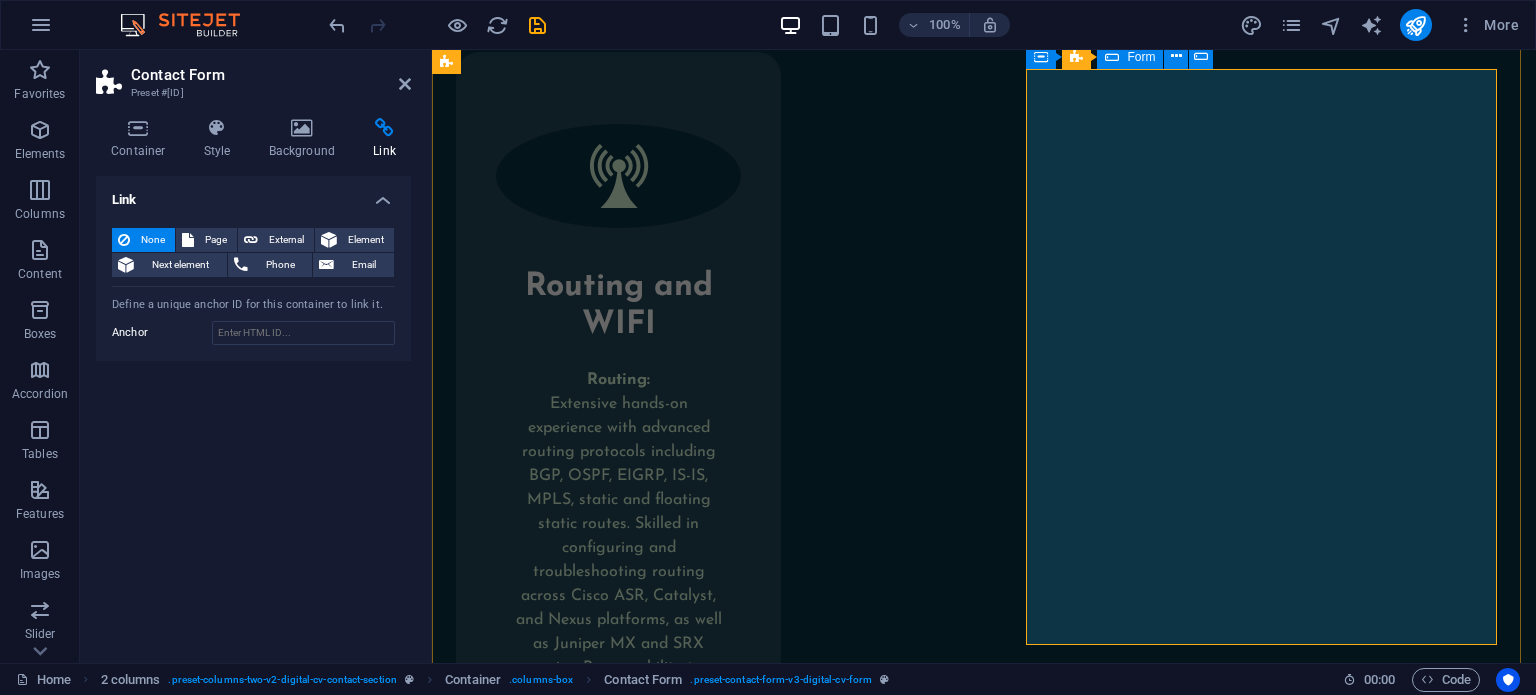 click on "I have read and understand the privacy policy. Unreadable? Load new Submit" at bounding box center (695, 2630) 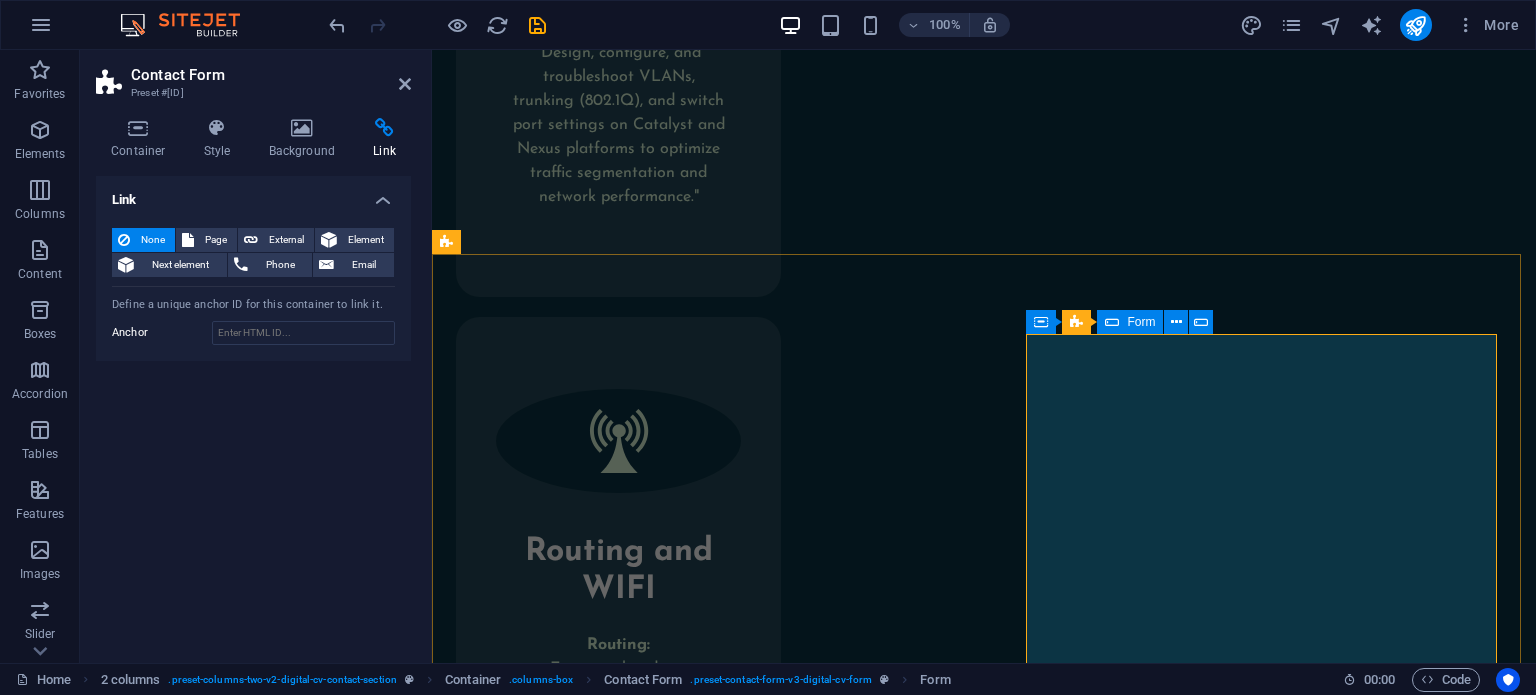 scroll, scrollTop: 9962, scrollLeft: 0, axis: vertical 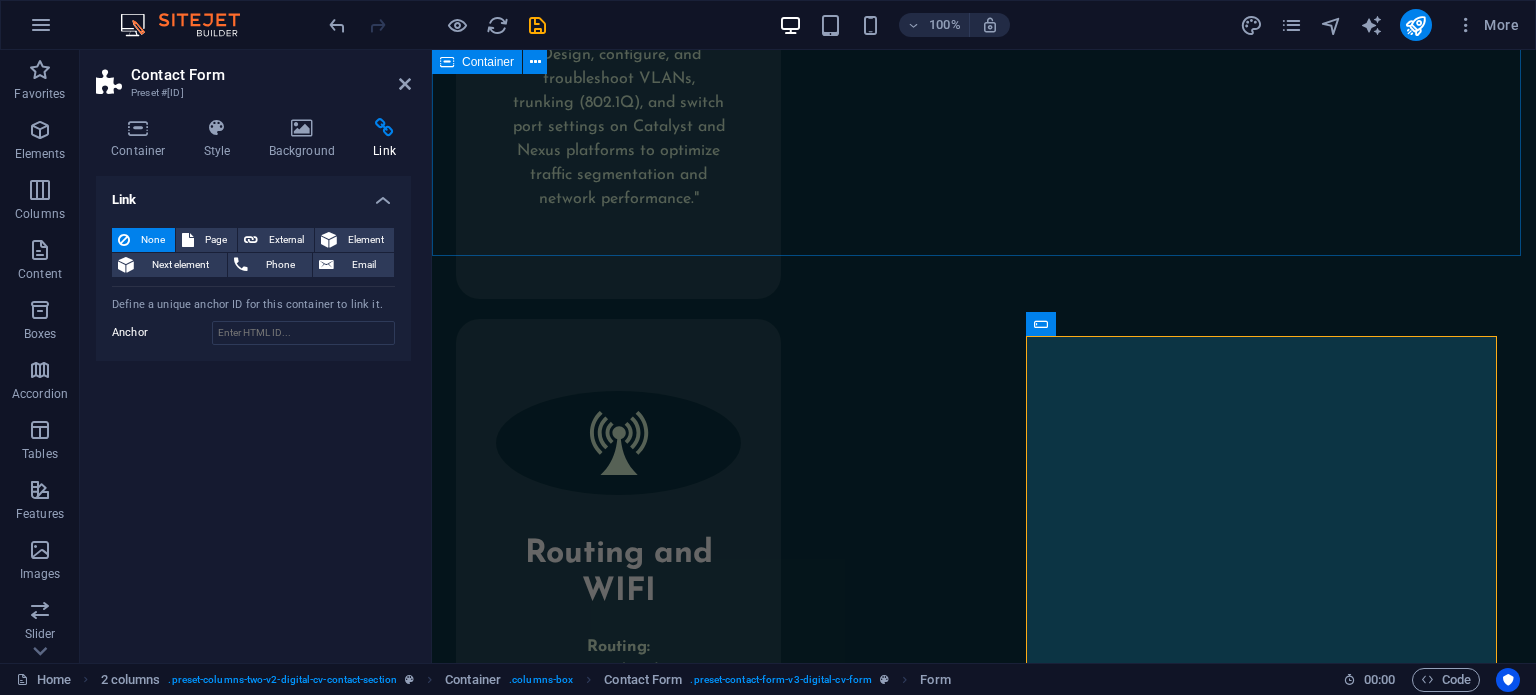 click on "Aug 1 2025 Open to new opportunities Lorem ipsum dolor sit amet, consectetur adipiscing elit, sed do eiusmod tempor incididunt ut labore et dolore magna aliqua. Networking "Utilize Visio to document and maintain Layer 1 network topology, supporting port patching, fiber optic testing, and physical layer troubleshooting to ensure infrastructure accuracy and uptime." Switching "Design, configure, and troubleshoot VLANs, trunking (802.1Q), and switch port settings on Catalyst and Nexus platforms to optimize traffic segmentation and network performance." Routing and WIFI Routing: Extensive hands-on experience with advanced routing protocols including BGP, OSPF, EIGRP, IS-IS, MPLS, static and floating static routes. Skilled in configuring and troubleshooting routing across Cisco ASR, Catalyst, and Nexus platforms, as well as Juniper MX and SRX series. Proven ability to optimize network performance and ensure high availability in enterprise and service provider environments. Wi-Fi:" at bounding box center [984, 236] 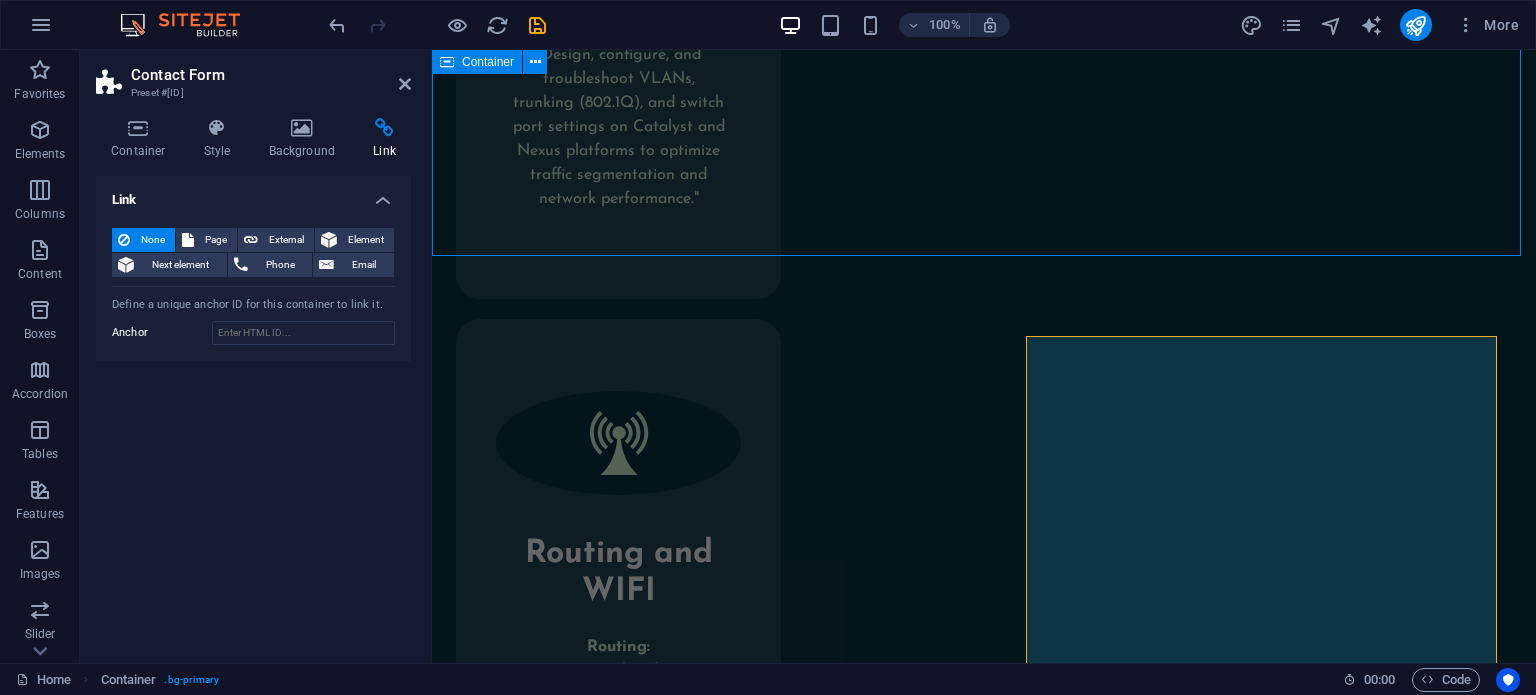 click on "Switching "Design, configure, and troubleshoot VLANs, trunking (802.1Q), and switch port settings on Catalyst and Nexus platforms to optimize traffic segmentation and network performance."" at bounding box center [618, 31] 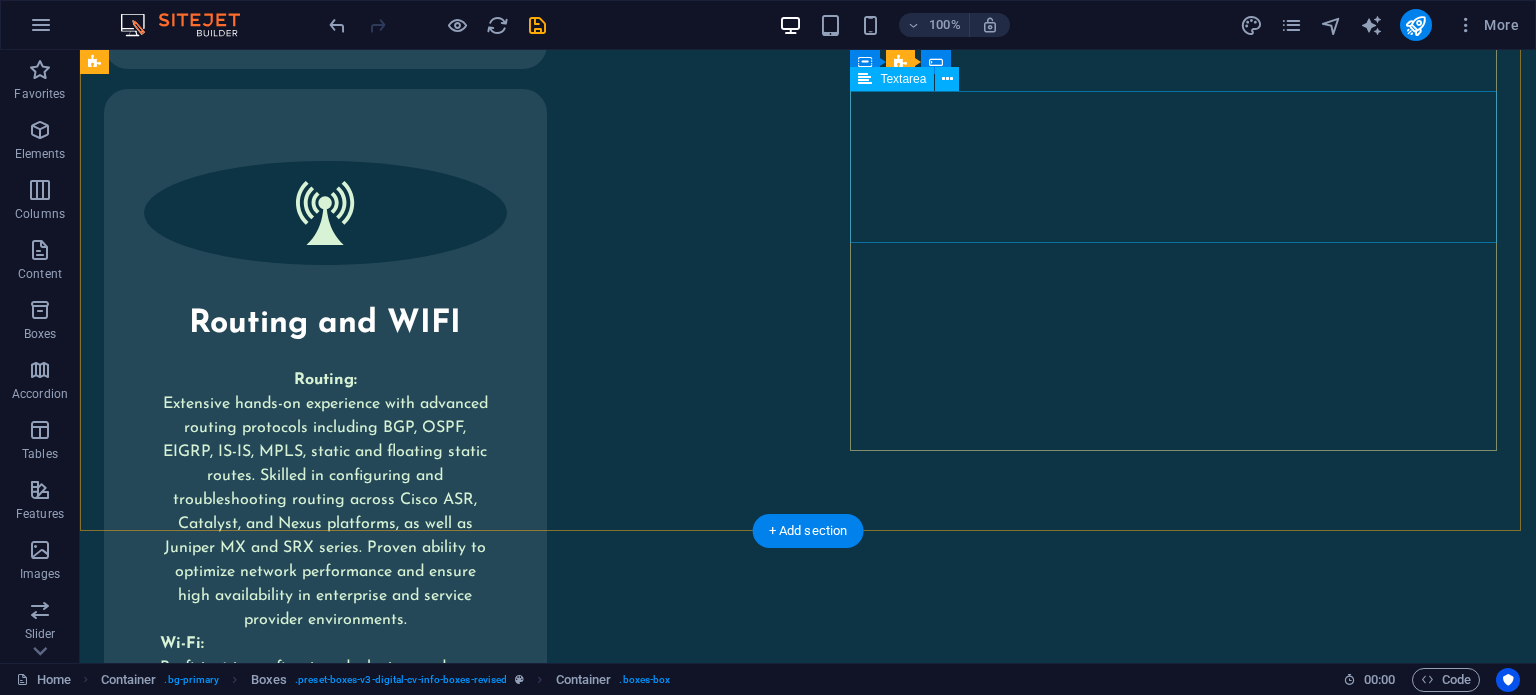 scroll, scrollTop: 9496, scrollLeft: 0, axis: vertical 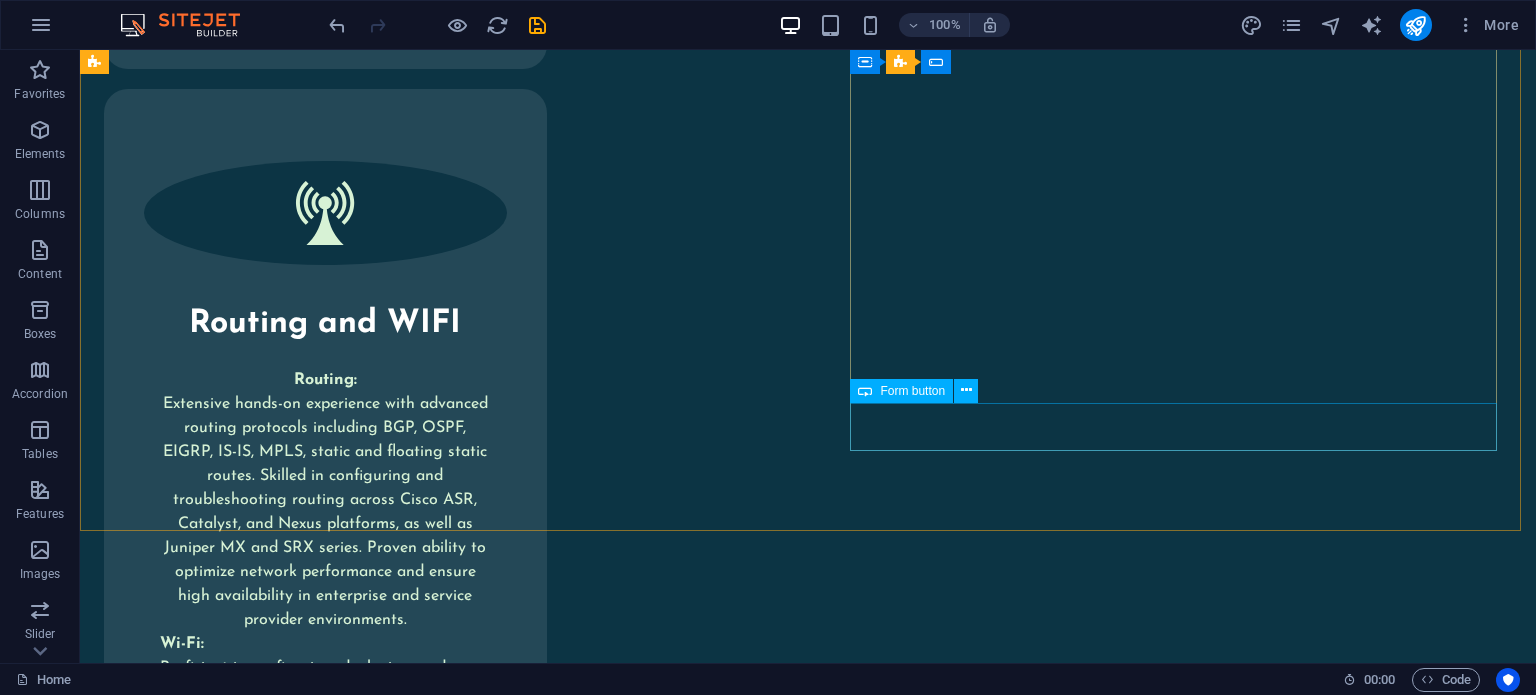 click on "Form button" at bounding box center [912, 391] 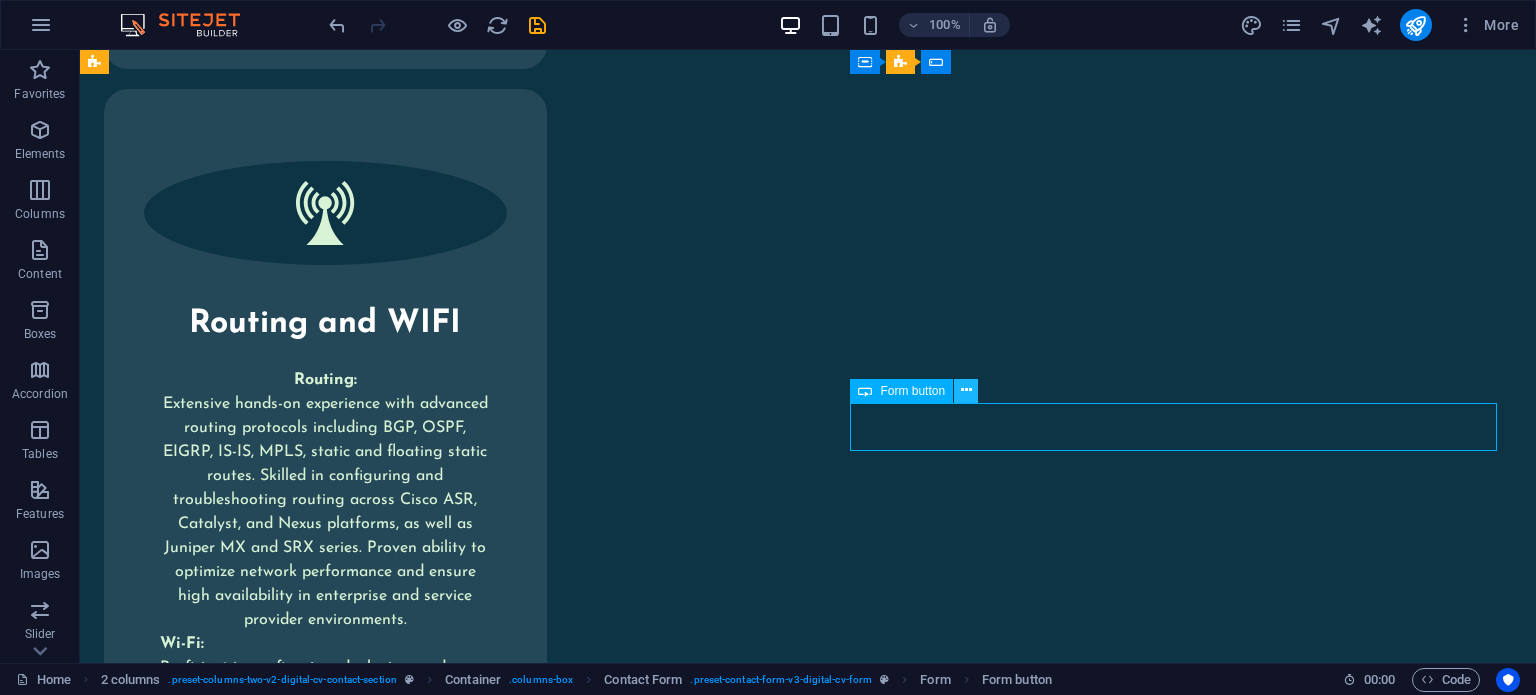 click at bounding box center [966, 391] 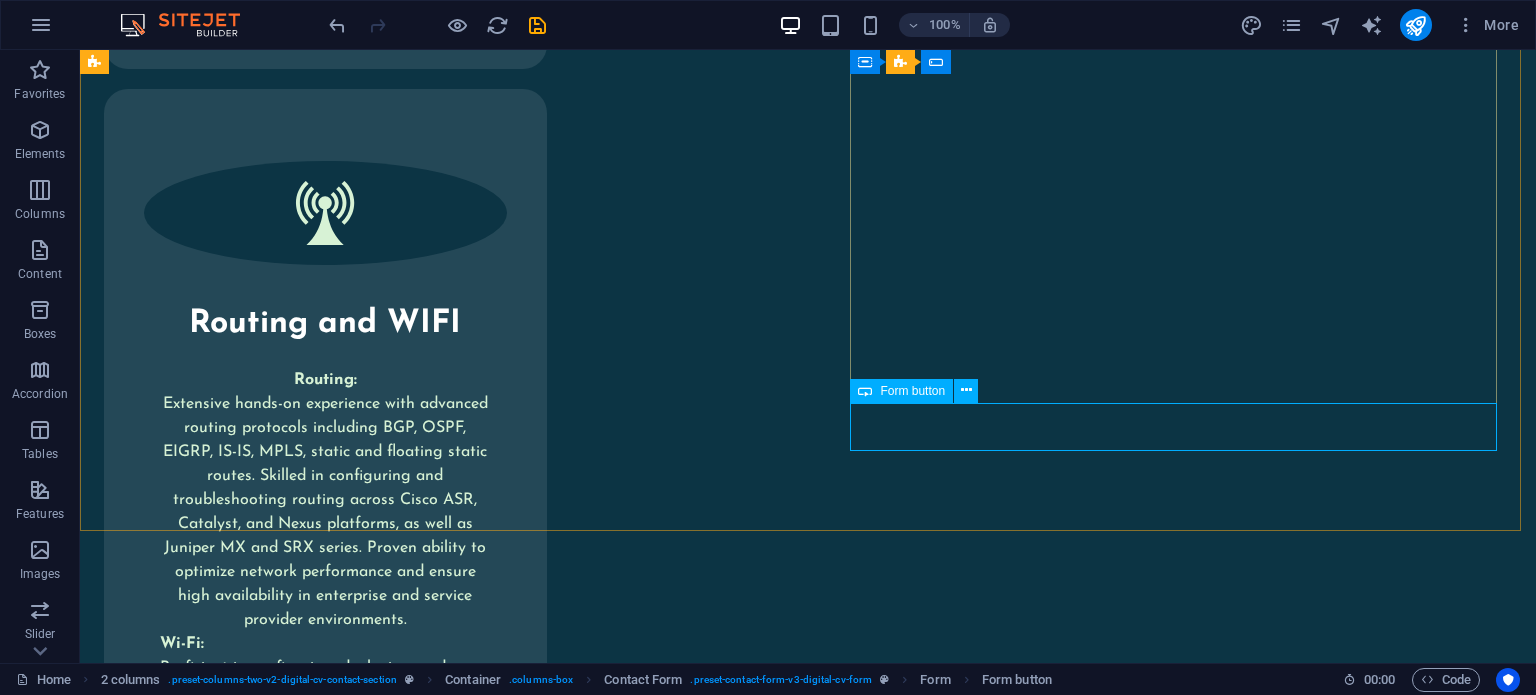 click on "Form button" at bounding box center [901, 391] 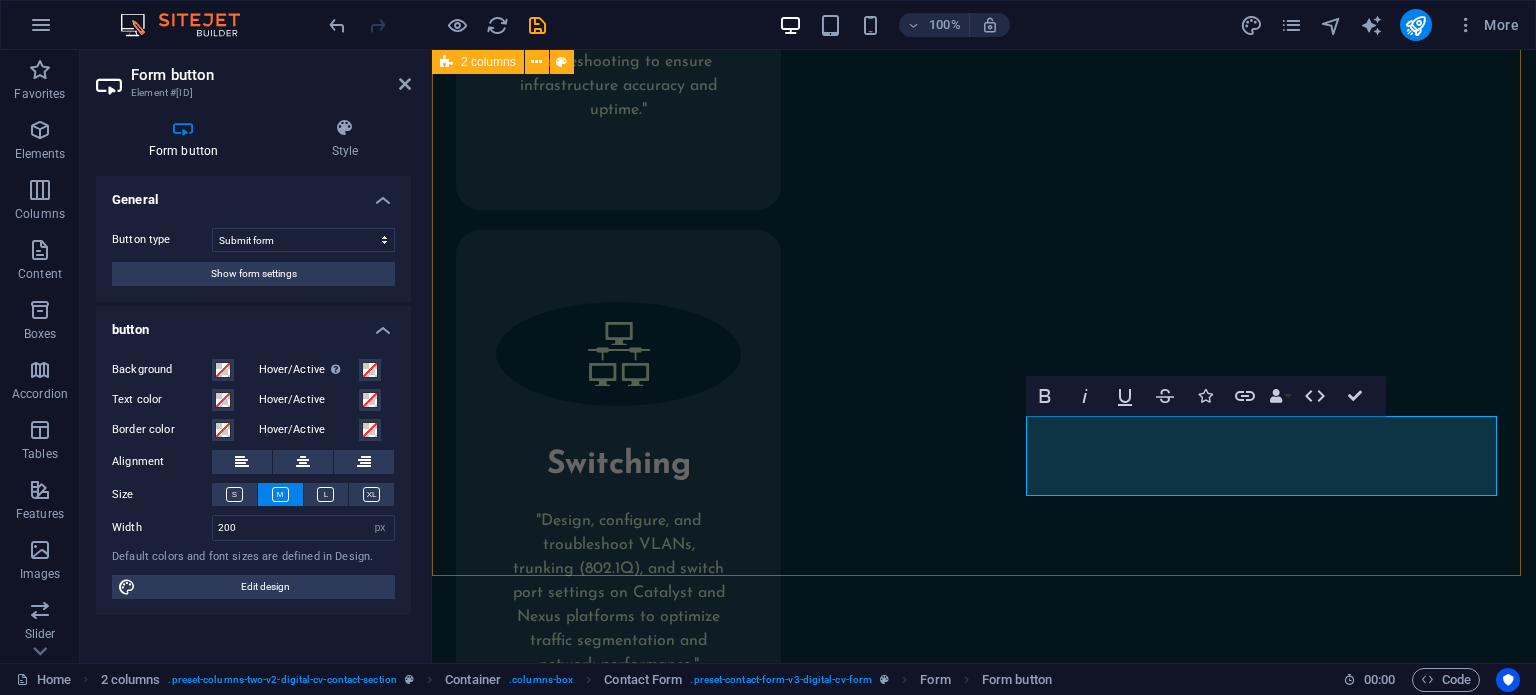 scroll, scrollTop: 10410, scrollLeft: 0, axis: vertical 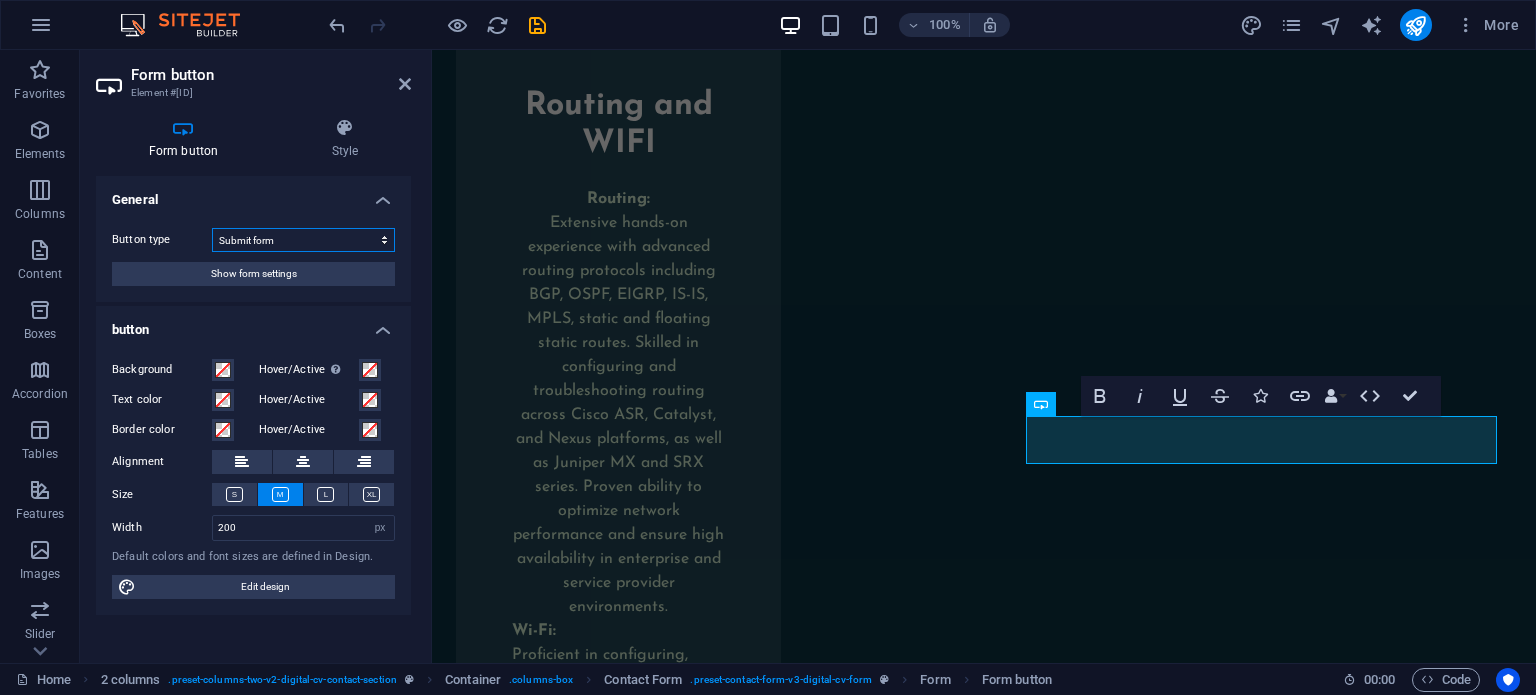 click on "Submit form Reset form No action" at bounding box center (303, 240) 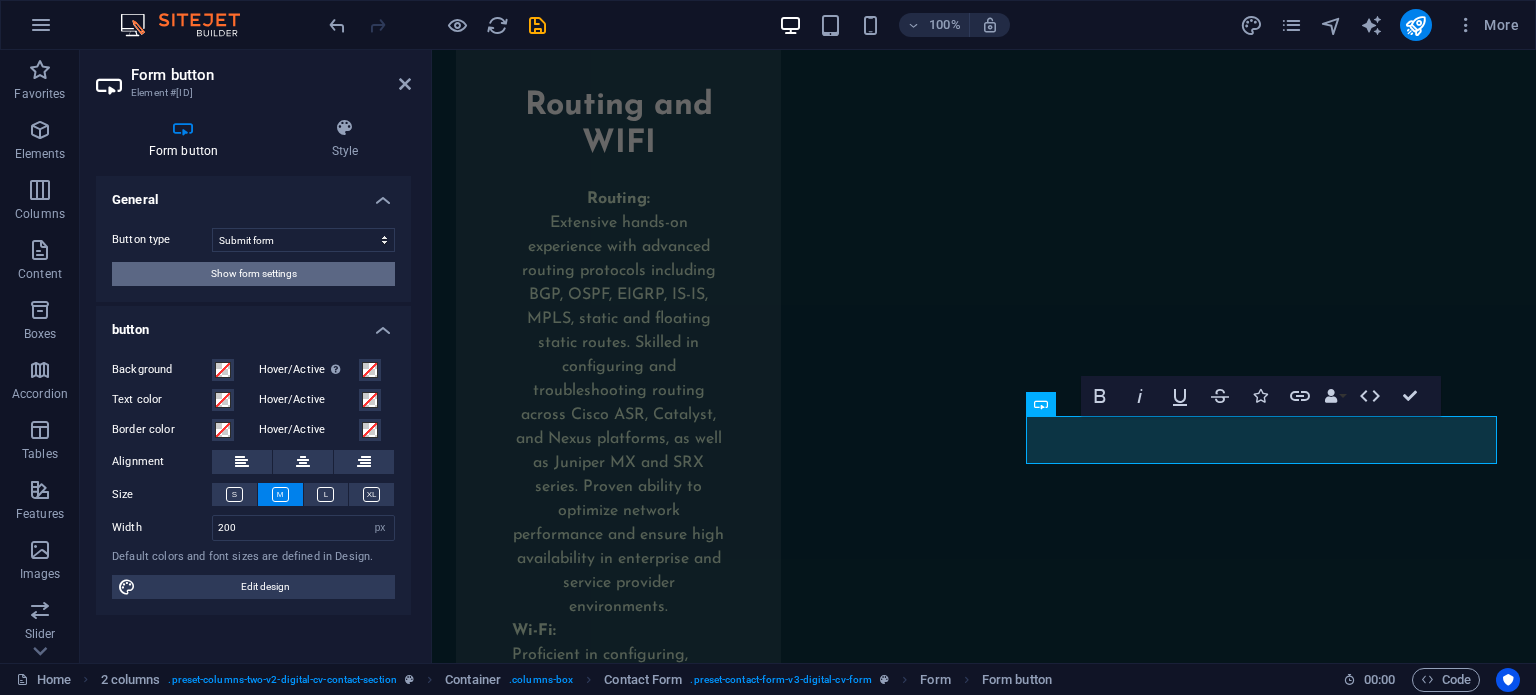 click on "Show form settings" at bounding box center [254, 274] 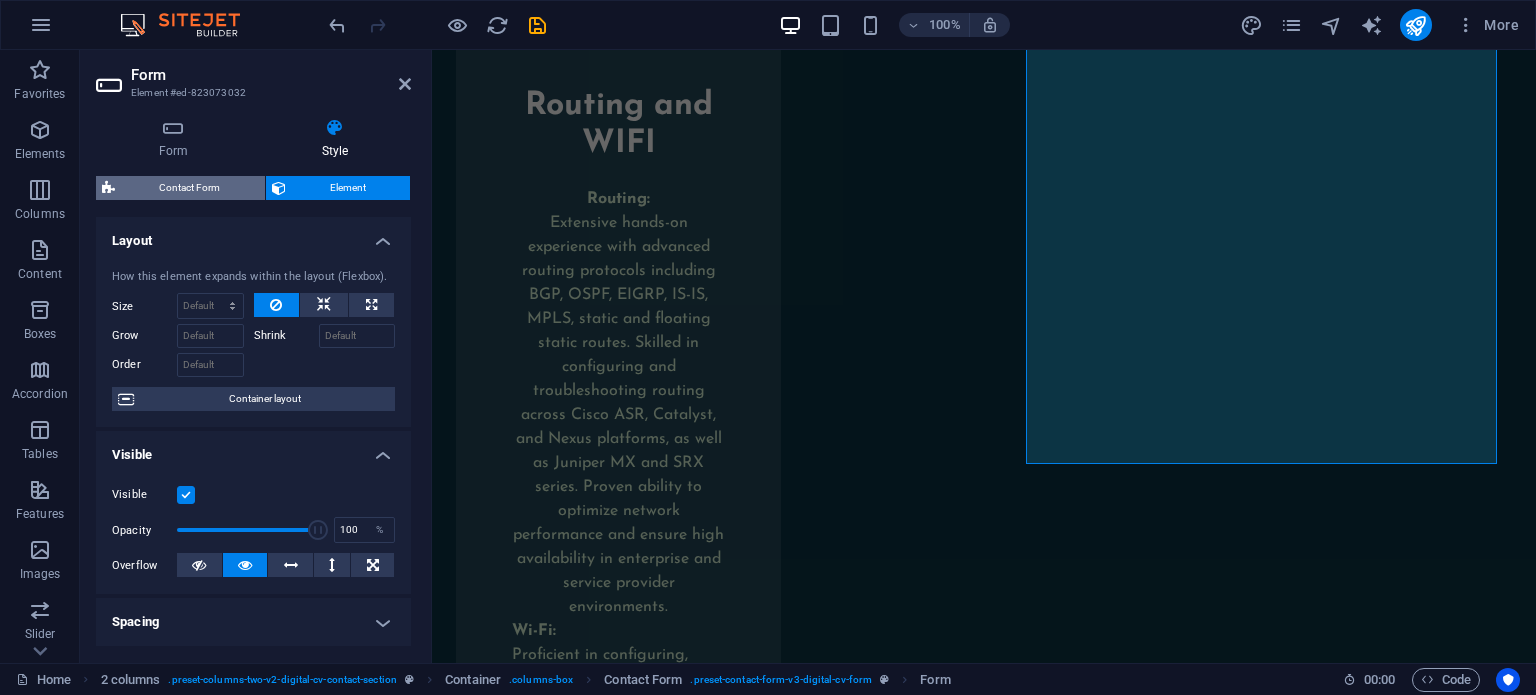 click on "Contact Form" at bounding box center (190, 188) 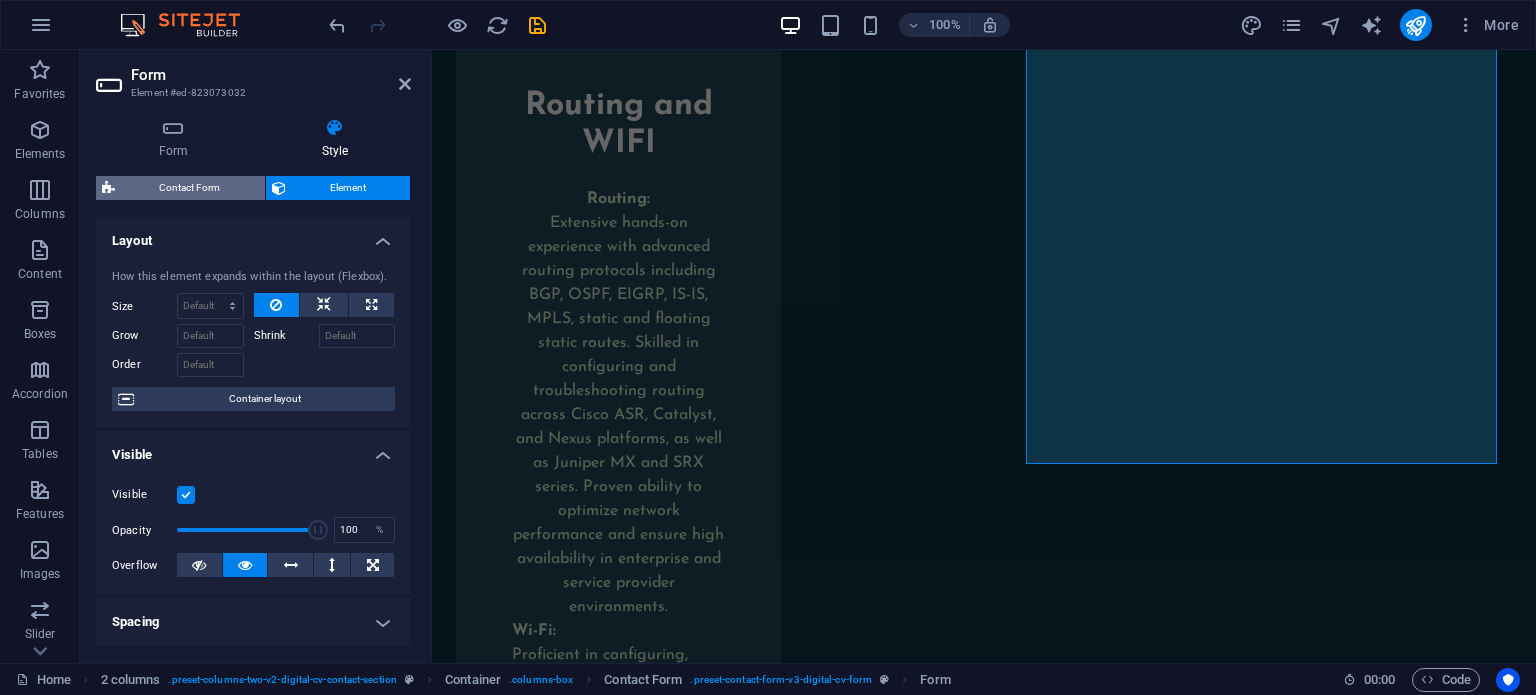 select on "rem" 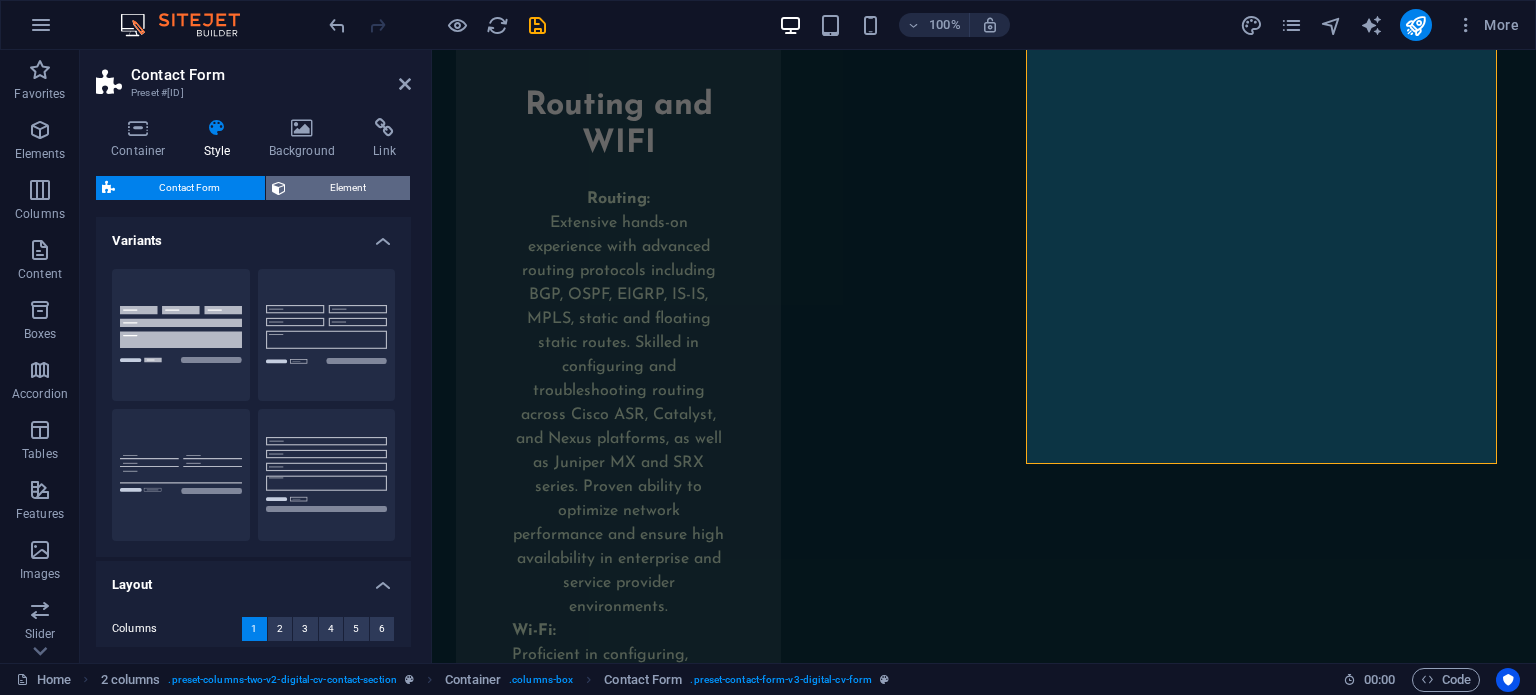 click on "Element" at bounding box center (348, 188) 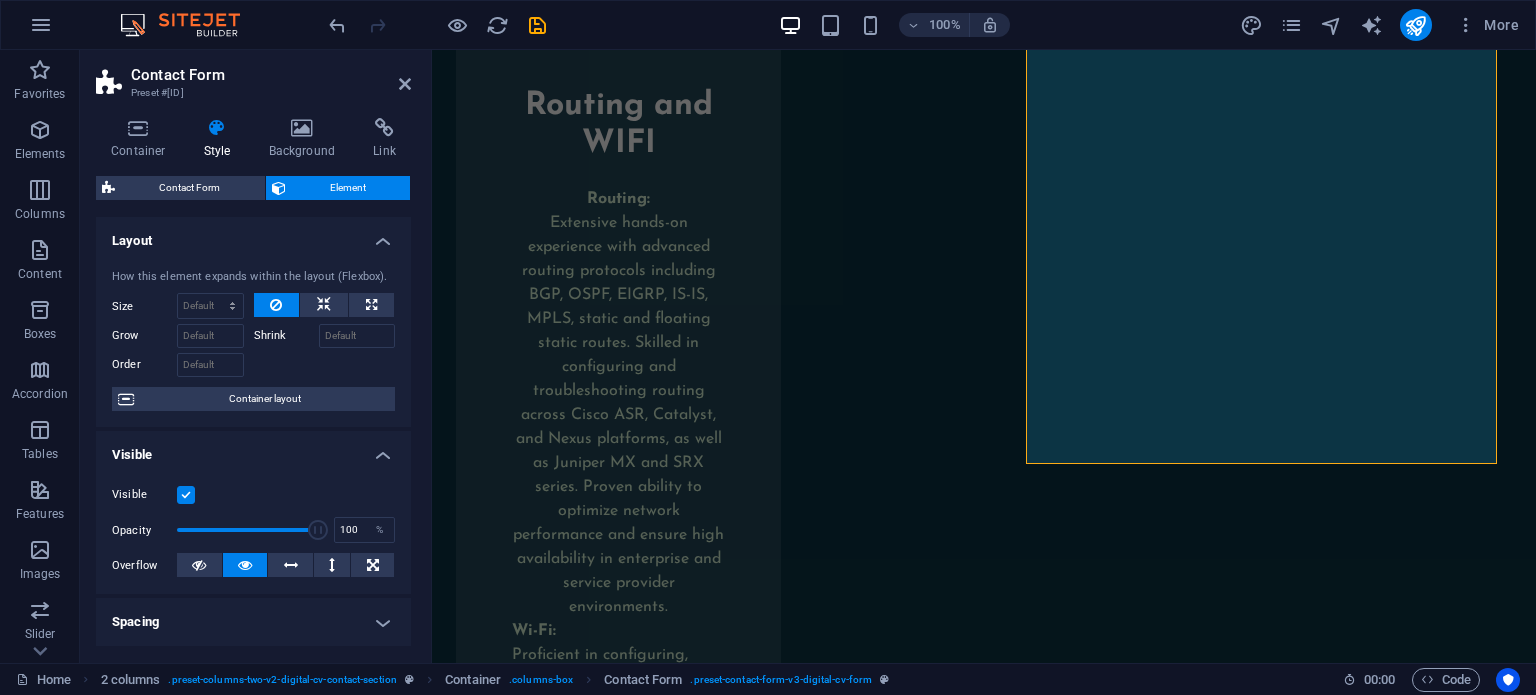 click on "Element" at bounding box center [348, 188] 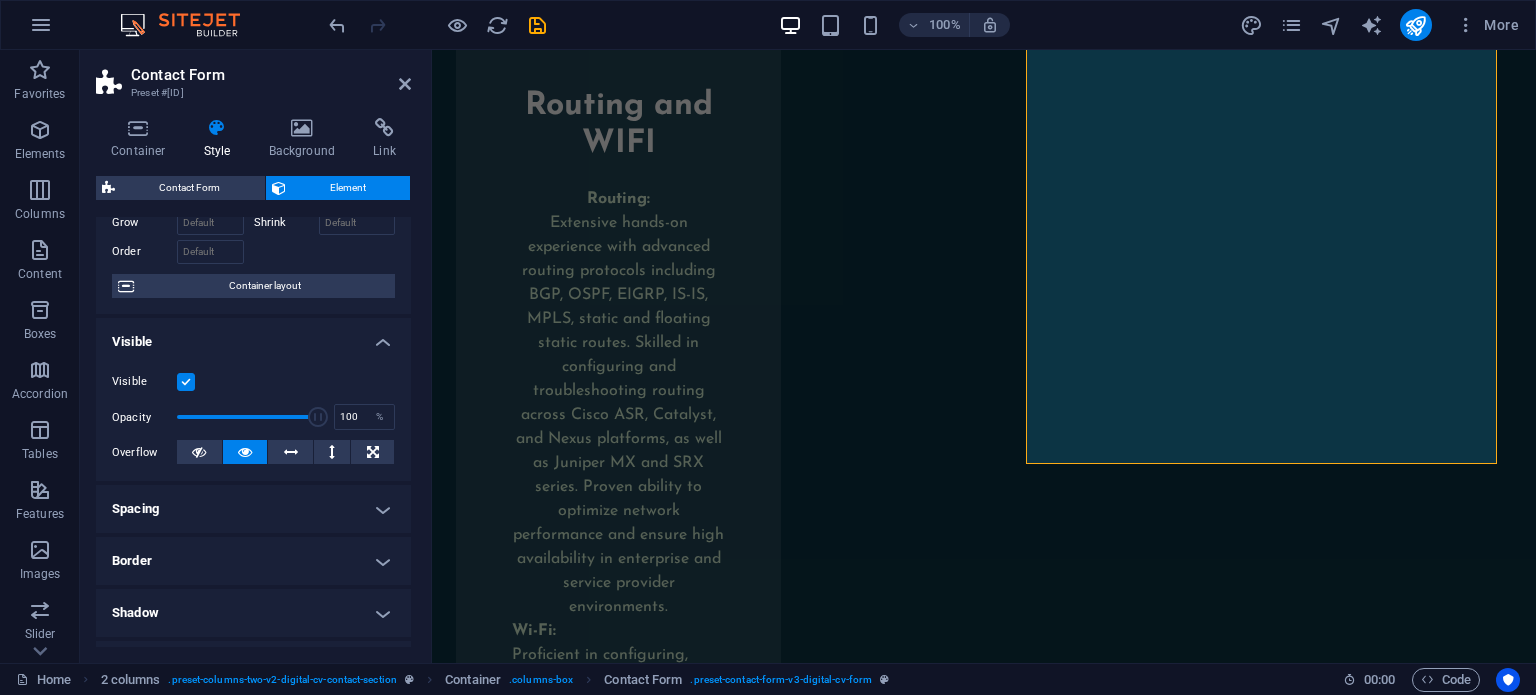 scroll, scrollTop: 0, scrollLeft: 0, axis: both 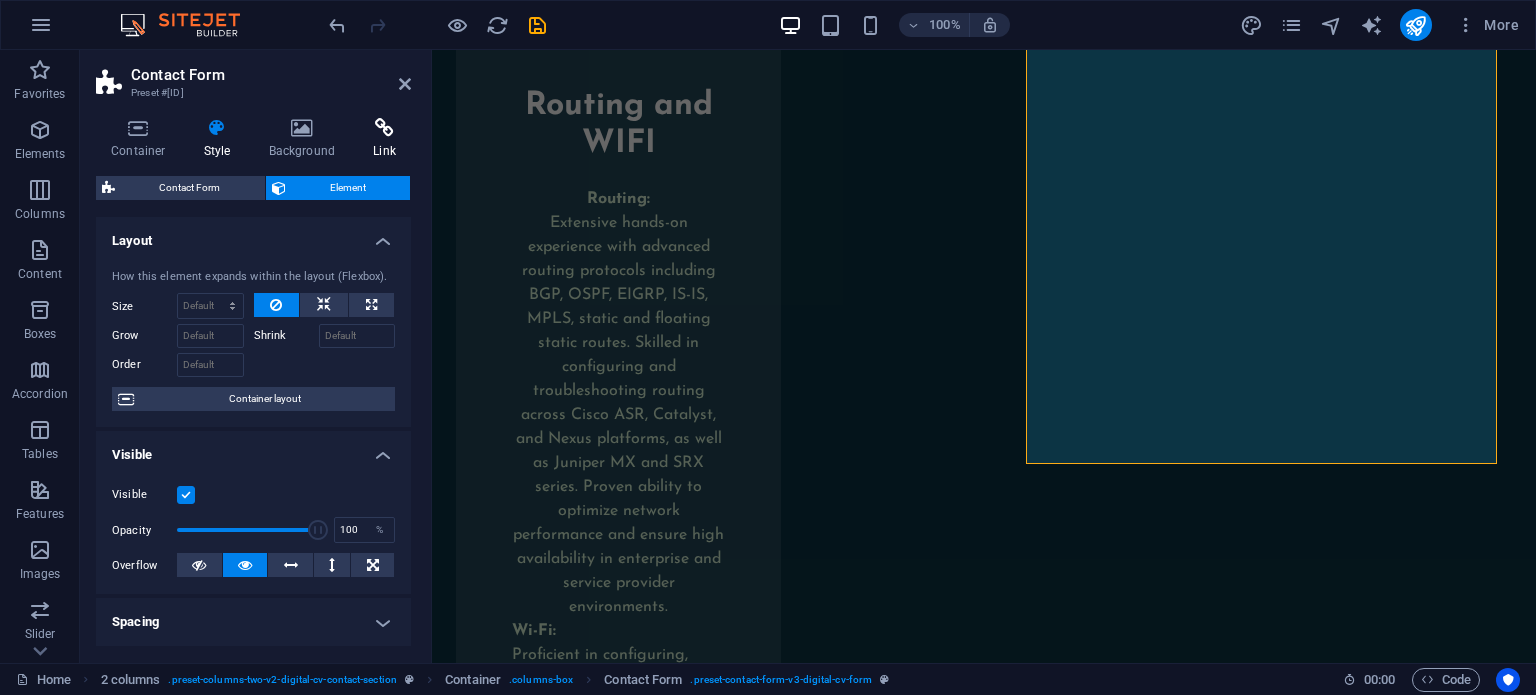 click on "Link" at bounding box center (384, 139) 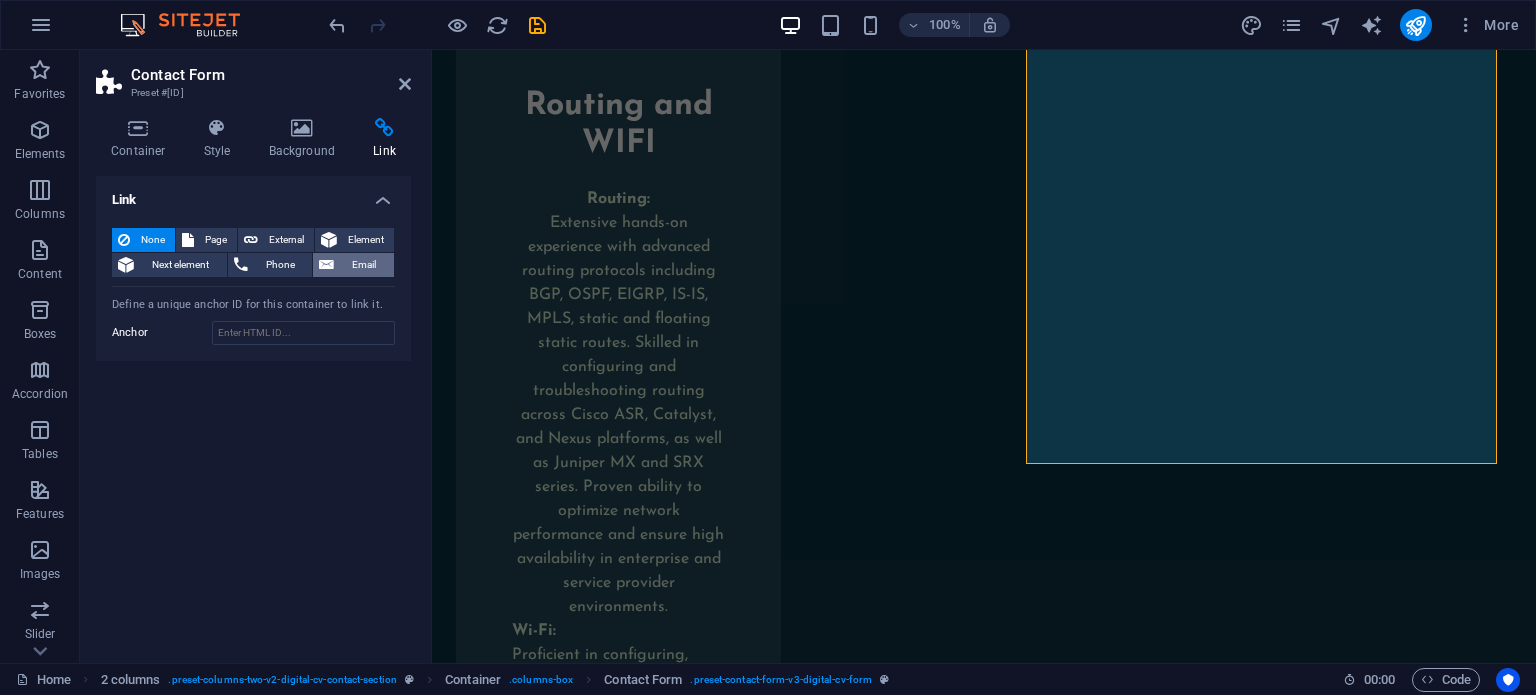 click on "Email" at bounding box center (364, 265) 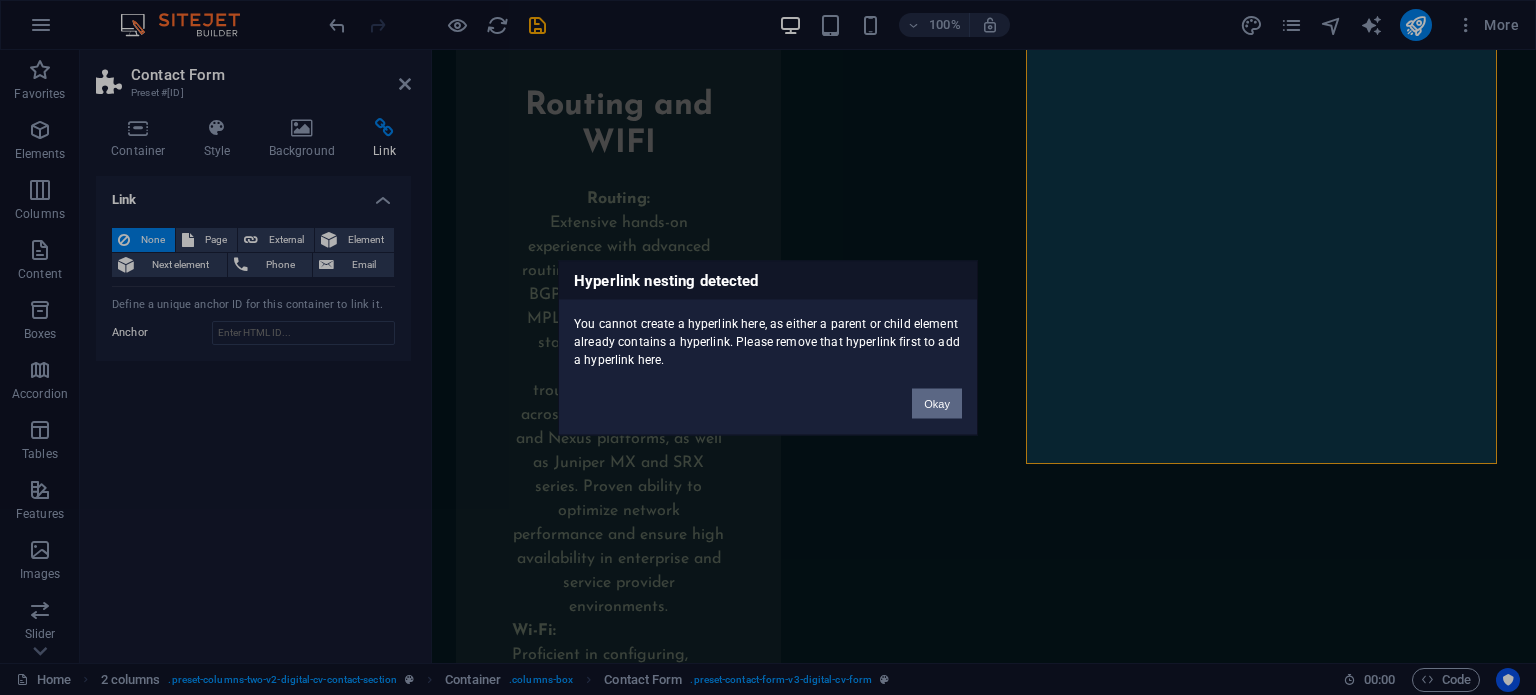 click on "Okay" at bounding box center (937, 403) 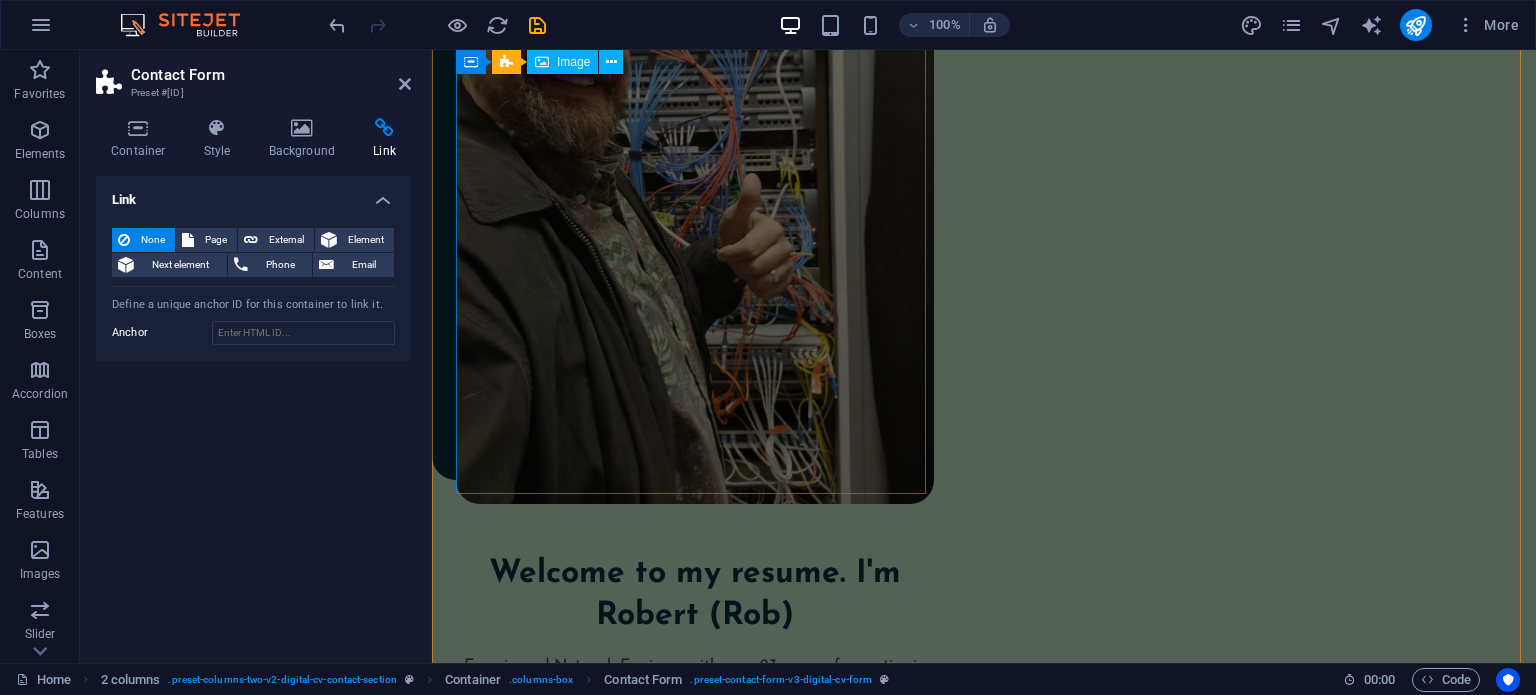 scroll, scrollTop: 480, scrollLeft: 0, axis: vertical 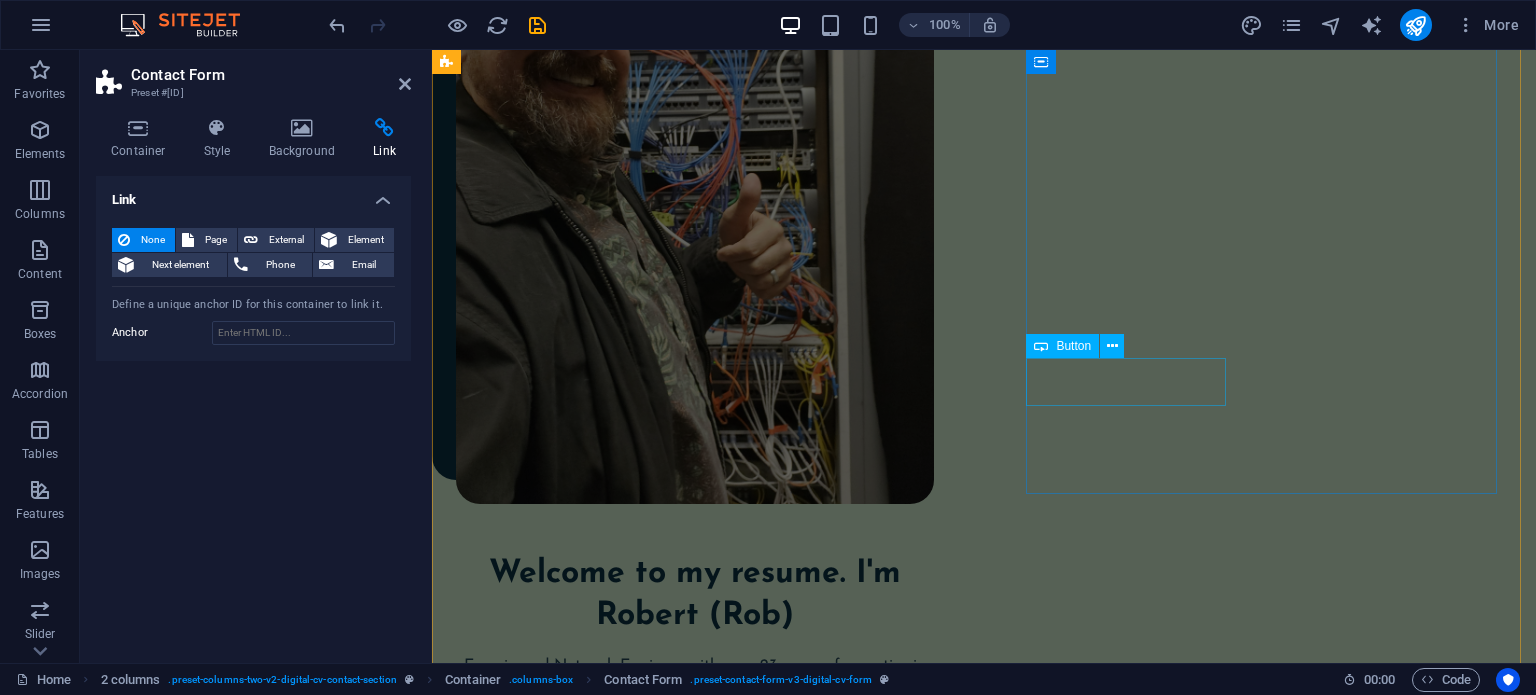 click on "contact me" at bounding box center [683, 982] 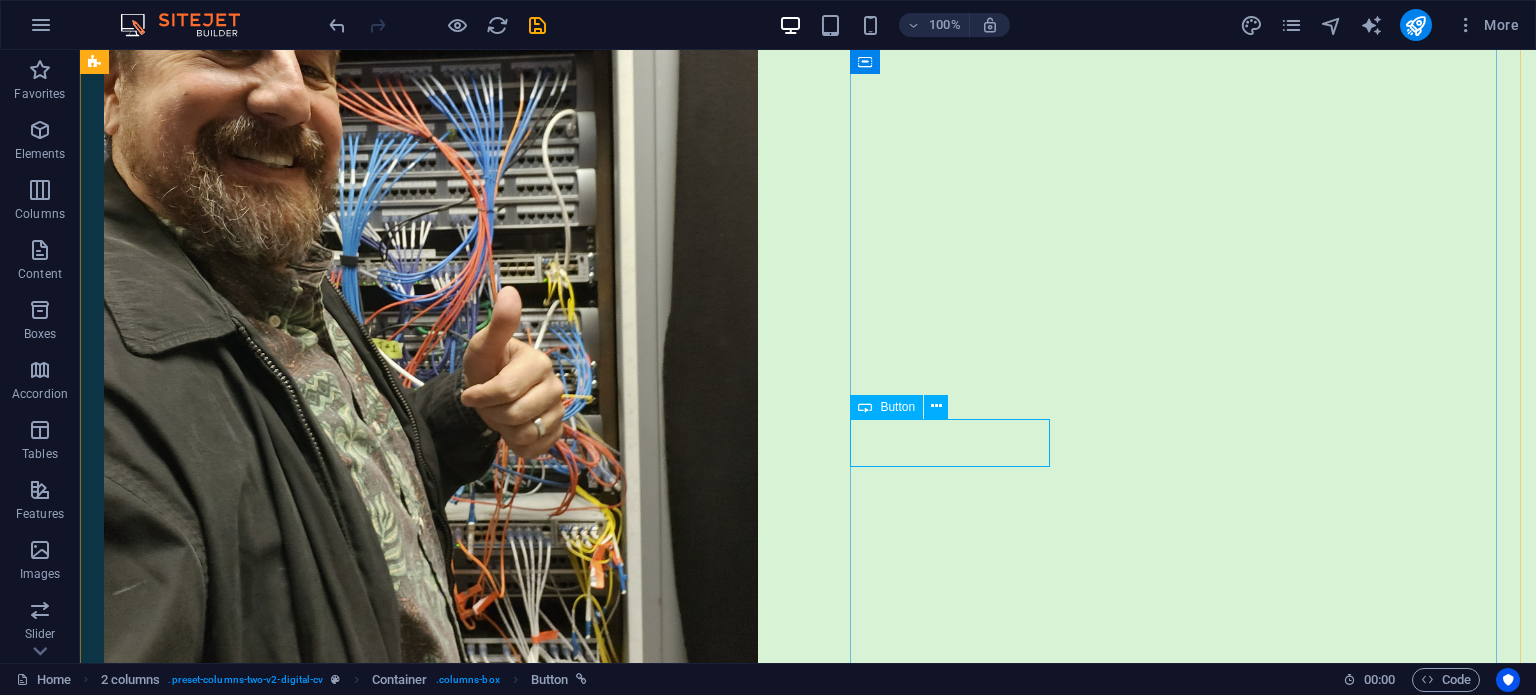 click on "contact me" at bounding box center (419, 1103) 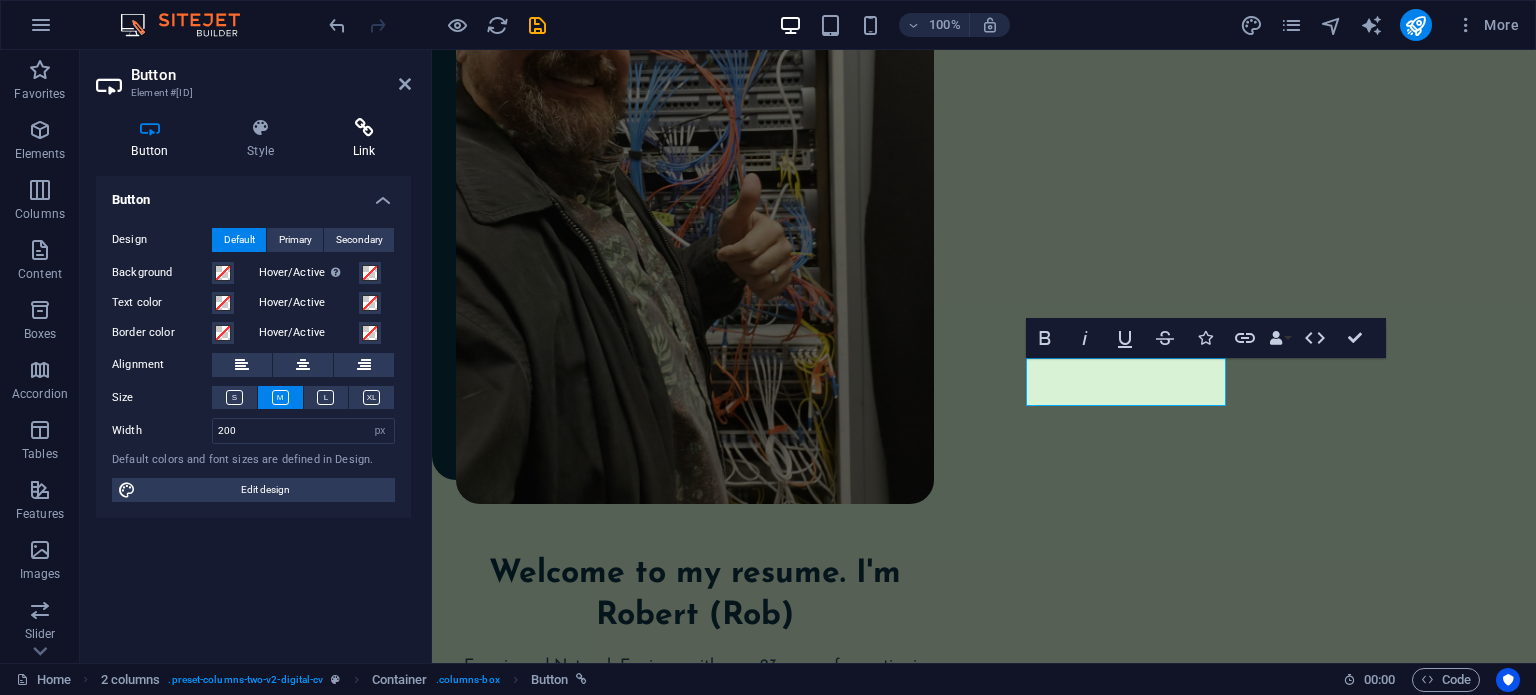 click on "Link" at bounding box center [364, 139] 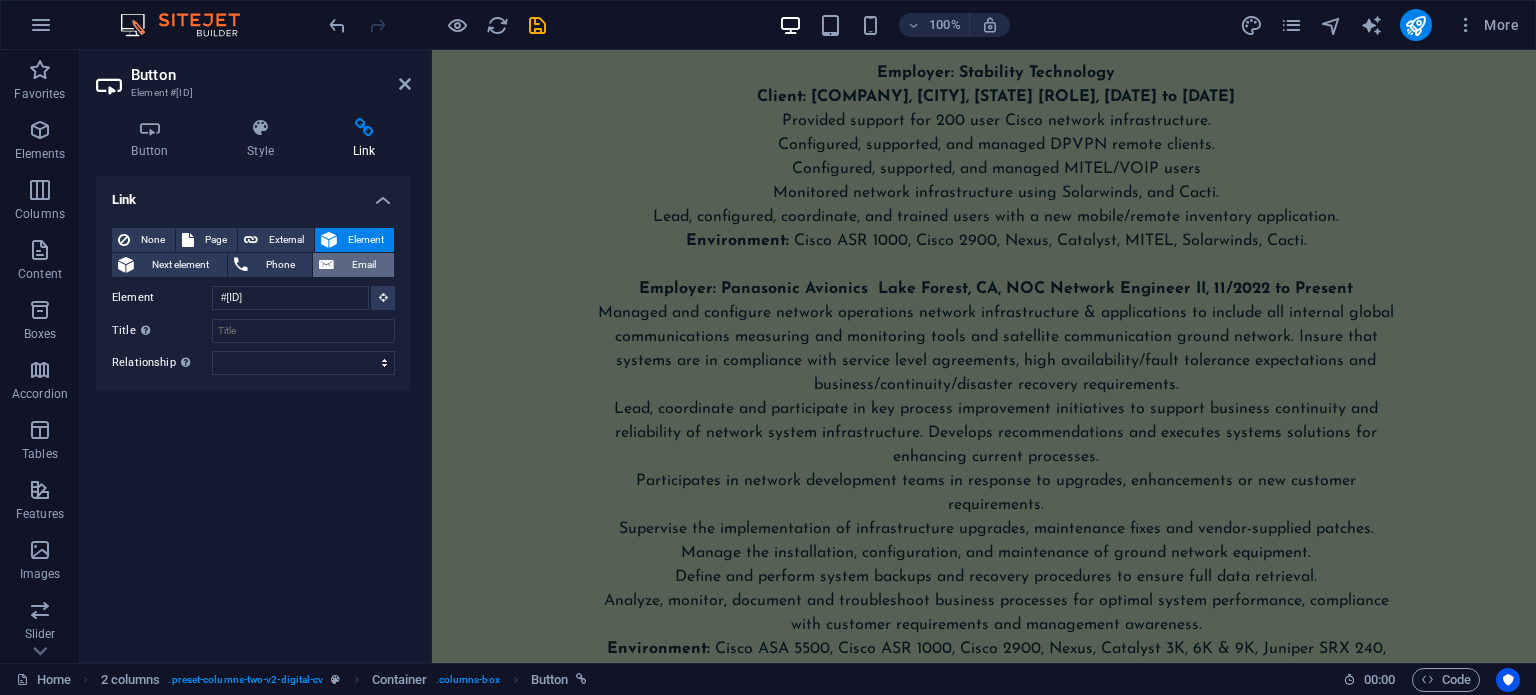 scroll, scrollTop: 480, scrollLeft: 0, axis: vertical 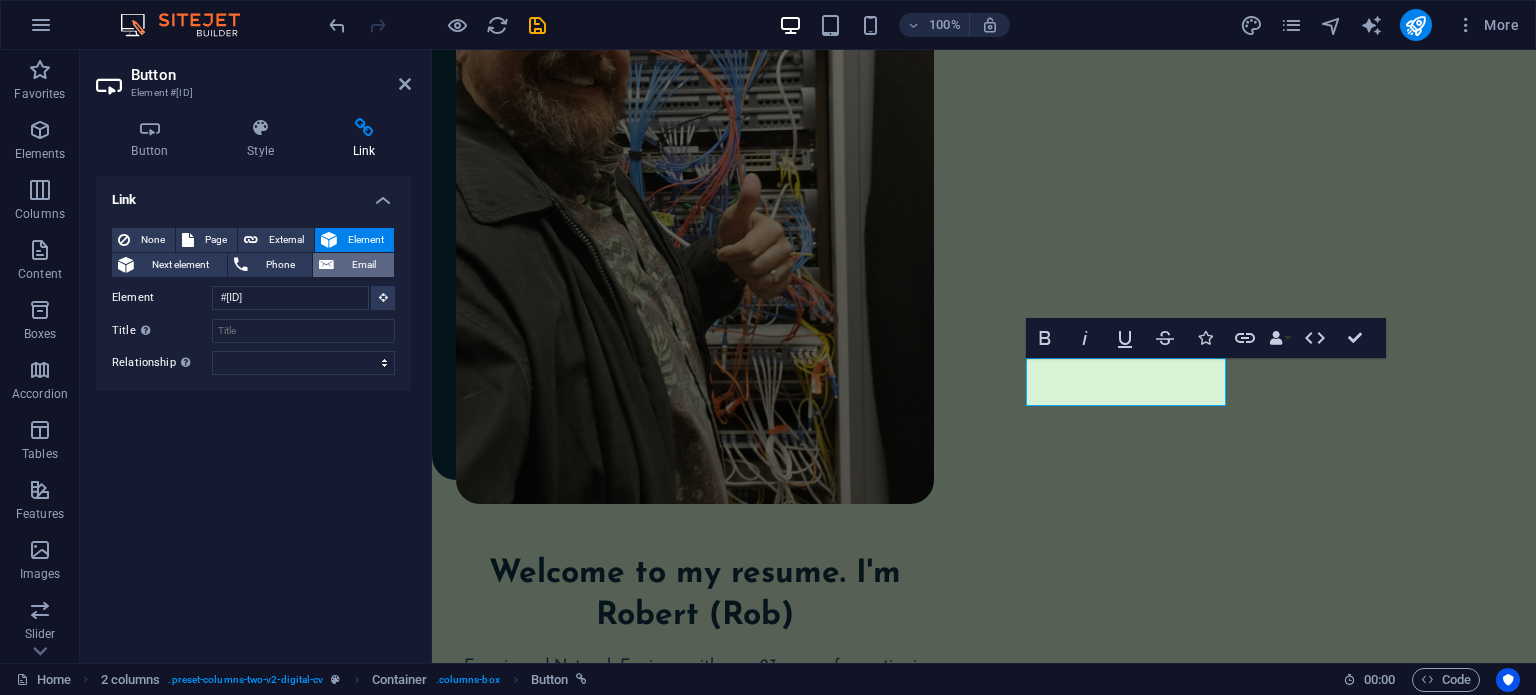 click on "Email" at bounding box center [353, 265] 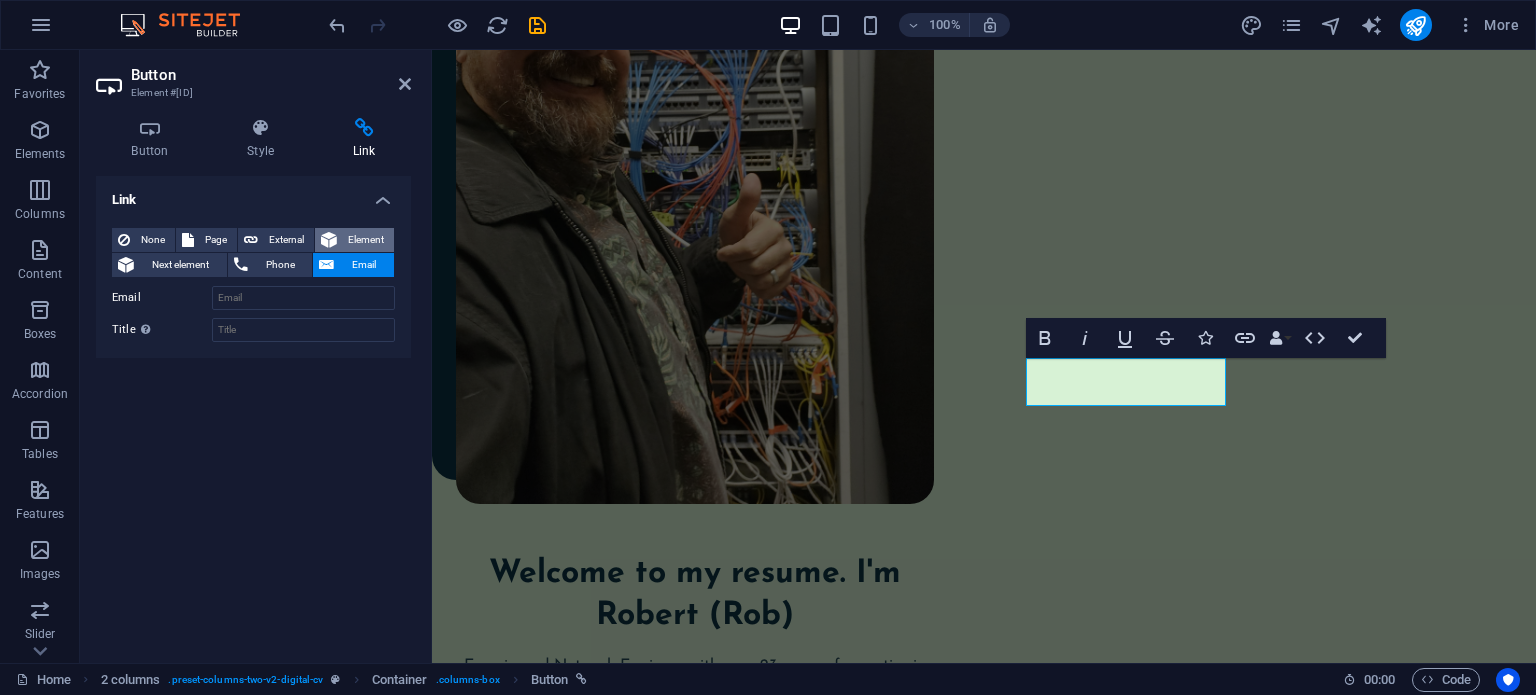 click on "Element" at bounding box center (365, 240) 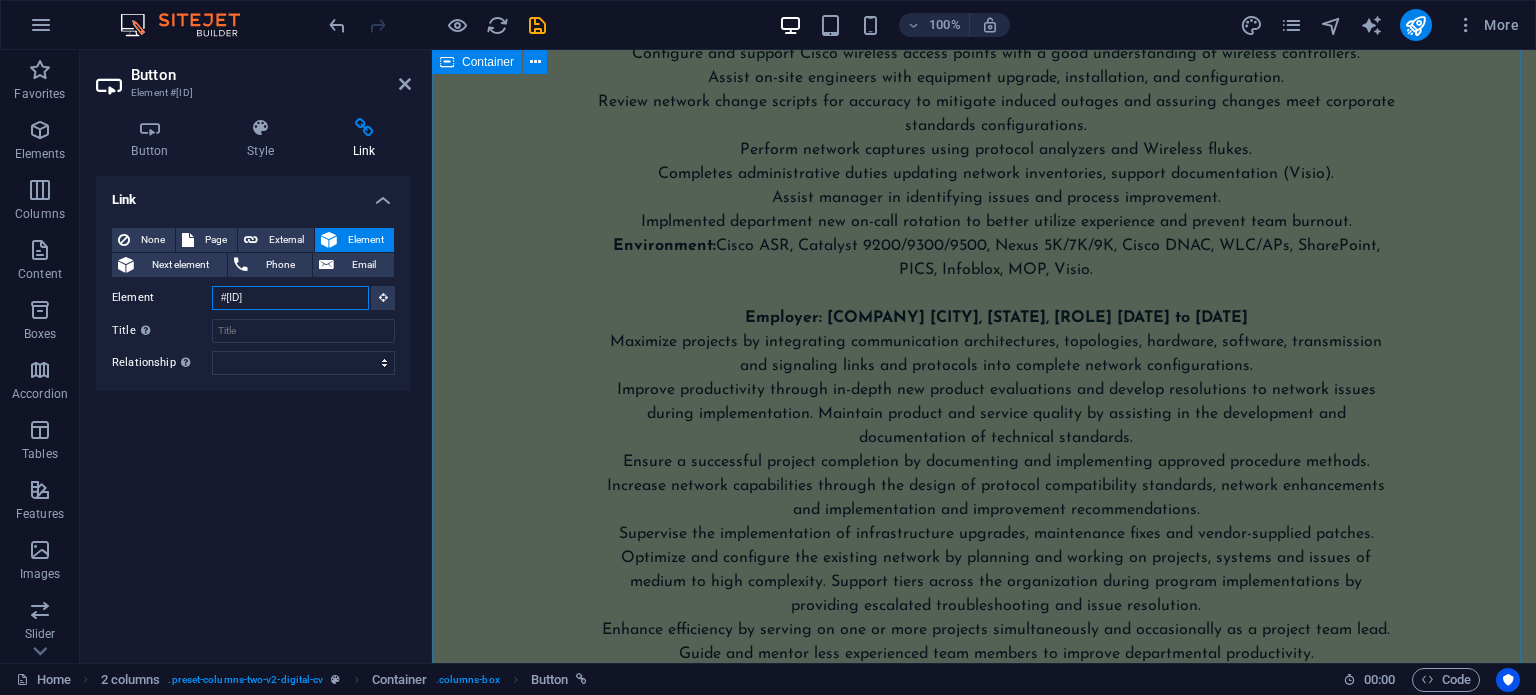 scroll, scrollTop: 480, scrollLeft: 0, axis: vertical 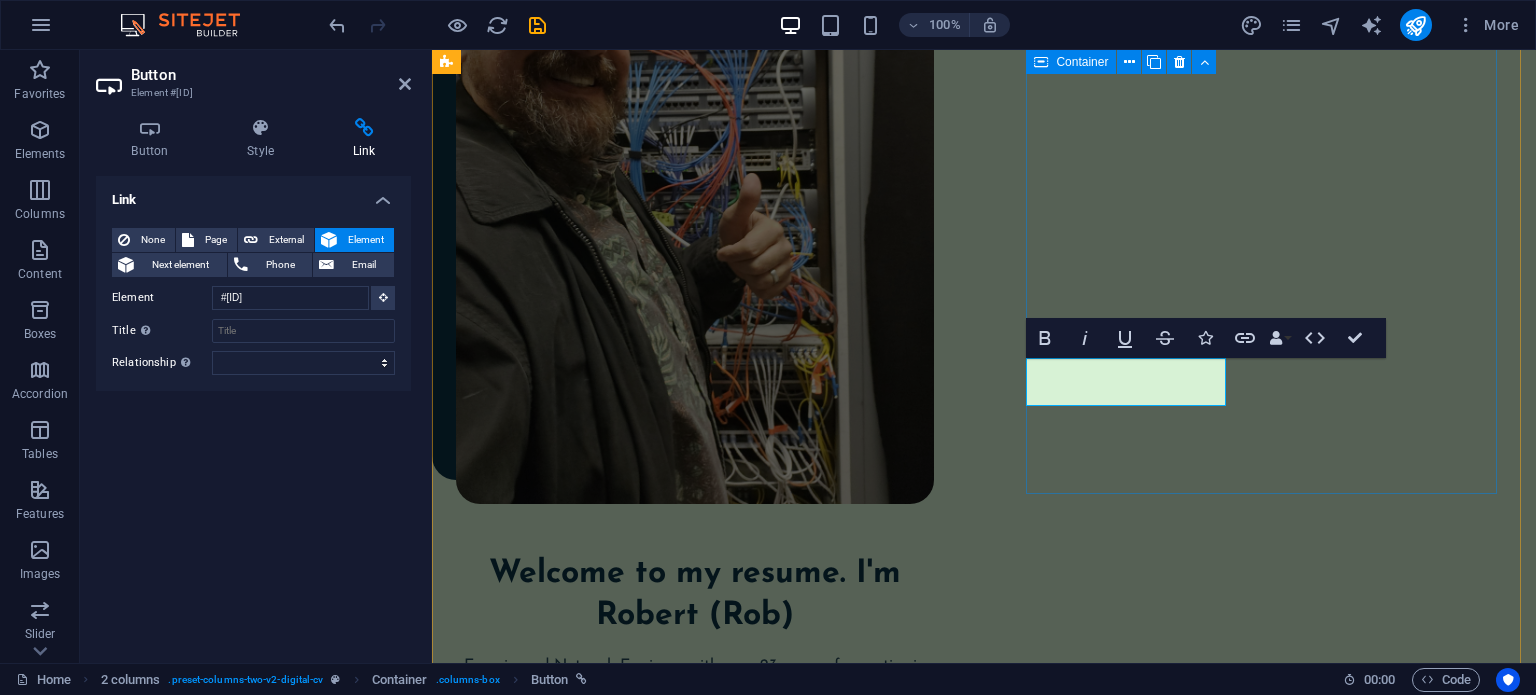 click on "Welcome to my resume. I'm Robert (Rob) Experienced Network Engineer with over 23 years of expertise in supporting, designing, and troubleshooting complex network infrastructures across NOC, small business, and global enterprise environments. Possesses extensive hands-on knowledge of Cisco and Juniper systems, network monitoring, and a comprehensive range of intermediate and advanced routing protocols, including BGP, OSPF, MPLS, EIGRP, and IS-IS. Demonstrated ability to lead projects, mentor junior engineers, and implement enhancements that improve network performance and reliability. Strong documentation and process-oriented mindset, complemented by excellent communication skills. contact me" at bounding box center (695, 803) 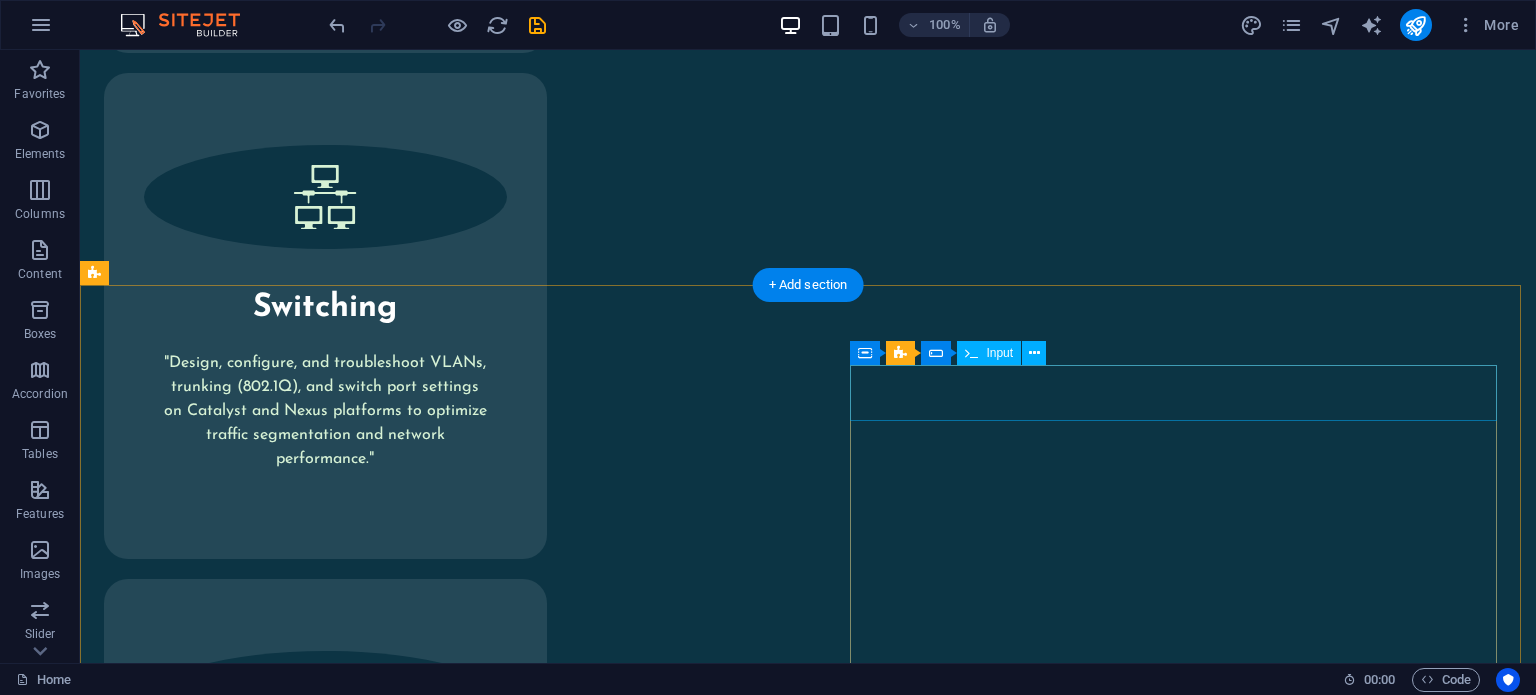 scroll, scrollTop: 9007, scrollLeft: 0, axis: vertical 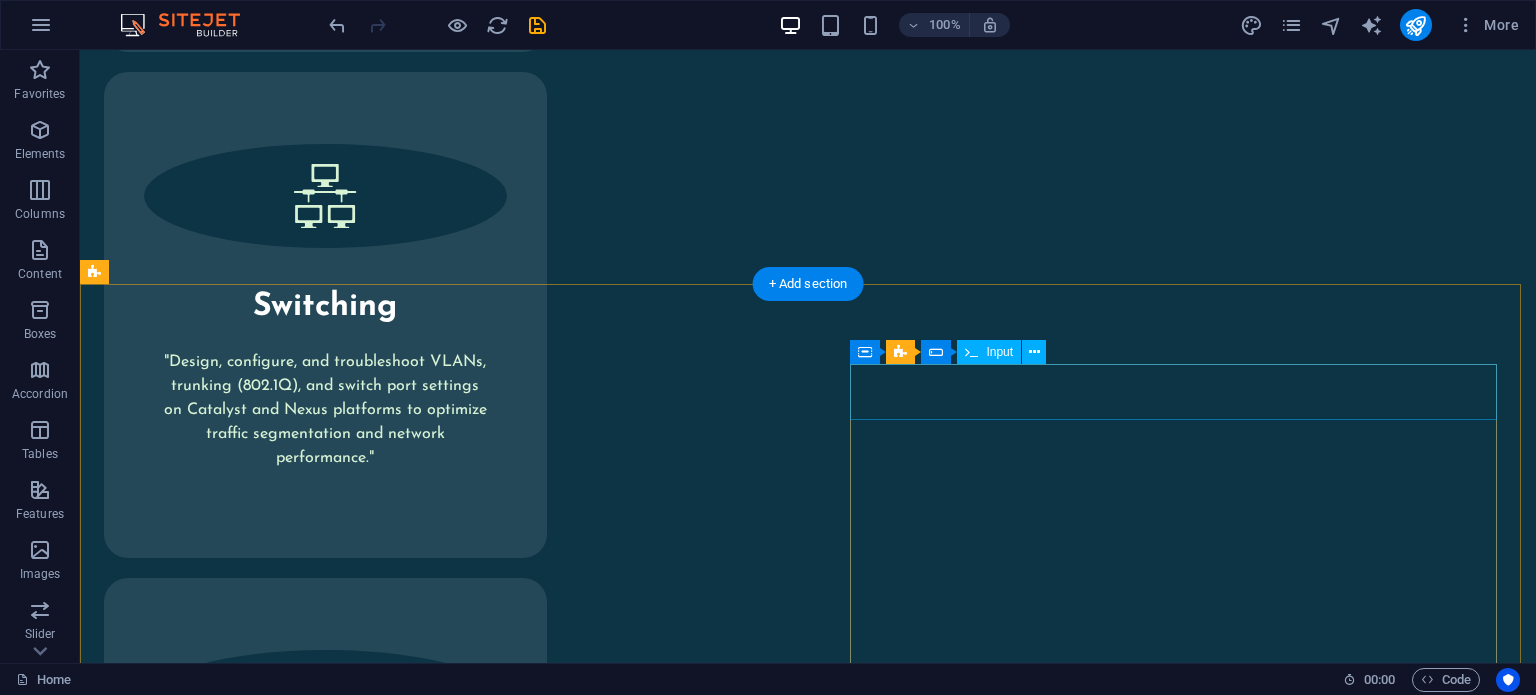 click at bounding box center [431, 2424] 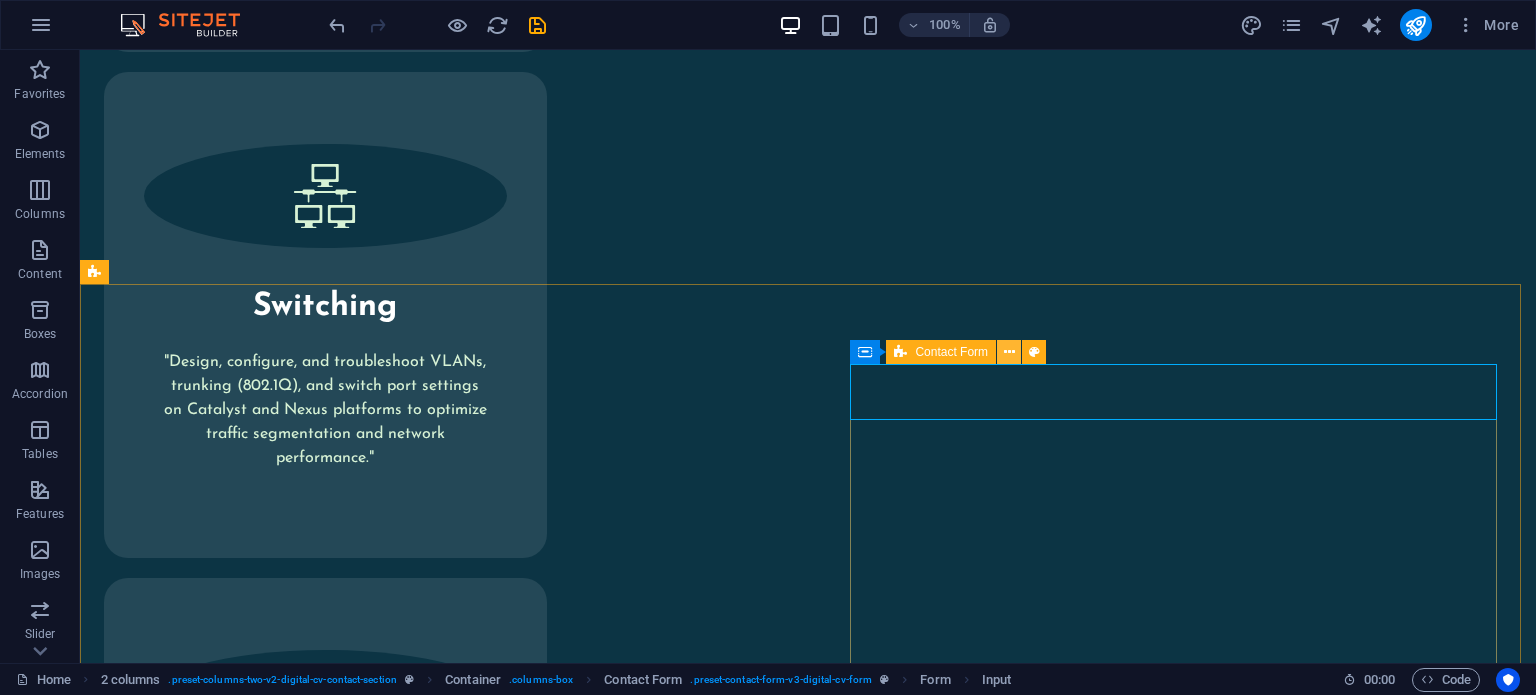 click at bounding box center (1009, 352) 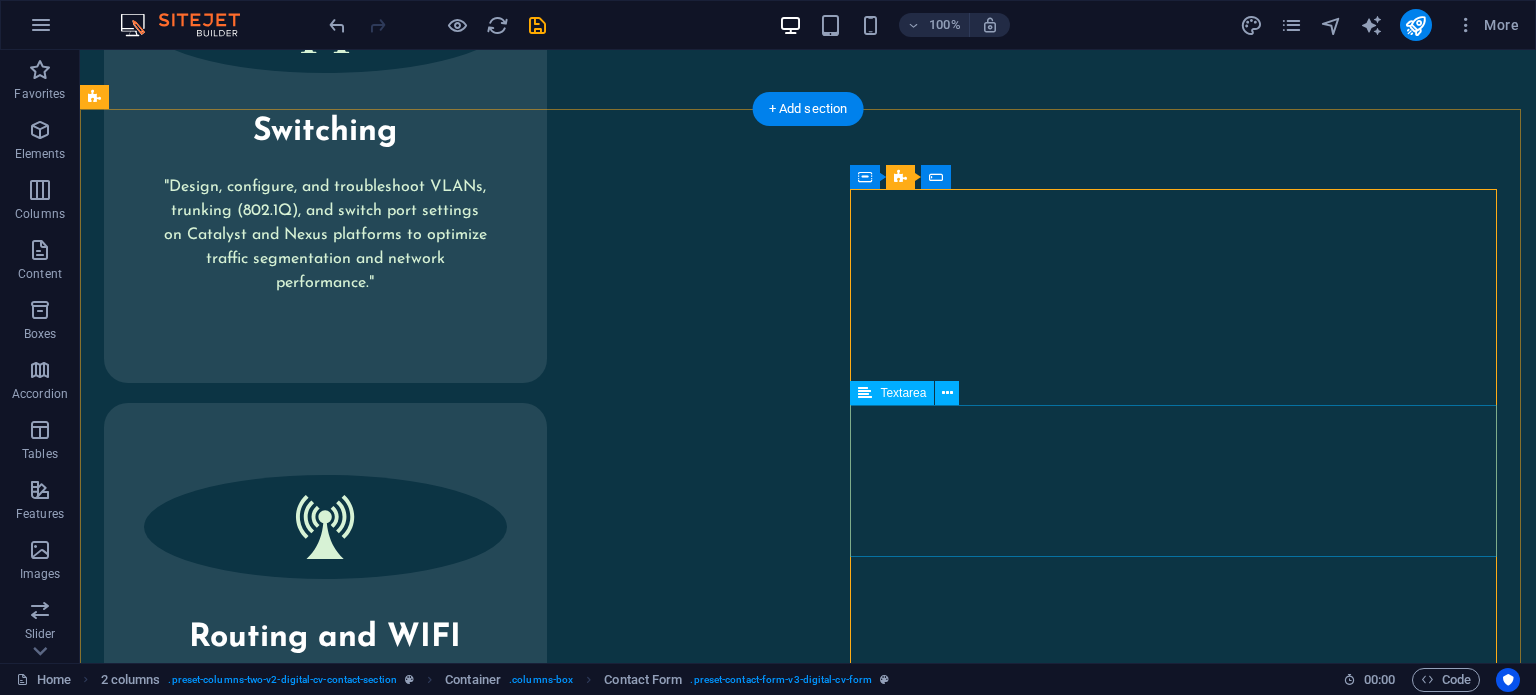 scroll, scrollTop: 9183, scrollLeft: 0, axis: vertical 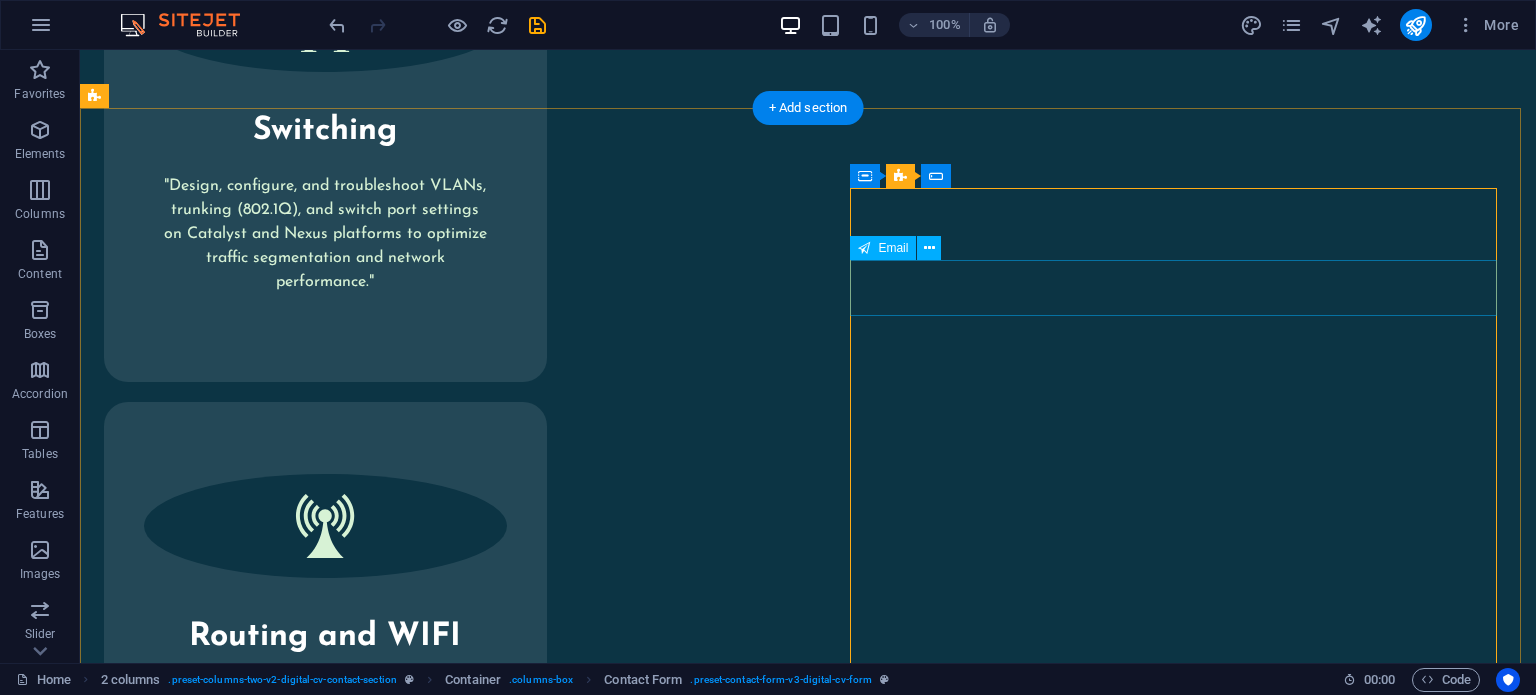 click at bounding box center [431, 2344] 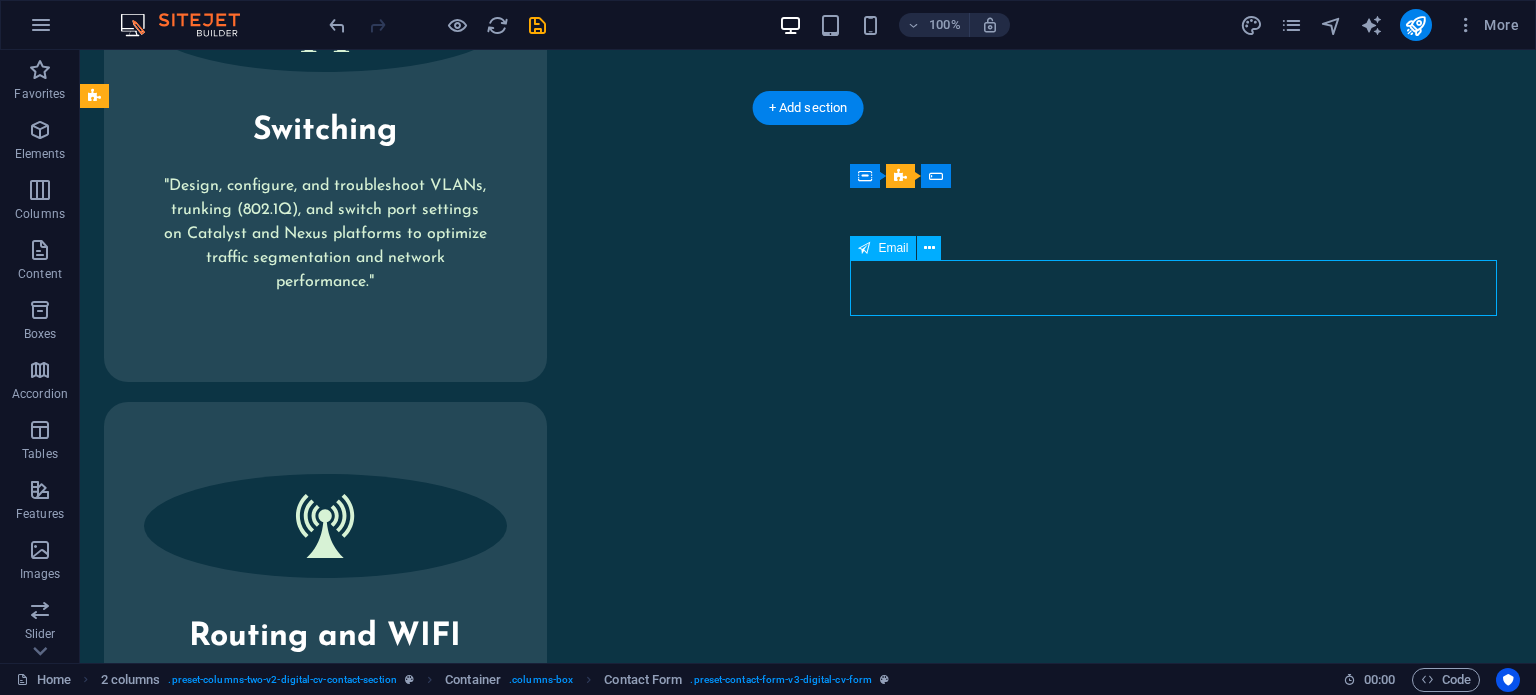 click at bounding box center [431, 2344] 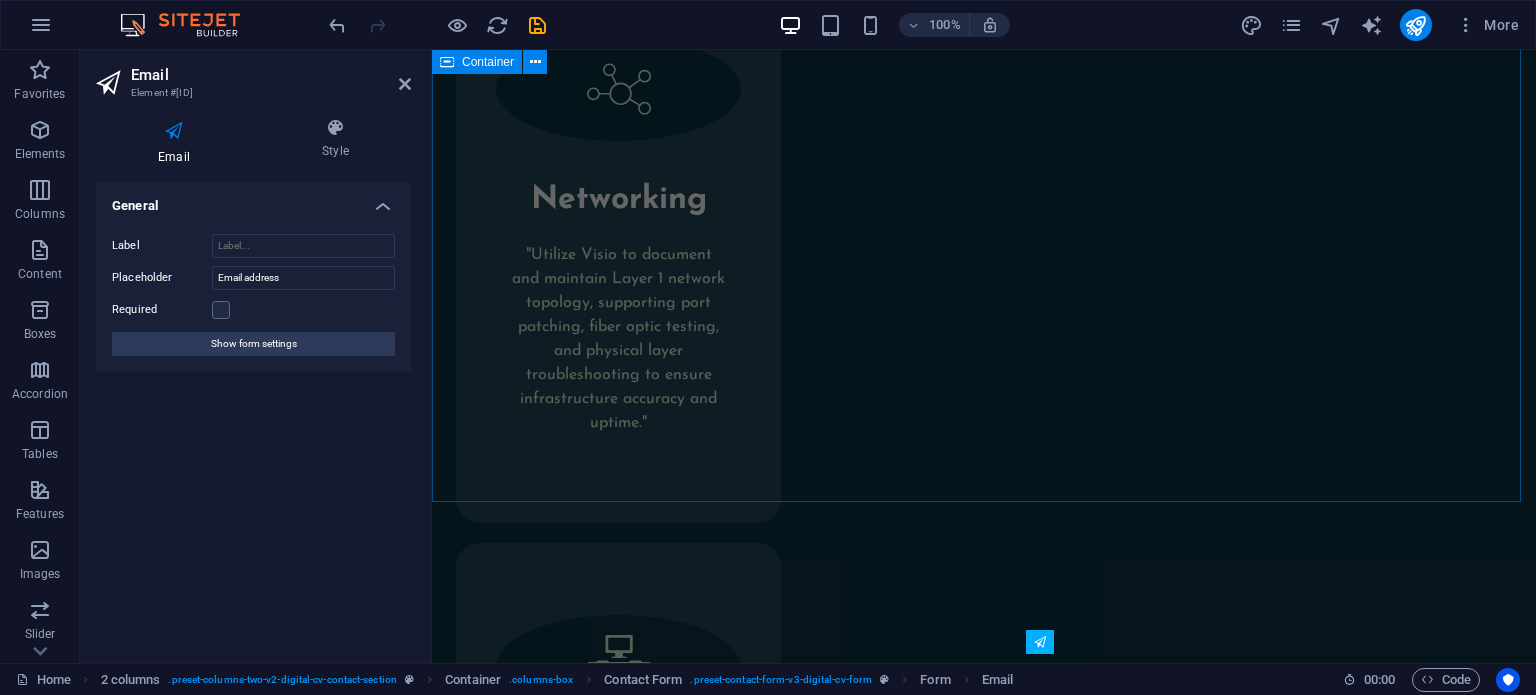 scroll, scrollTop: 9716, scrollLeft: 0, axis: vertical 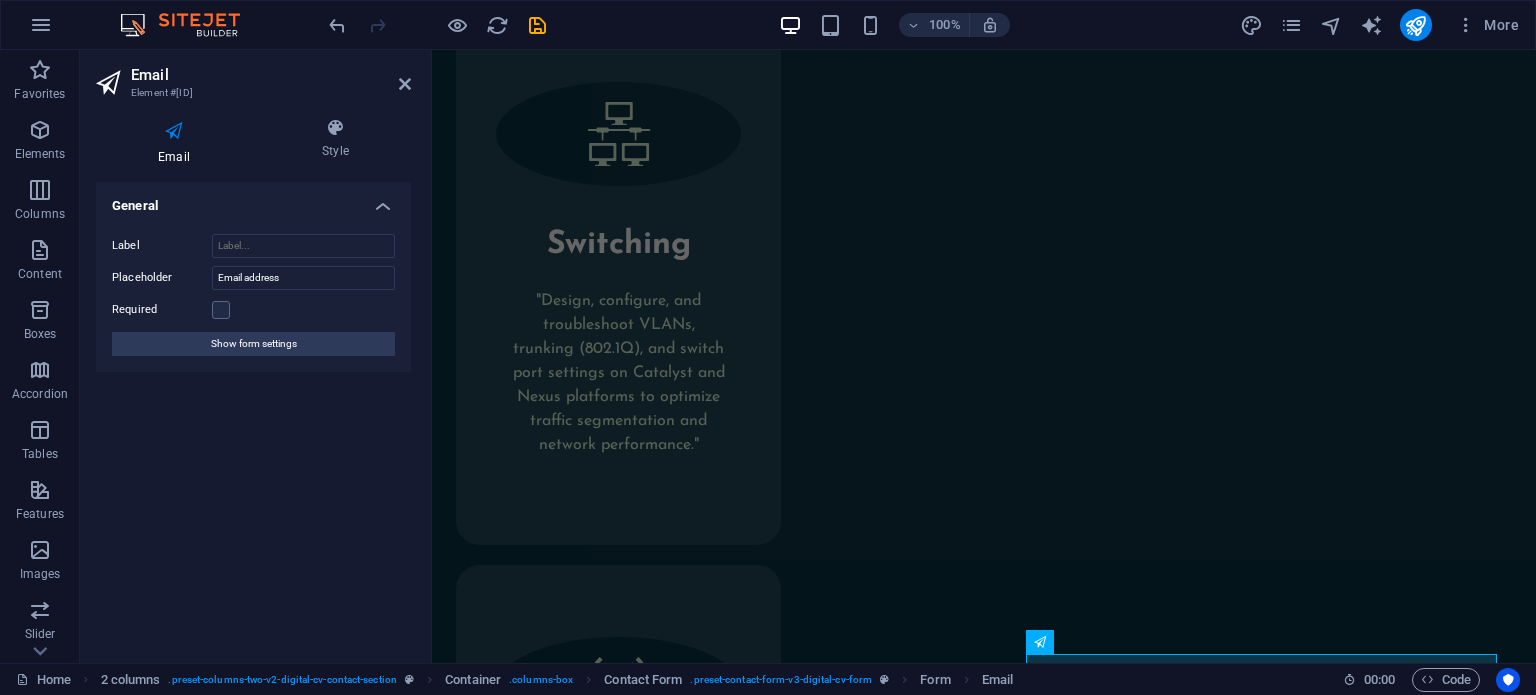 click on "Email" at bounding box center [271, 75] 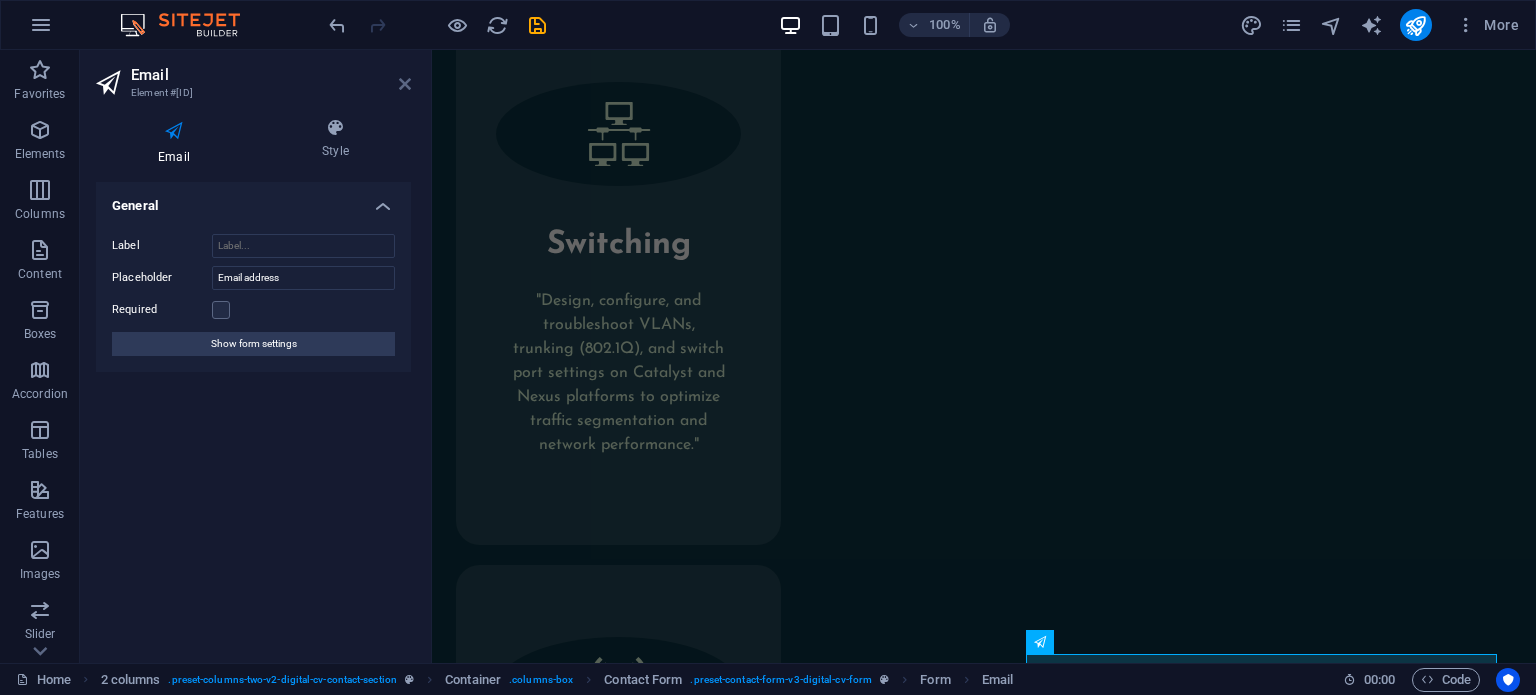 click at bounding box center [405, 84] 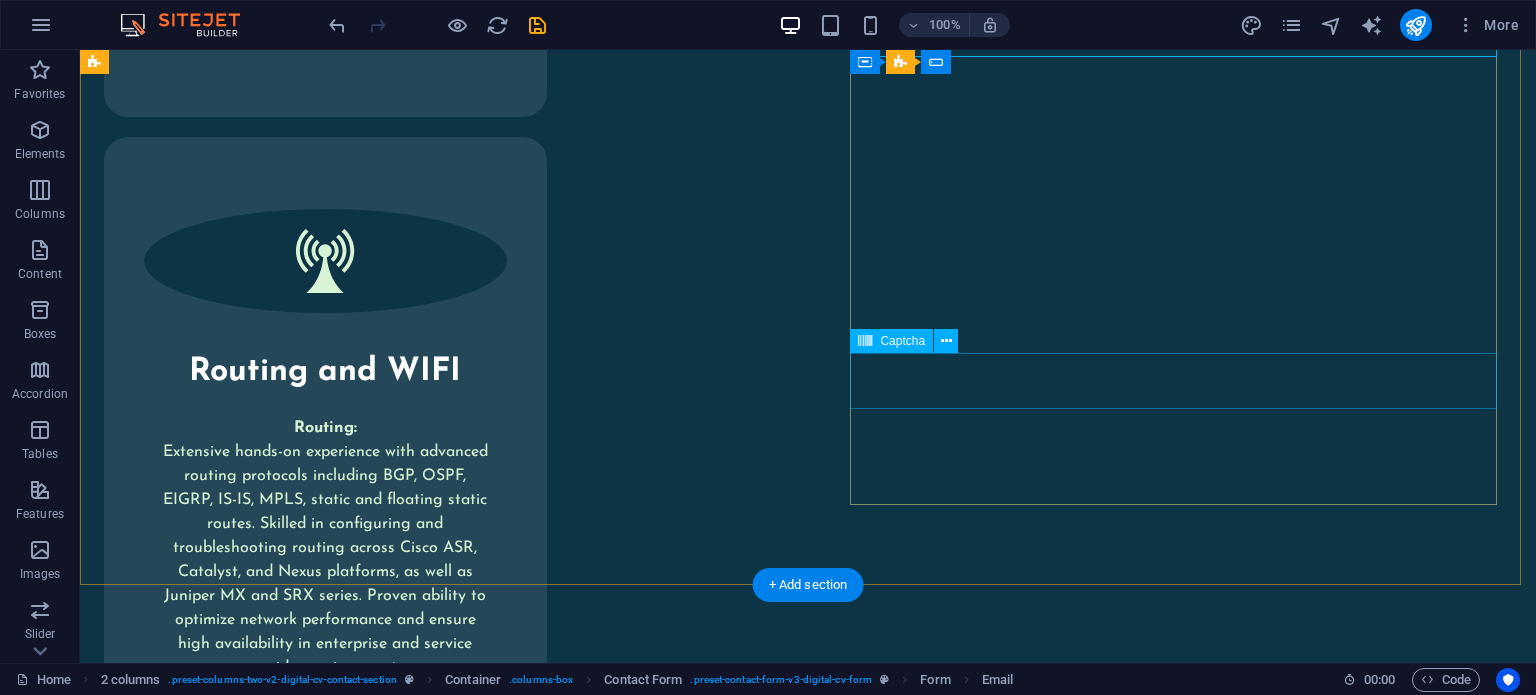 scroll, scrollTop: 9448, scrollLeft: 0, axis: vertical 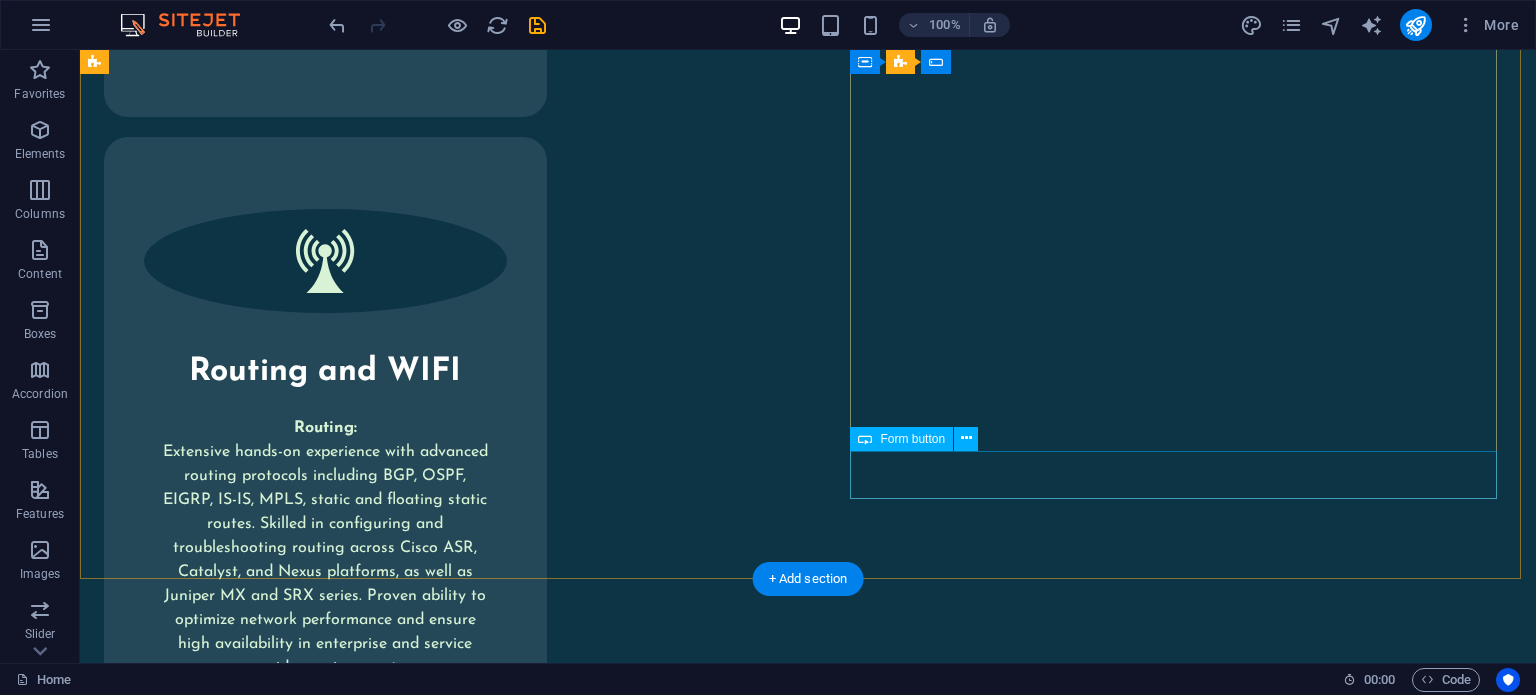click on "Submit" at bounding box center [431, 2599] 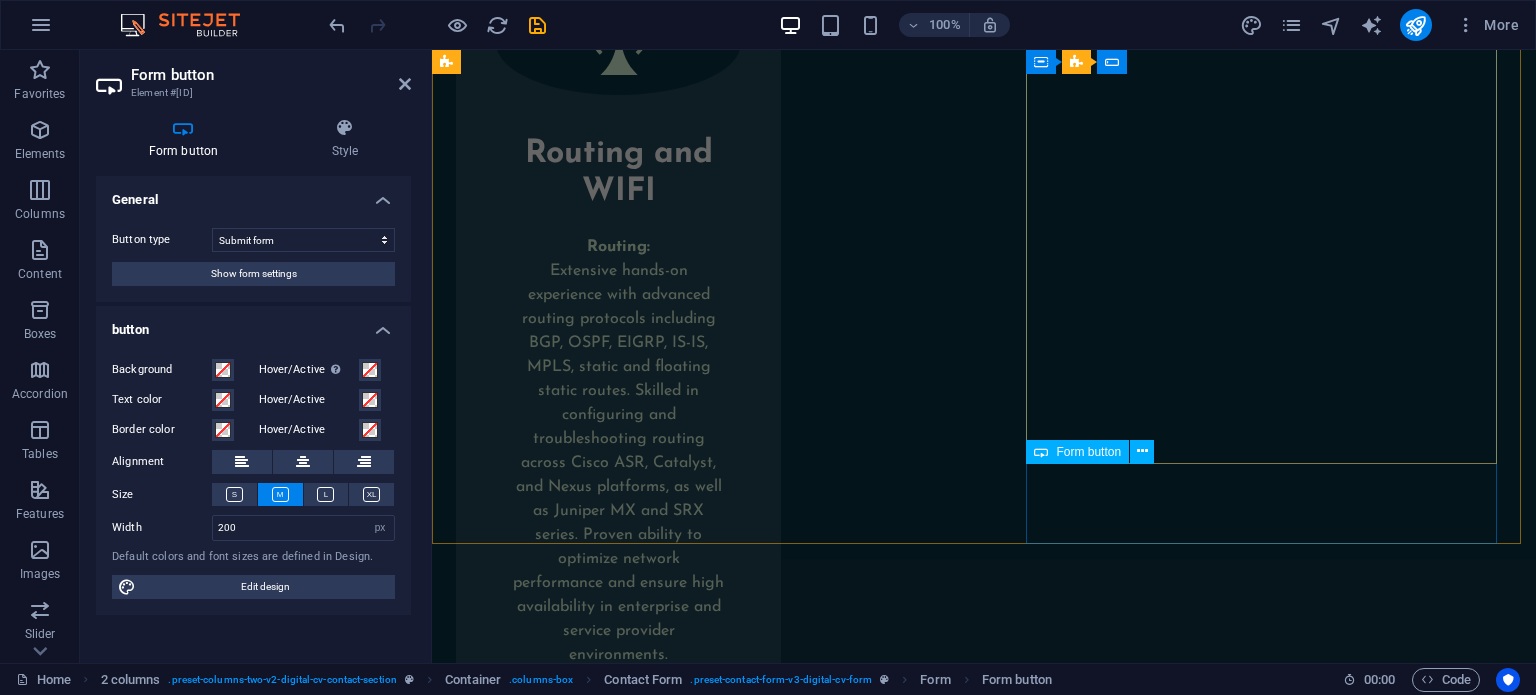 click on "I have read and understand the privacy policy. Unreadable? Load new Submit" at bounding box center [695, 2497] 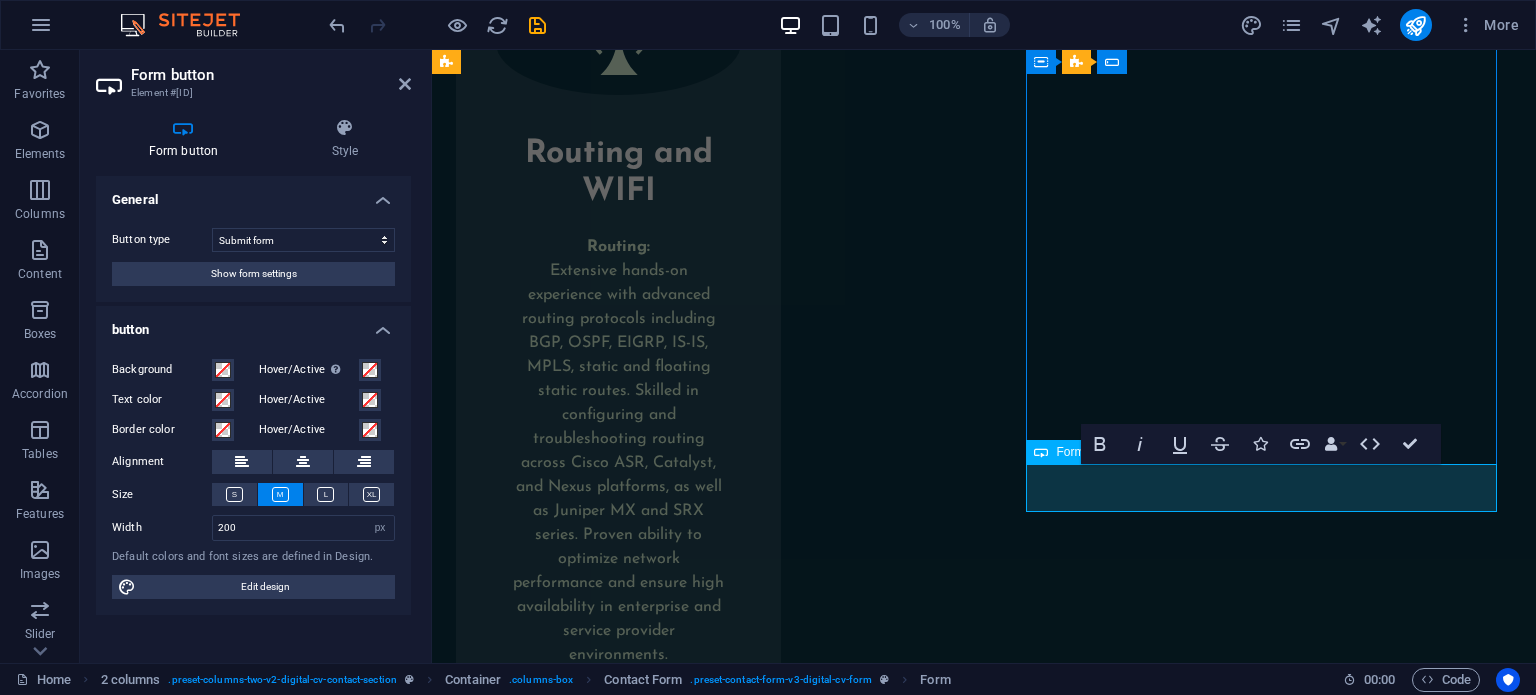 scroll, scrollTop: 9436, scrollLeft: 0, axis: vertical 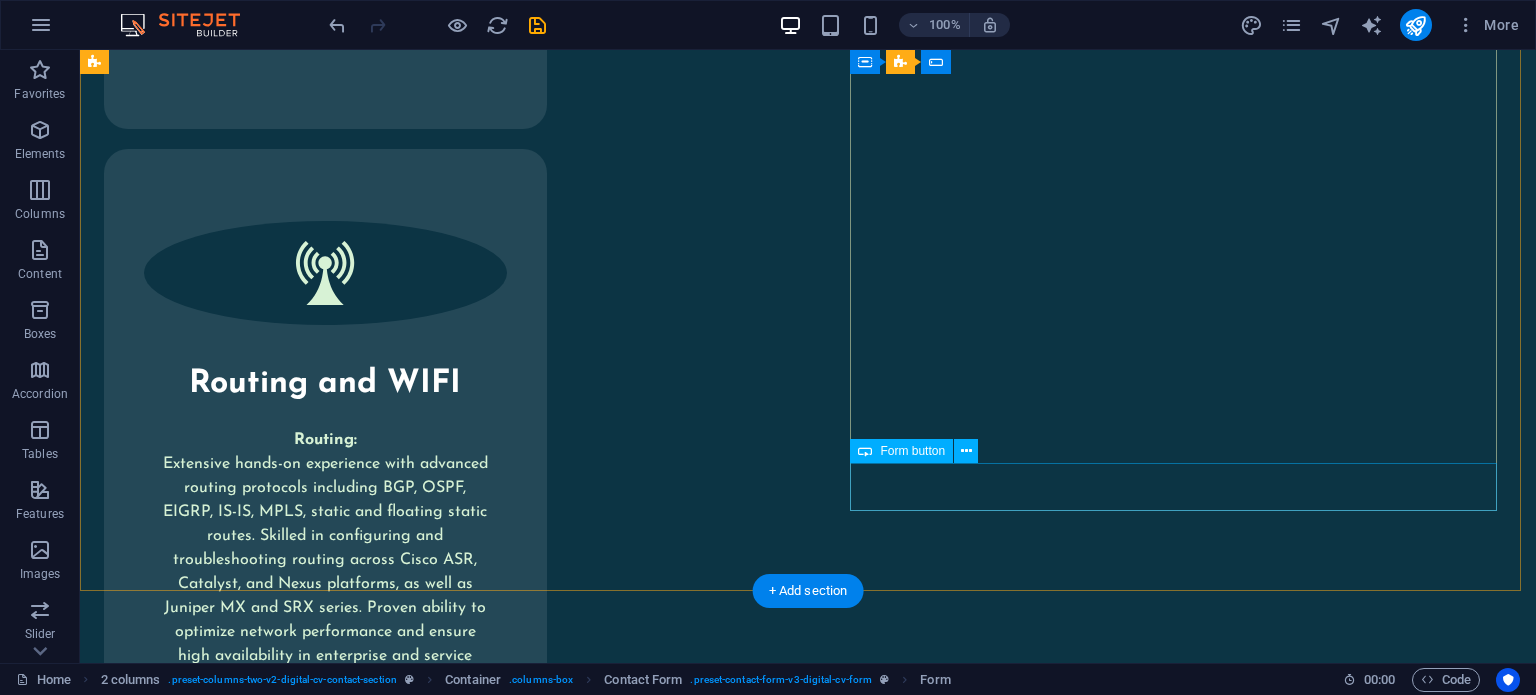 click on "Submit" at bounding box center [431, 2611] 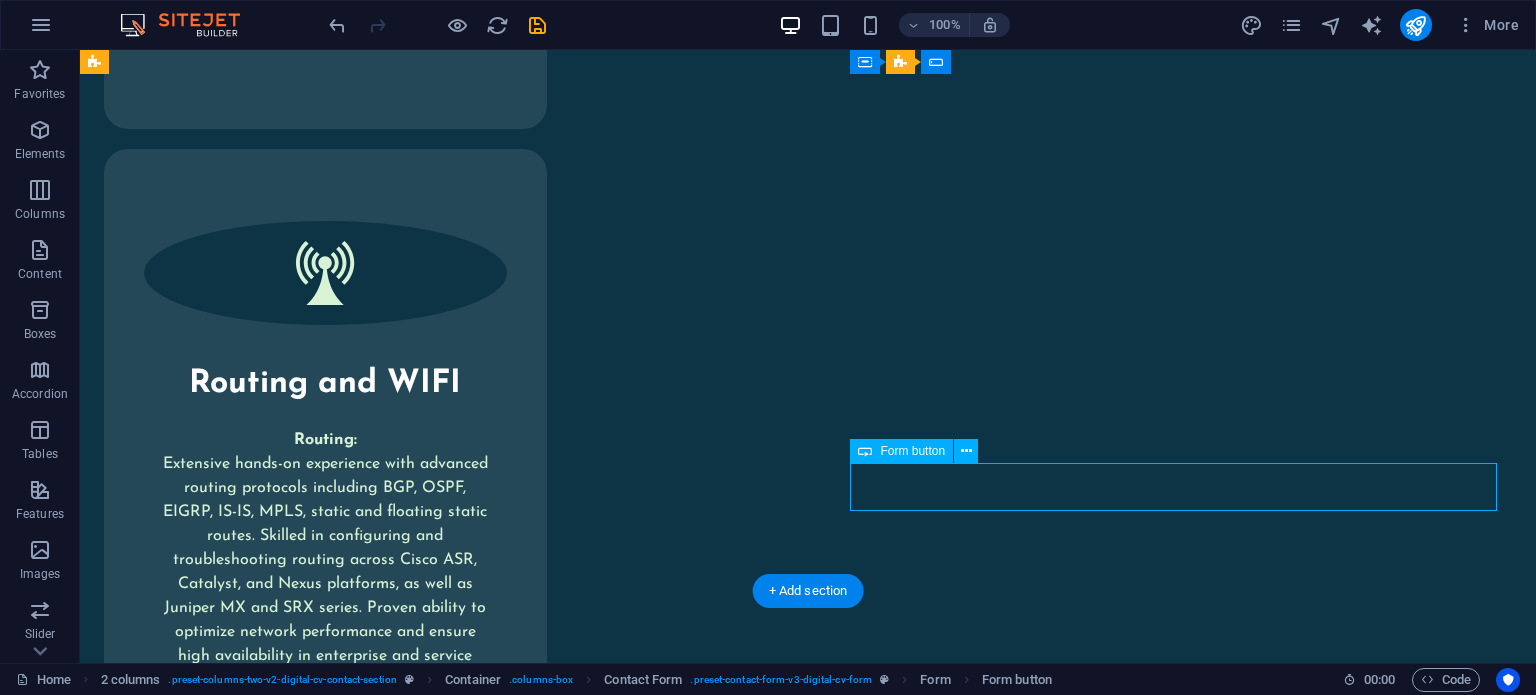 click on "Submit" at bounding box center [431, 2611] 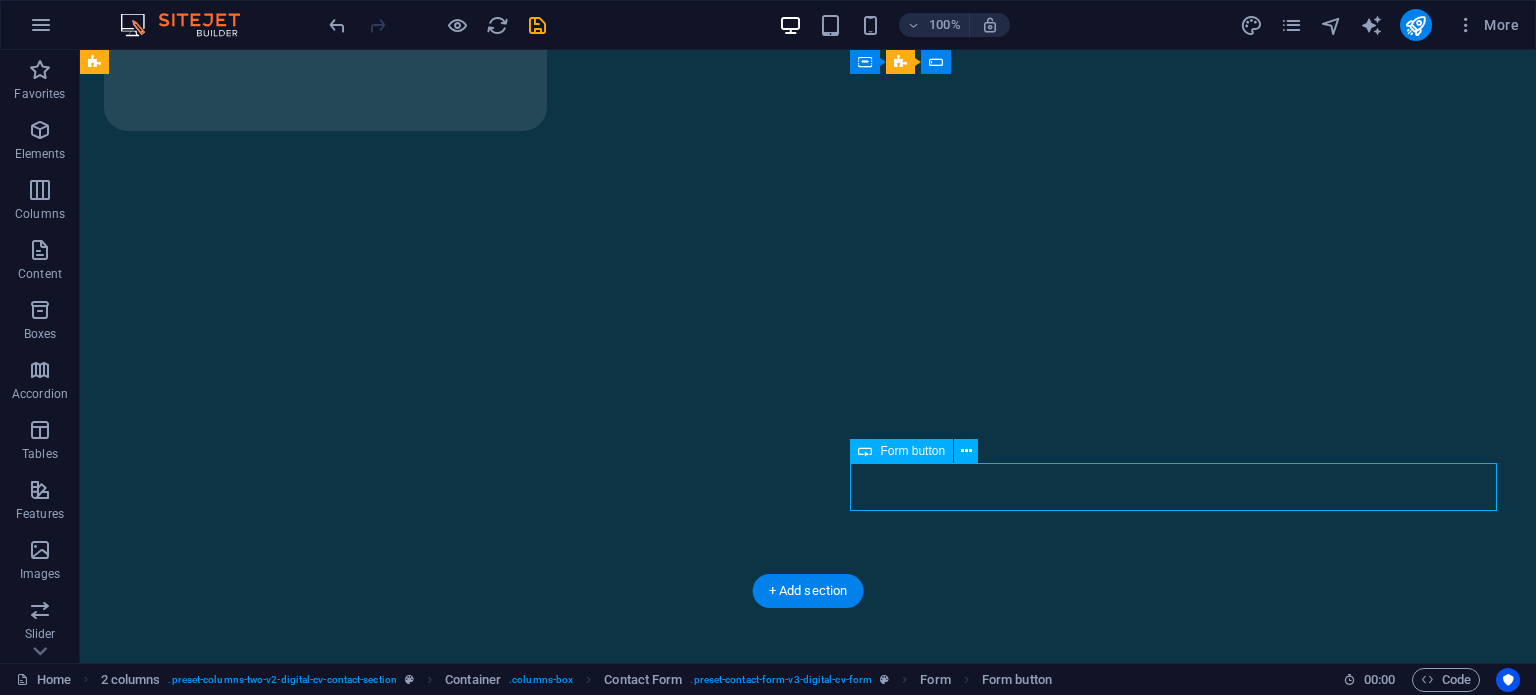 select on "px" 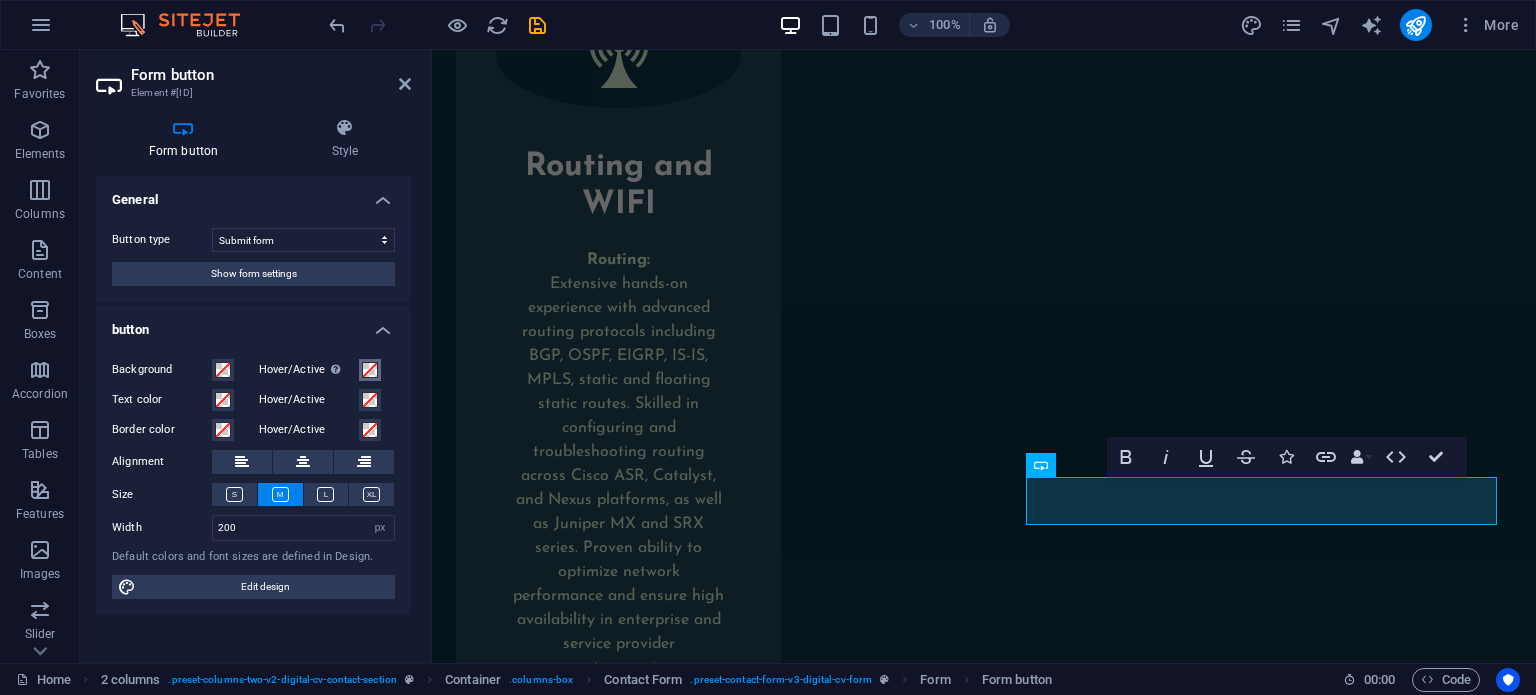 click at bounding box center [370, 370] 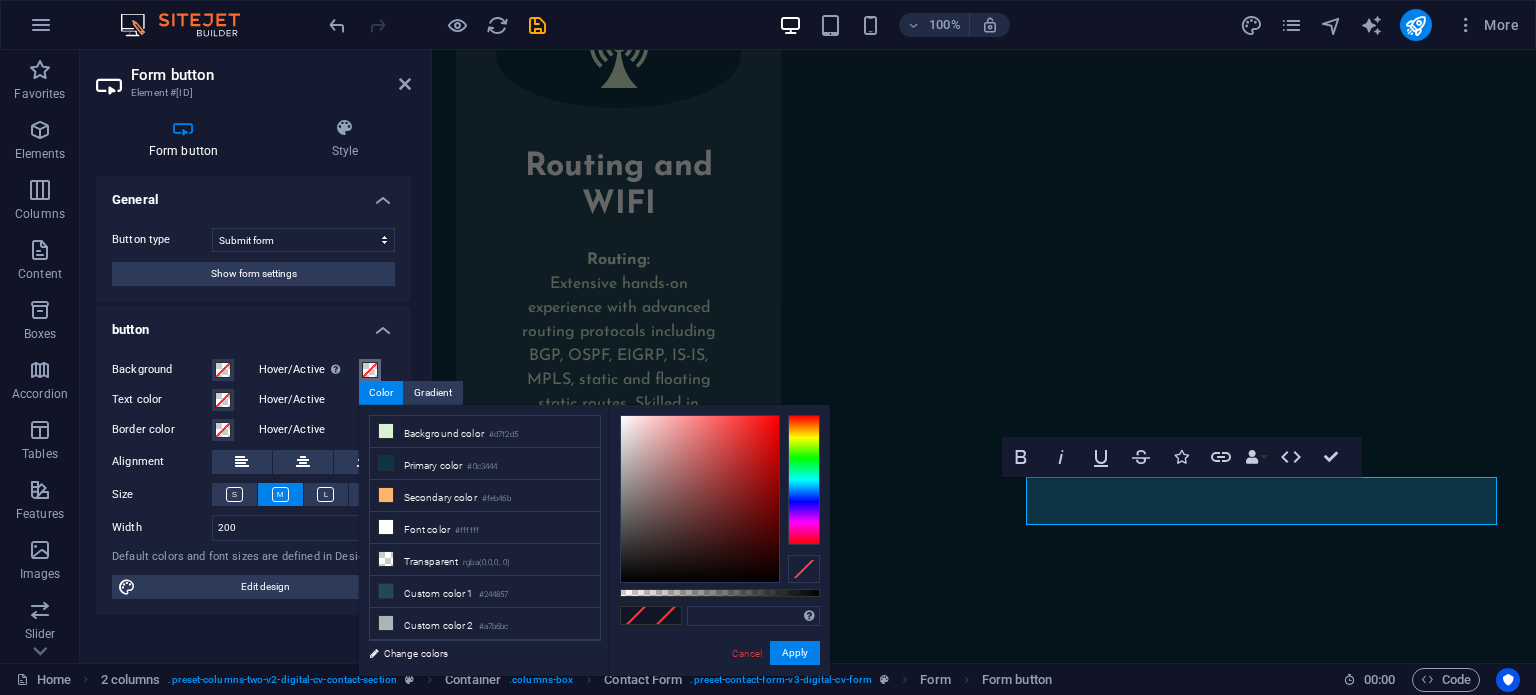 click at bounding box center (370, 370) 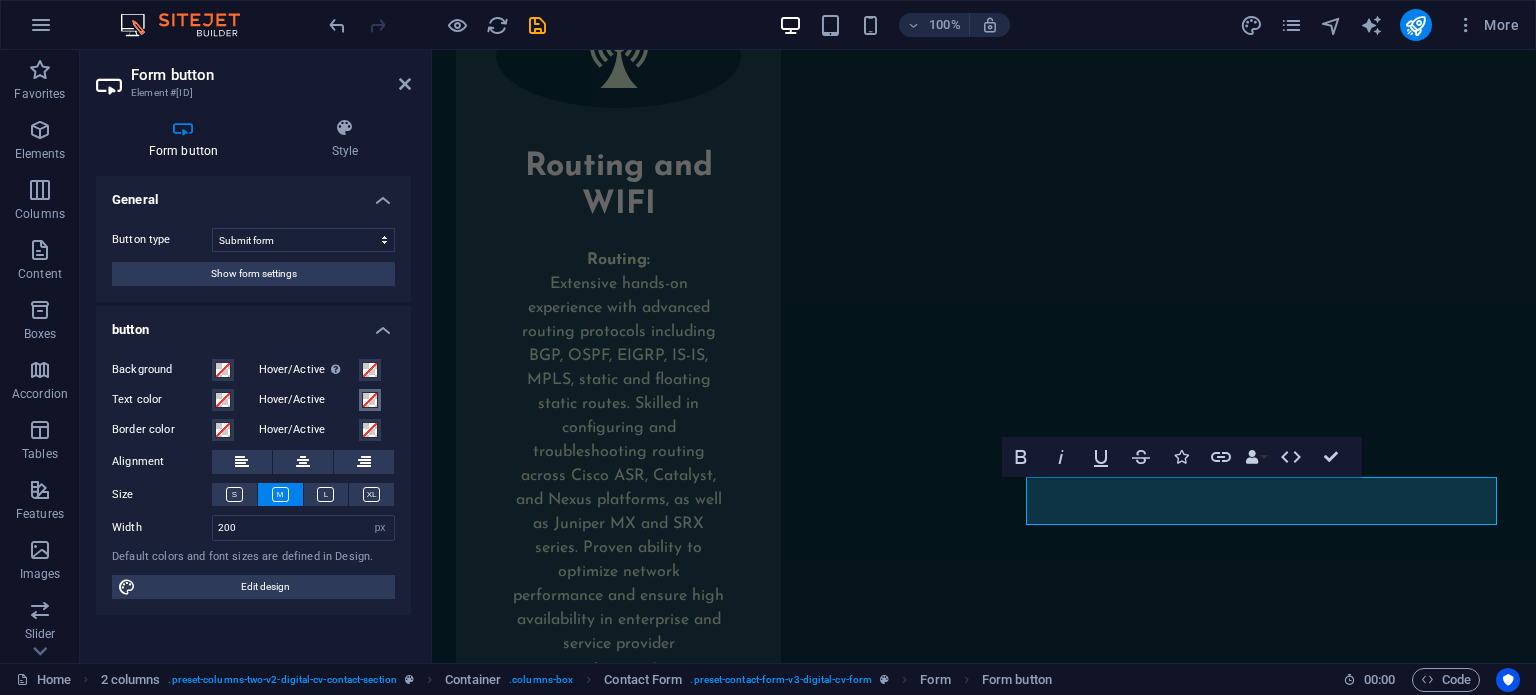 click at bounding box center [370, 400] 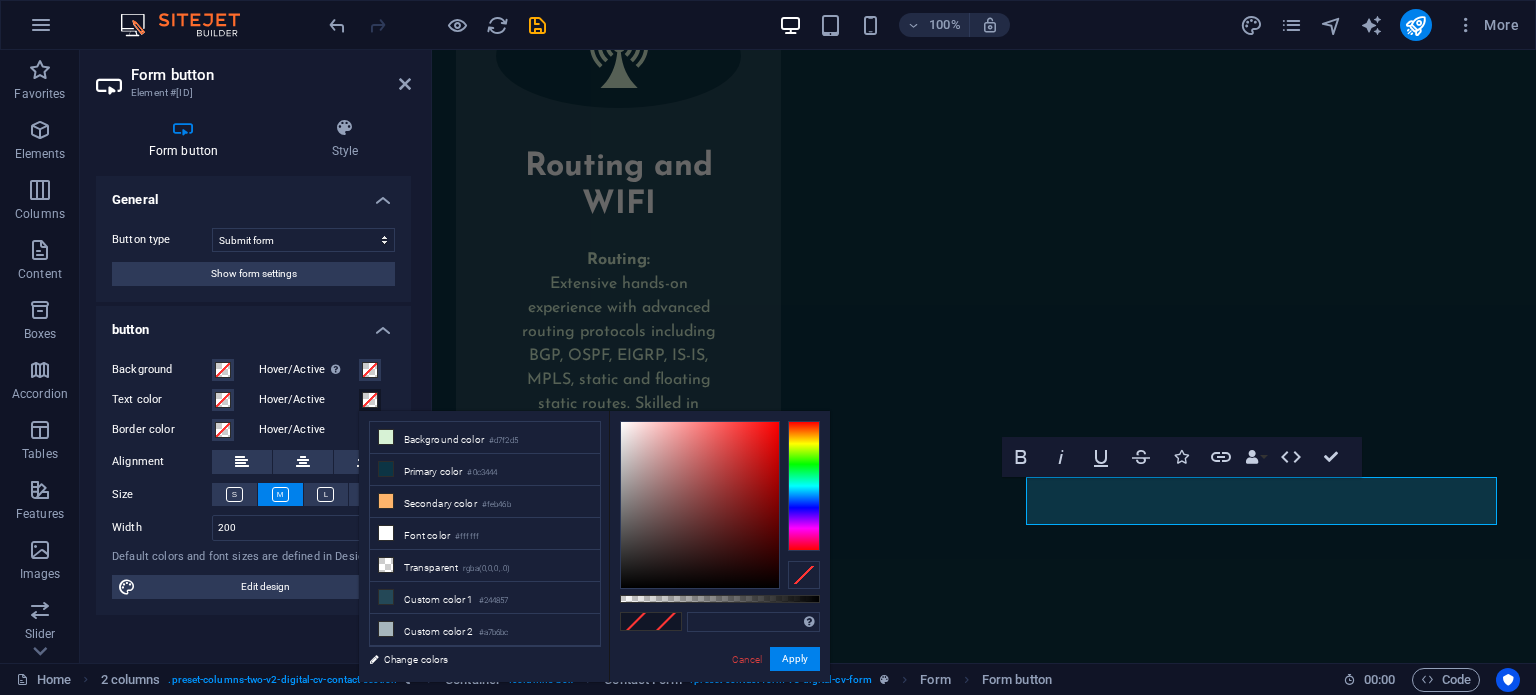 click on "Background Hover/Active Switch to preview mode to test the active/hover state Text color Hover/Active Border color Hover/Active Alignment Size Width 200 Default px rem % em vh vw Default colors and font sizes are defined in Design. Edit design" at bounding box center [253, 479] 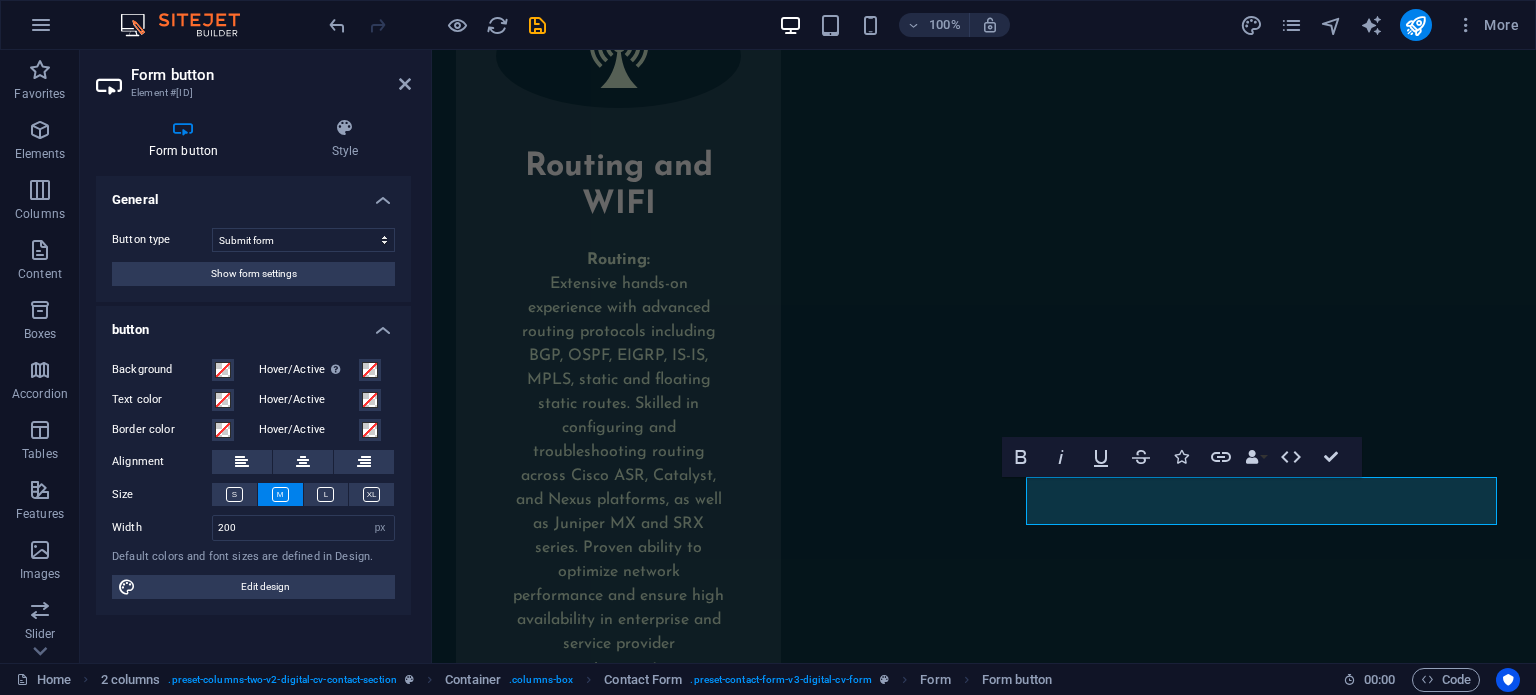 click on "Background Hover/Active Switch to preview mode to test the active/hover state Text color Hover/Active Border color Hover/Active Alignment Size Width 200 Default px rem % em vh vw Default colors and font sizes are defined in Design. Edit design" at bounding box center [253, 479] 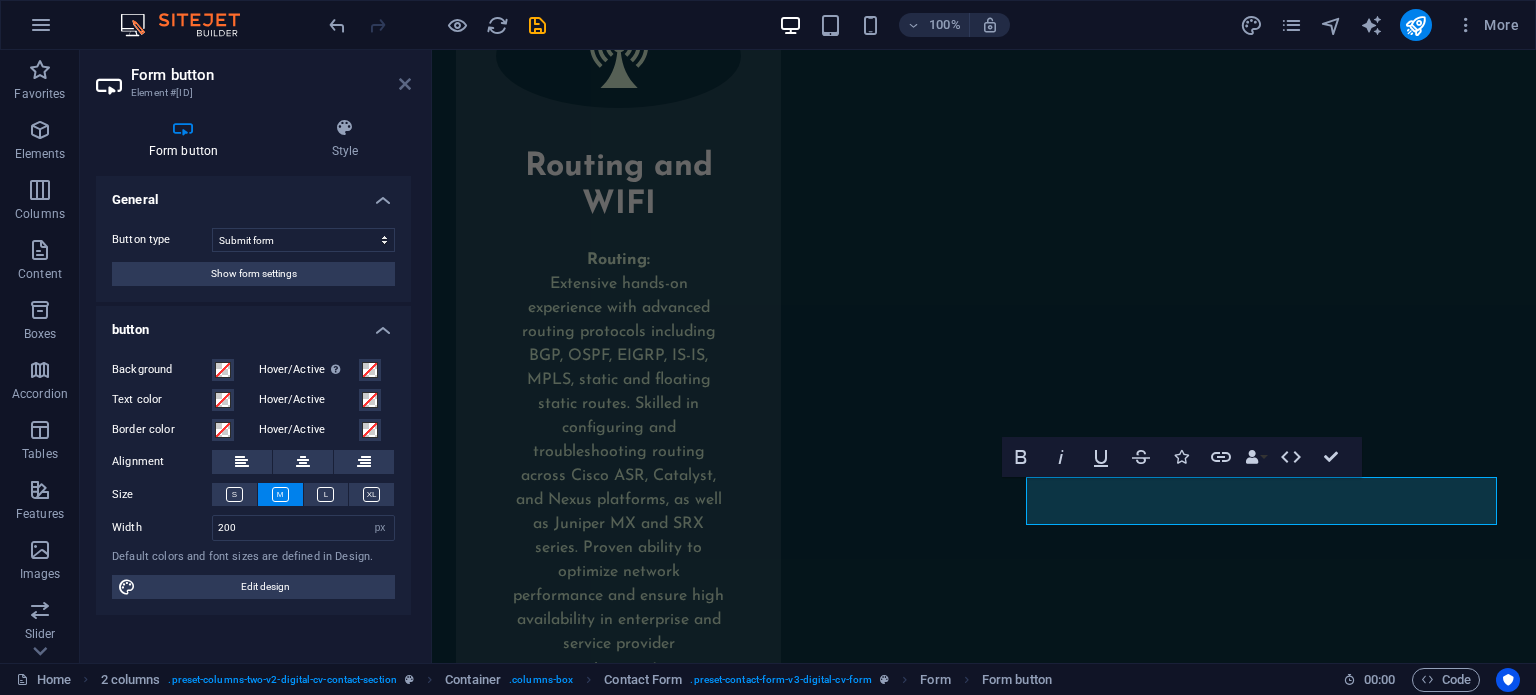 click at bounding box center (405, 84) 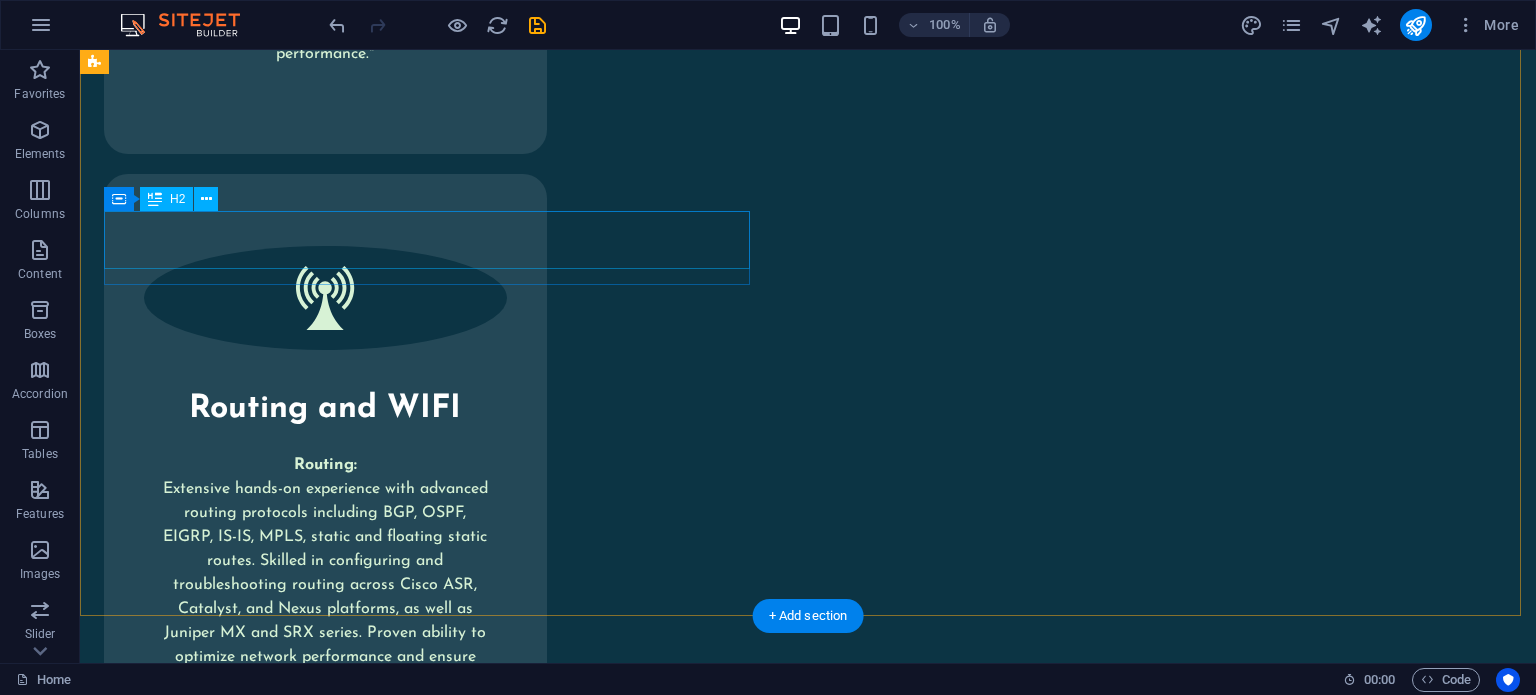 scroll, scrollTop: 9645, scrollLeft: 0, axis: vertical 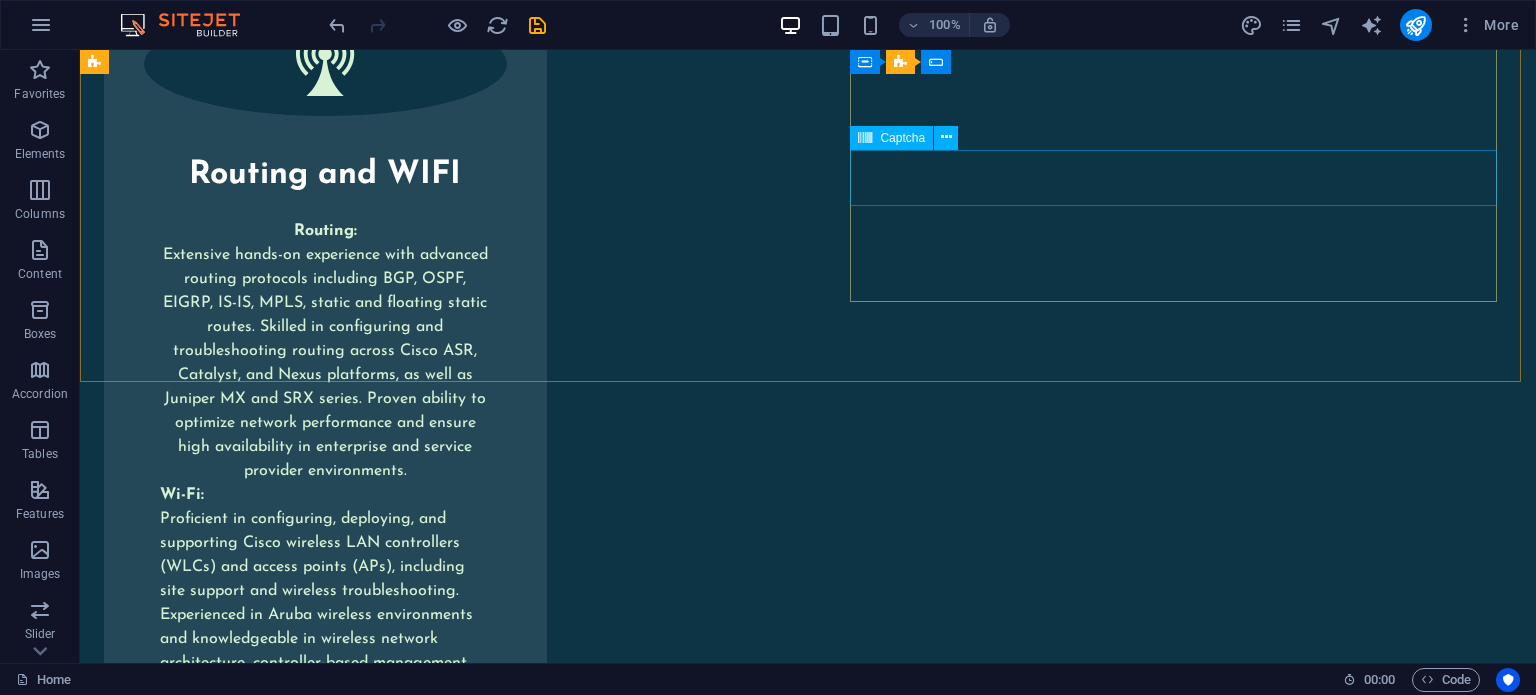 click on "Captcha" at bounding box center (902, 138) 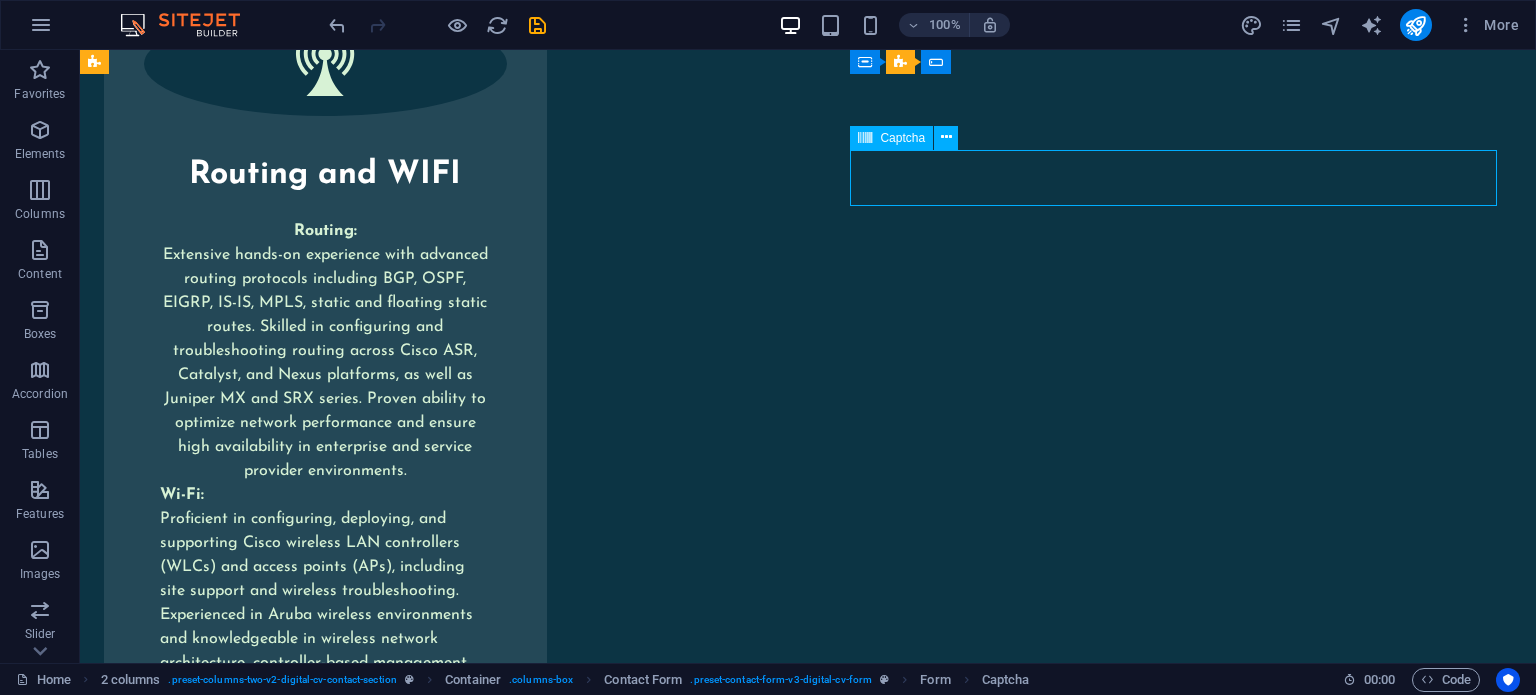 click on "Captcha" at bounding box center (902, 138) 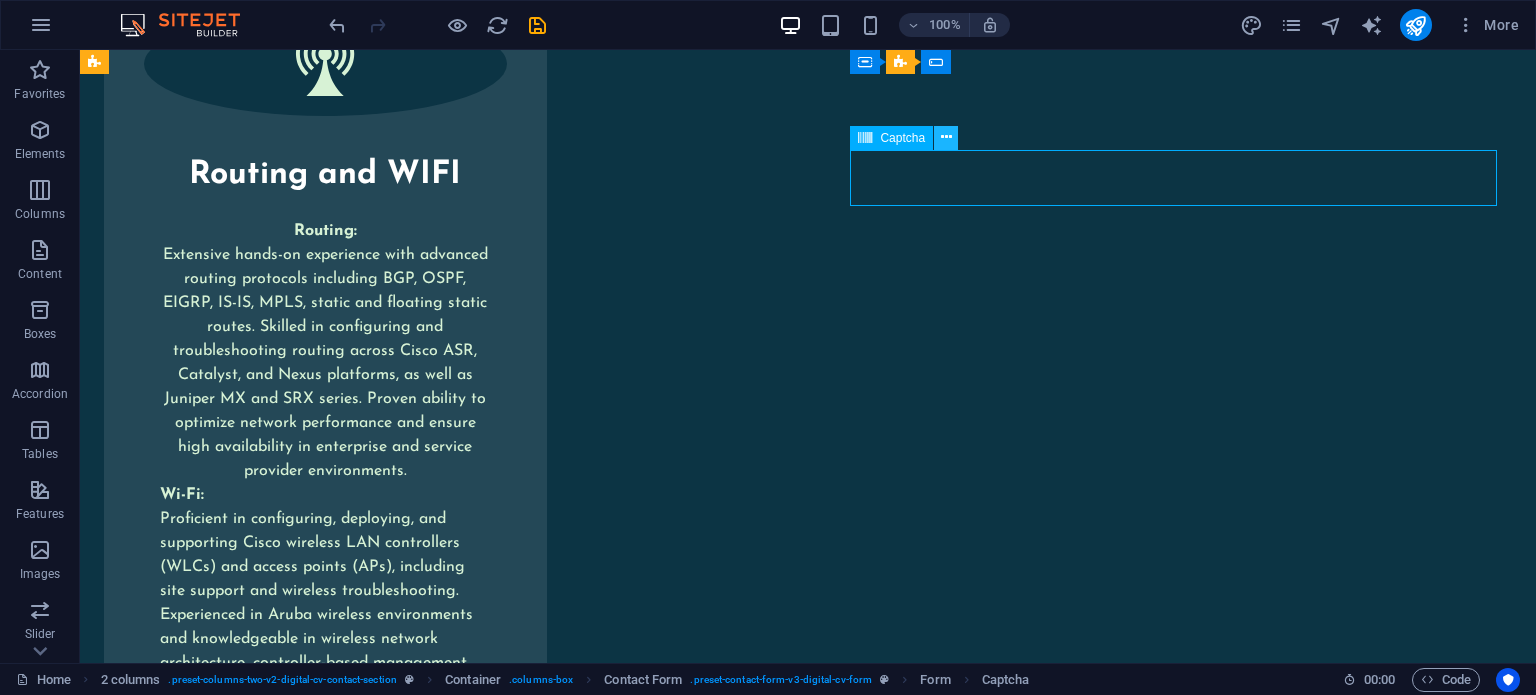 click at bounding box center (946, 138) 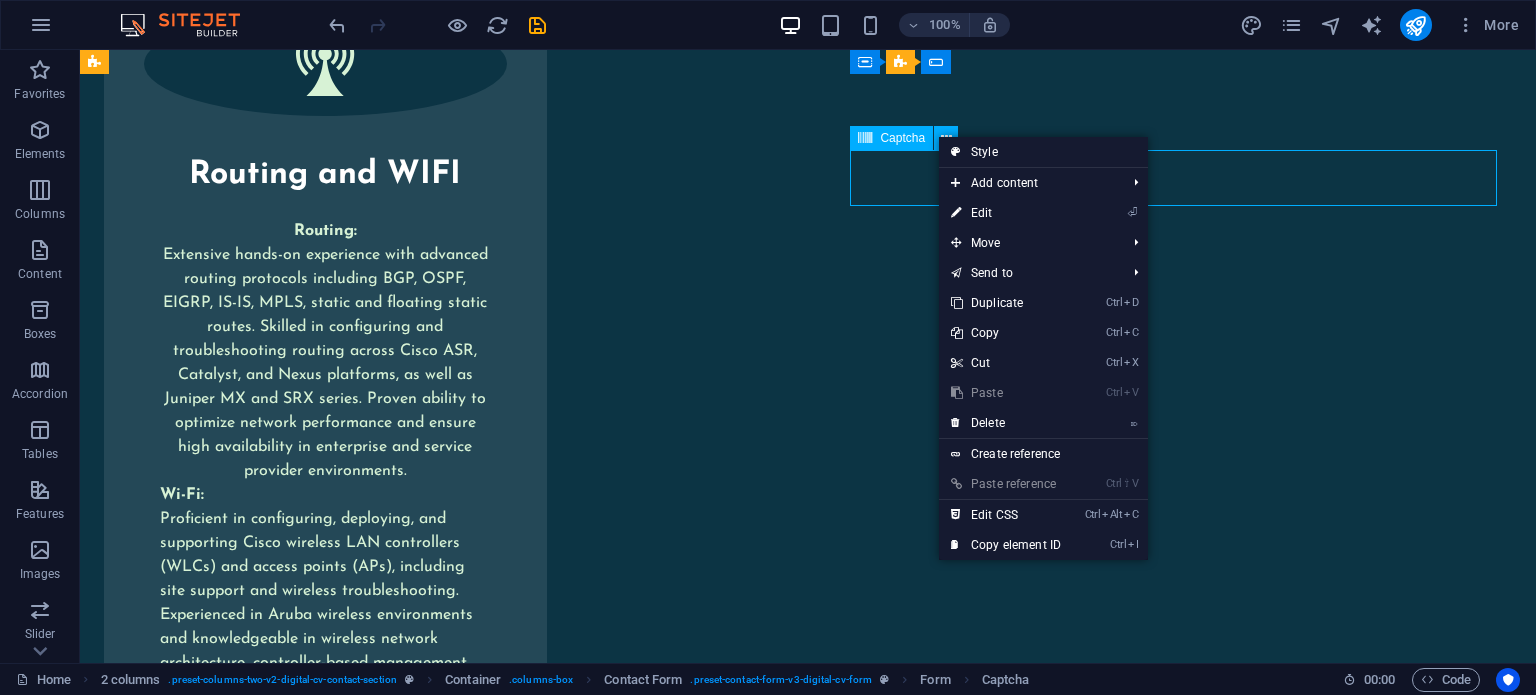 click on "Captcha" at bounding box center [902, 138] 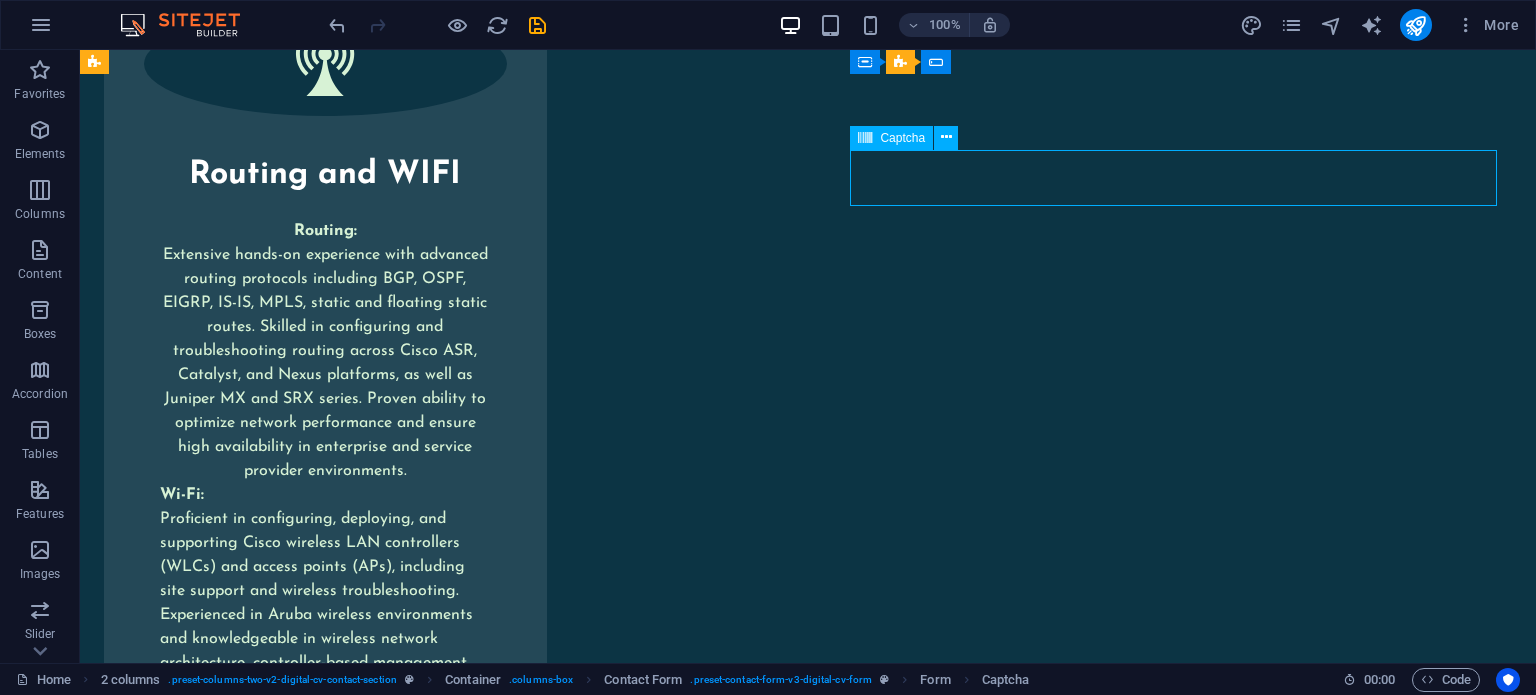 click on "Captcha" at bounding box center [902, 138] 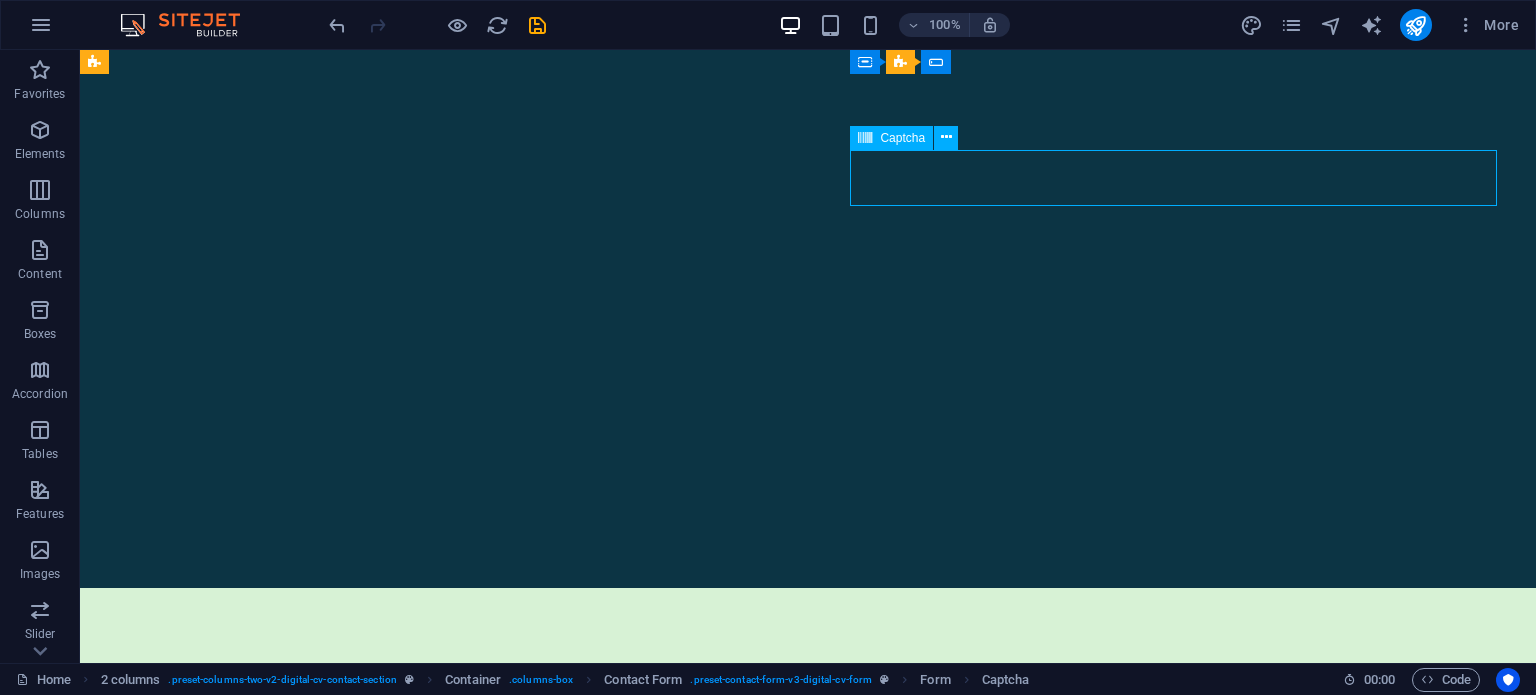 click on "Feel free to contact me! I have read and understand the privacy policy. Unreadable? Load new Submit" at bounding box center (808, 1070) 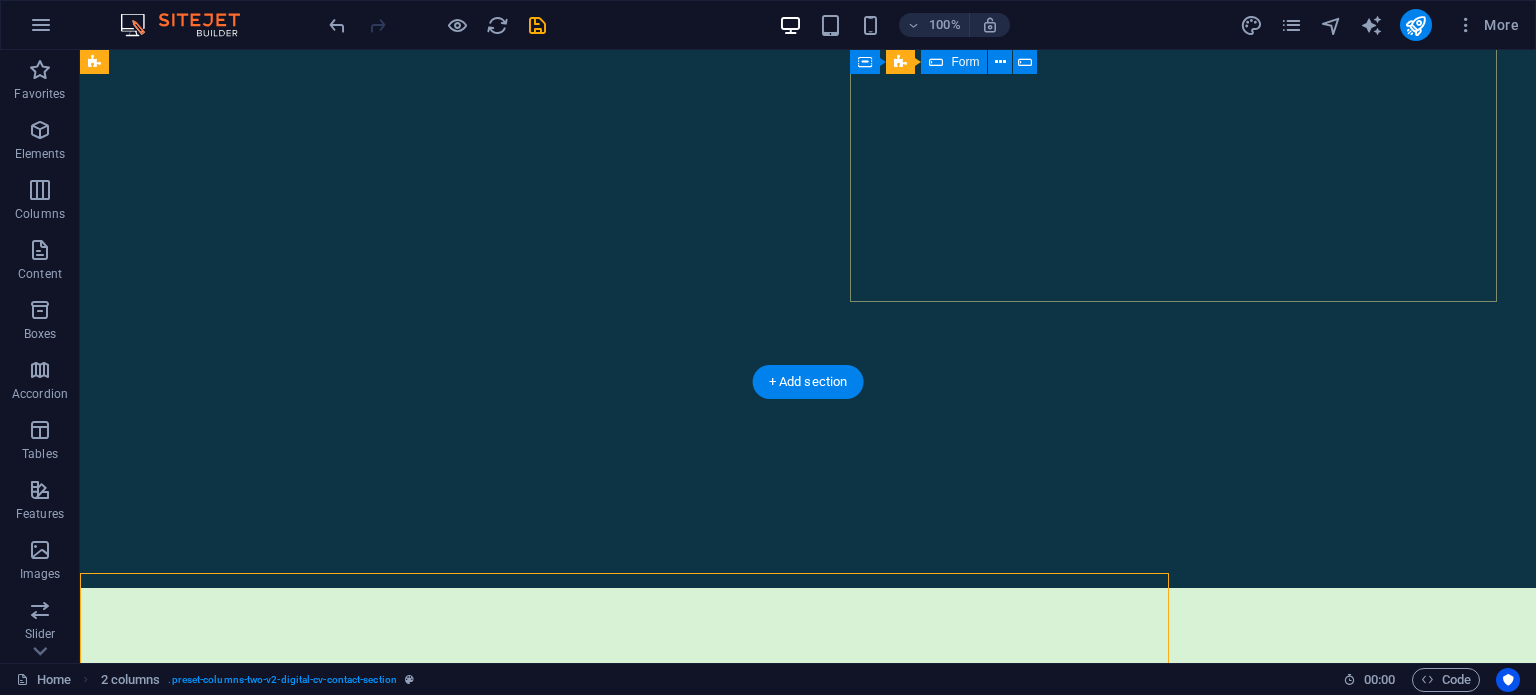 scroll, scrollTop: 9645, scrollLeft: 0, axis: vertical 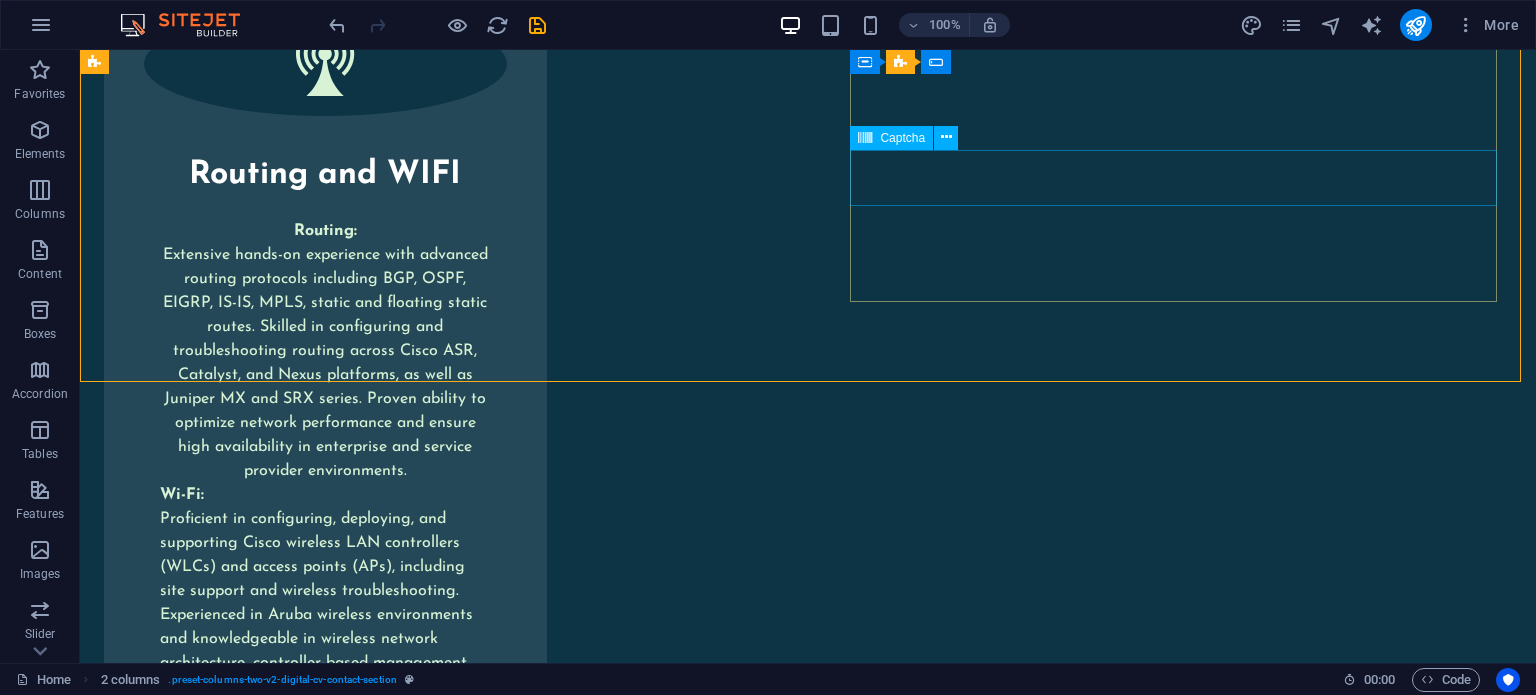 click on "Captcha" at bounding box center [902, 138] 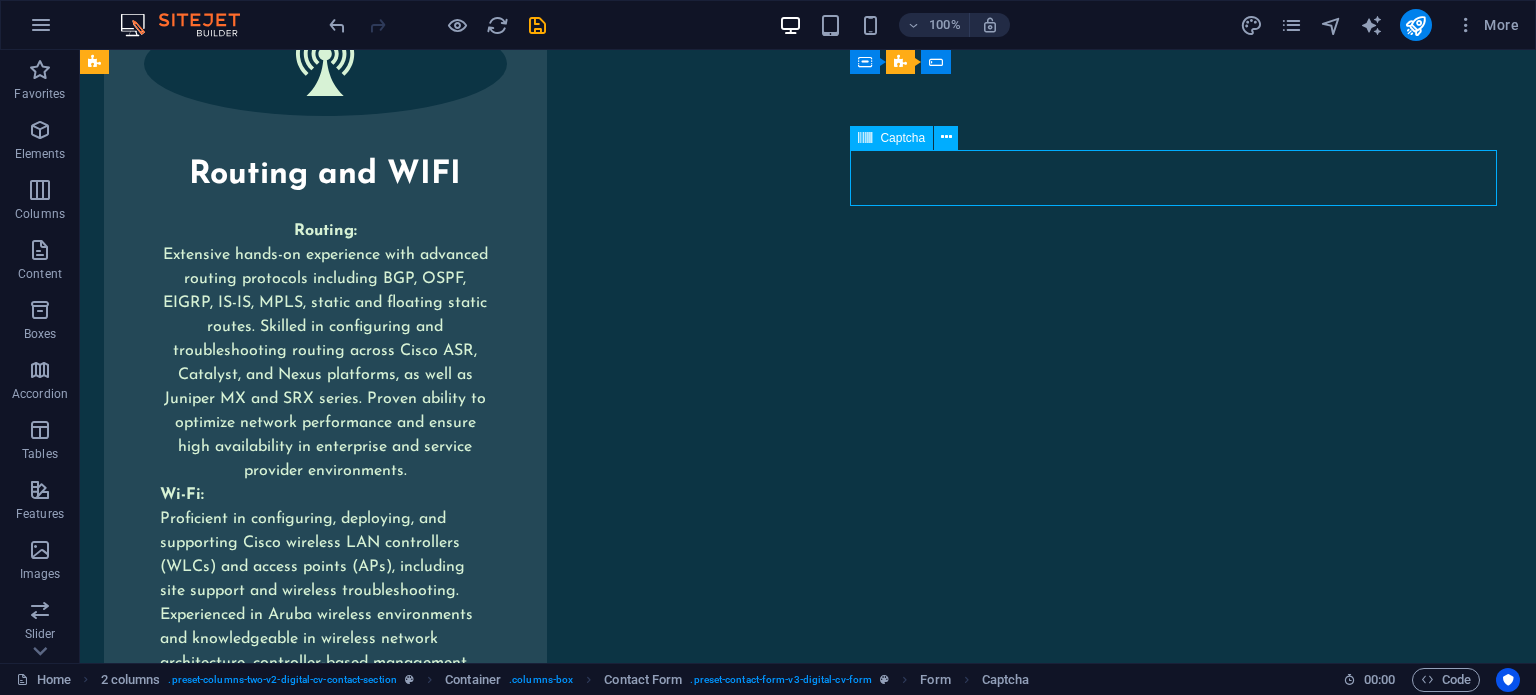 click on "Captcha" at bounding box center (902, 138) 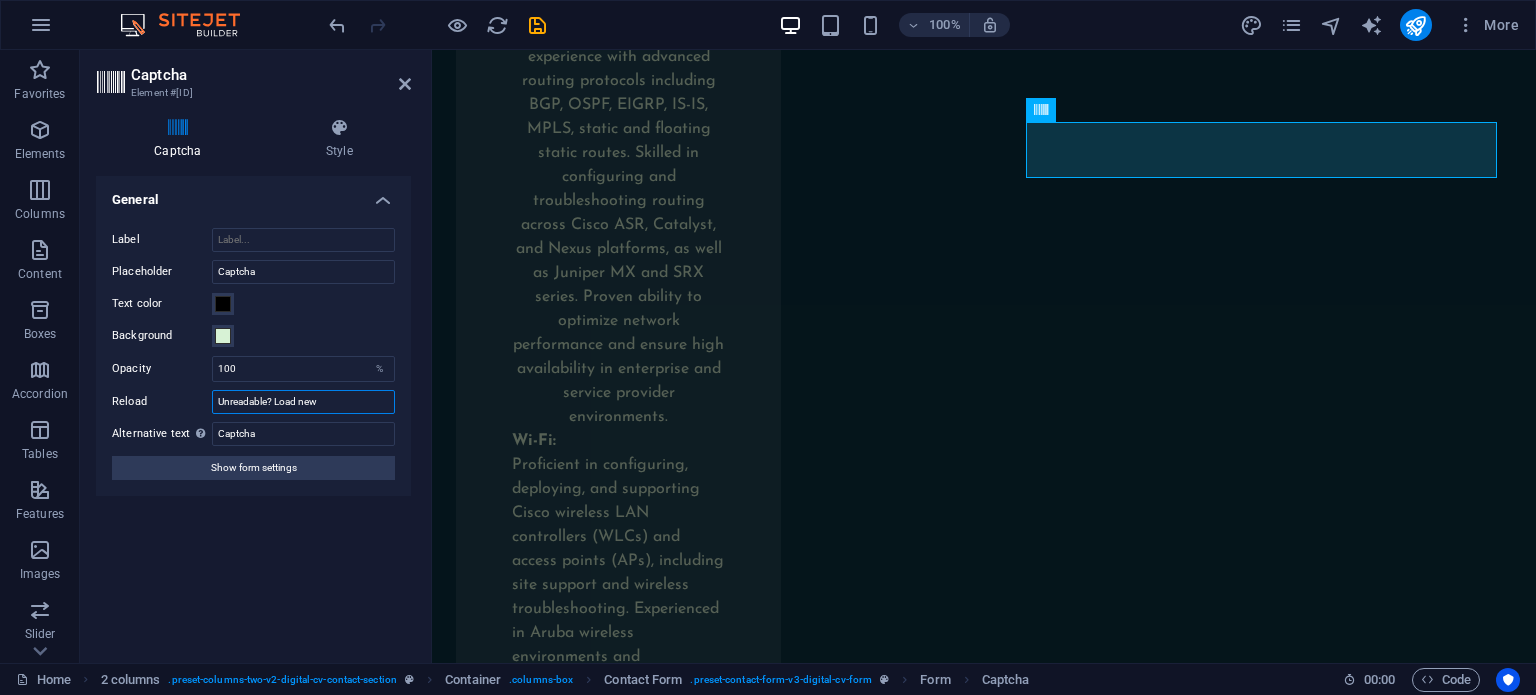click on "Unreadable? Load new" at bounding box center [303, 402] 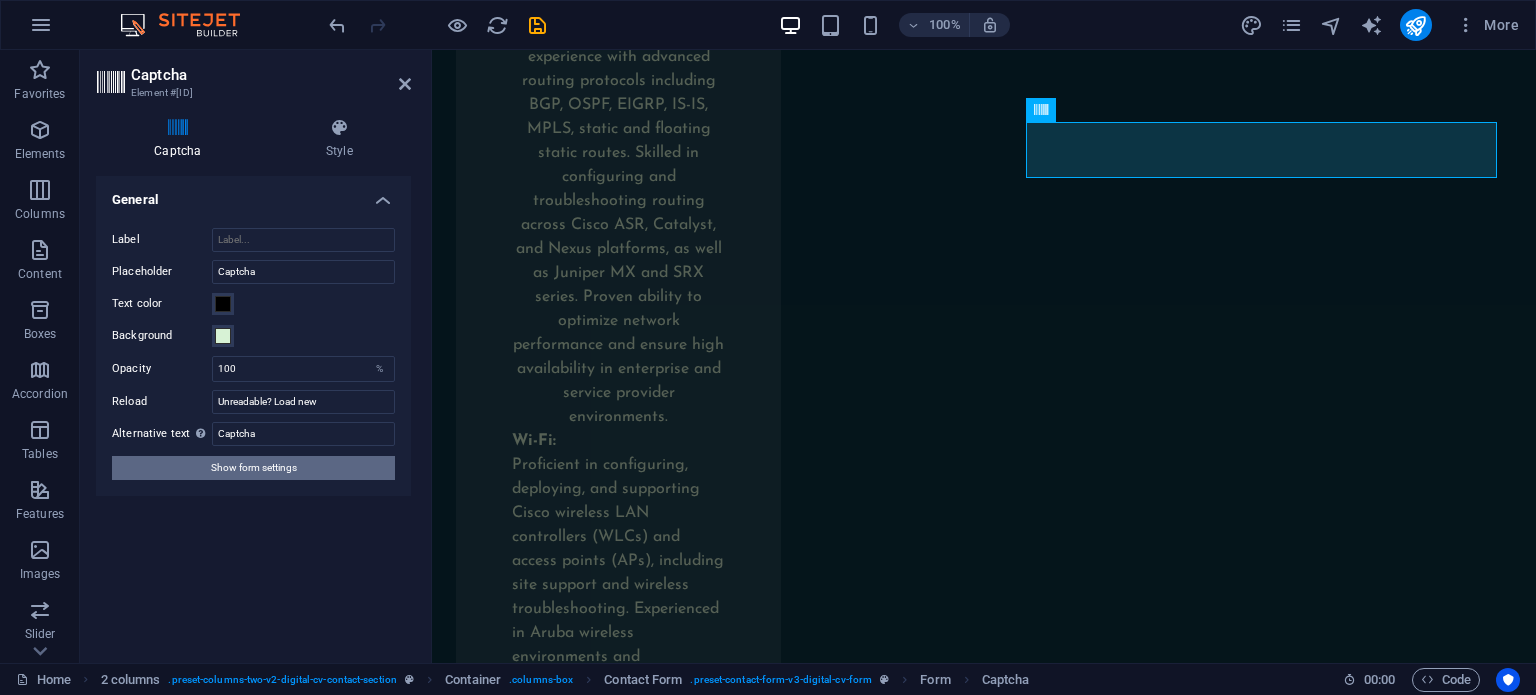 click on "Show form settings" at bounding box center [254, 468] 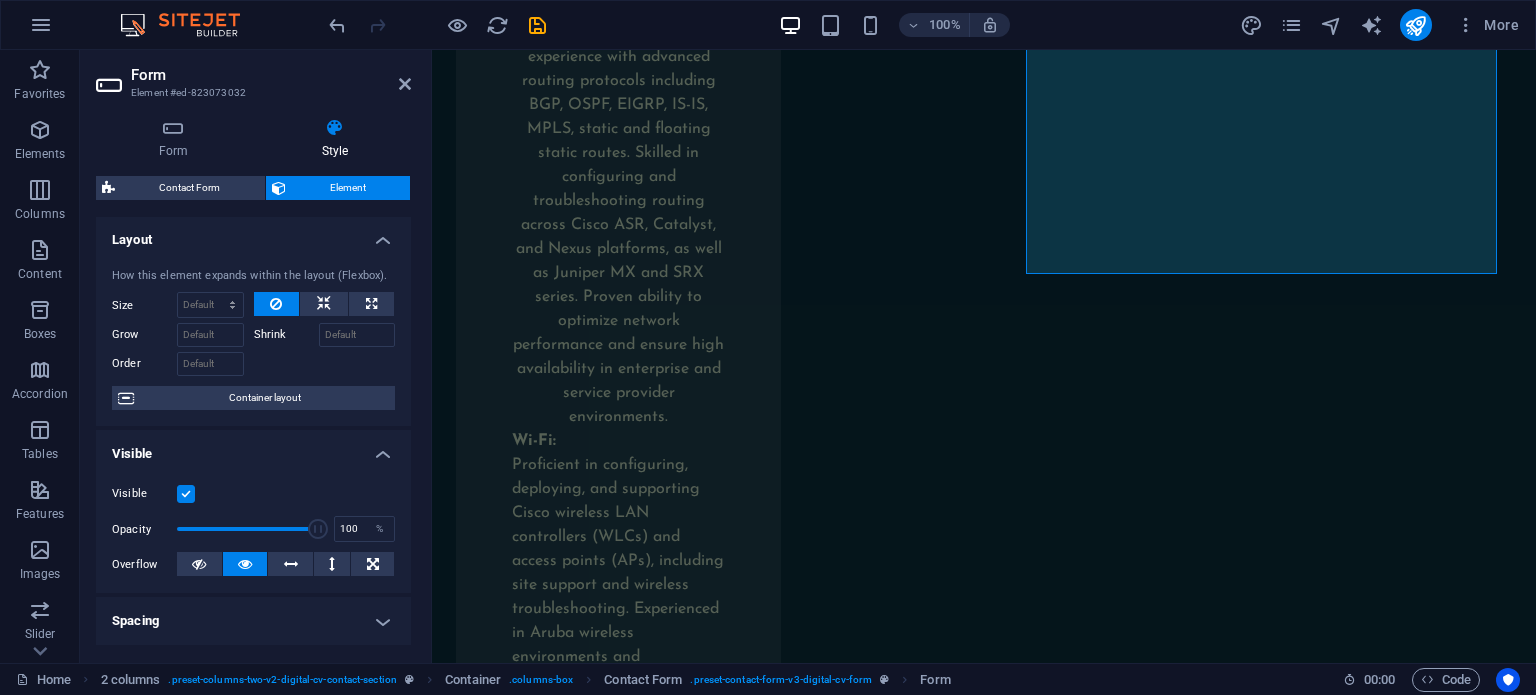 scroll, scrollTop: 0, scrollLeft: 0, axis: both 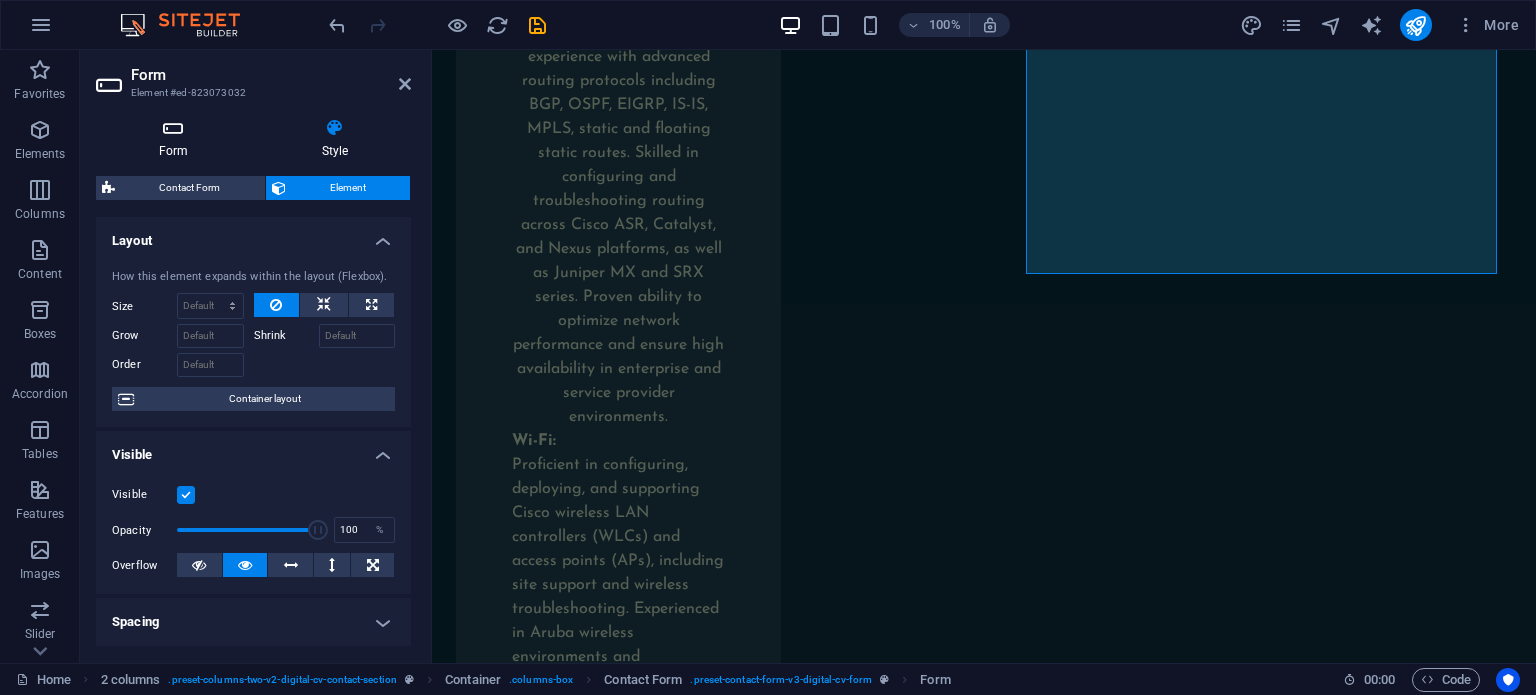 click at bounding box center [173, 128] 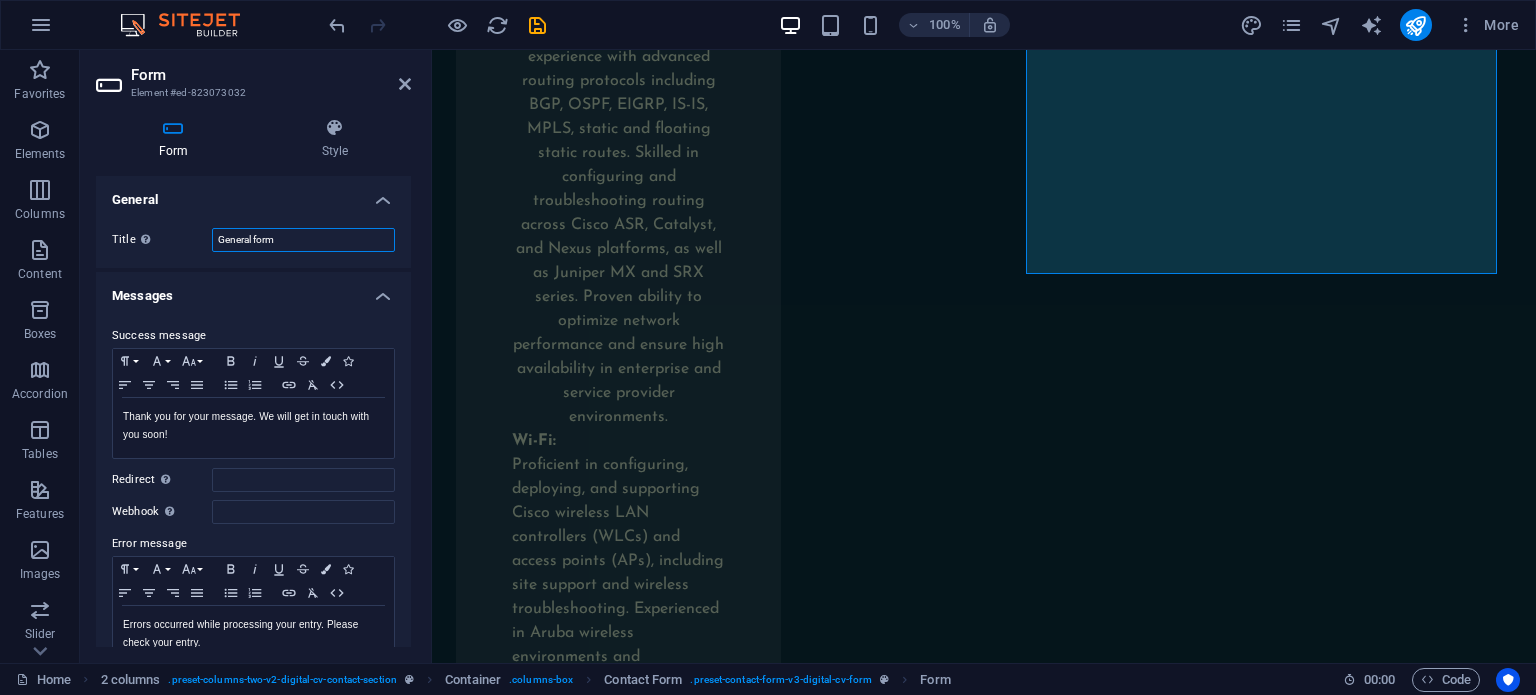 click on "General form" at bounding box center (303, 240) 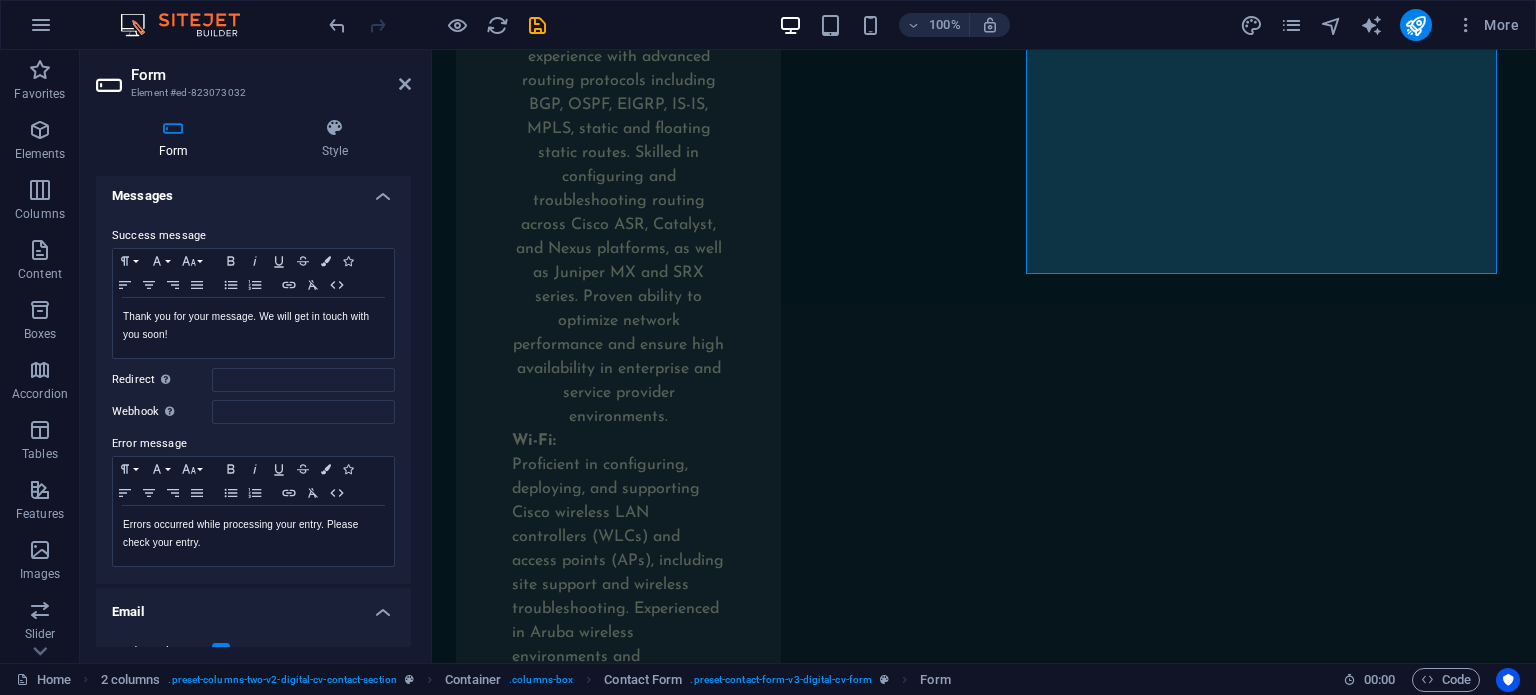 scroll, scrollTop: 154, scrollLeft: 0, axis: vertical 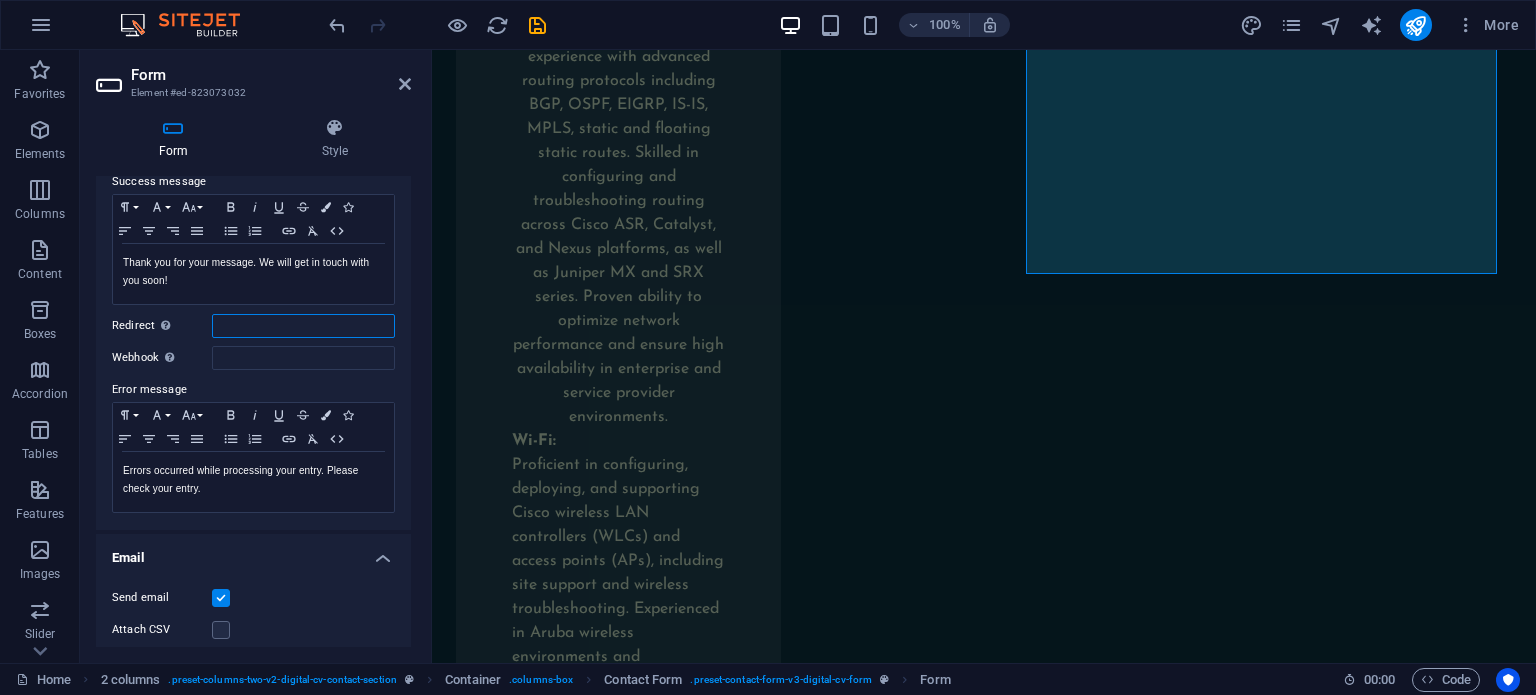 click on "Redirect Define a redirect target upon successful form submission; for example, a success page." at bounding box center (303, 326) 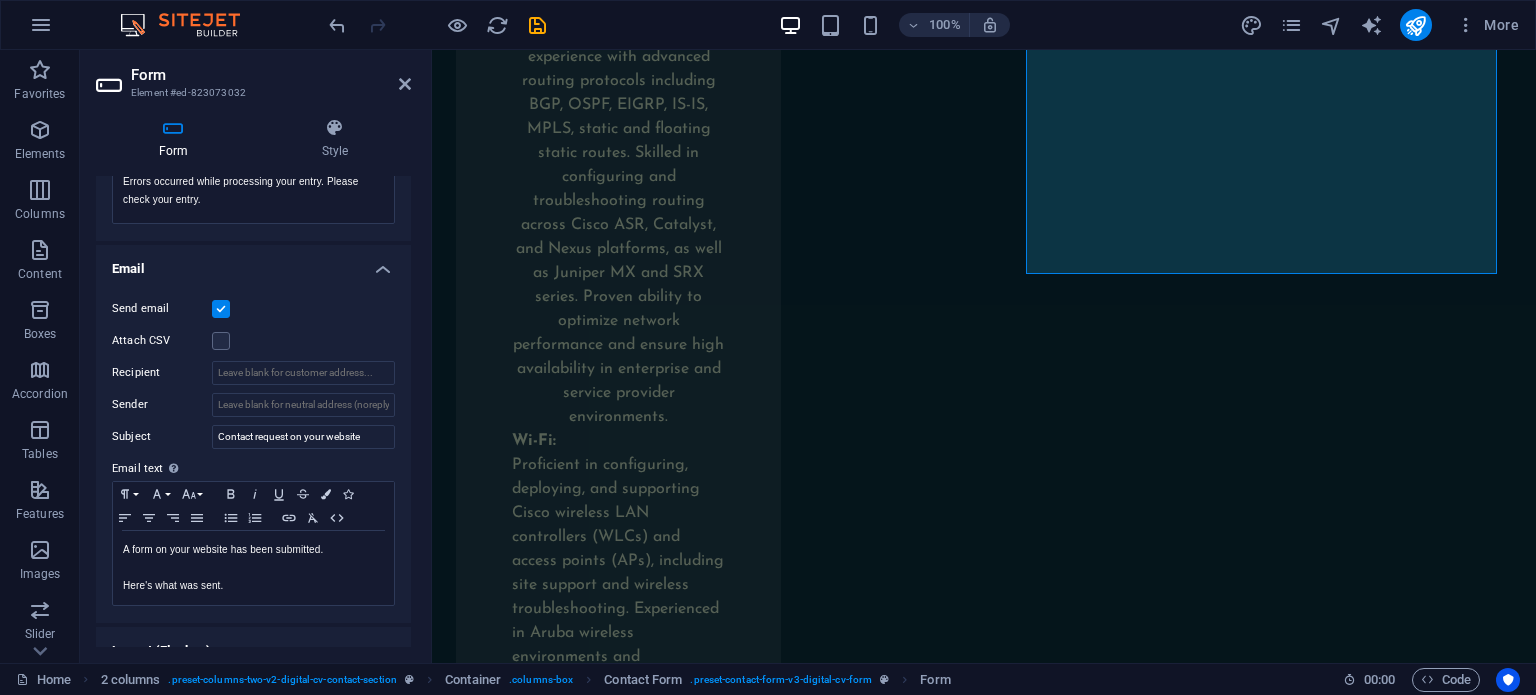 scroll, scrollTop: 444, scrollLeft: 0, axis: vertical 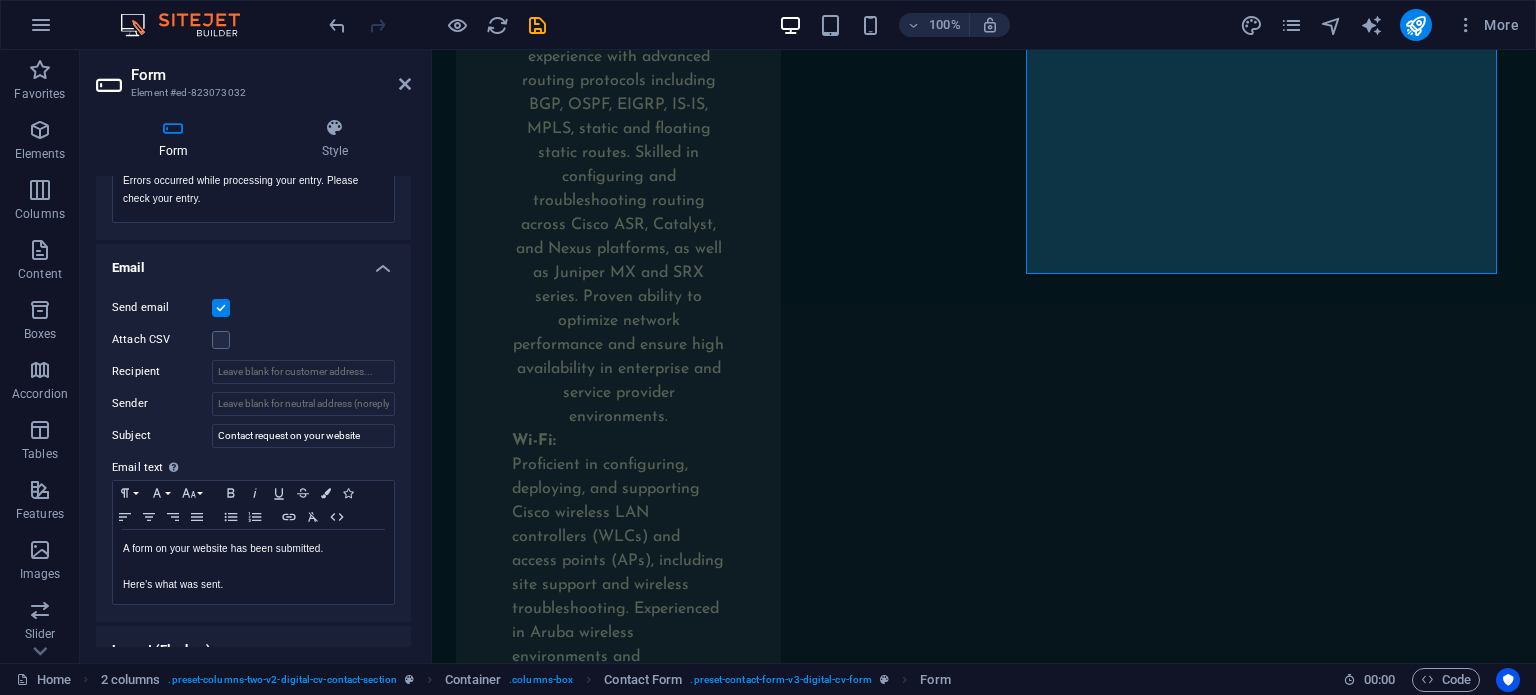 click at bounding box center (221, 308) 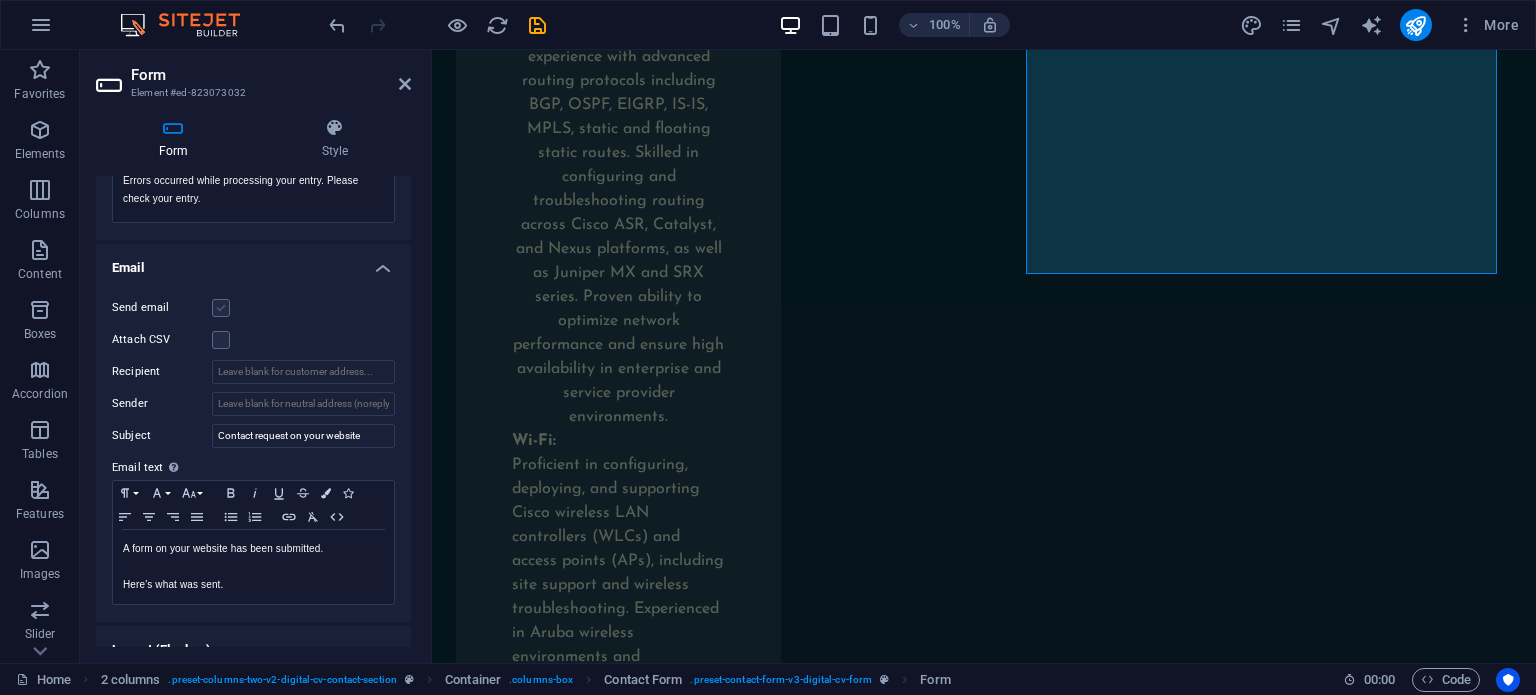 click at bounding box center (221, 308) 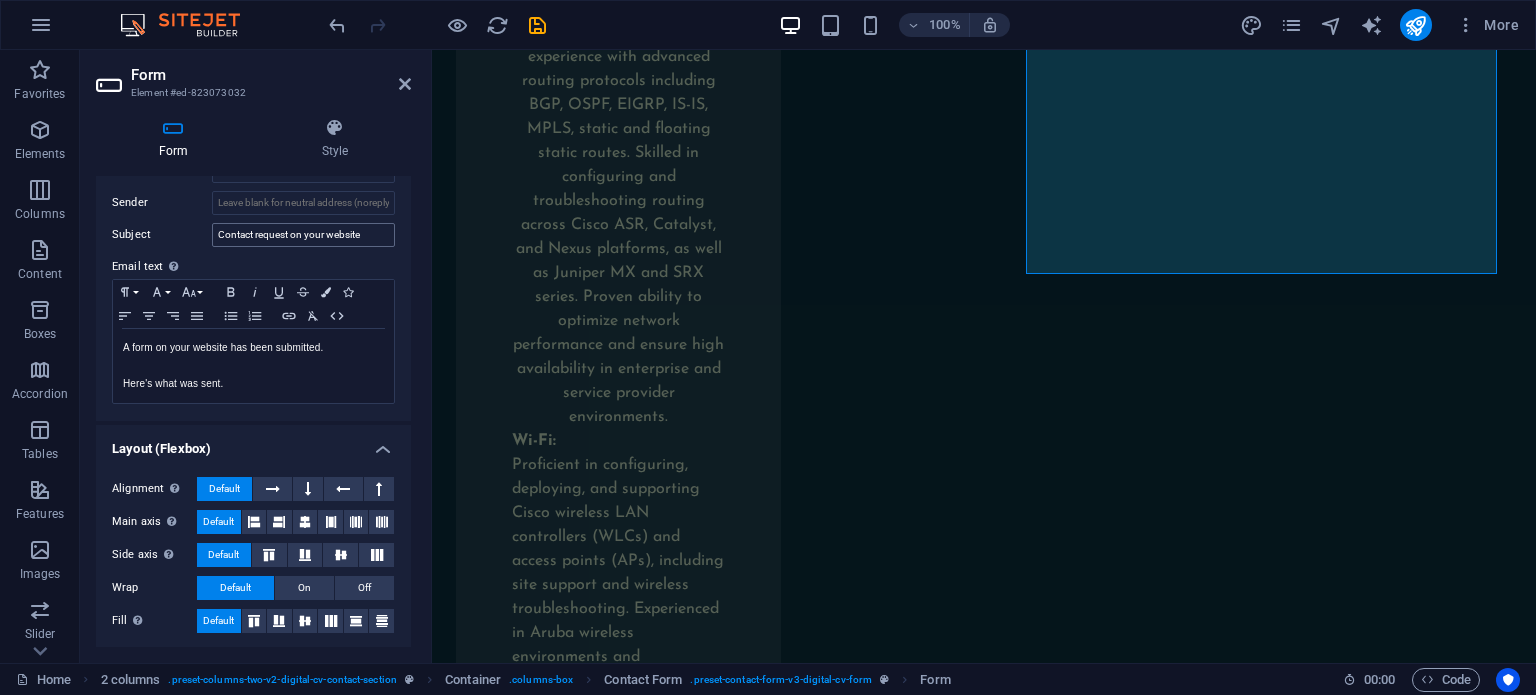 scroll, scrollTop: 0, scrollLeft: 0, axis: both 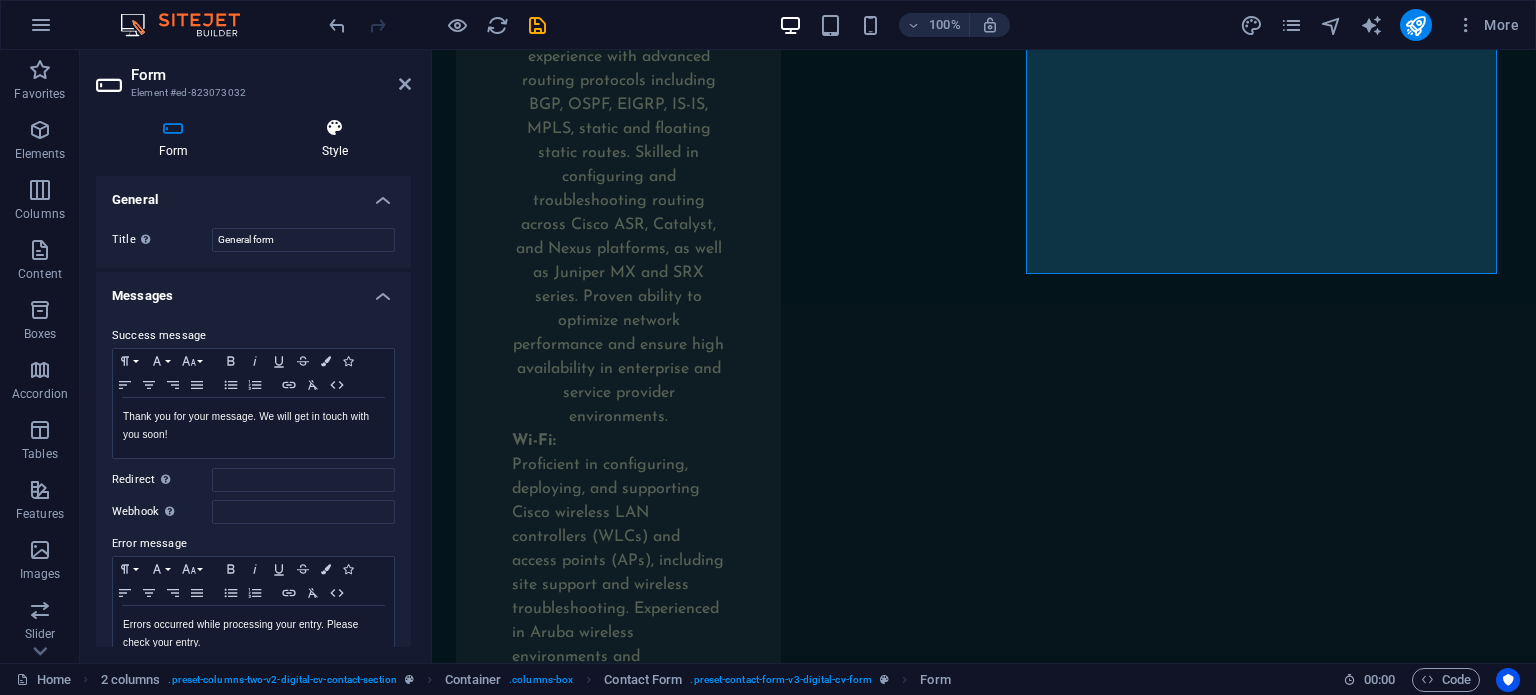 click at bounding box center [335, 128] 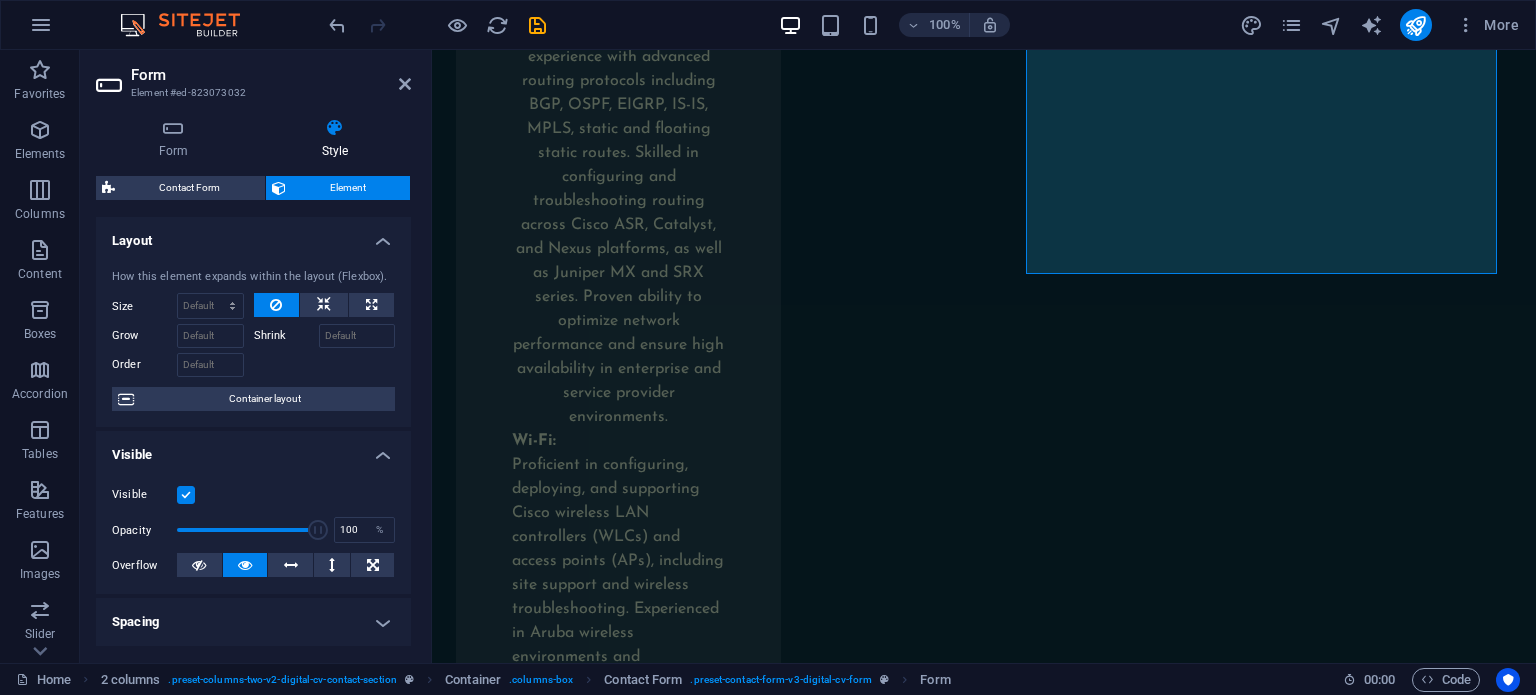 click on "Form Style General Title Define a name for the form. General form Messages Success message Paragraph Format Normal Heading 1 Heading 2 Heading 3 Heading 4 Heading 5 Heading 6 Code Font Family Arial Georgia Impact Tahoma Times New Roman Verdana Font Size 8 9 10 11 12 14 18 24 30 36 48 60 72 96 Bold Italic Underline Strikethrough Colors Icons Align Left Align Center Align Right Align Justify Unordered List Ordered List Insert Link Clear Formatting HTML Thank you for your message. We will get in touch with you soon! Shown after form was submitted successfully... Redirect Define a redirect target upon successful form submission; for example, a success page. Webhook A webhook is a push notification from this form to another server. Every time someone submits this form, the data will be pushed to your server.  Error message Paragraph Format Normal Heading 1 Heading 2 Heading 3 Heading 4 Heading 5 Heading 6 Code Font Family Arial Georgia Impact Tahoma Times New Roman Verdana Font Size 8 9 10 11 12 14 18 24 30 36 48" at bounding box center (253, 382) 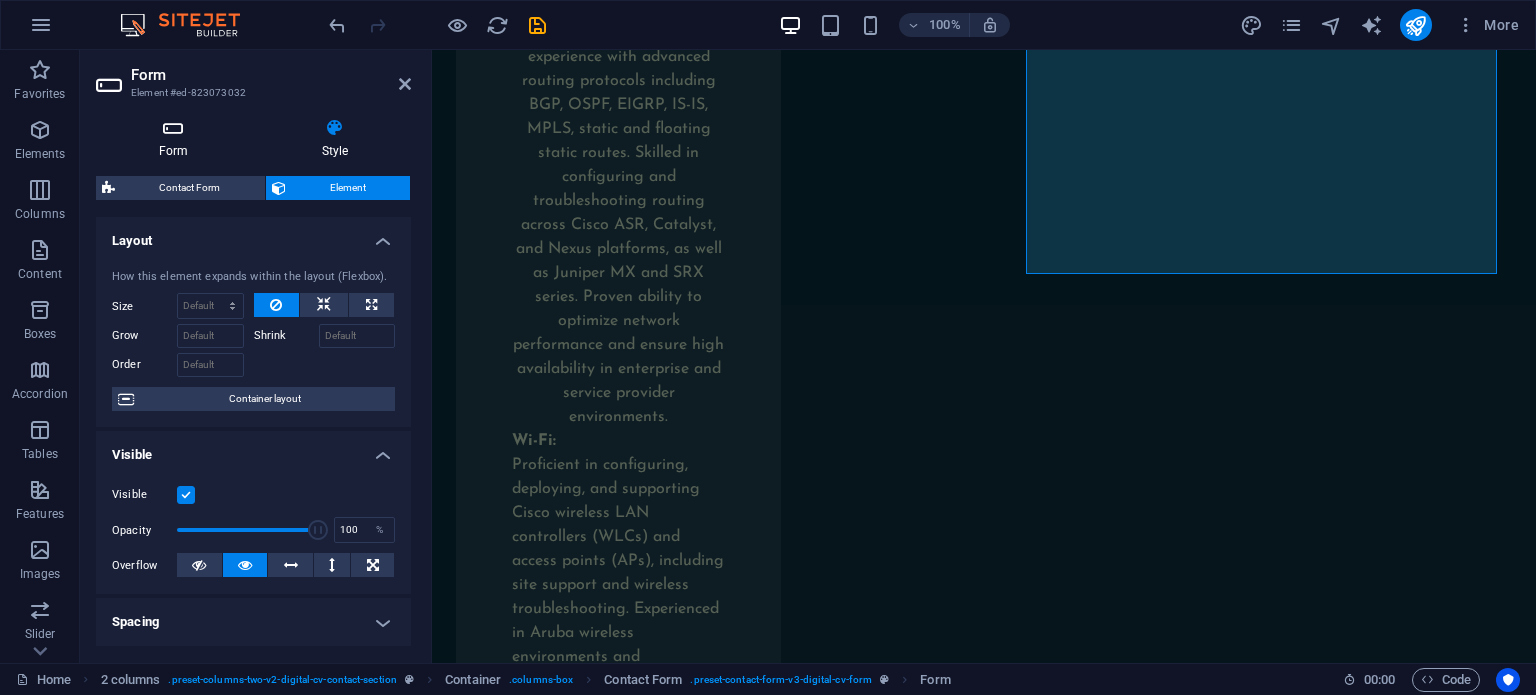 click at bounding box center (173, 128) 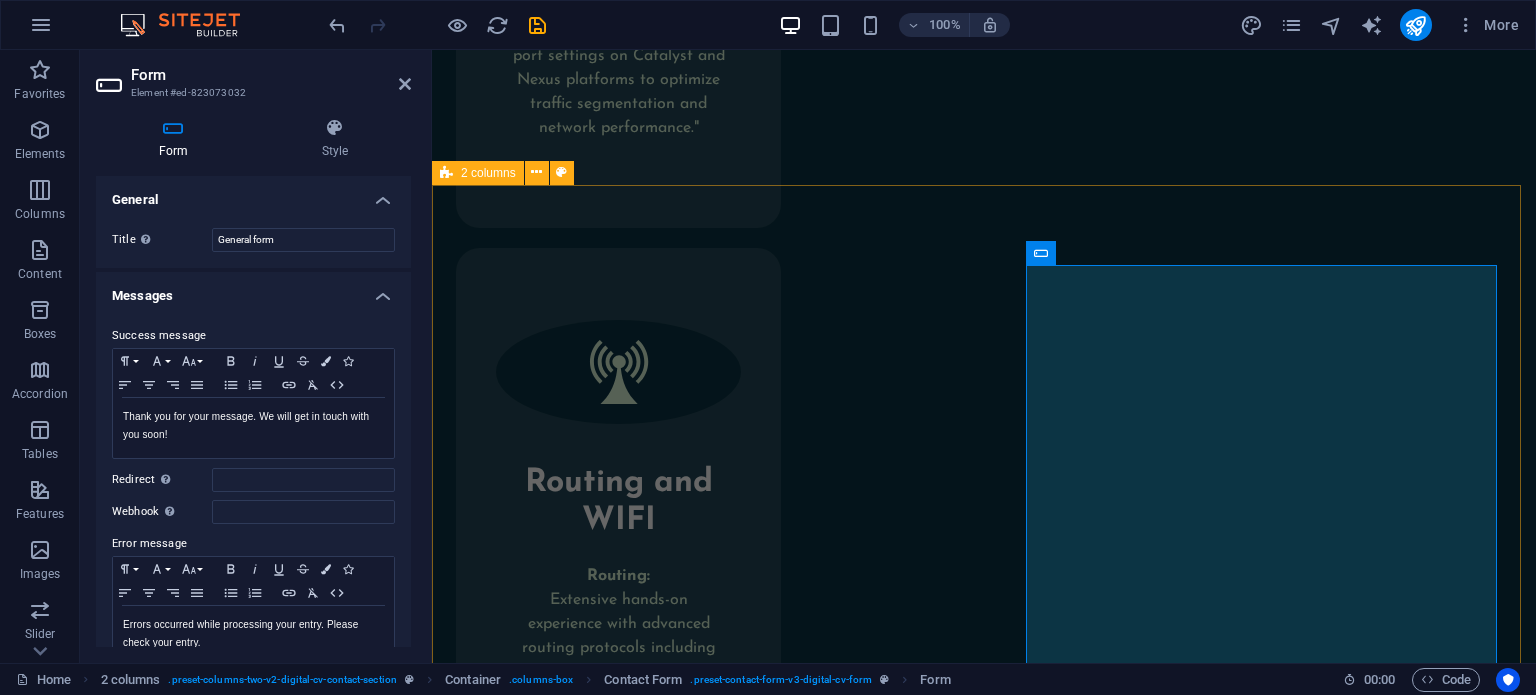 scroll, scrollTop: 10045, scrollLeft: 0, axis: vertical 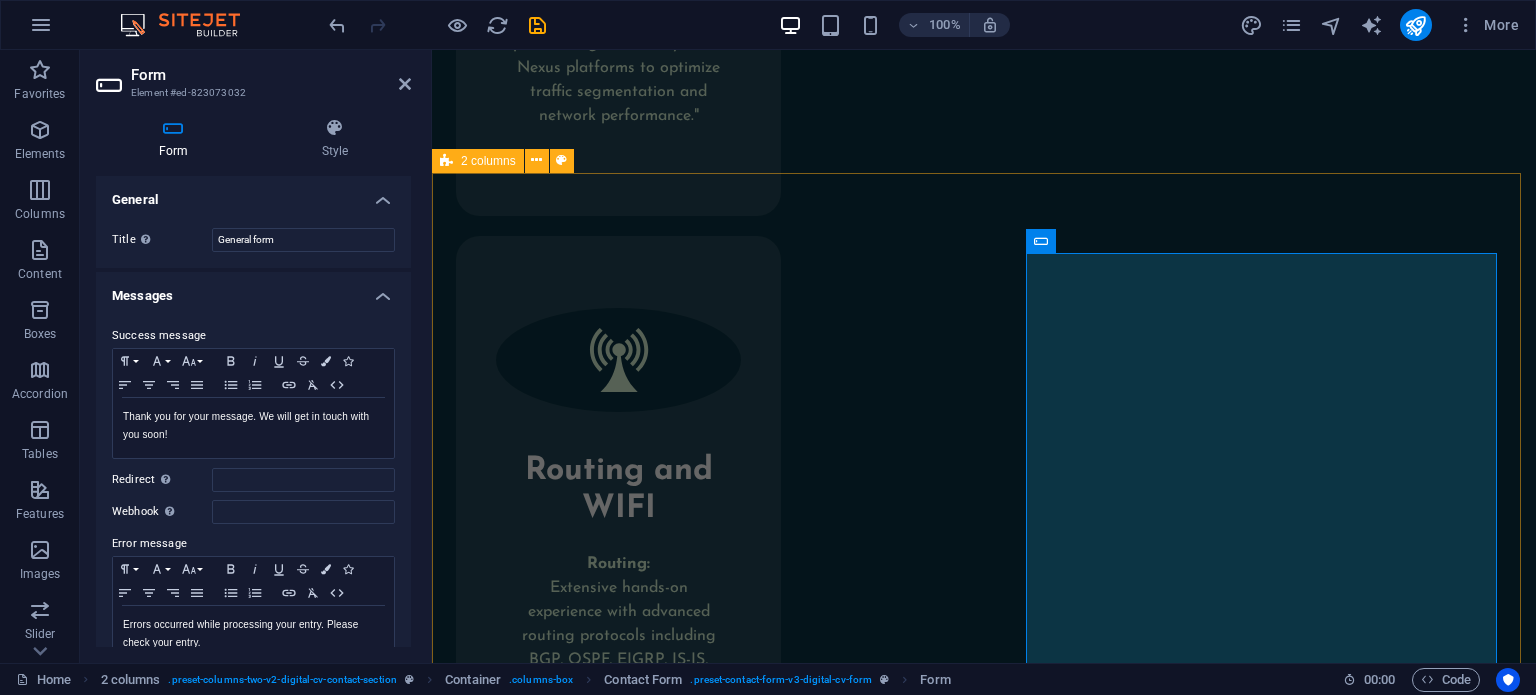 click on "2 columns" at bounding box center (488, 161) 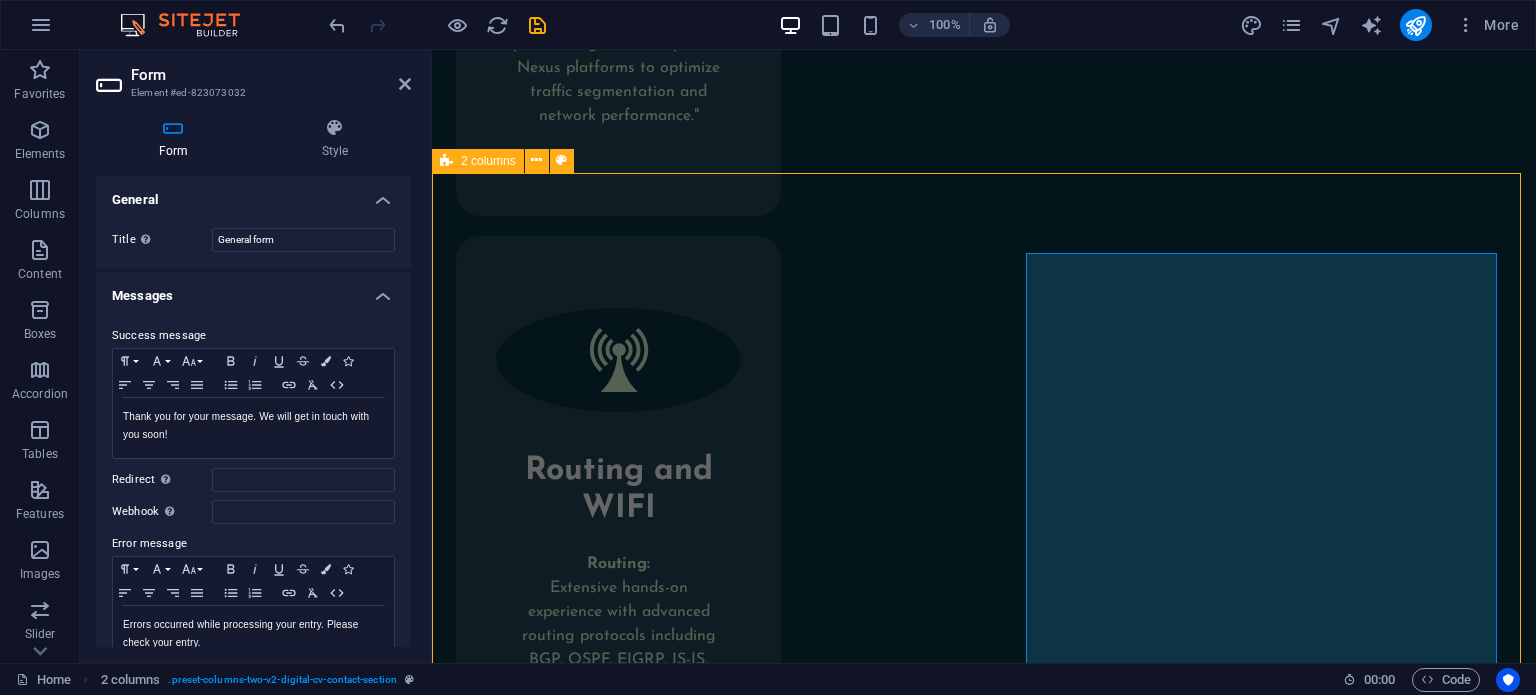 scroll, scrollTop: 9512, scrollLeft: 0, axis: vertical 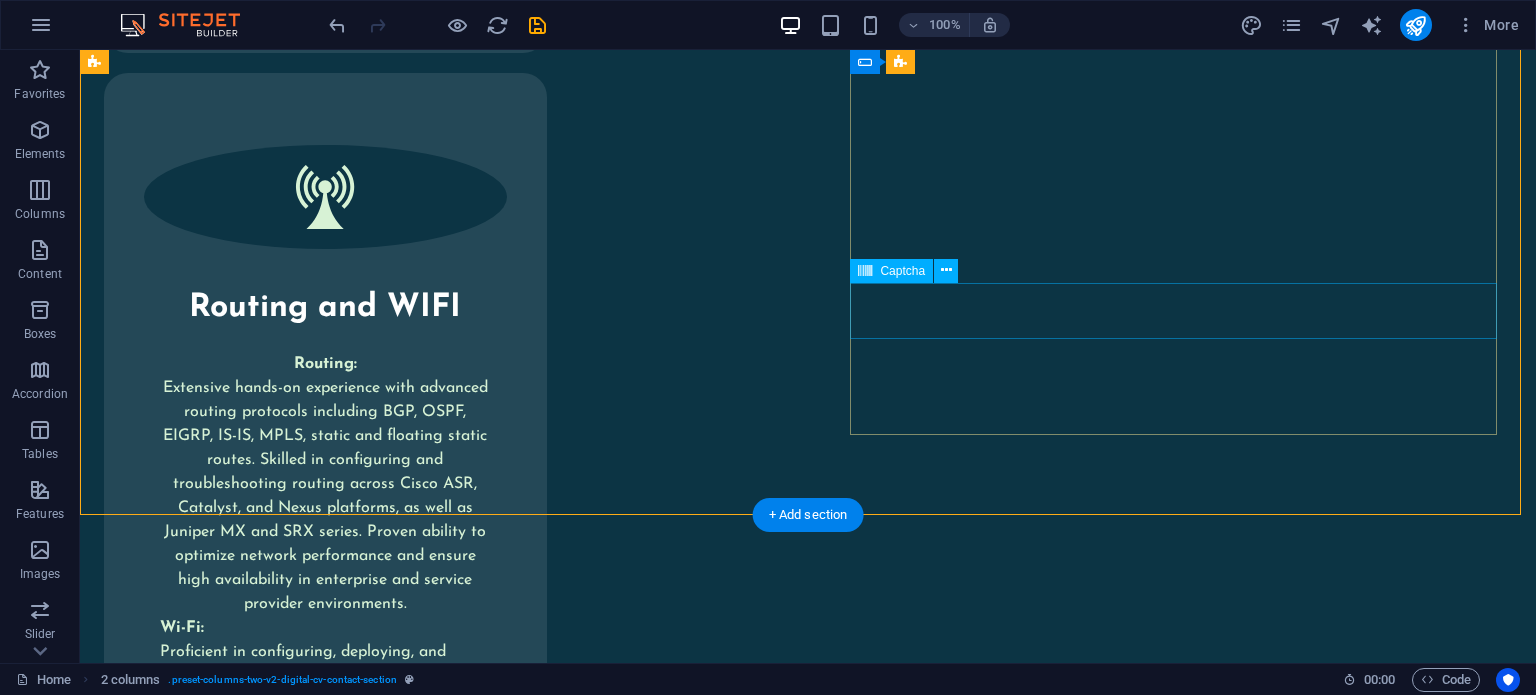 click on "Unreadable? Load new" at bounding box center [431, 2423] 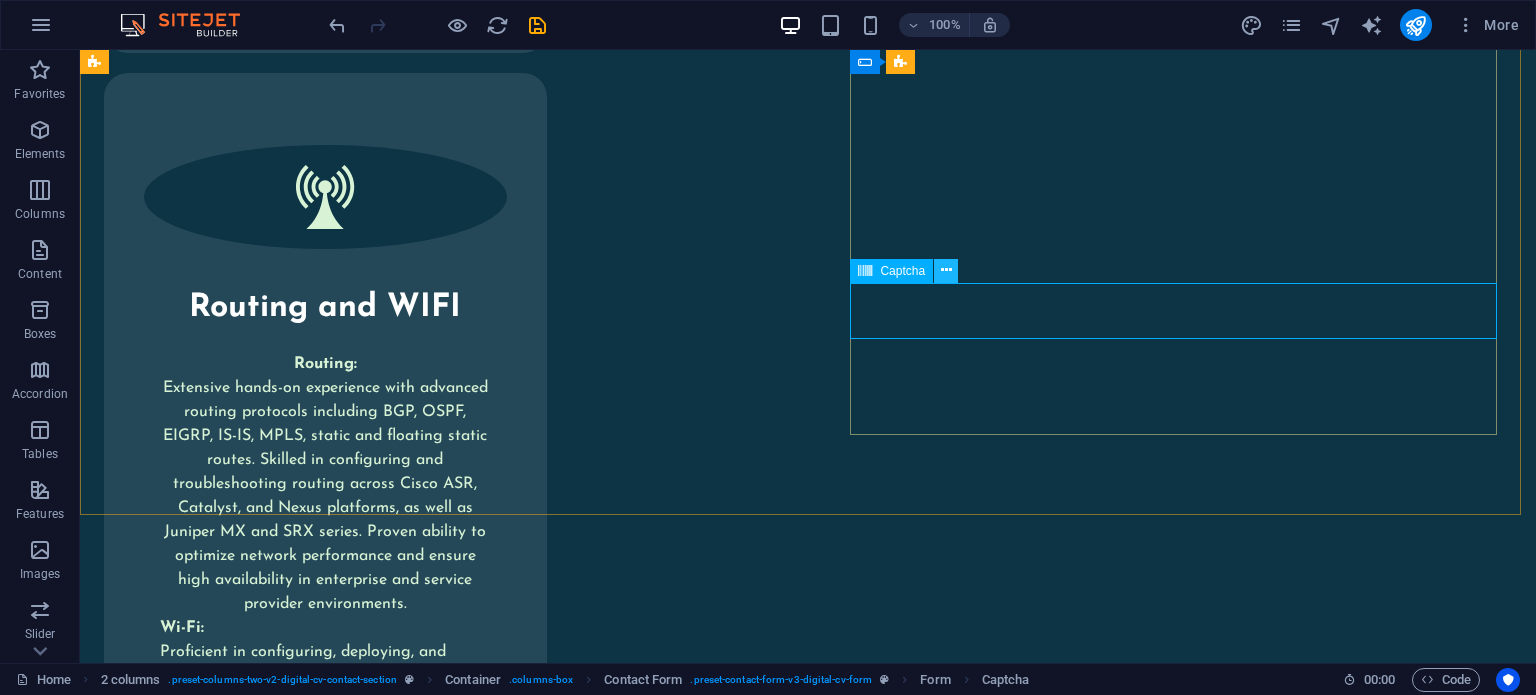 click at bounding box center (946, 270) 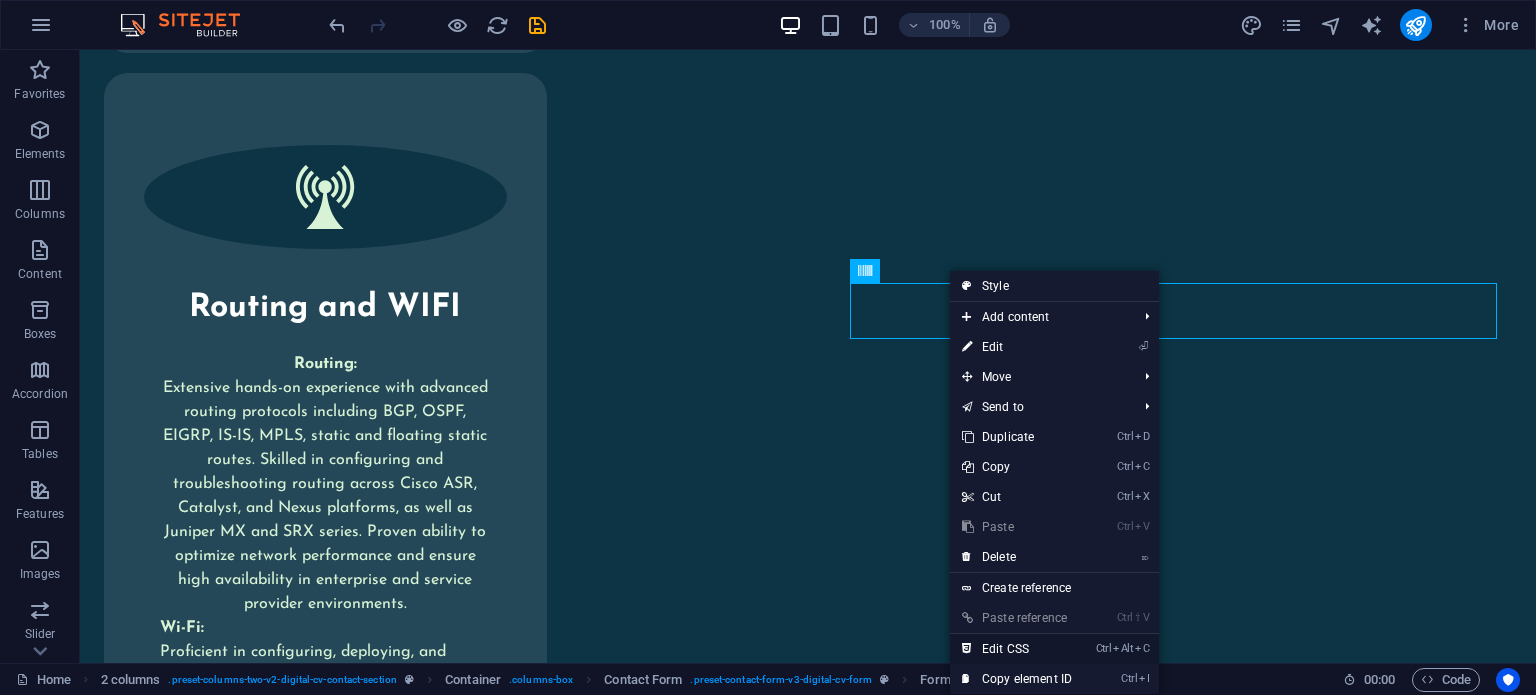 click on "Ctrl Alt C  Edit CSS" at bounding box center (1017, 649) 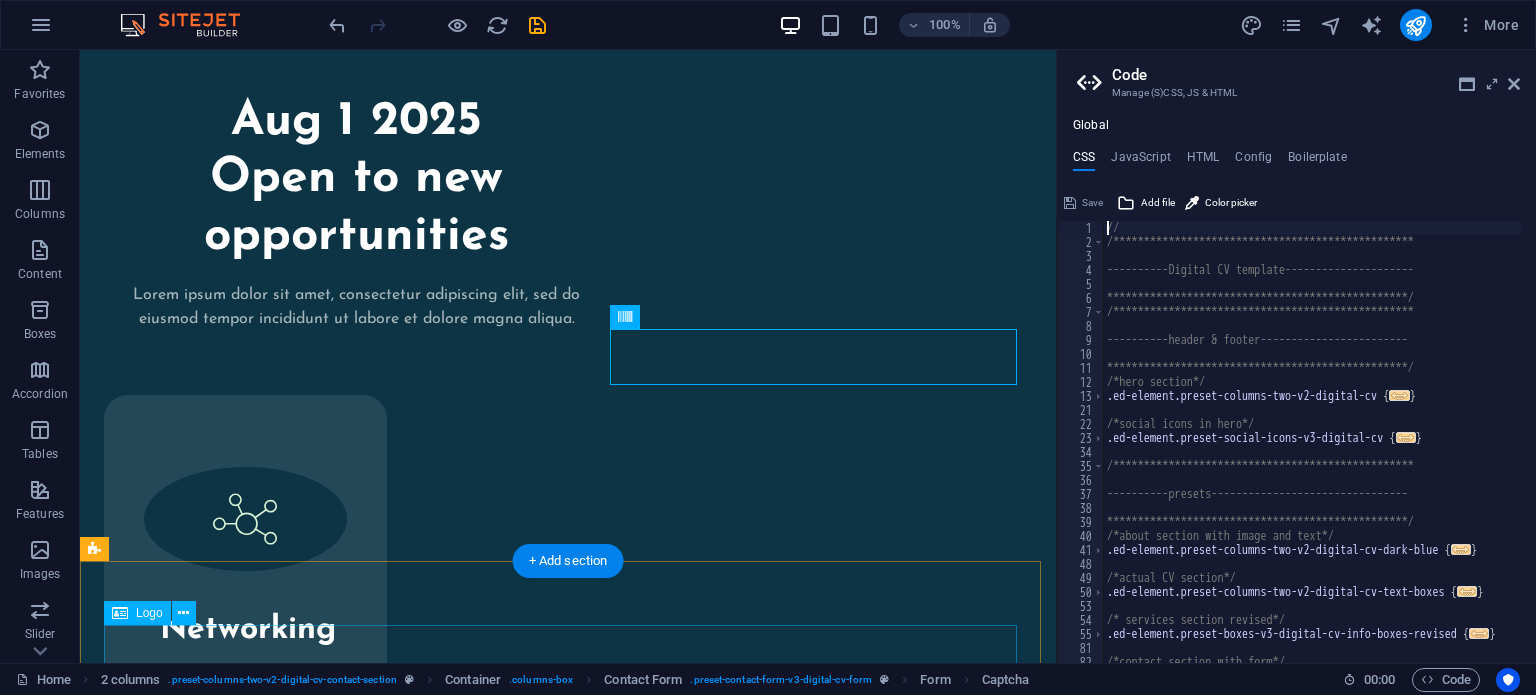 scroll, scrollTop: 11373, scrollLeft: 0, axis: vertical 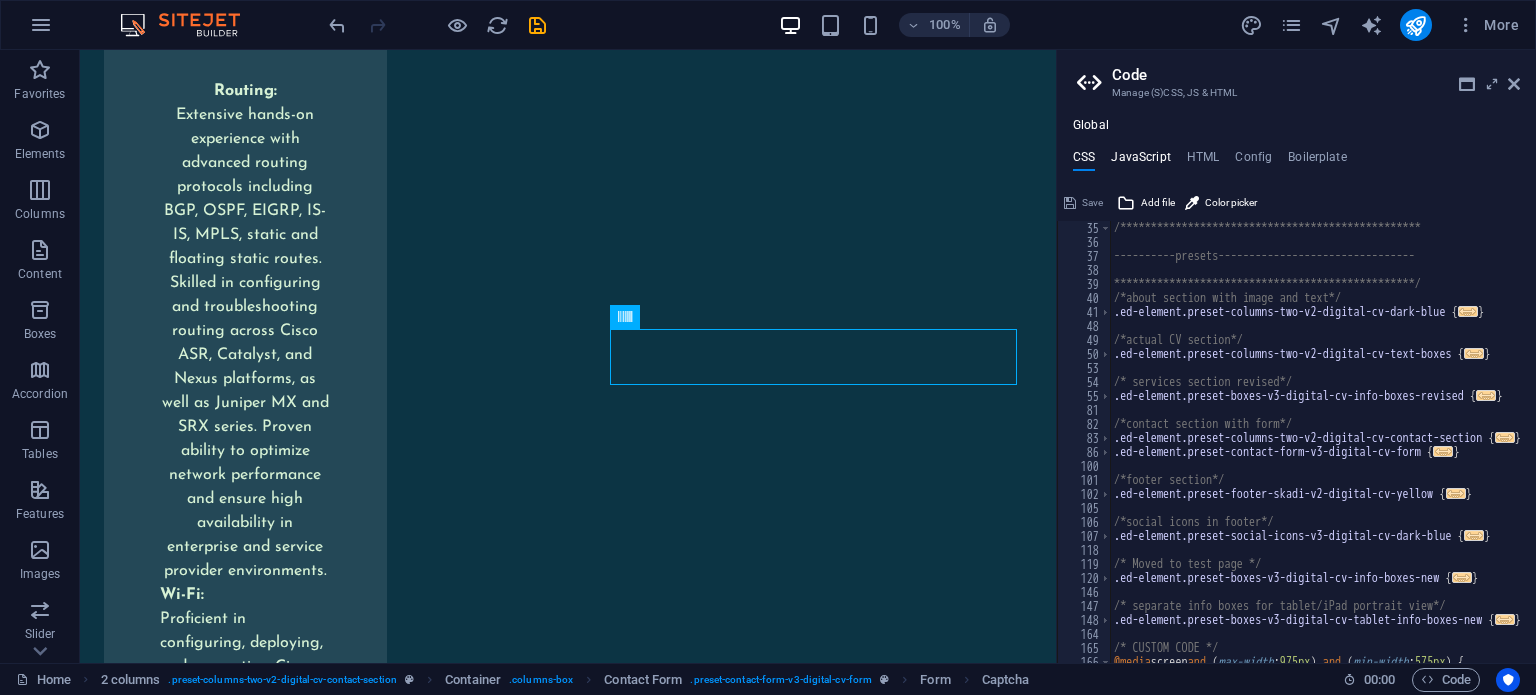 click on "JavaScript" at bounding box center [1140, 161] 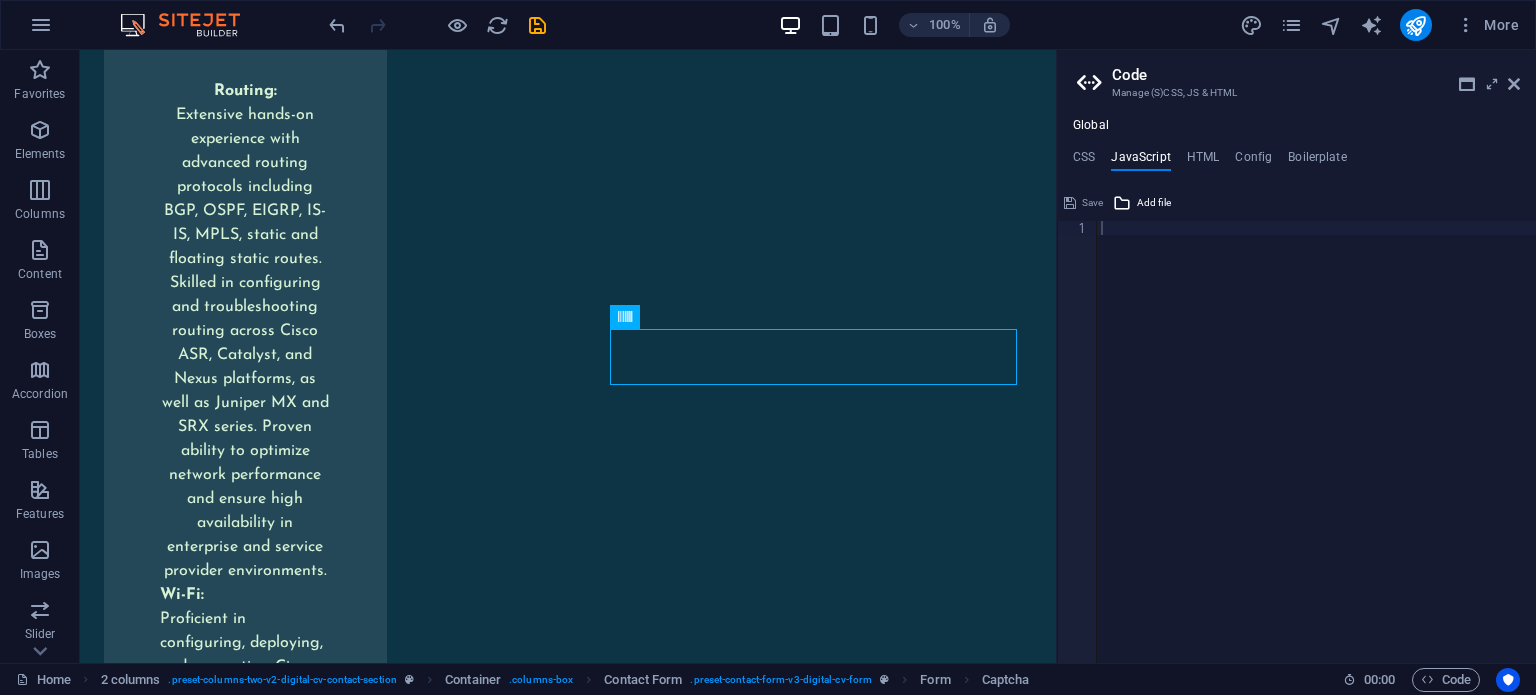click on "**********" at bounding box center [1296, 390] 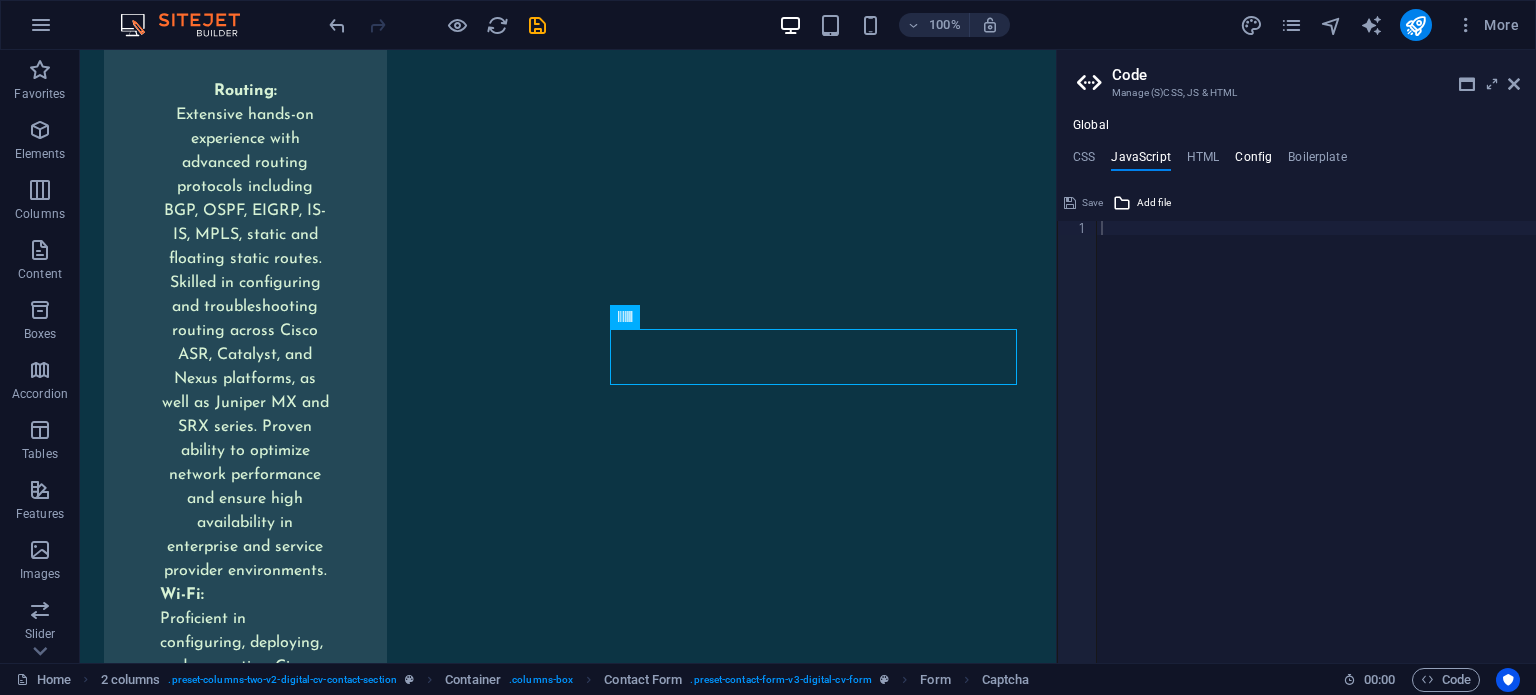 click on "Config" at bounding box center [1253, 161] 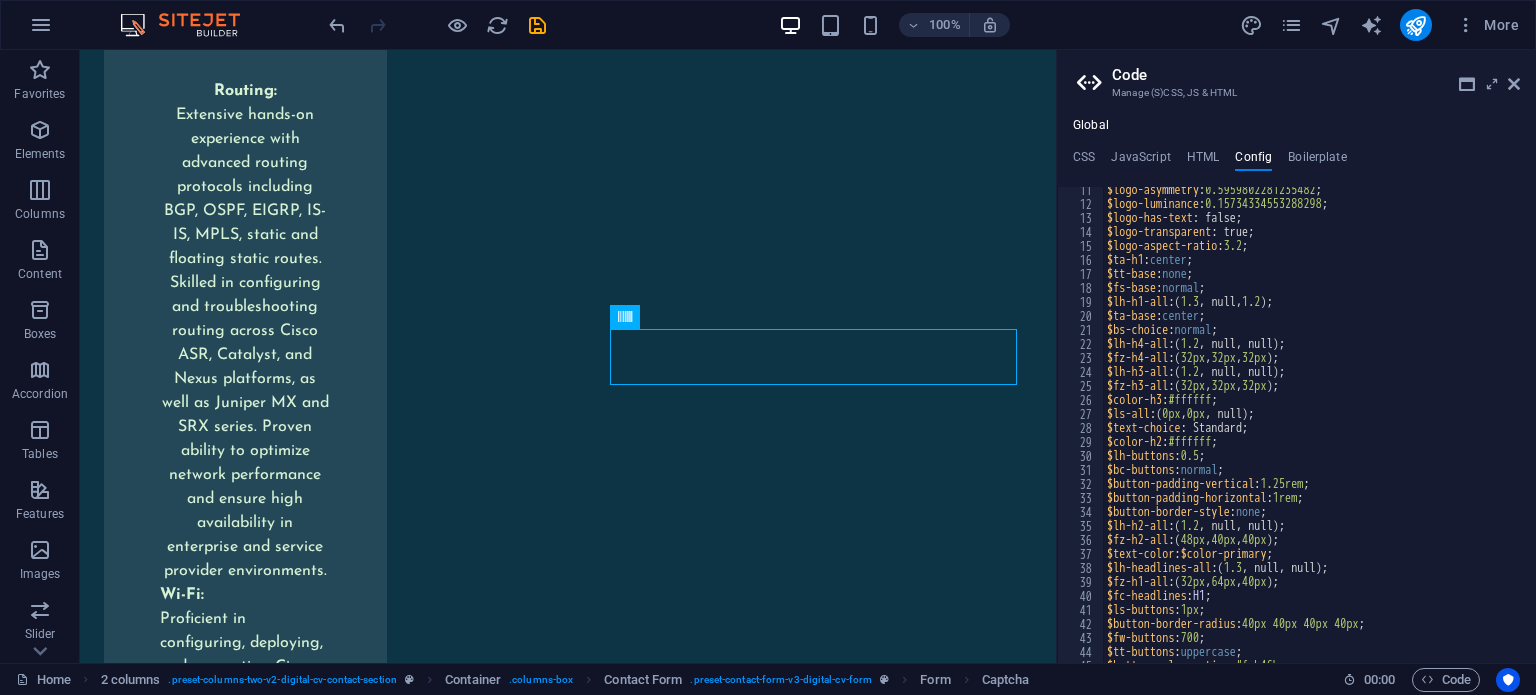 scroll, scrollTop: 140, scrollLeft: 0, axis: vertical 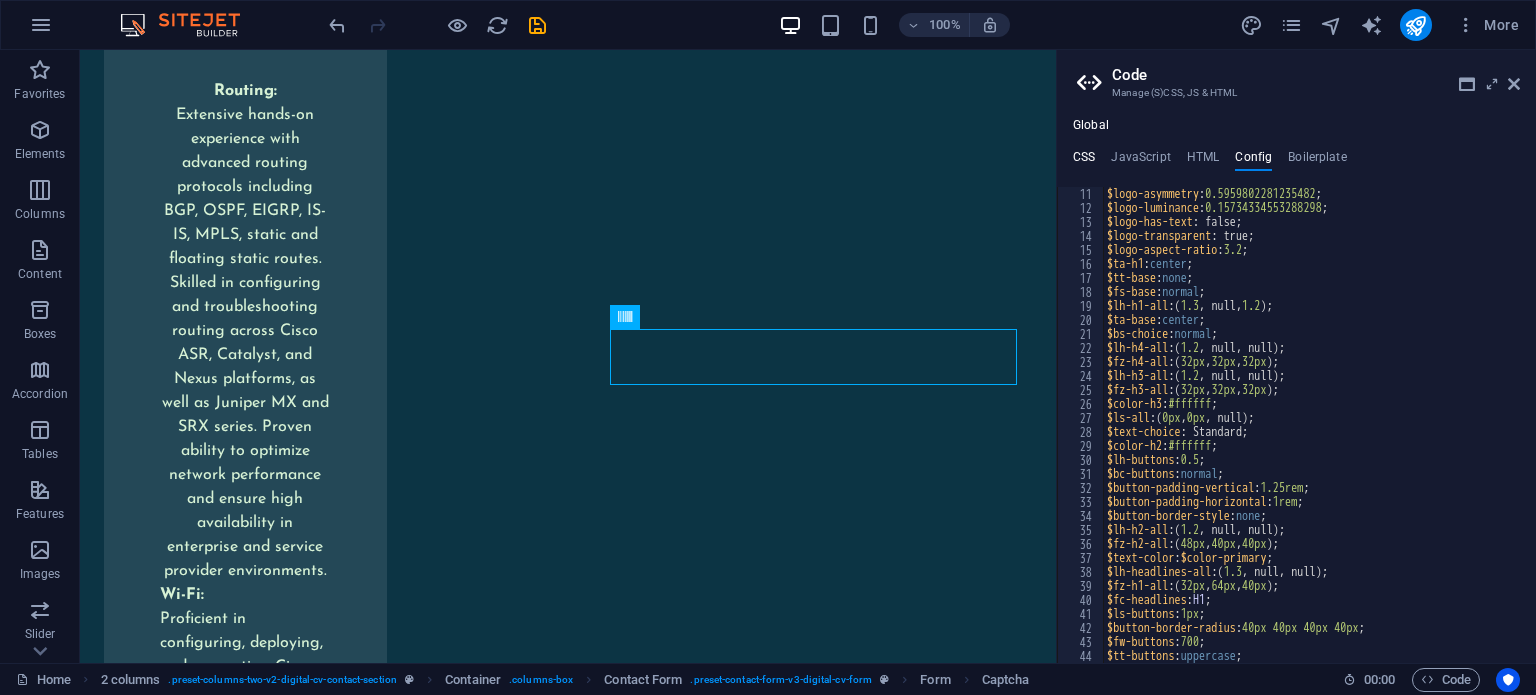 click on "CSS" at bounding box center [1084, 161] 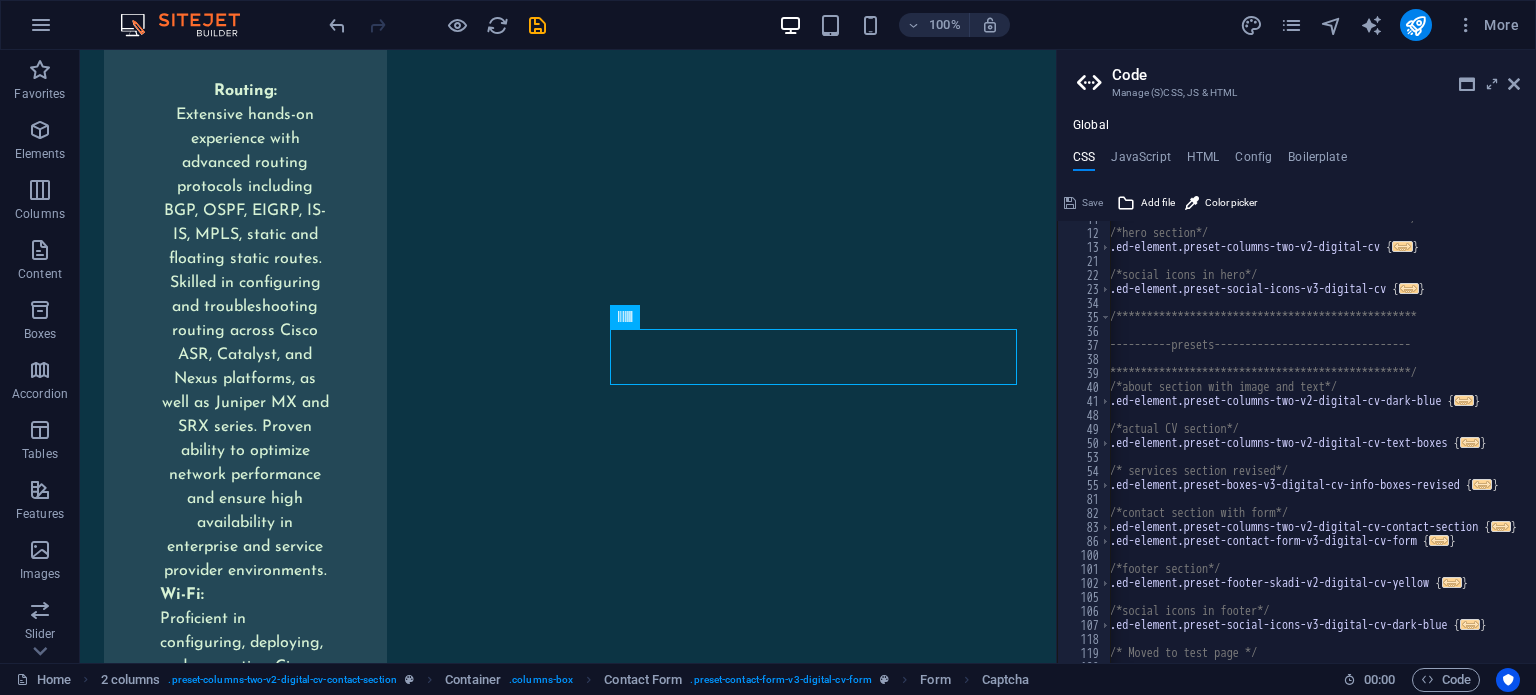 scroll, scrollTop: 287, scrollLeft: 0, axis: vertical 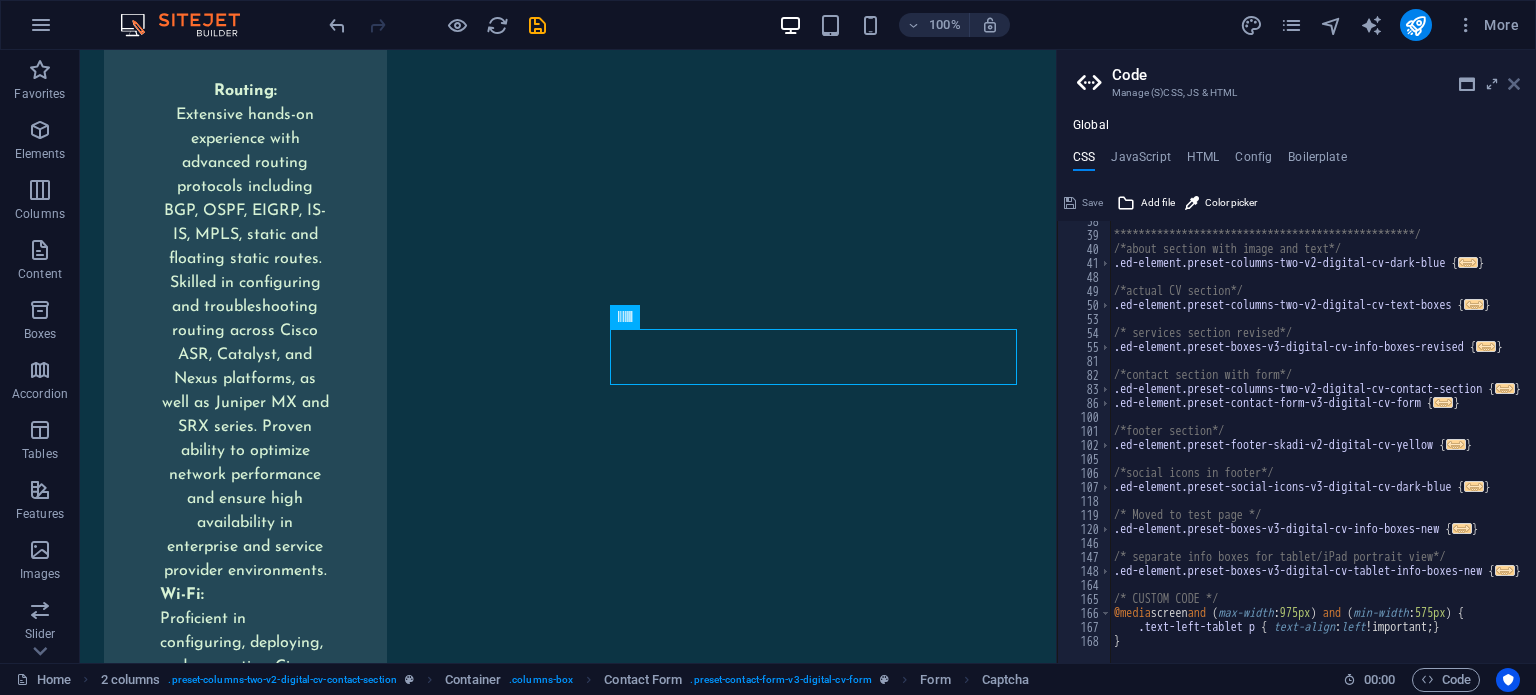 click at bounding box center (1514, 84) 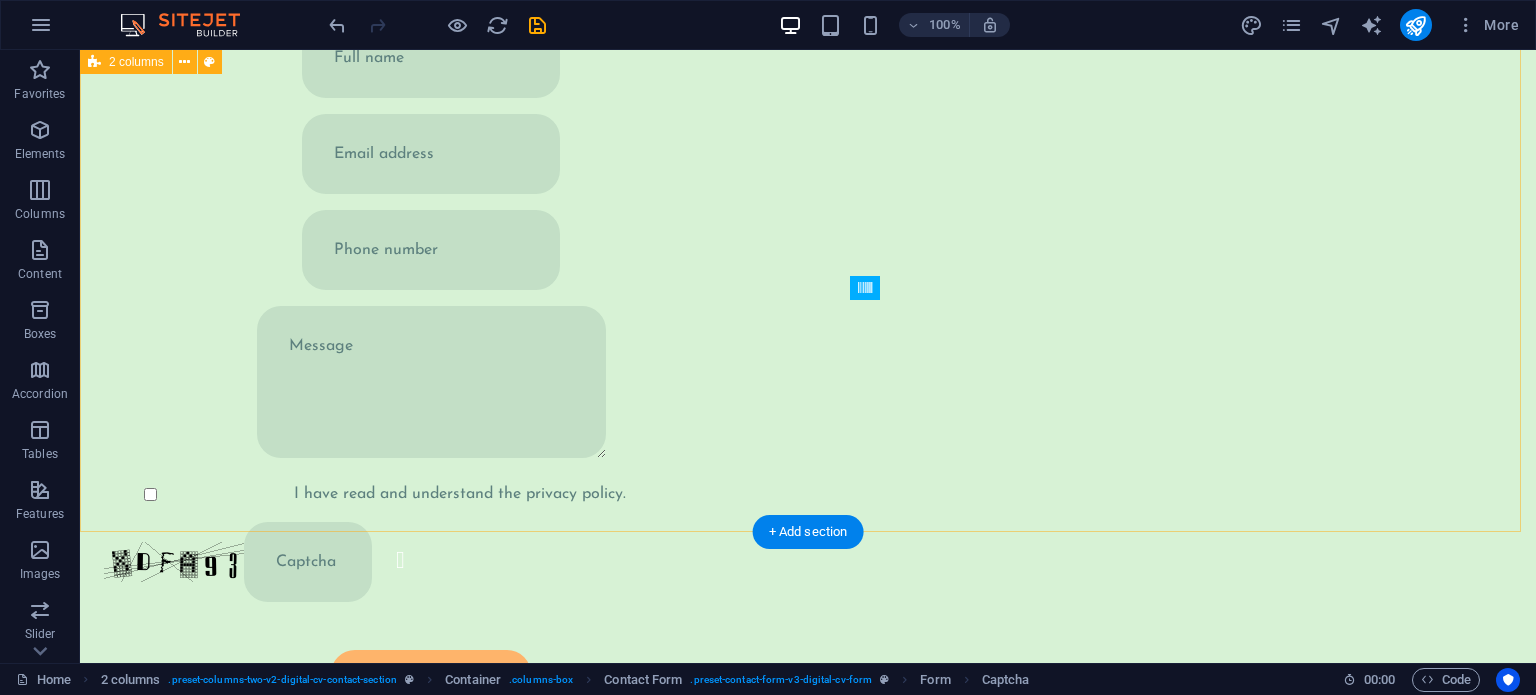 scroll, scrollTop: 9495, scrollLeft: 0, axis: vertical 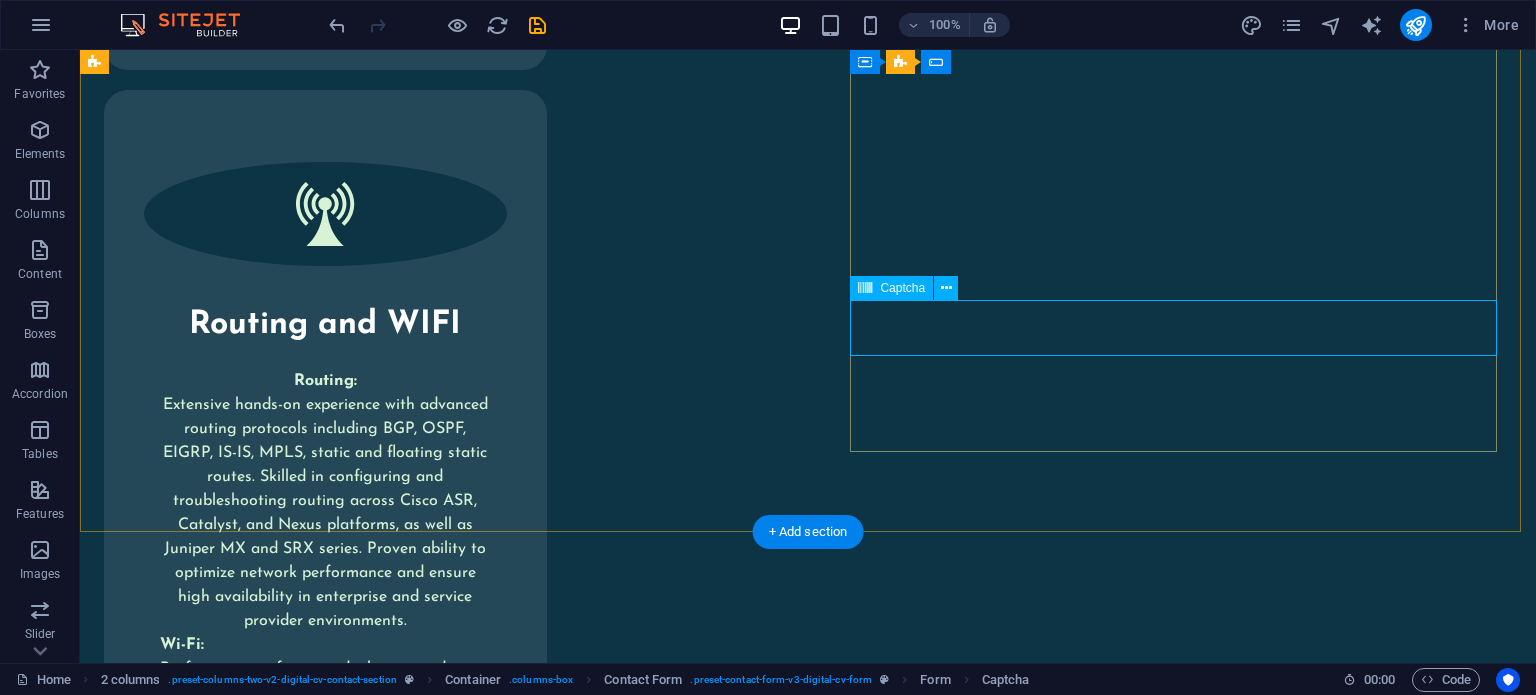 click on "Unreadable? Load new" at bounding box center (431, 2440) 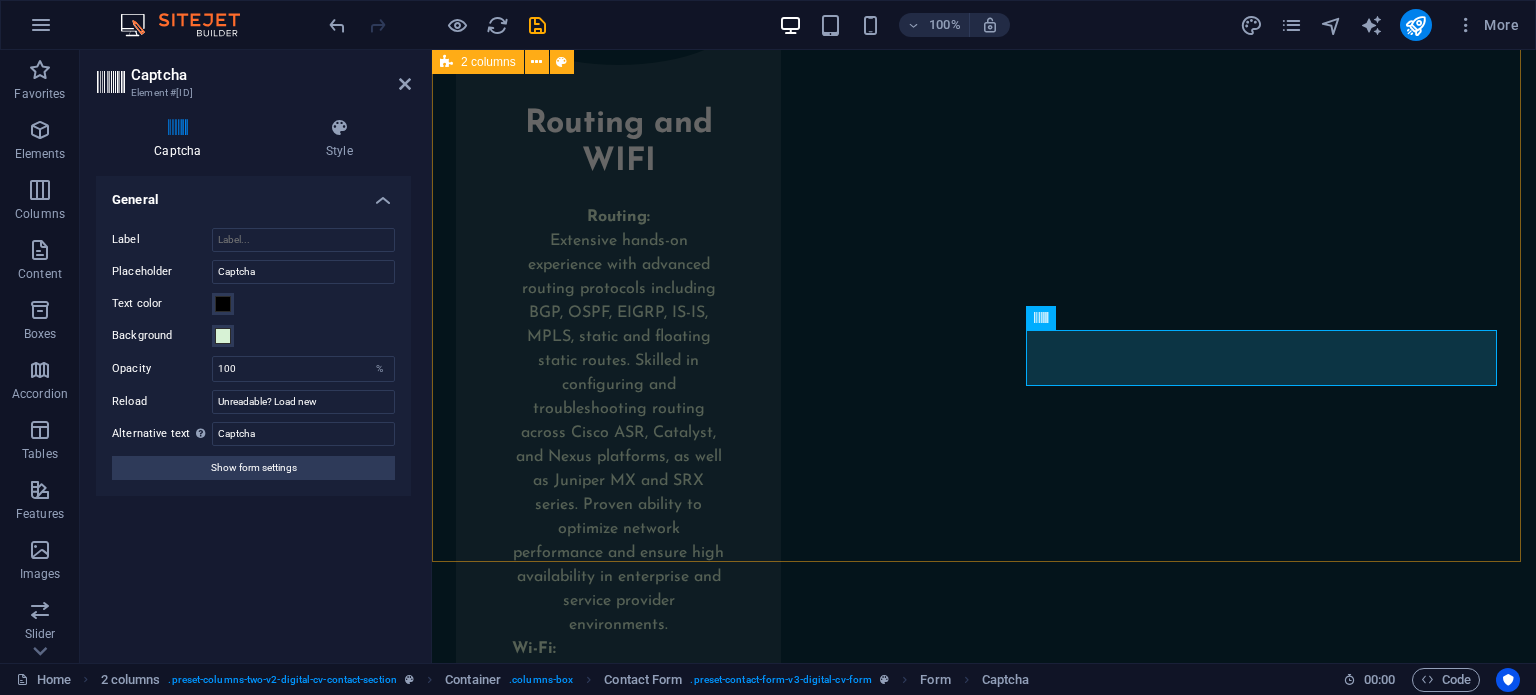 click on "Feel free to contact me! I have read and understand the privacy policy. Unreadable? Load new Submit" at bounding box center [984, 2375] 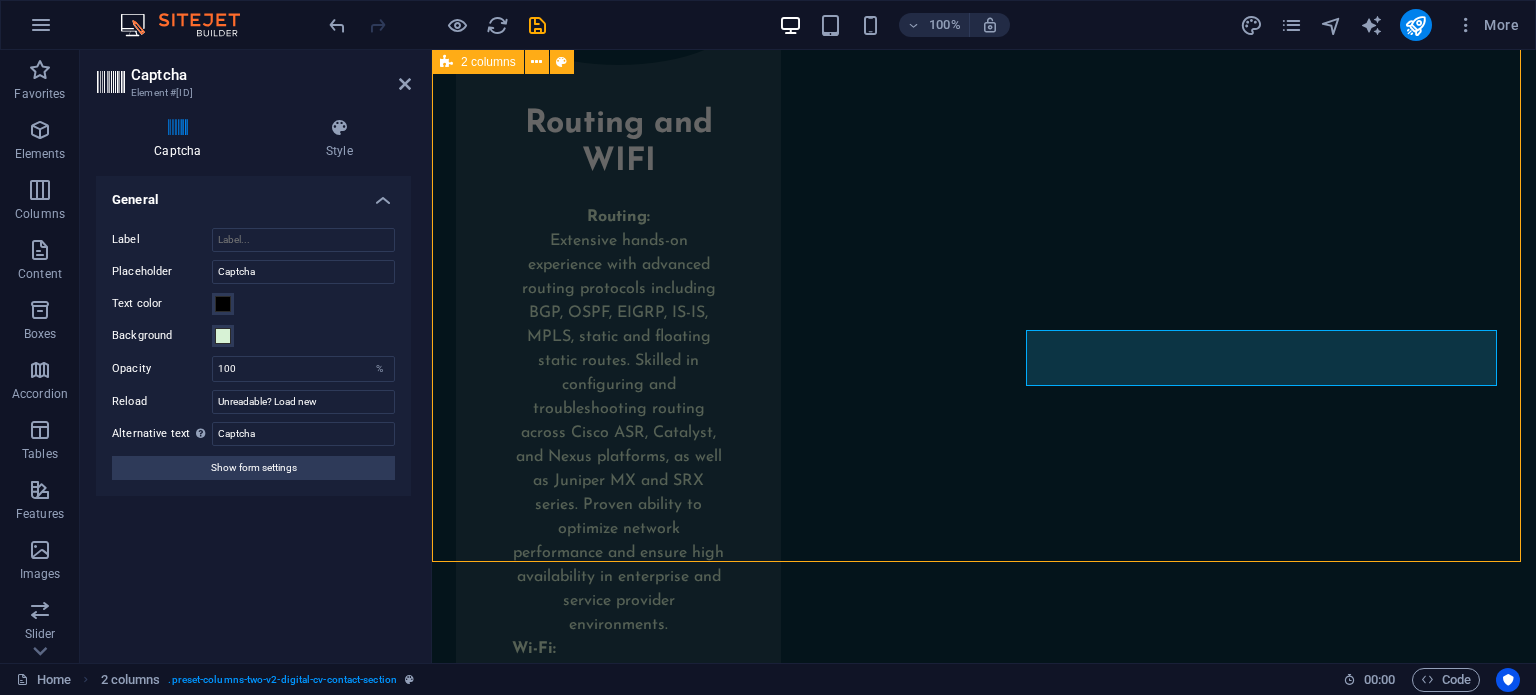 scroll, scrollTop: 9495, scrollLeft: 0, axis: vertical 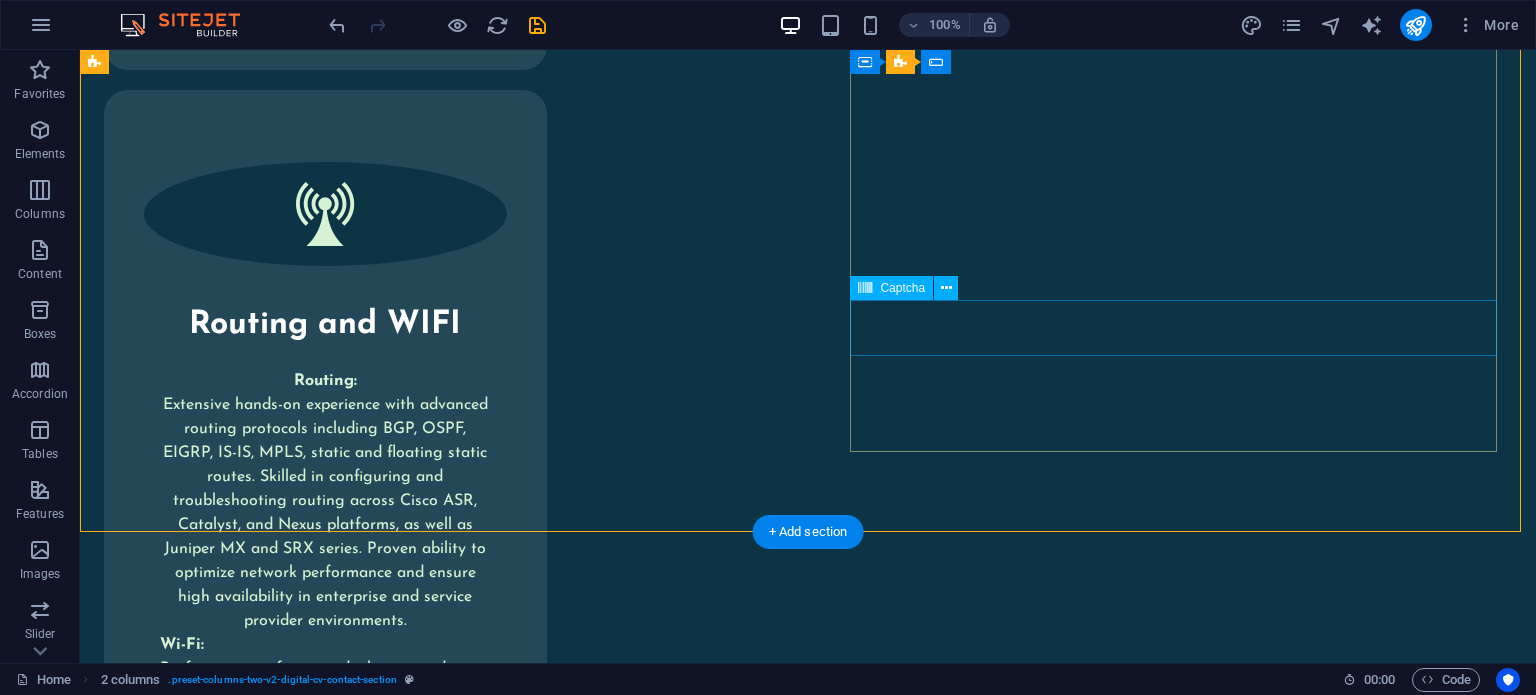 click on "Unreadable? Load new" at bounding box center [431, 2440] 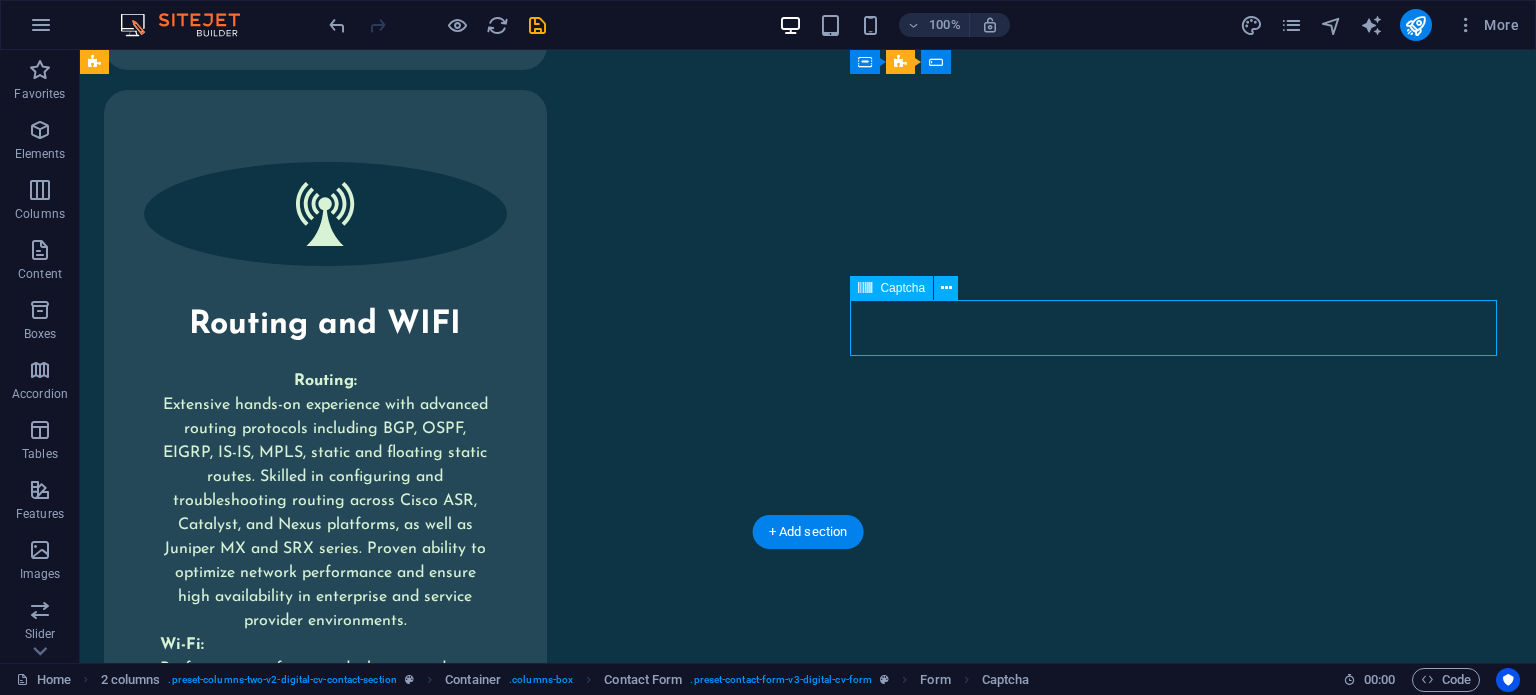 click on "Unreadable? Load new" at bounding box center [431, 2440] 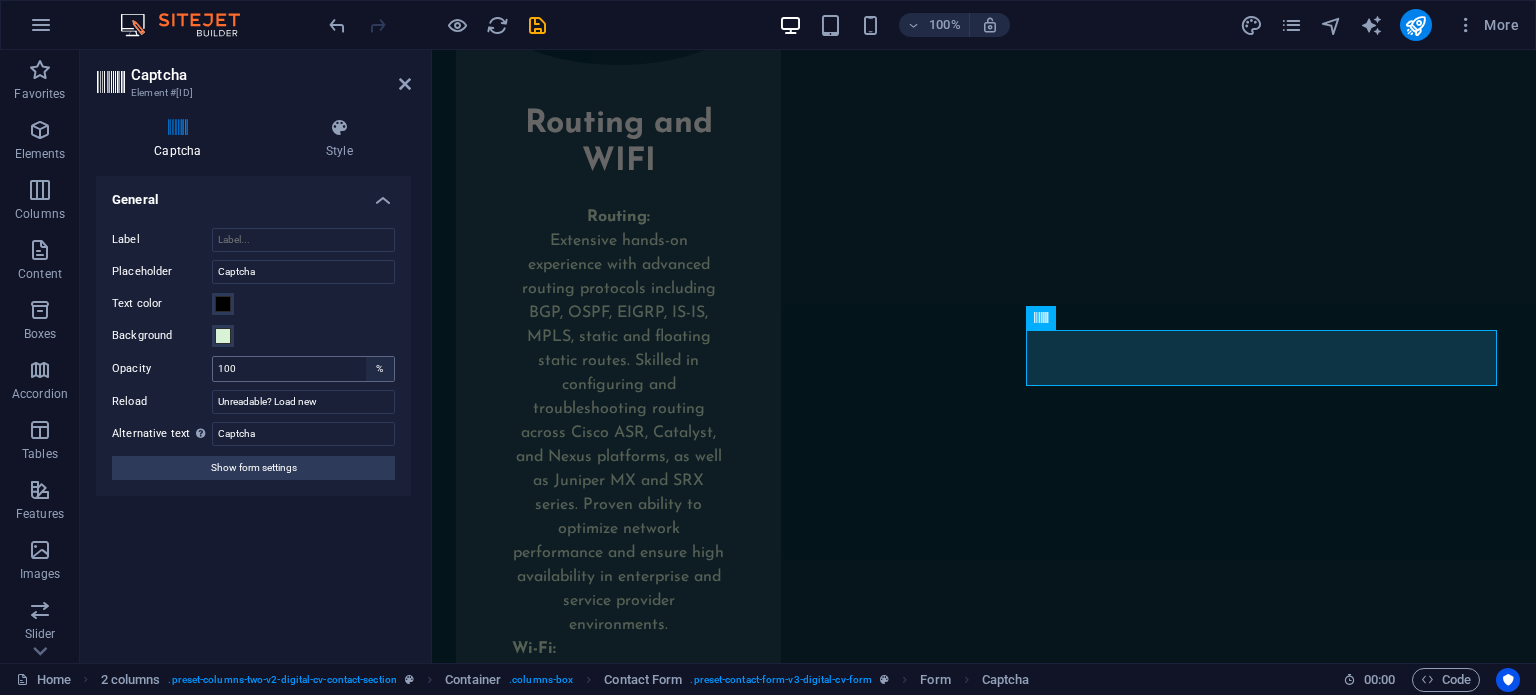click on "%" at bounding box center [380, 369] 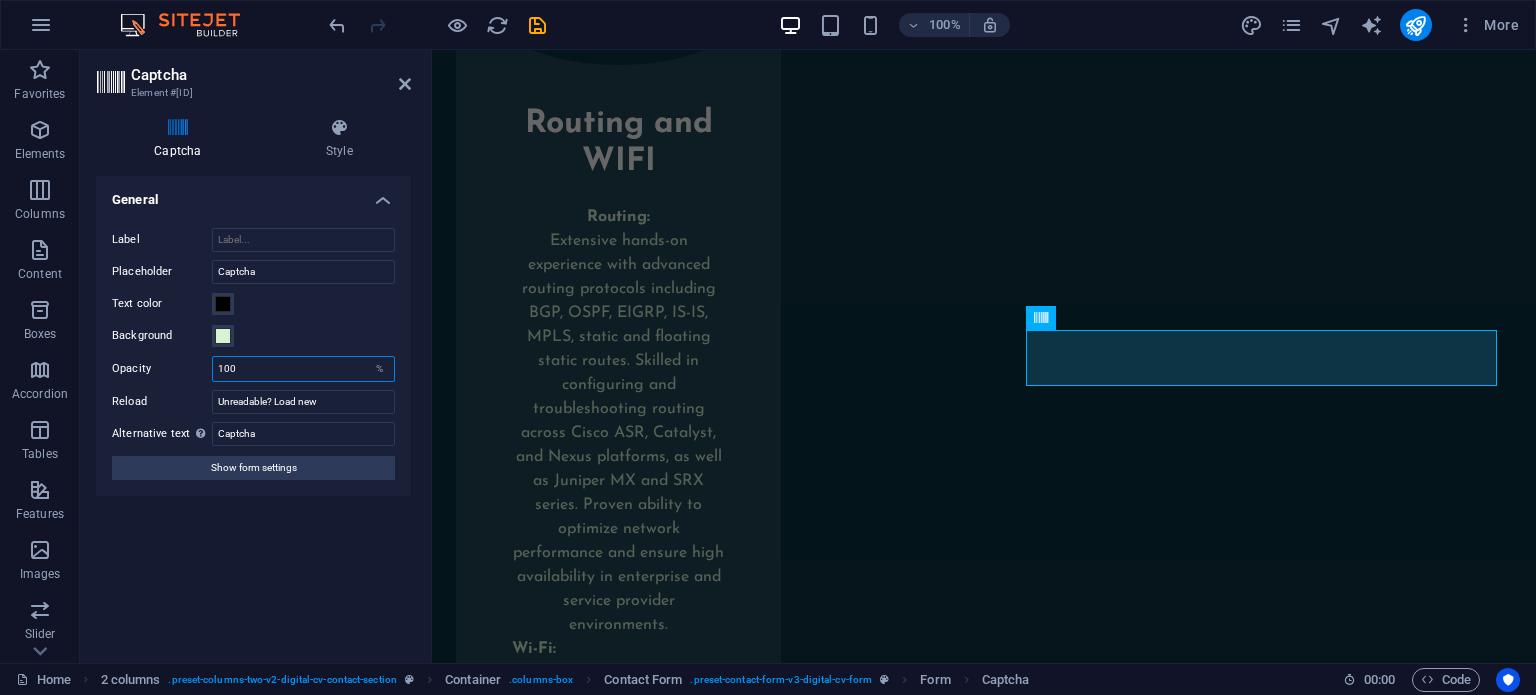 click on "100" at bounding box center (303, 369) 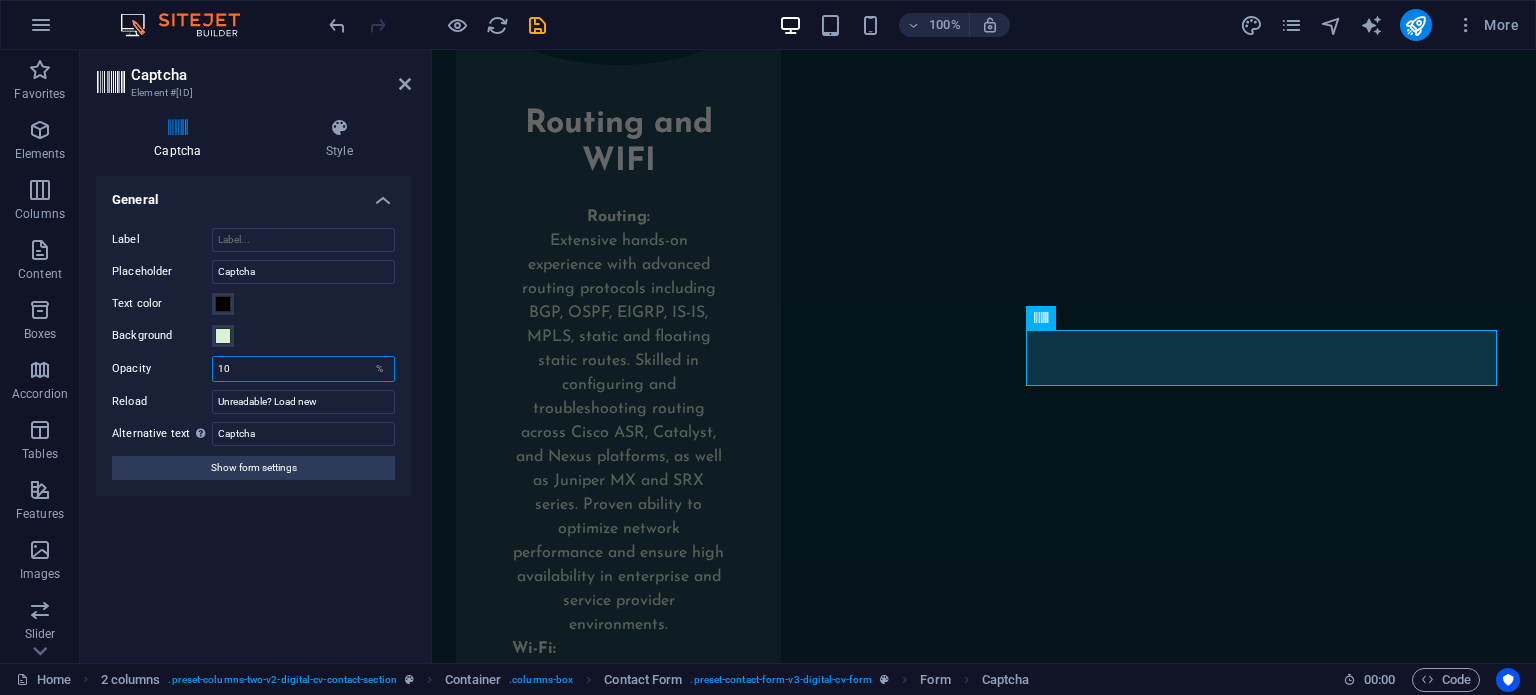 type on "1" 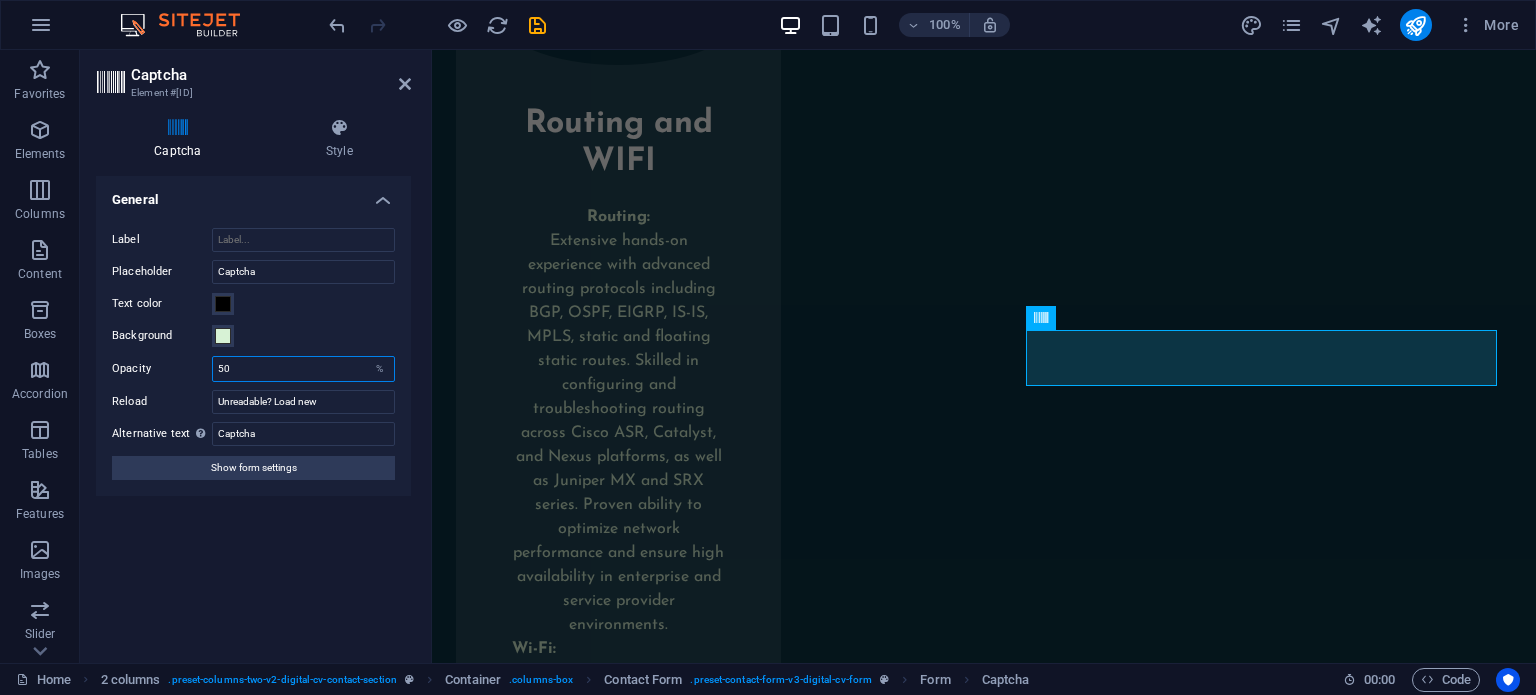 type on "50" 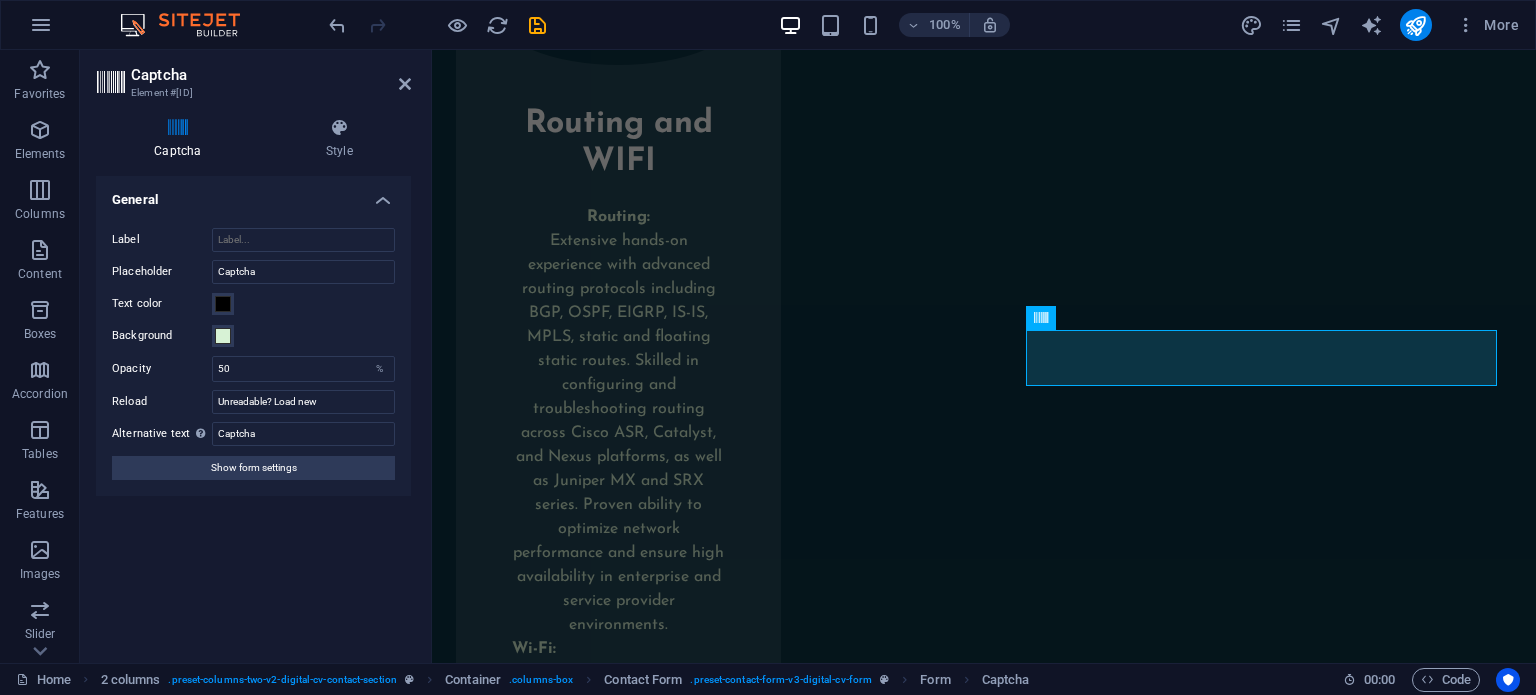 click on "Turnstile Turnstile by Cloudfare is a third-party integration that offers accessible captchas. The integration requires you to set up an account with Cloudflare to create a captcha. Since it is a third-party you will need to ensure that any consent management solution you add to your website recognizes Turnstile as a necessary cookie otherwise the captcha might not work. Turnstile Setup
You need to add the following hostnames to your Turnstile account to make the captcha work on your website. Click on the hostname to copy it to your clipboard.
preview.sitehub.io
The website’s domain
Manage Captcha Add the Site Key and Secret Key that you can find in your Turnstile account to set up the captcha in the form. The captcha will only work if both keys are correct. Site Key Secret Key Test your setup by submitting a form on the website. General Label Theme Auto Dark Light Size Normal : 300 x 65 Flexible : 100% x 65 (300 min width) Compact : 150 x 140 Normal" at bounding box center (253, 411) 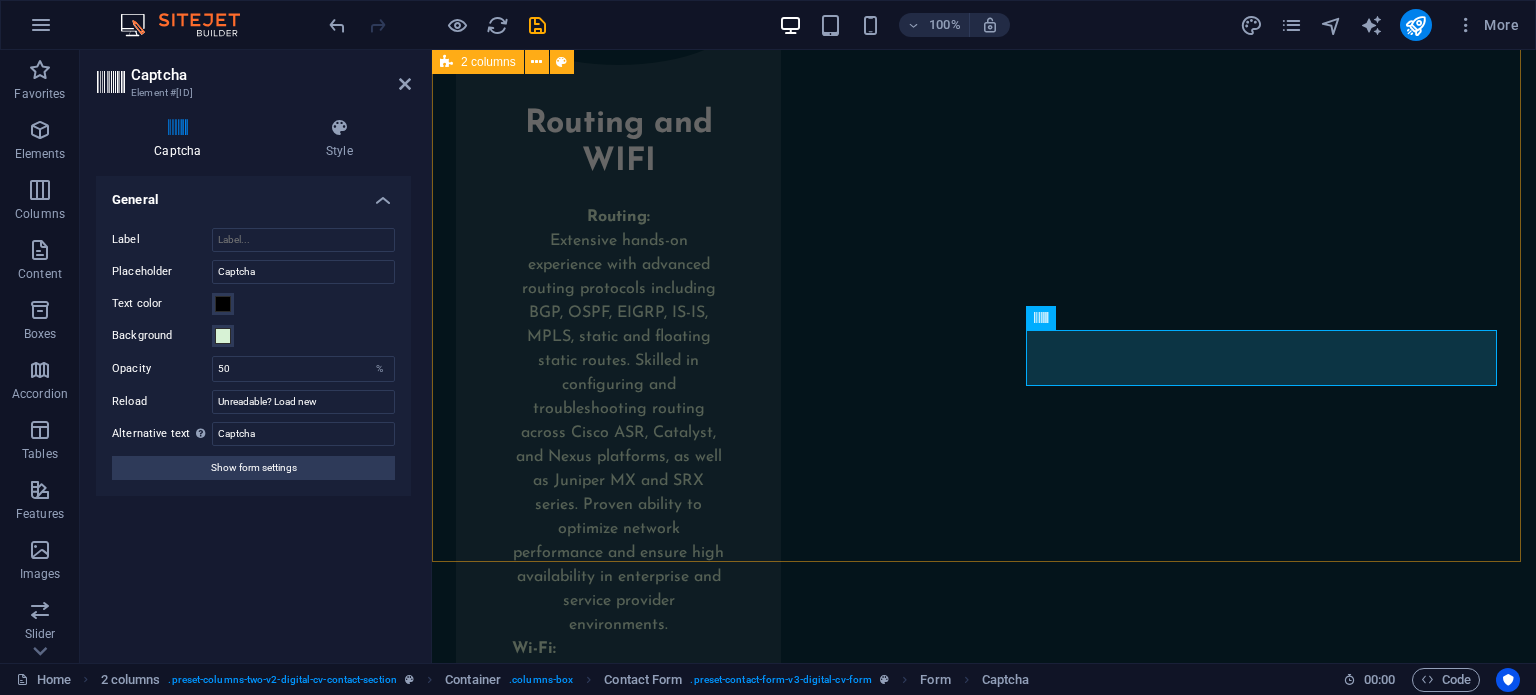 click on "Feel free to contact me! I have read and understand the privacy policy. Unreadable? Load new Submit" at bounding box center [984, 2375] 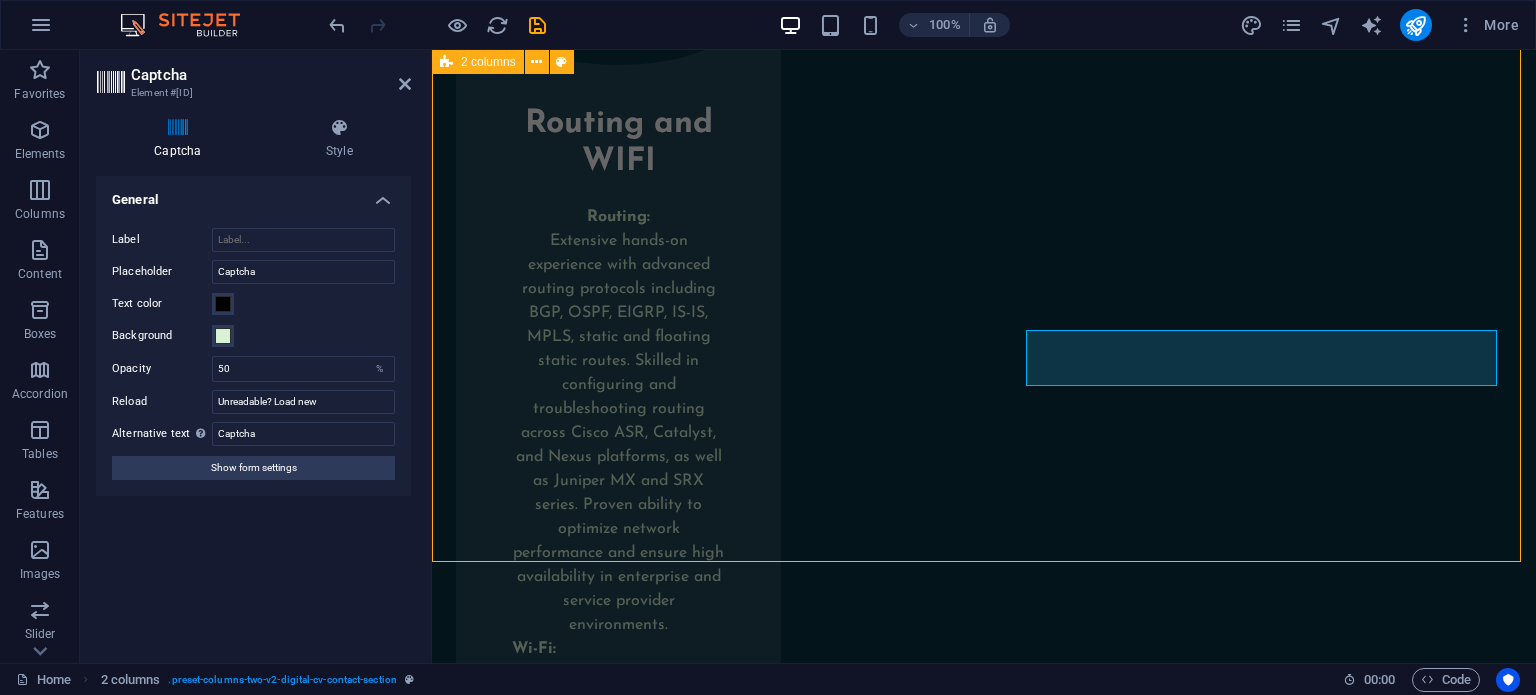 scroll, scrollTop: 9495, scrollLeft: 0, axis: vertical 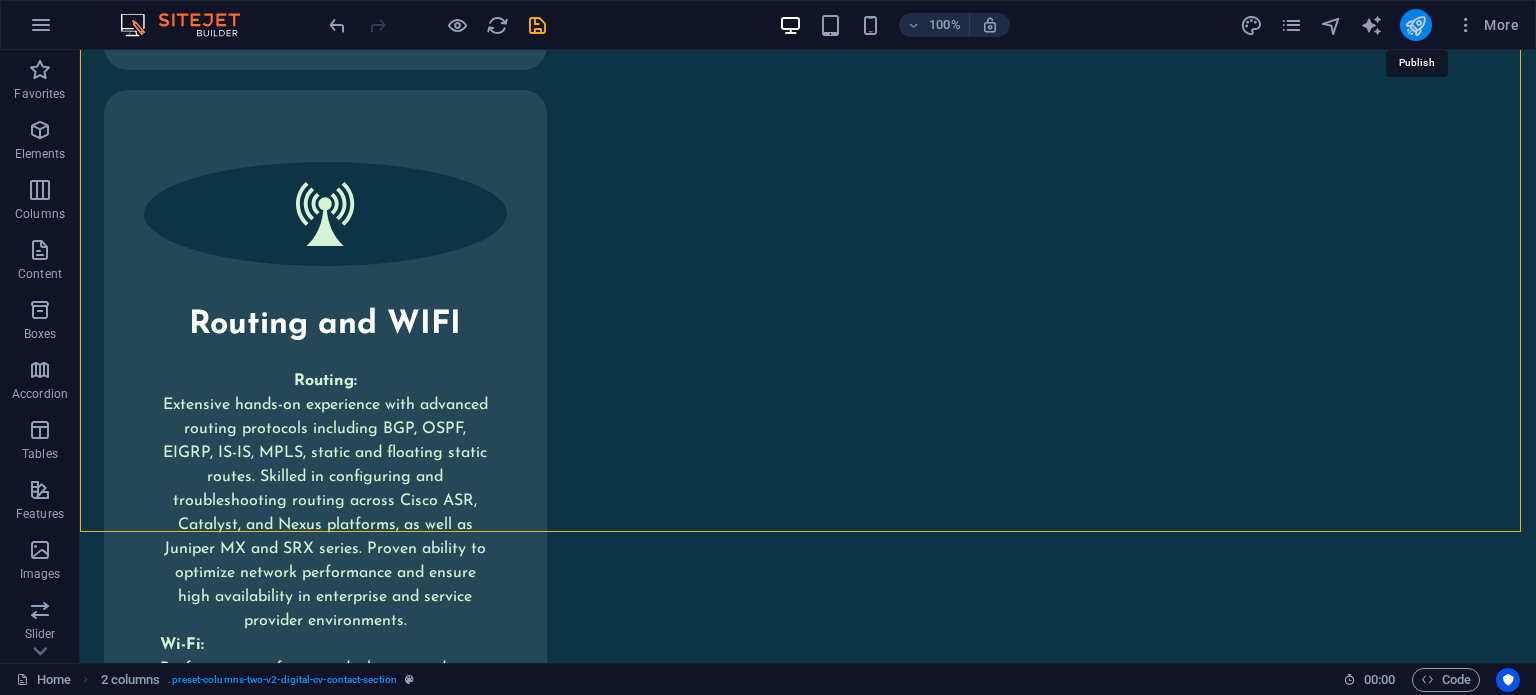 click at bounding box center (1415, 25) 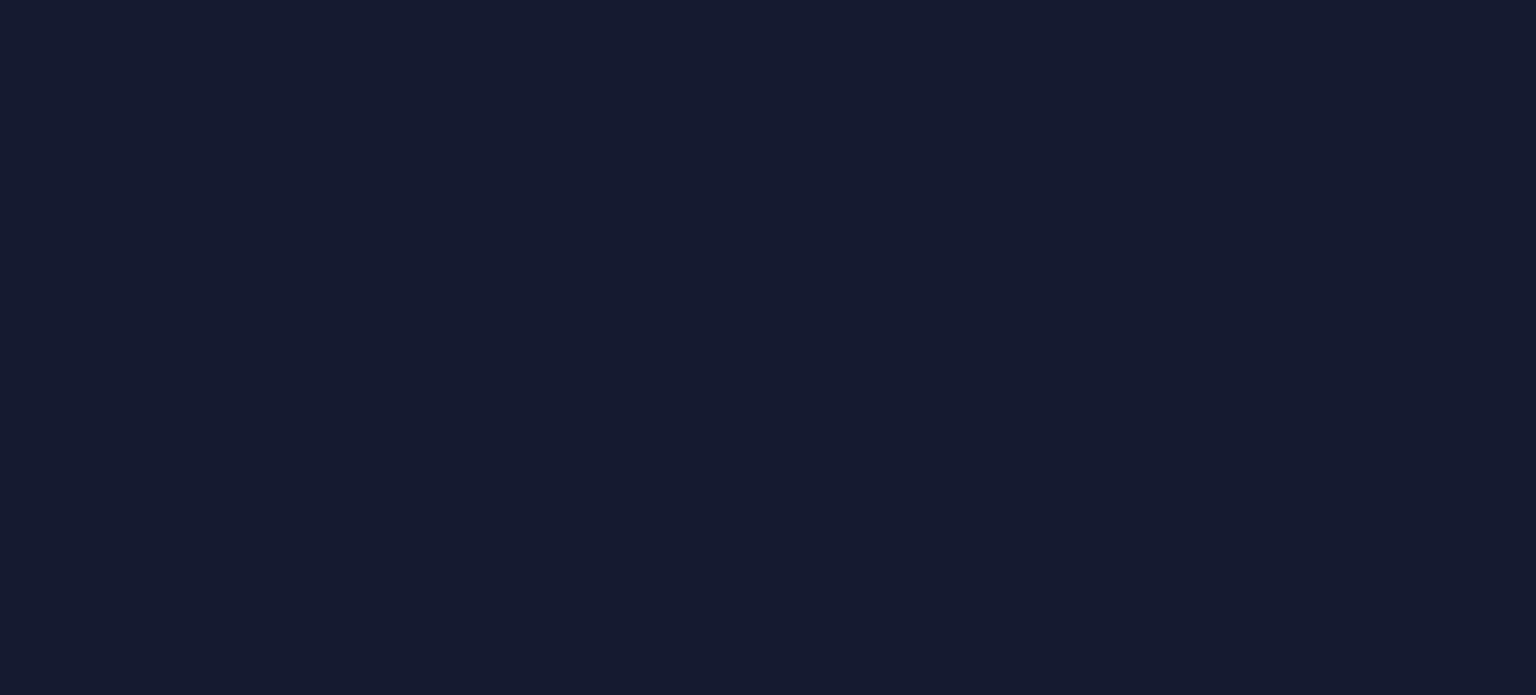 scroll, scrollTop: 0, scrollLeft: 0, axis: both 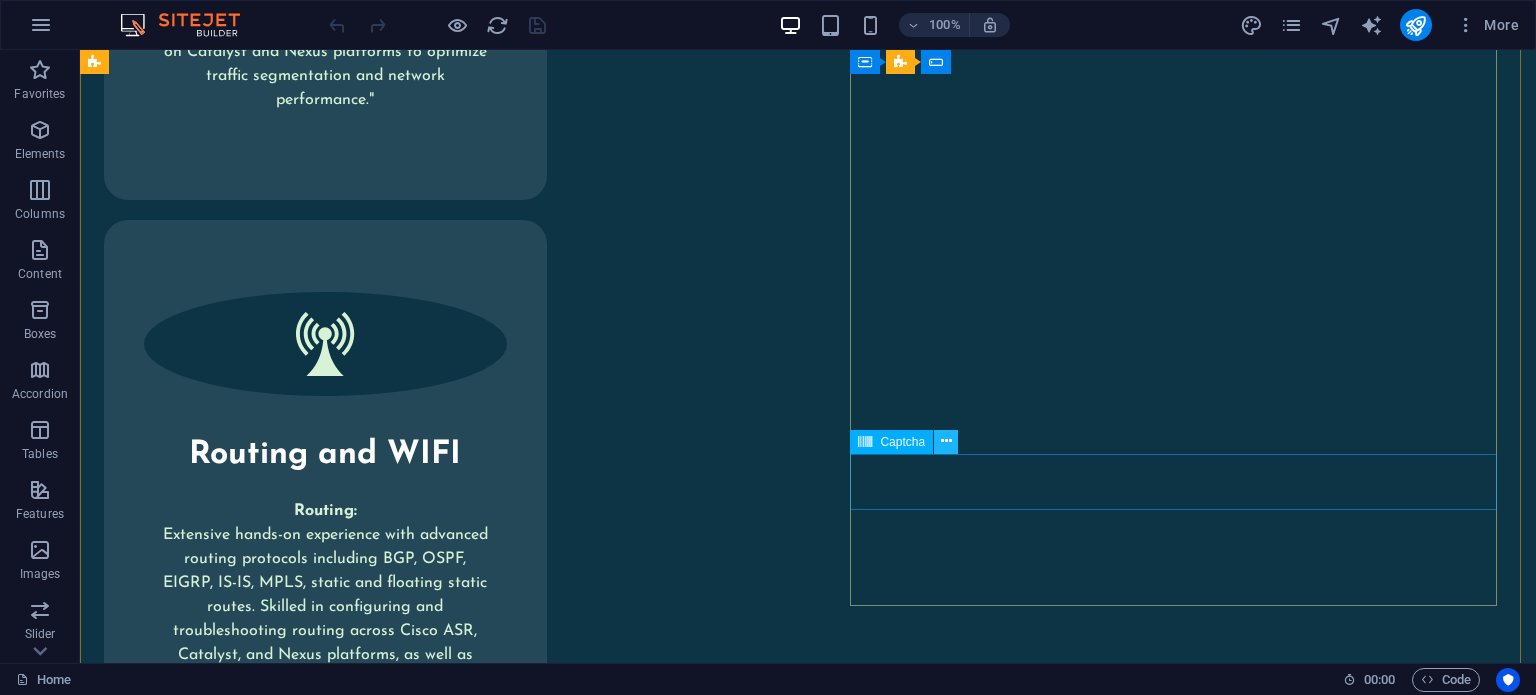 click at bounding box center (946, 441) 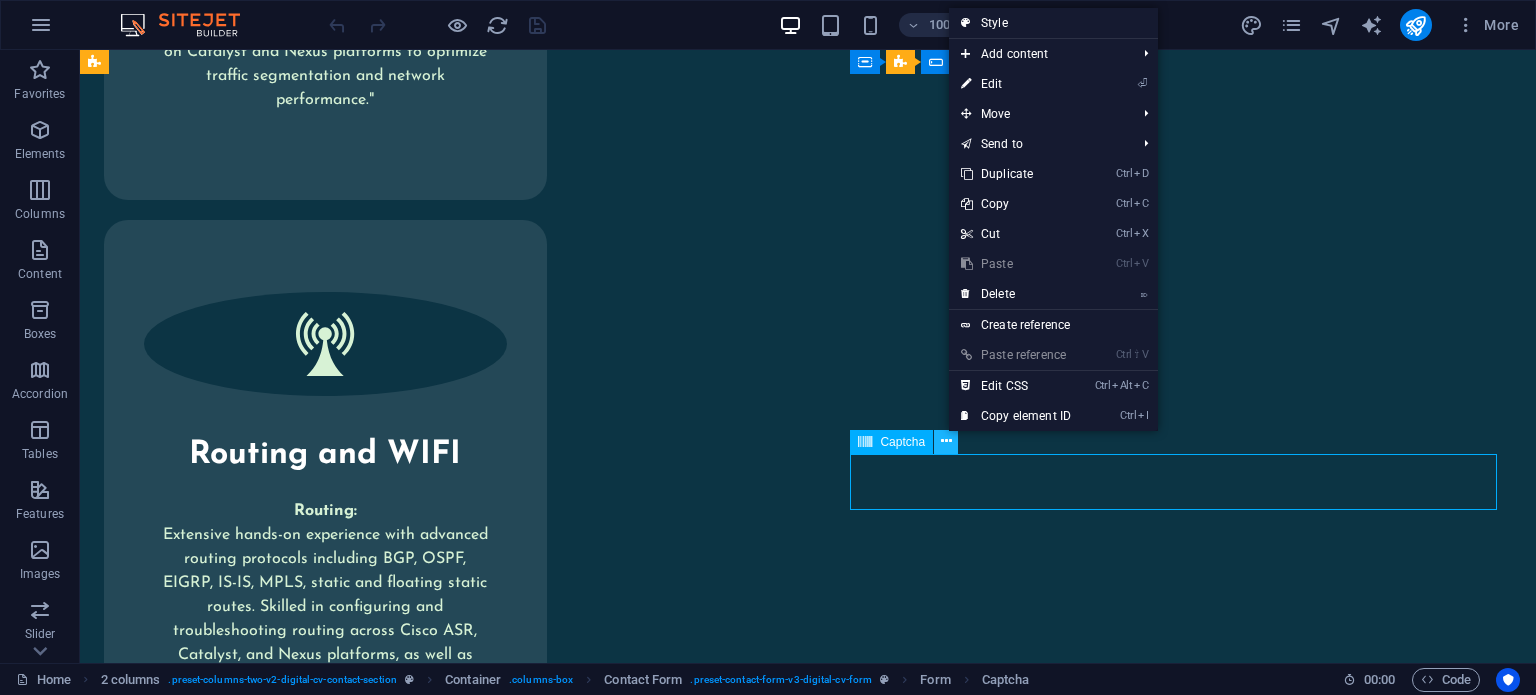 click at bounding box center (946, 441) 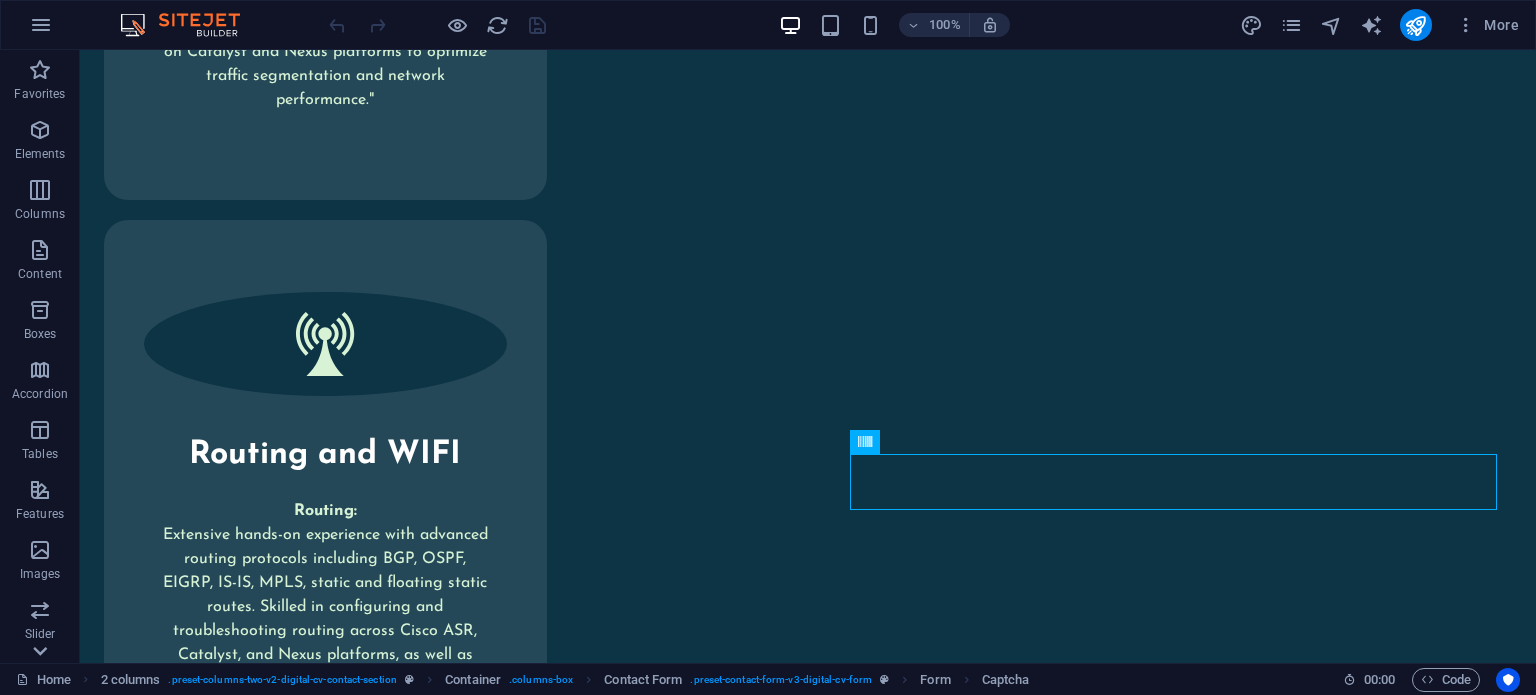 click 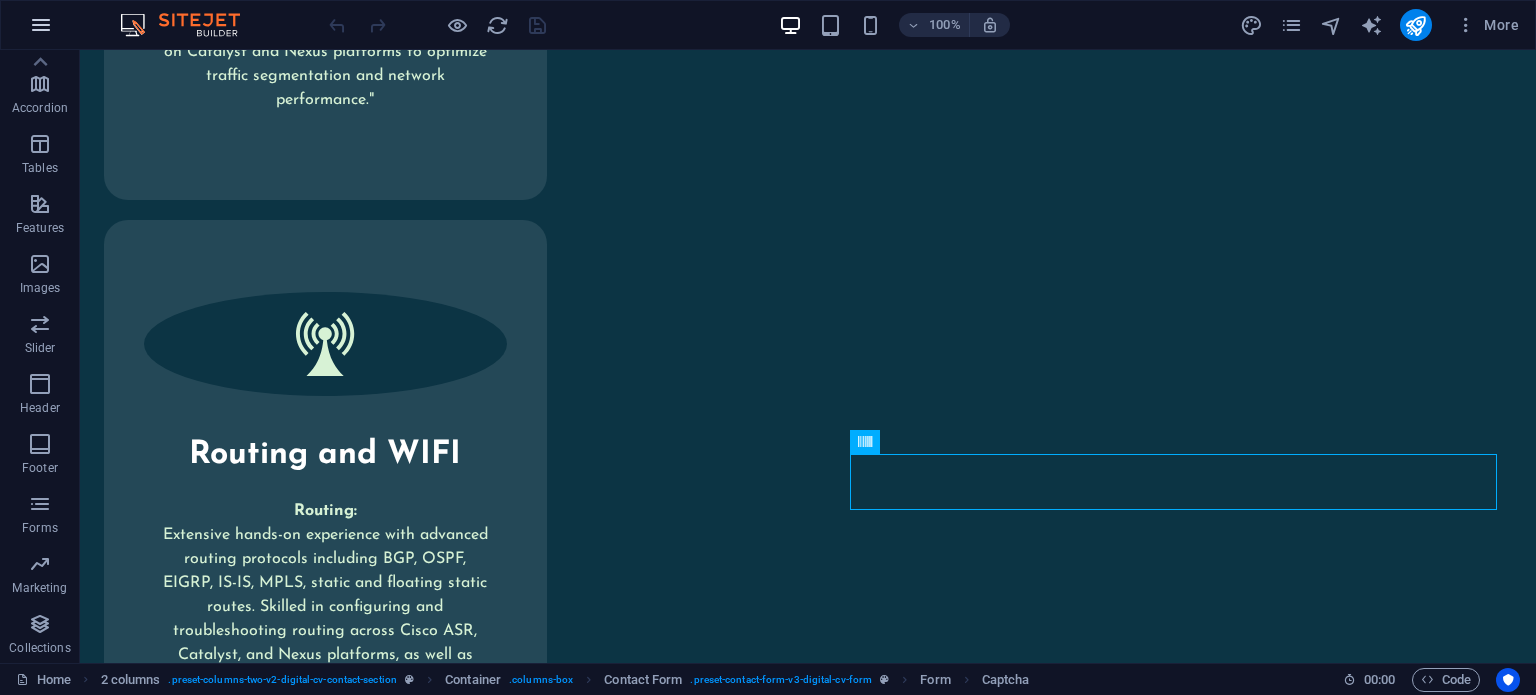 click at bounding box center [41, 25] 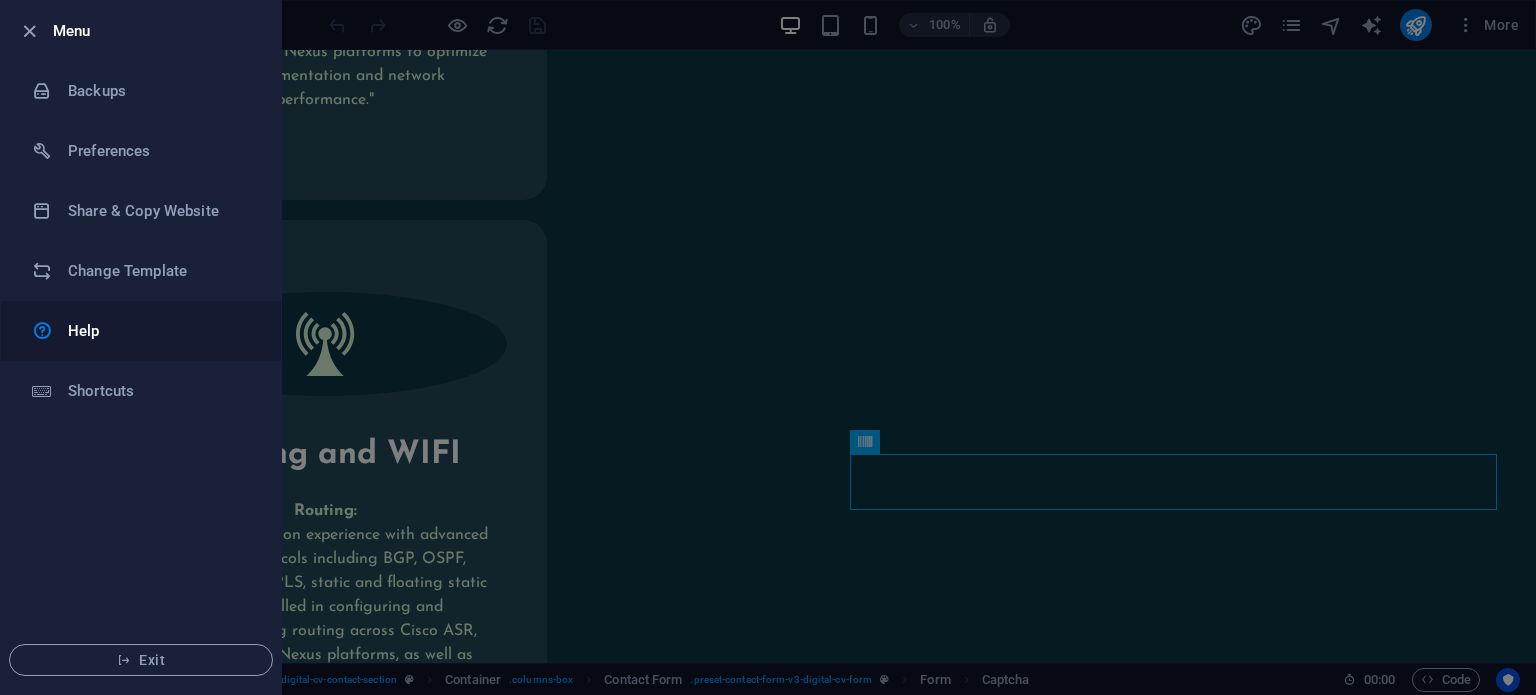 click on "Help" at bounding box center (141, 331) 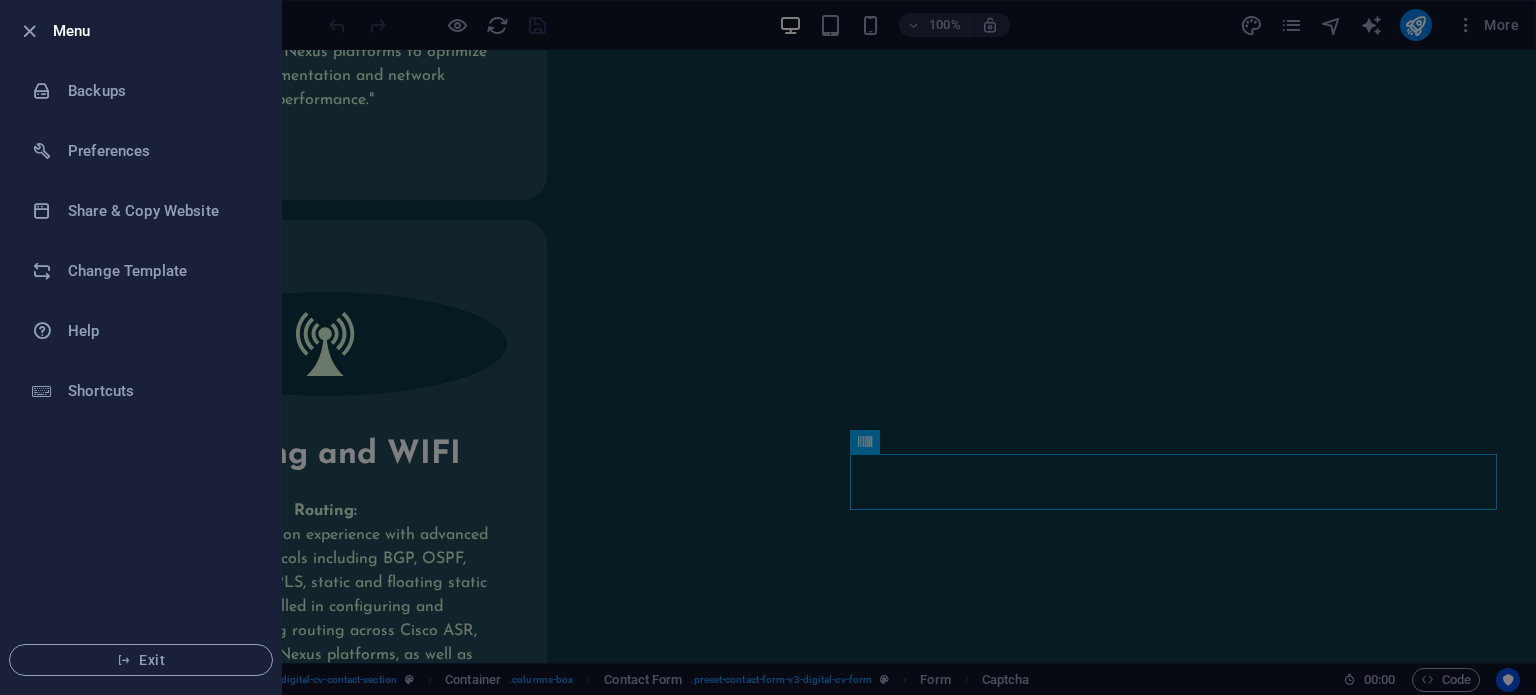 click at bounding box center [768, 347] 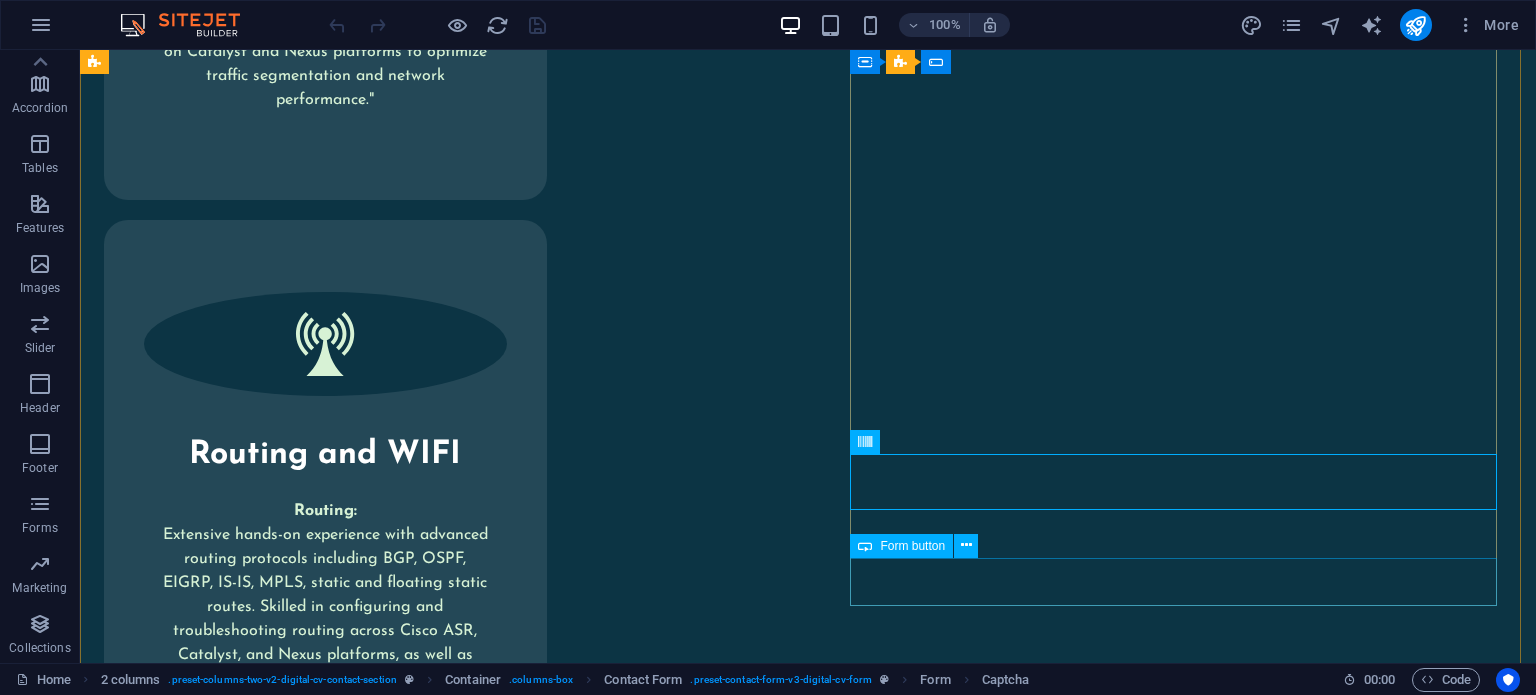 click on "Submit" at bounding box center [431, 2682] 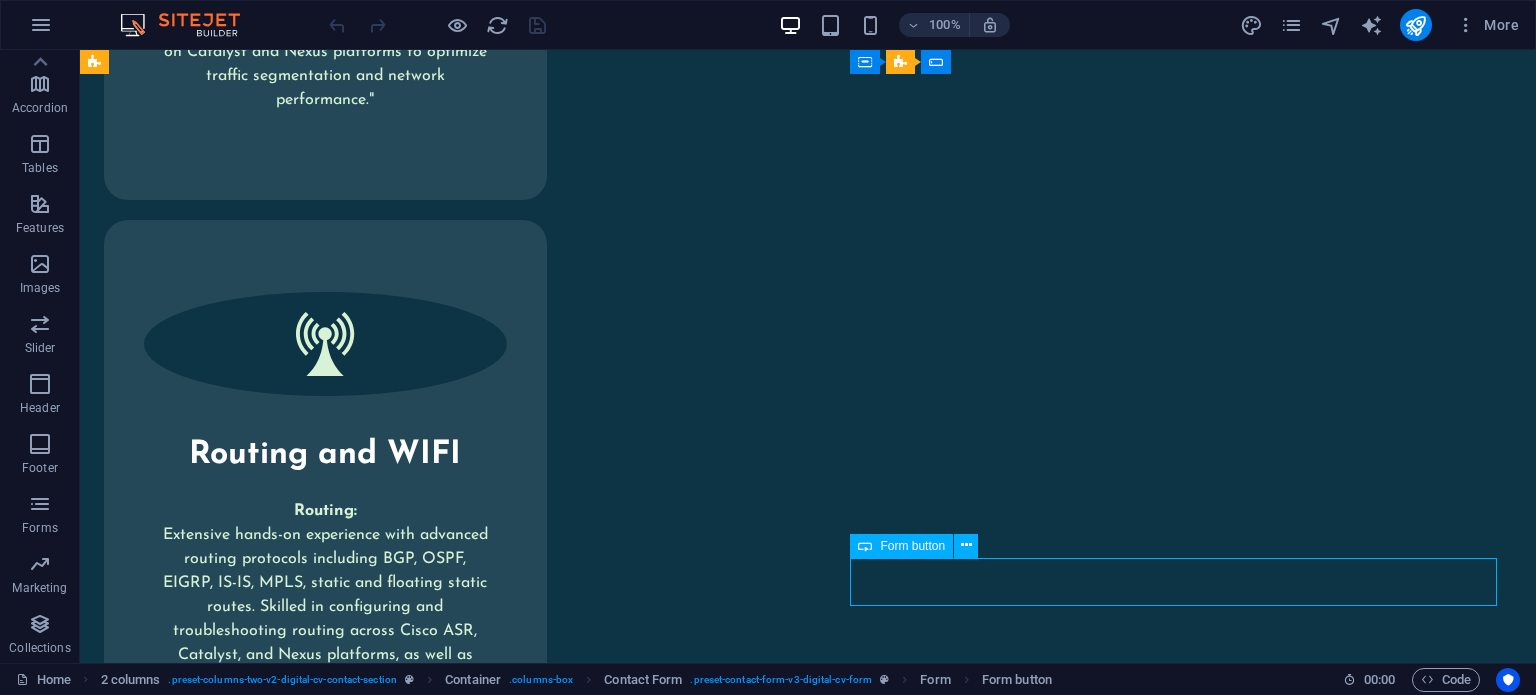 click on "Submit" at bounding box center (431, 2682) 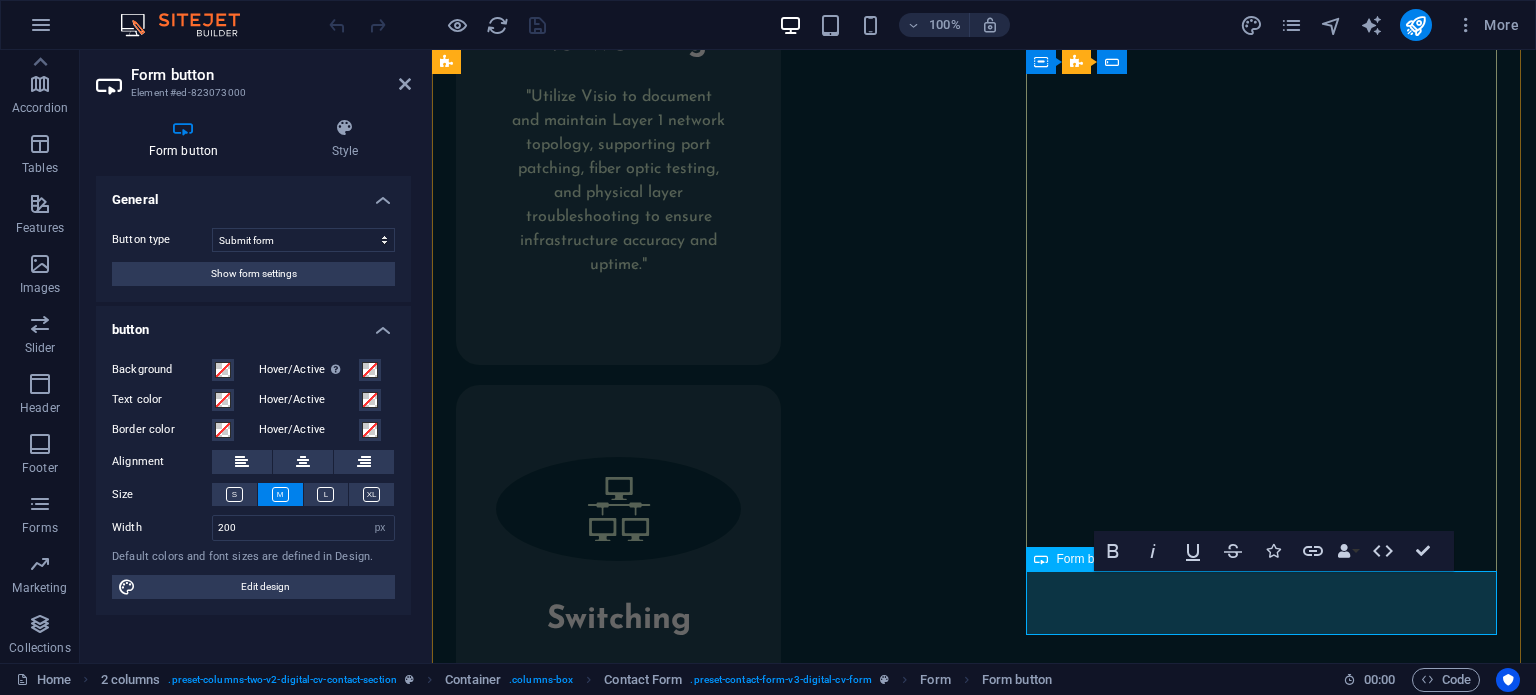 scroll, scrollTop: 10255, scrollLeft: 0, axis: vertical 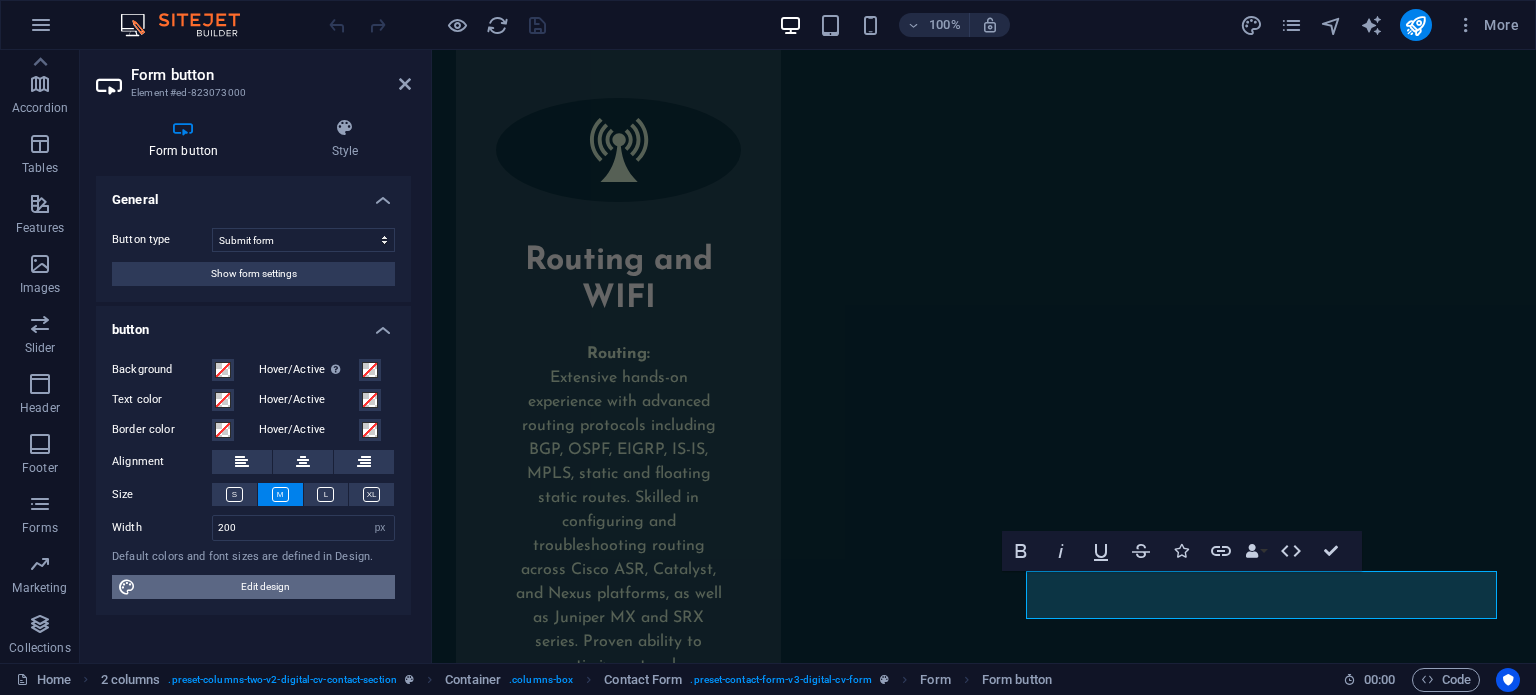 click on "Edit design" at bounding box center [265, 587] 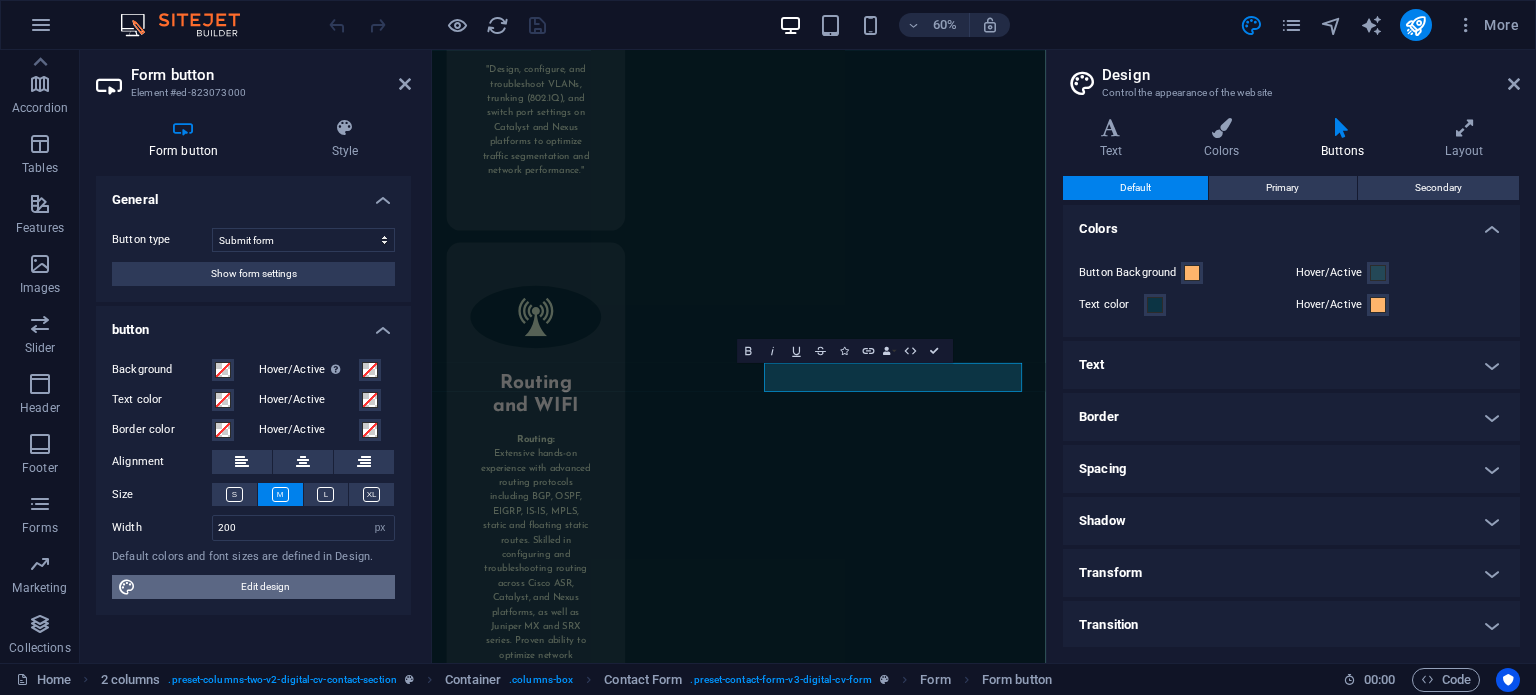 scroll, scrollTop: 10835, scrollLeft: 0, axis: vertical 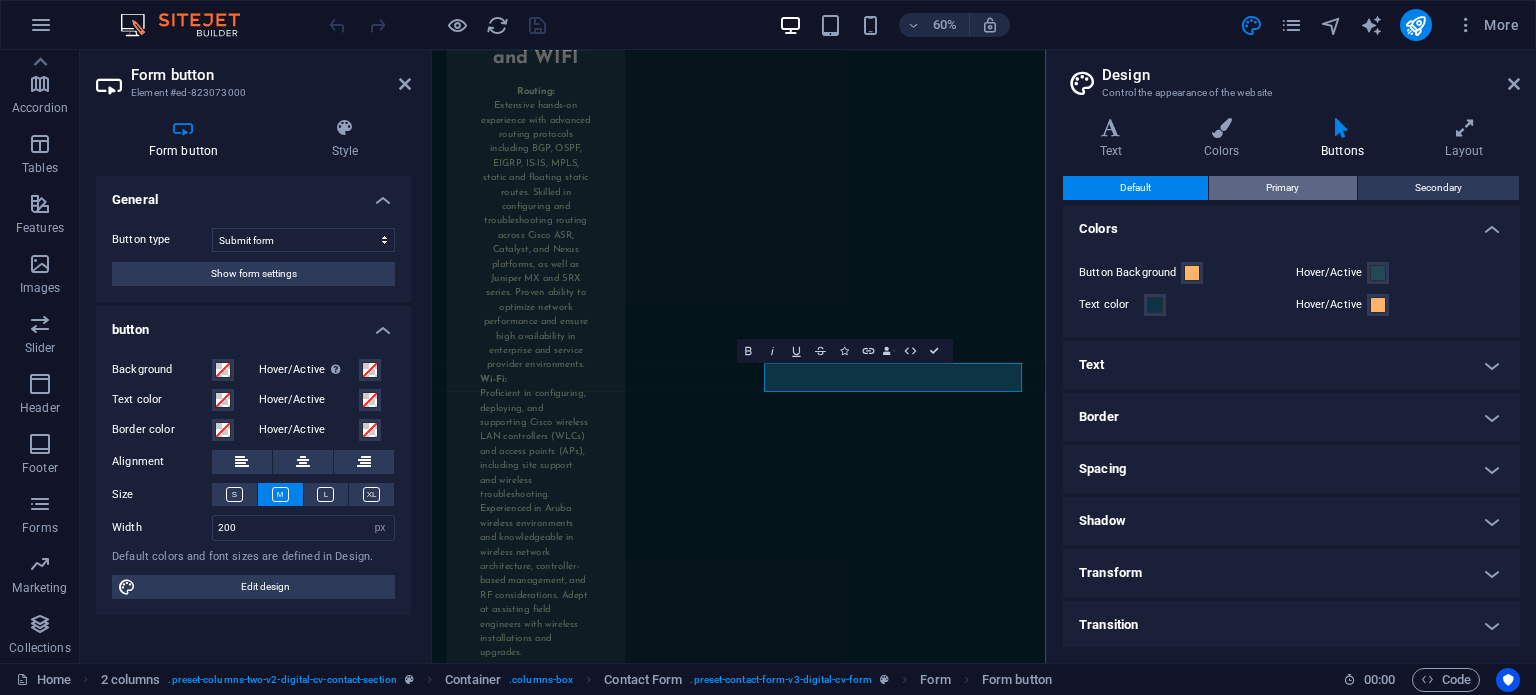 click on "Primary" at bounding box center (1282, 188) 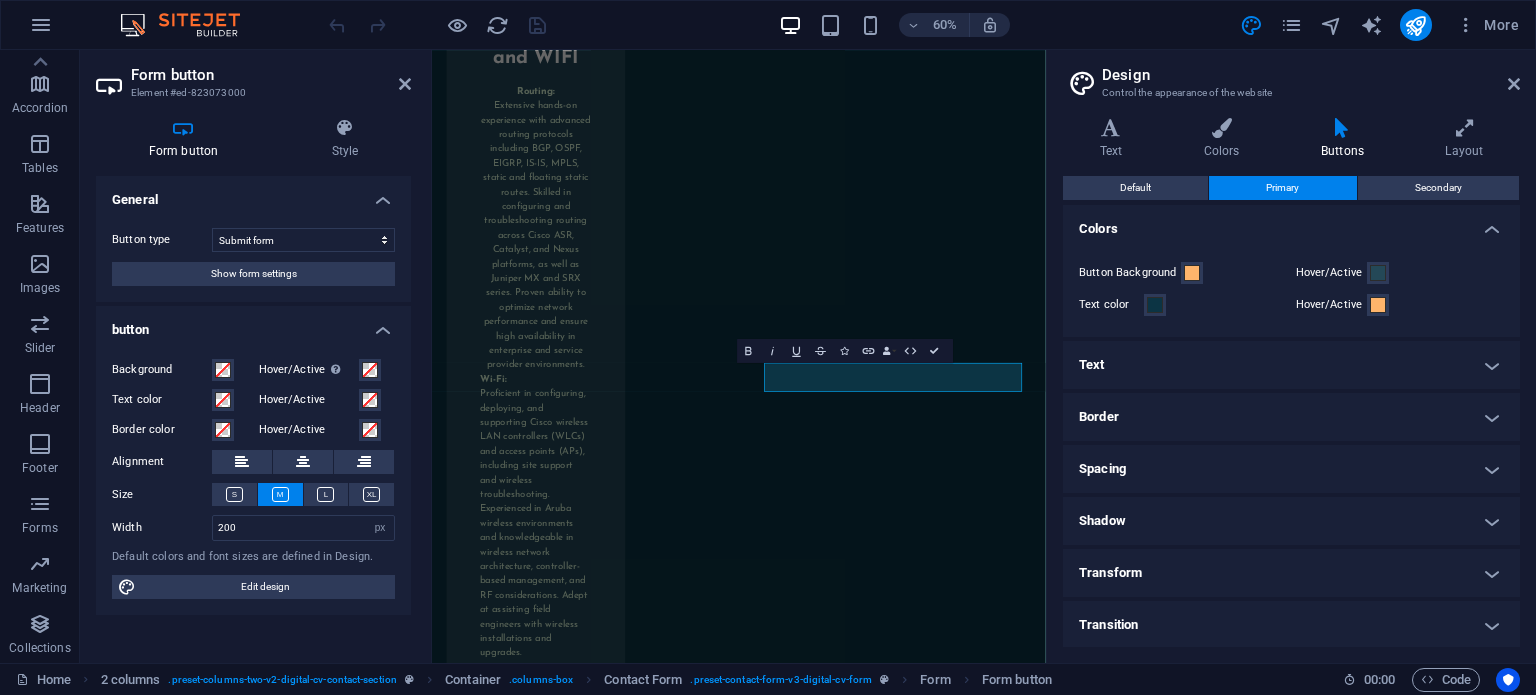 click on "Primary" at bounding box center [1282, 188] 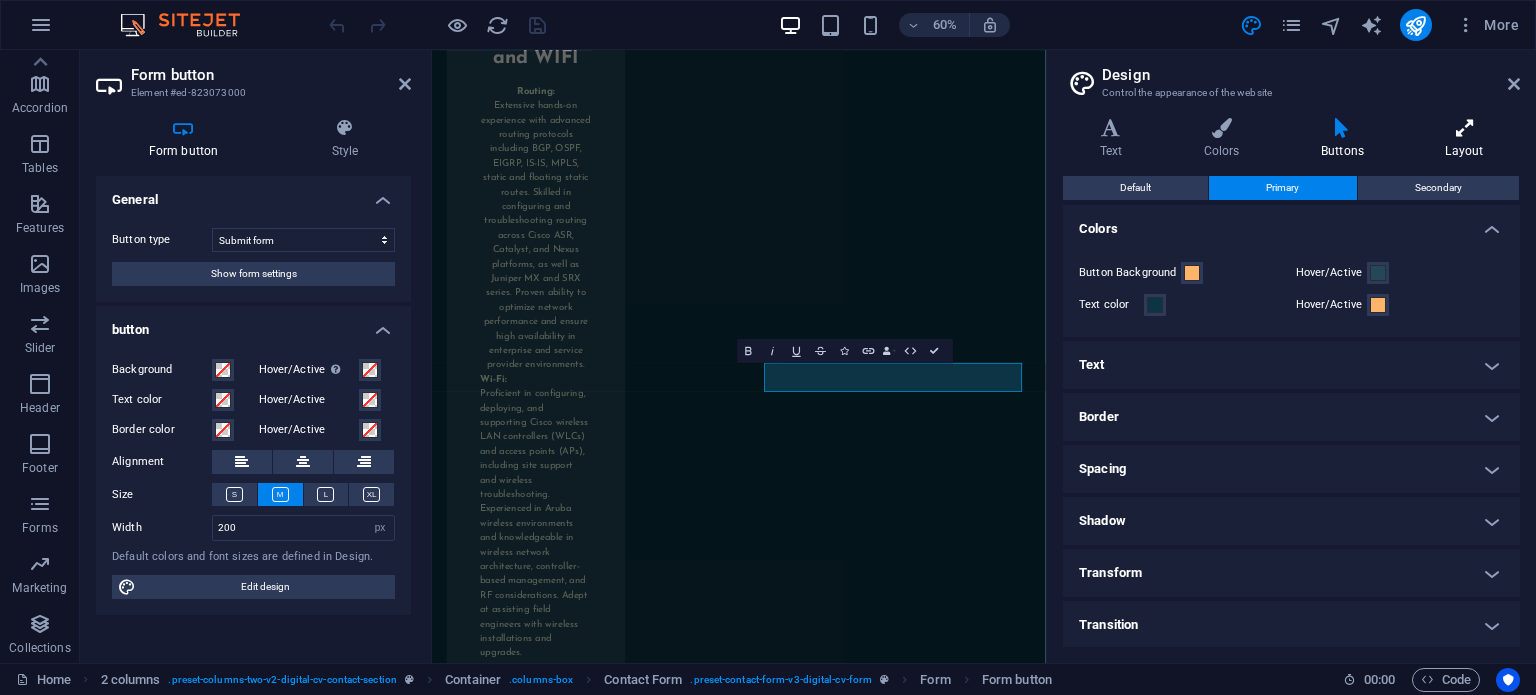 click at bounding box center [1464, 128] 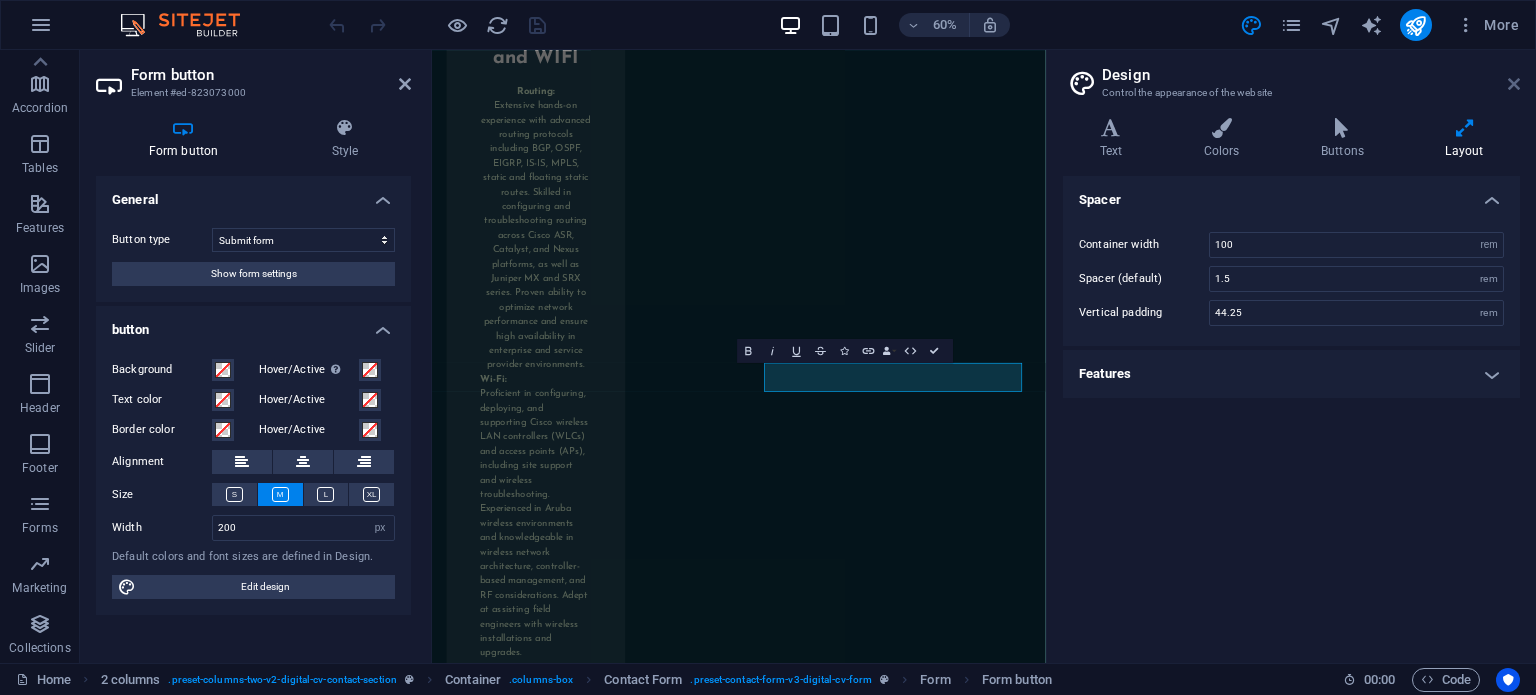 click at bounding box center (1514, 84) 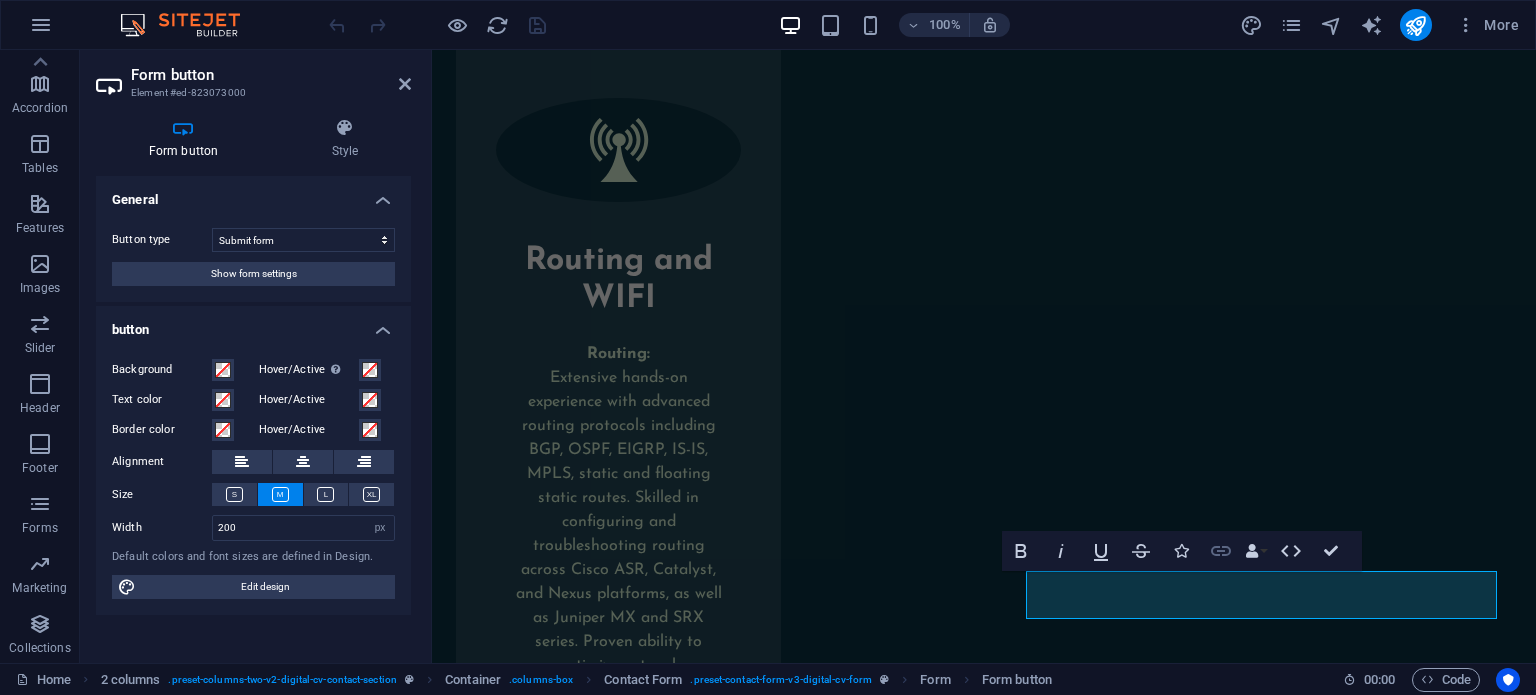 click 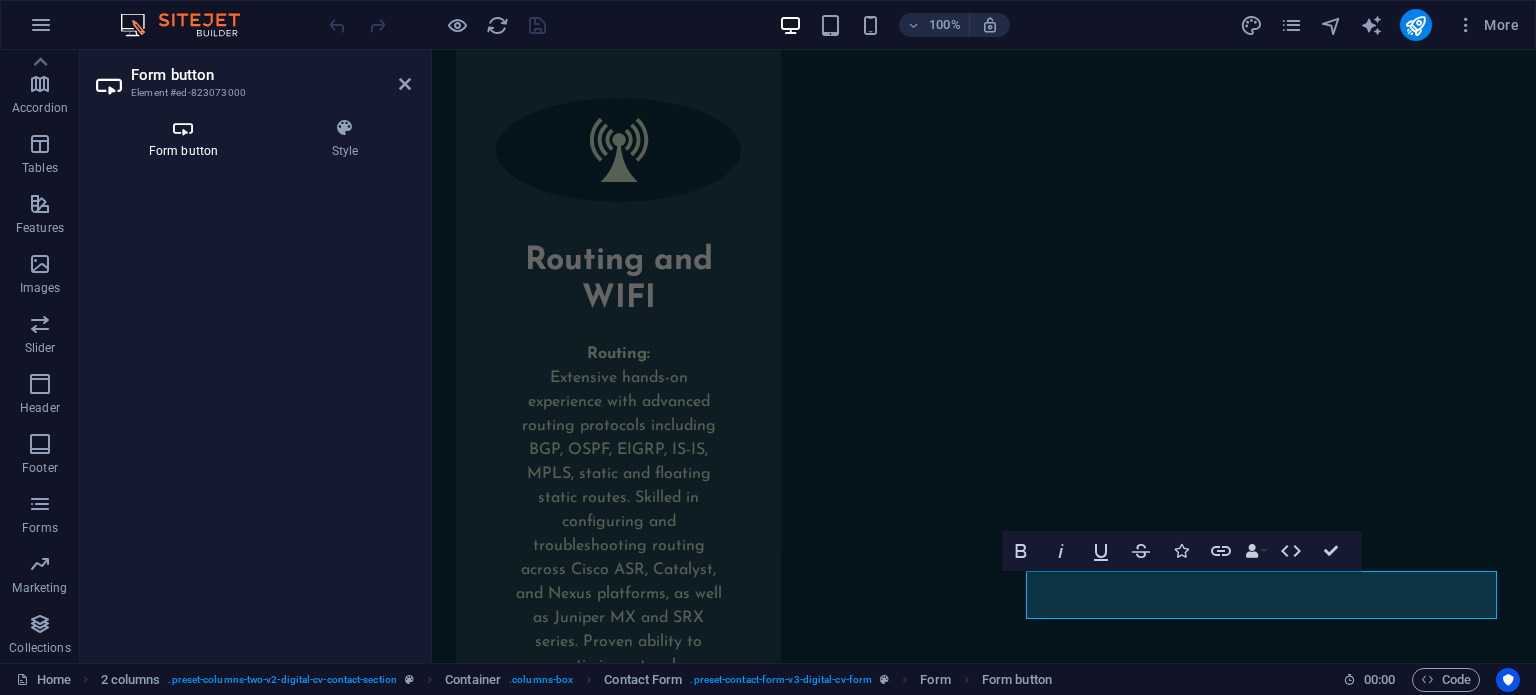 click on "Form button" at bounding box center [187, 139] 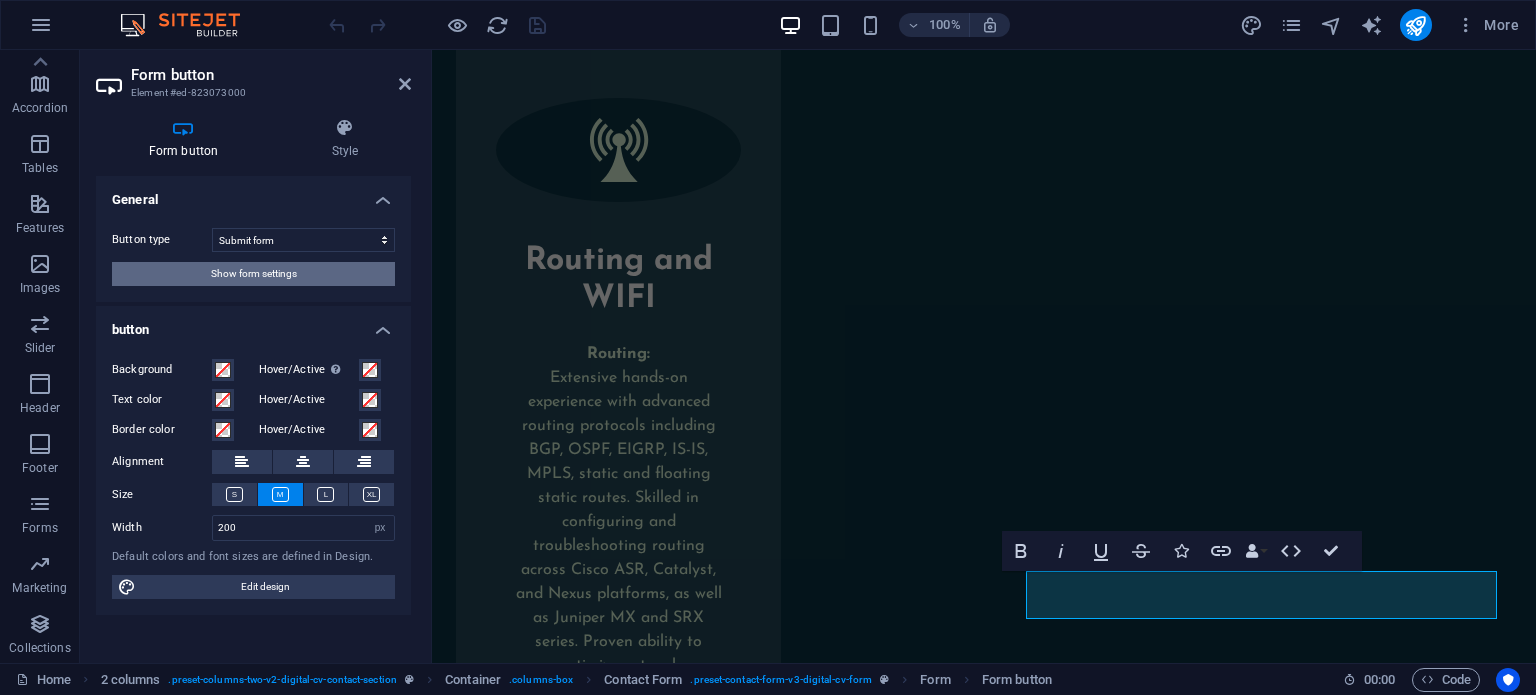 click on "Show form settings" at bounding box center (254, 274) 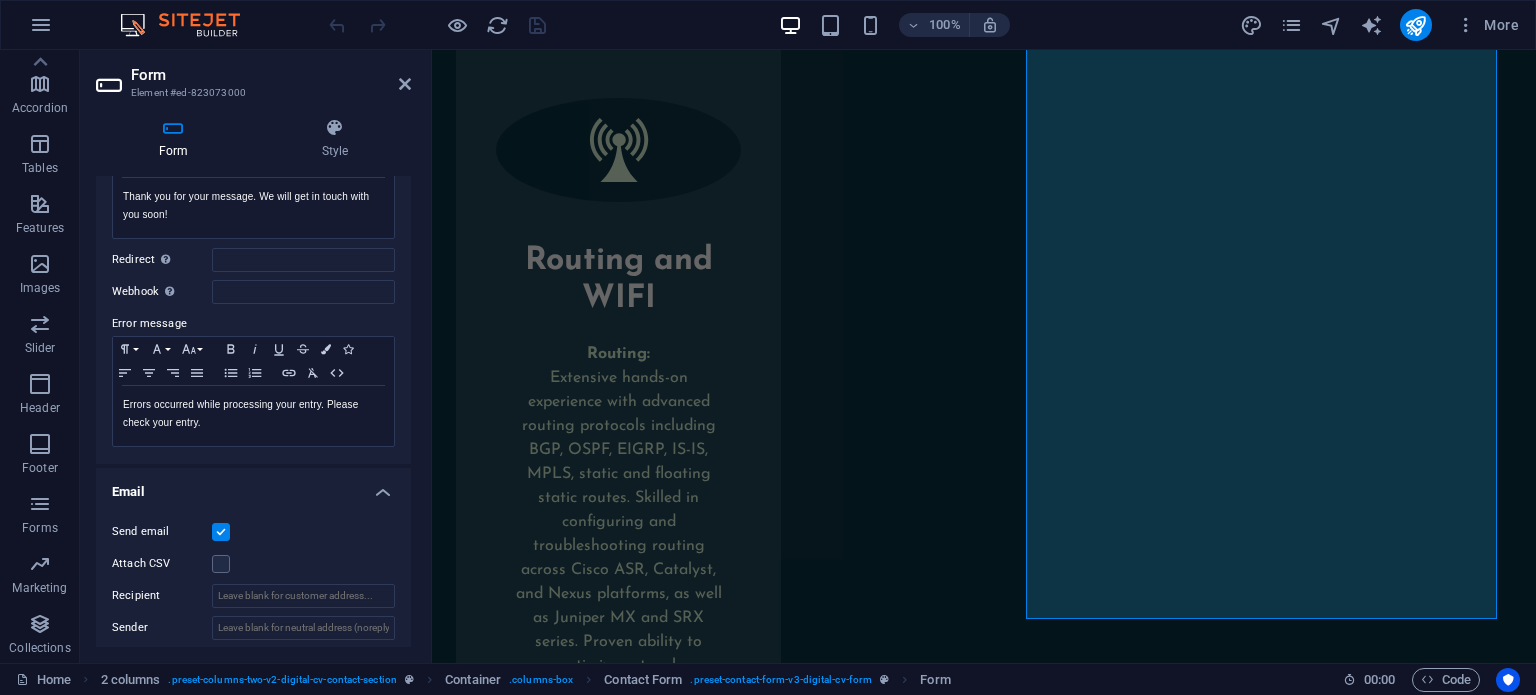 scroll, scrollTop: 0, scrollLeft: 0, axis: both 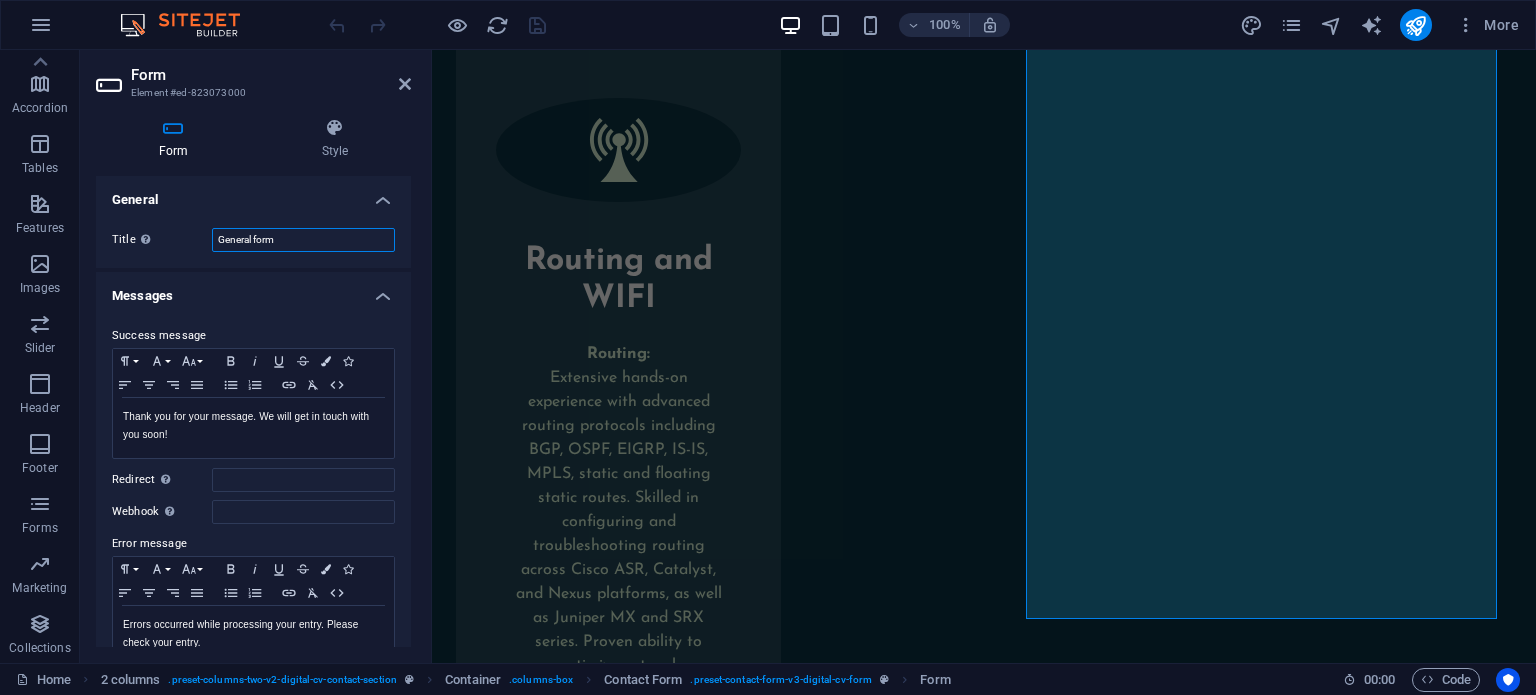 click on "General form" at bounding box center (303, 240) 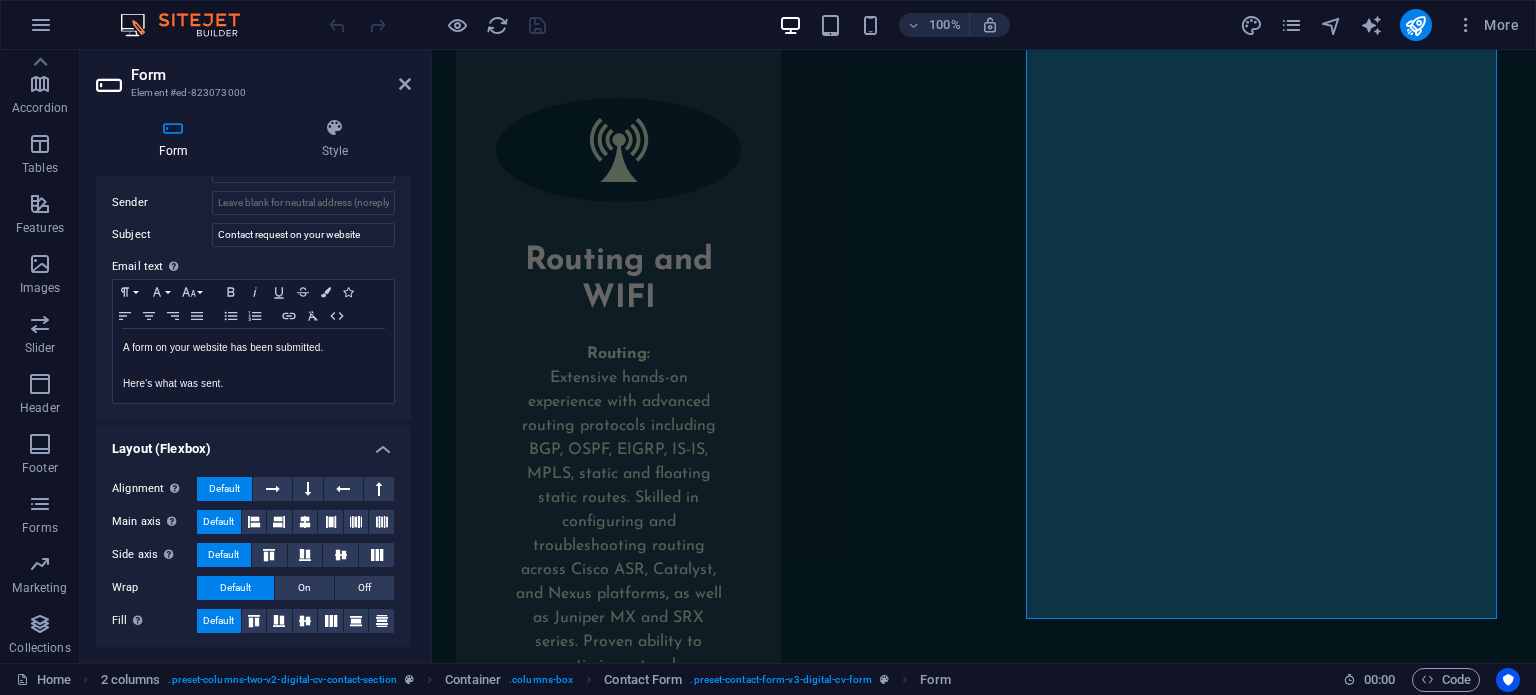 scroll, scrollTop: 0, scrollLeft: 0, axis: both 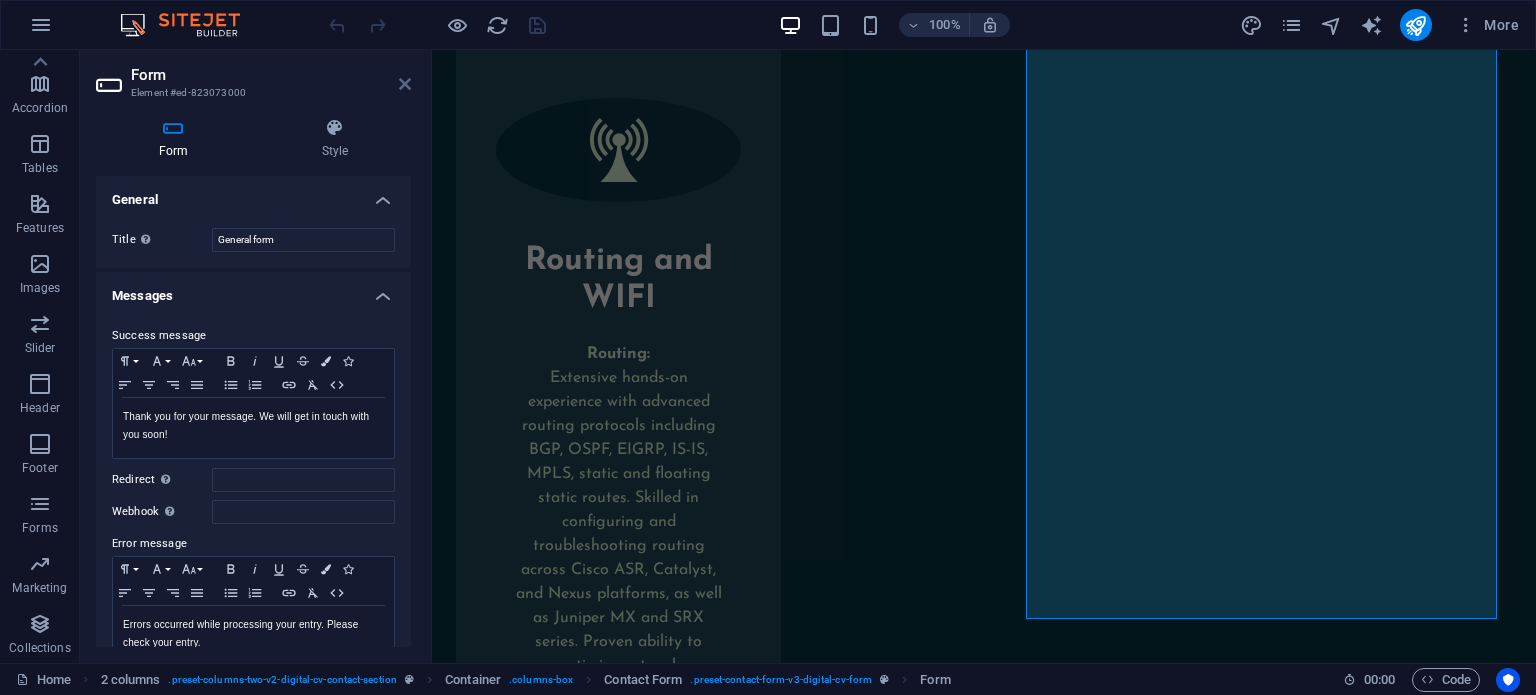 click at bounding box center [405, 84] 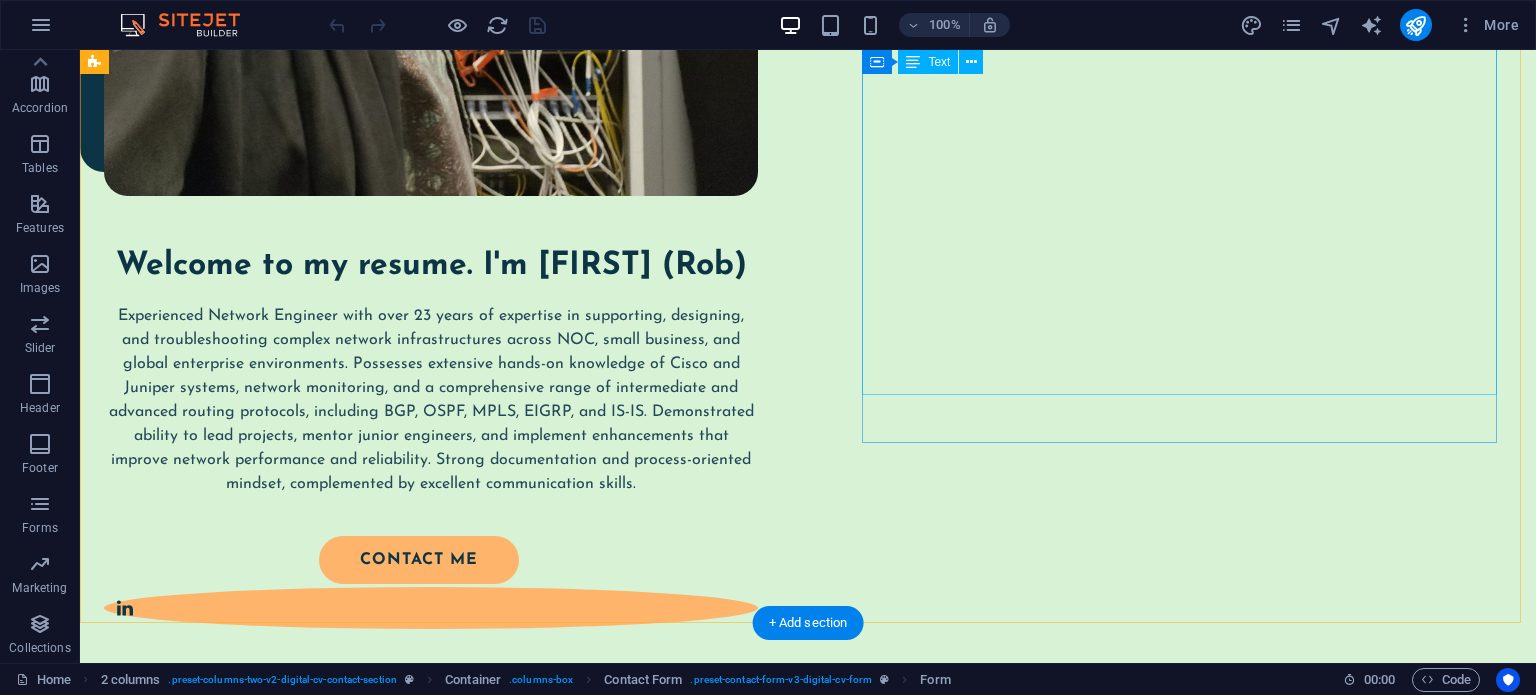 scroll, scrollTop: 0, scrollLeft: 0, axis: both 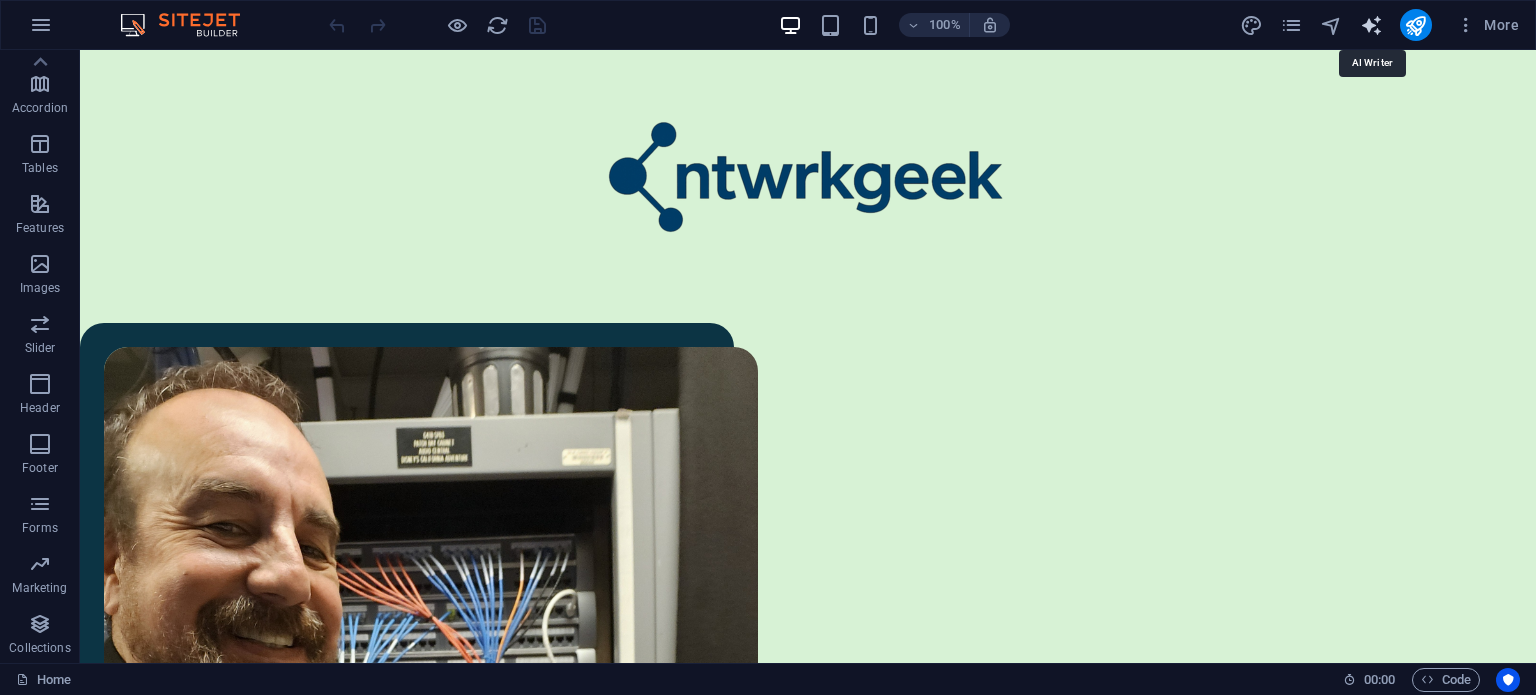 click at bounding box center (1371, 25) 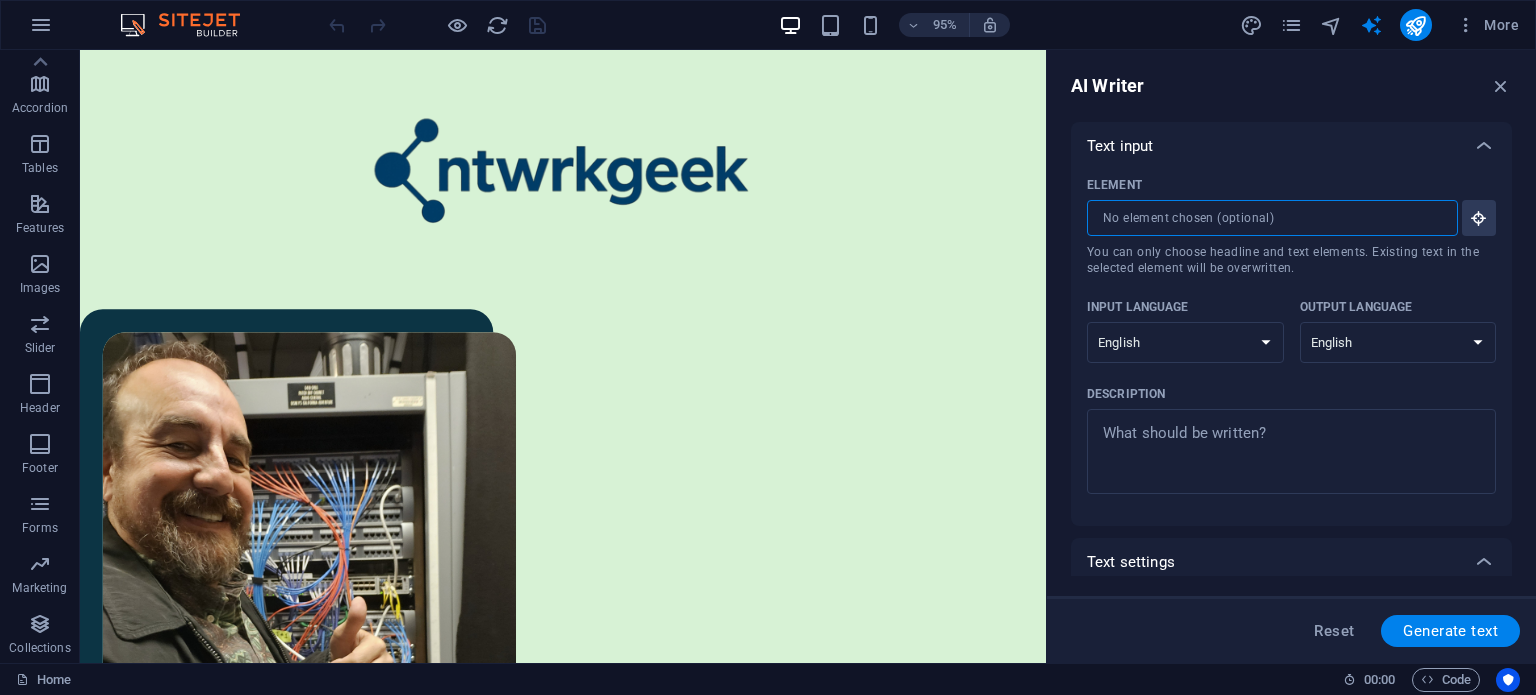 click on "Element ​ You can only choose headline and text elements. Existing text in the selected element will be overwritten." at bounding box center [1265, 218] 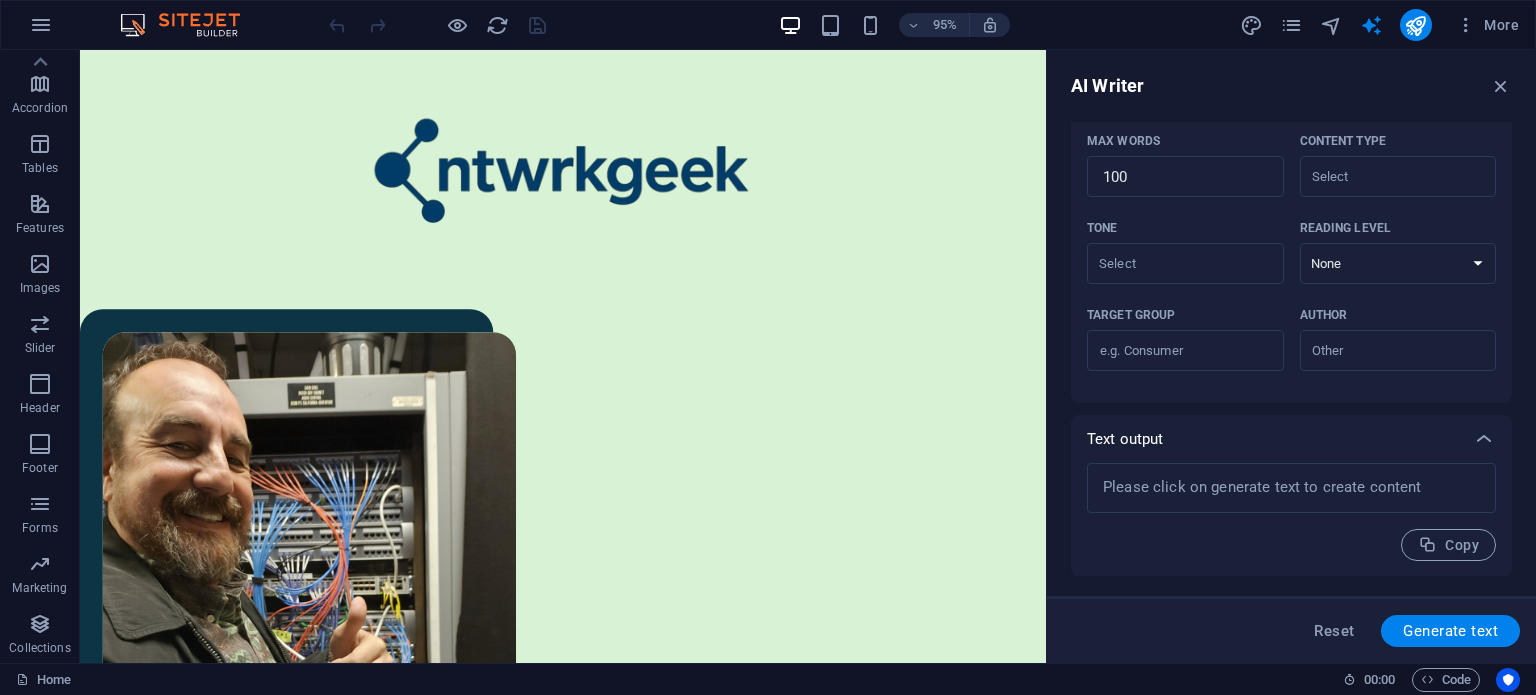 scroll, scrollTop: 0, scrollLeft: 0, axis: both 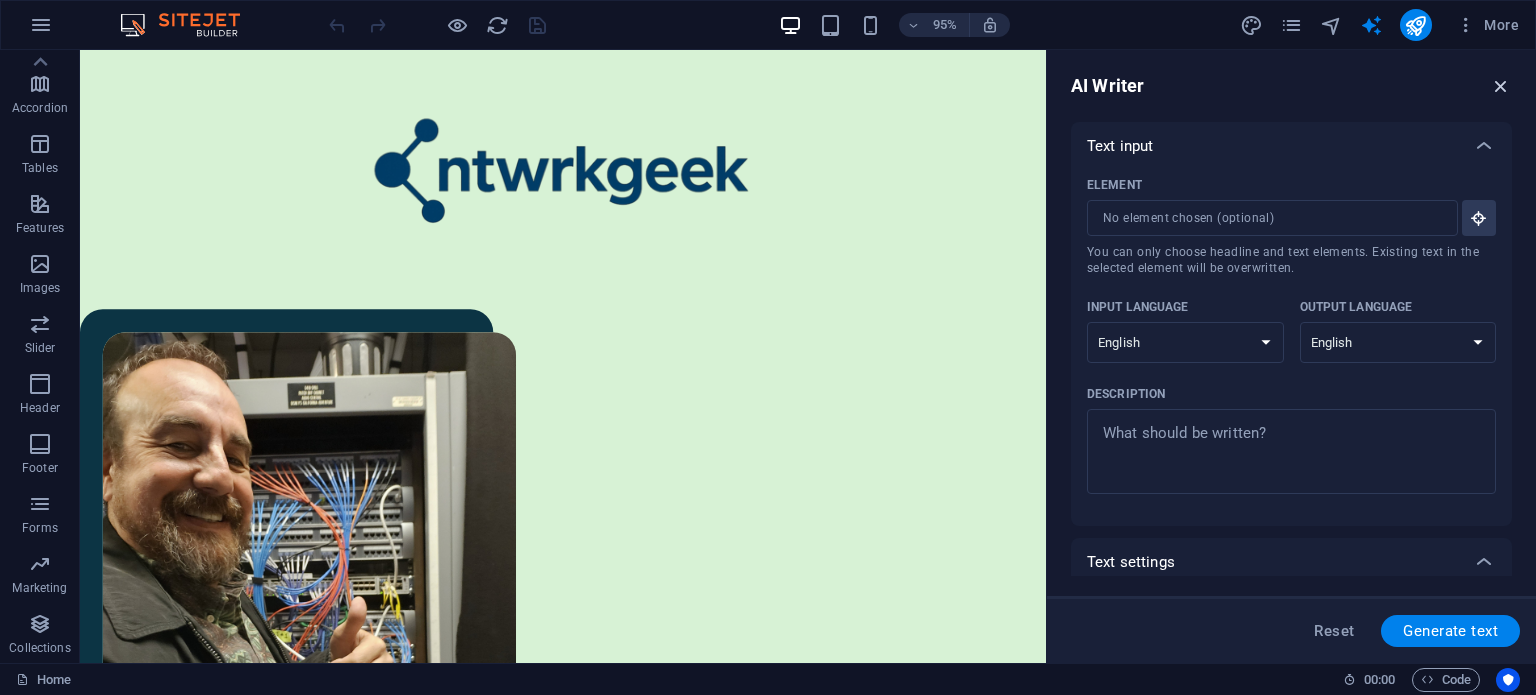 click at bounding box center (1501, 86) 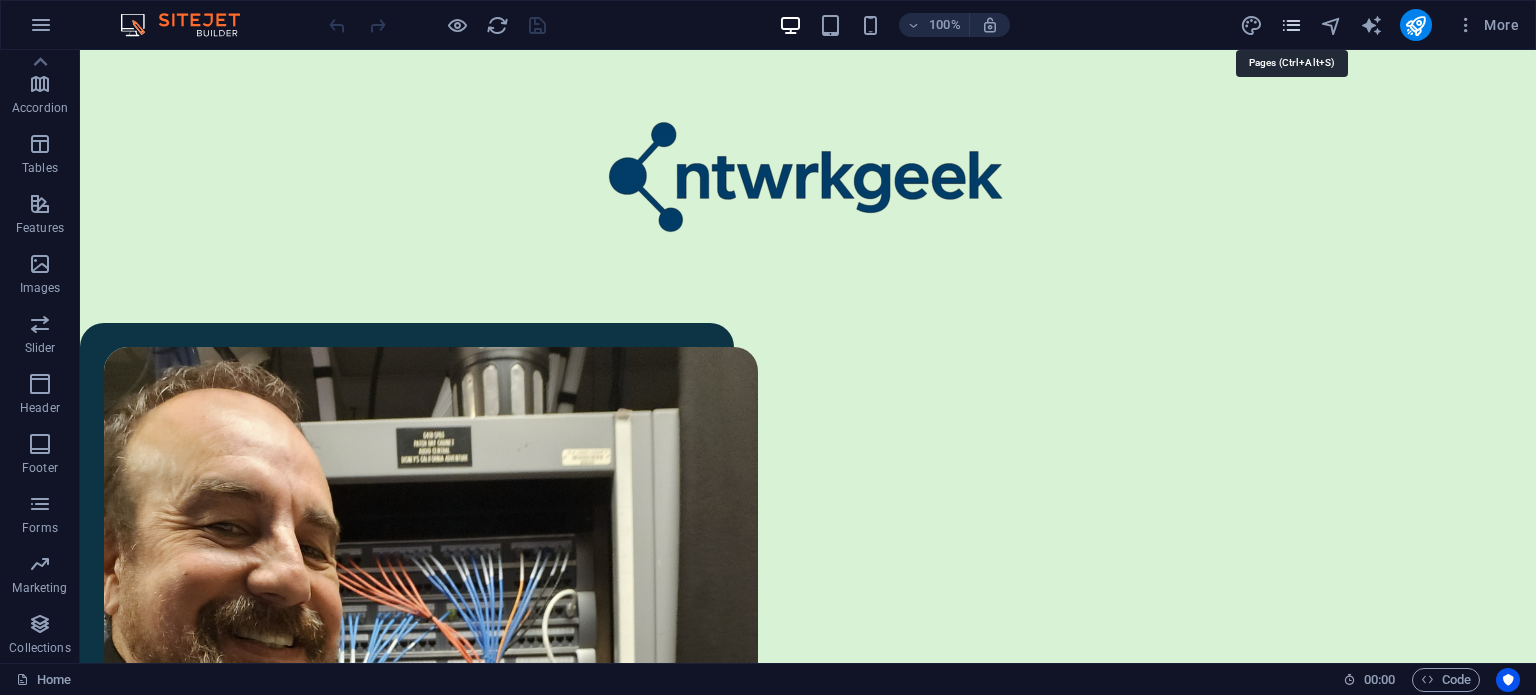 click at bounding box center [1291, 25] 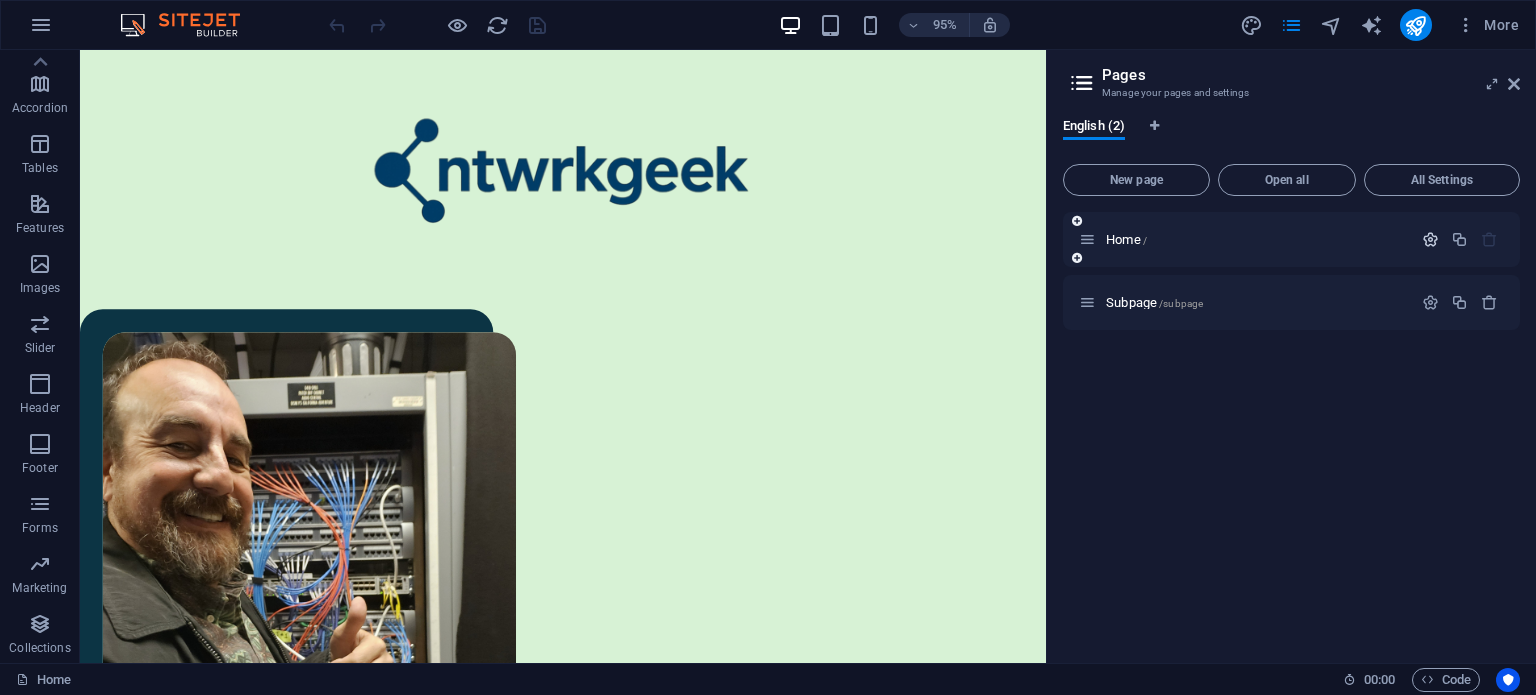 click at bounding box center (1430, 239) 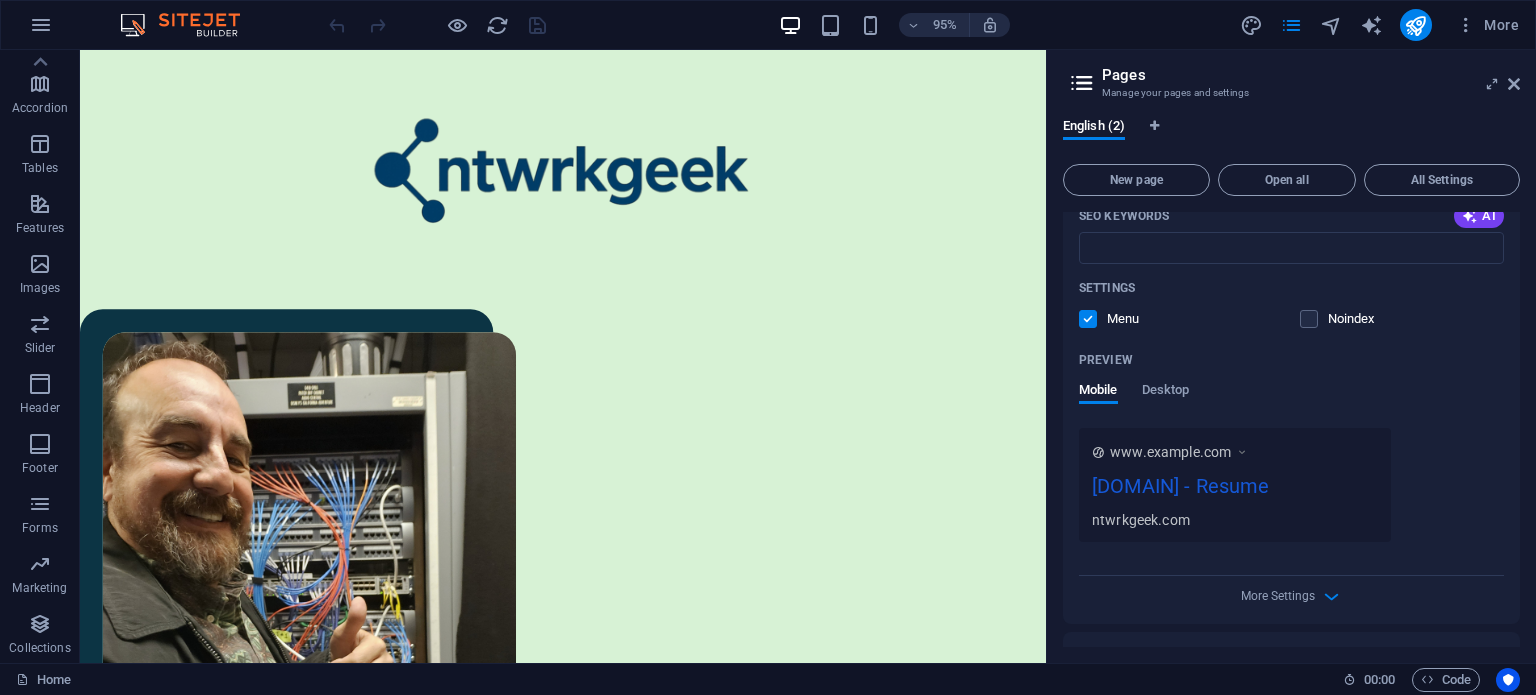 scroll, scrollTop: 436, scrollLeft: 0, axis: vertical 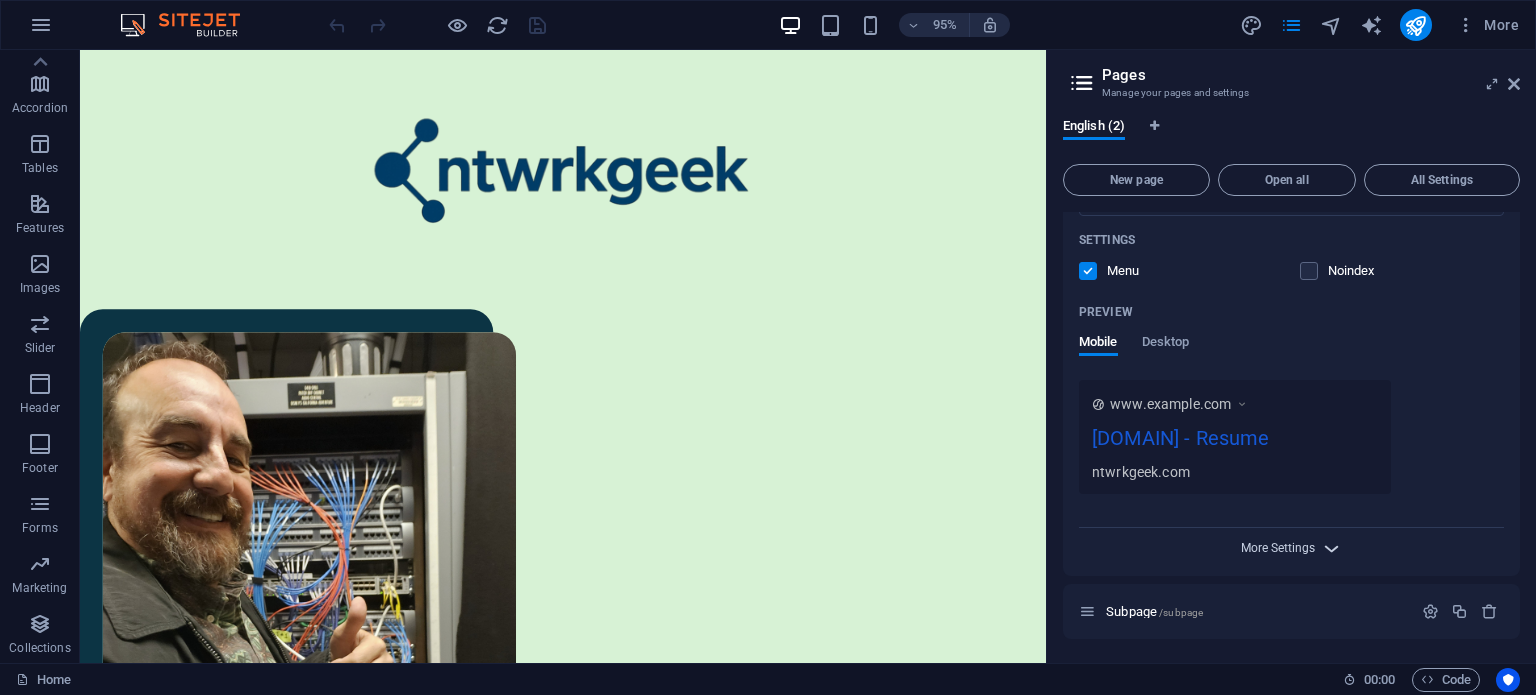 click on "More Settings" at bounding box center (1278, 548) 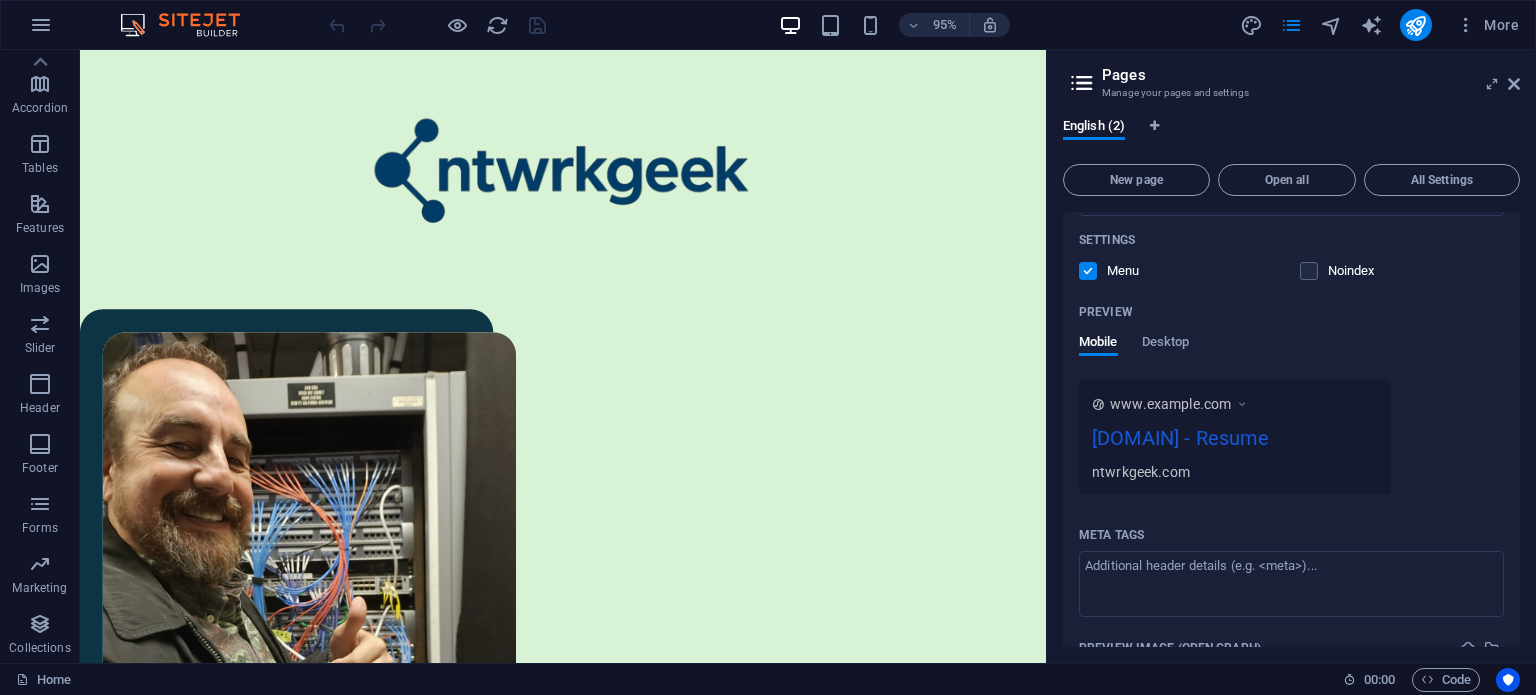 scroll, scrollTop: 722, scrollLeft: 0, axis: vertical 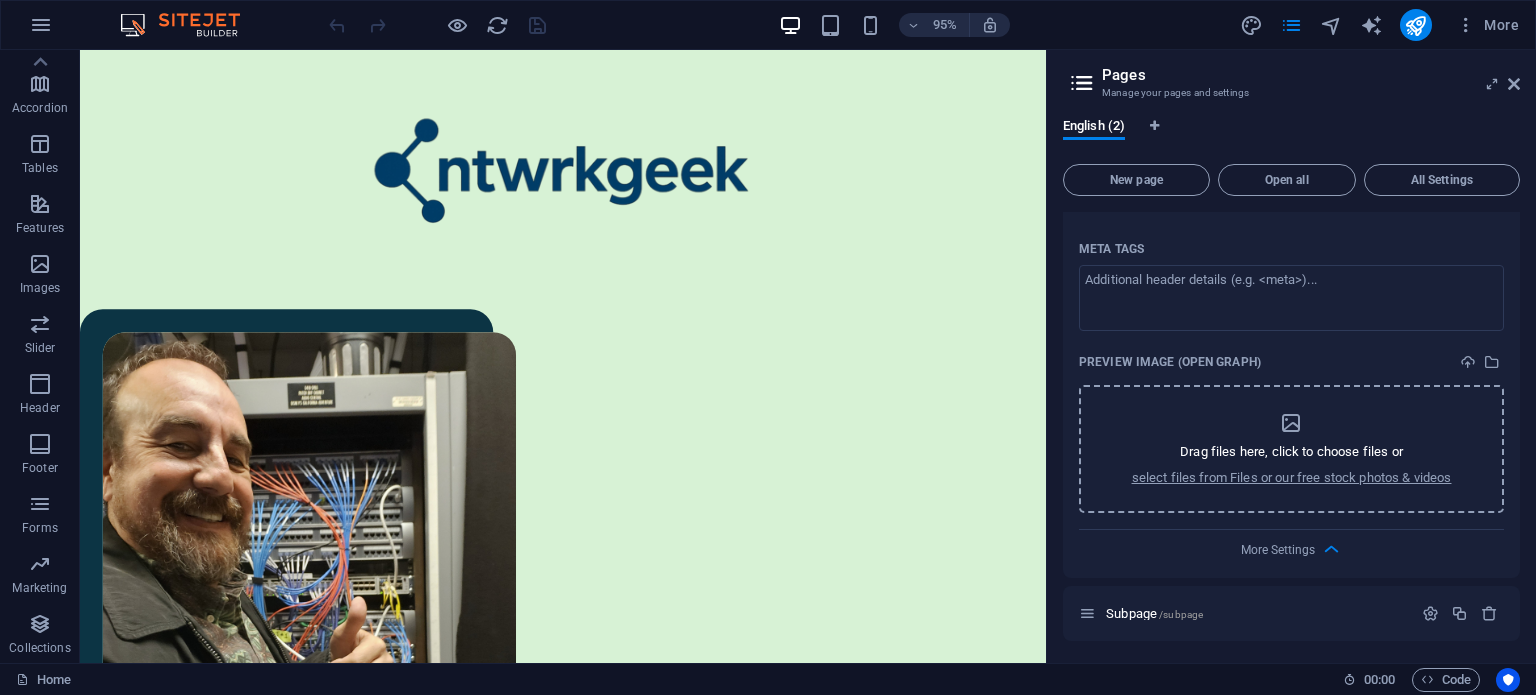 click on "Drag files here, click to choose files or" at bounding box center (1291, 452) 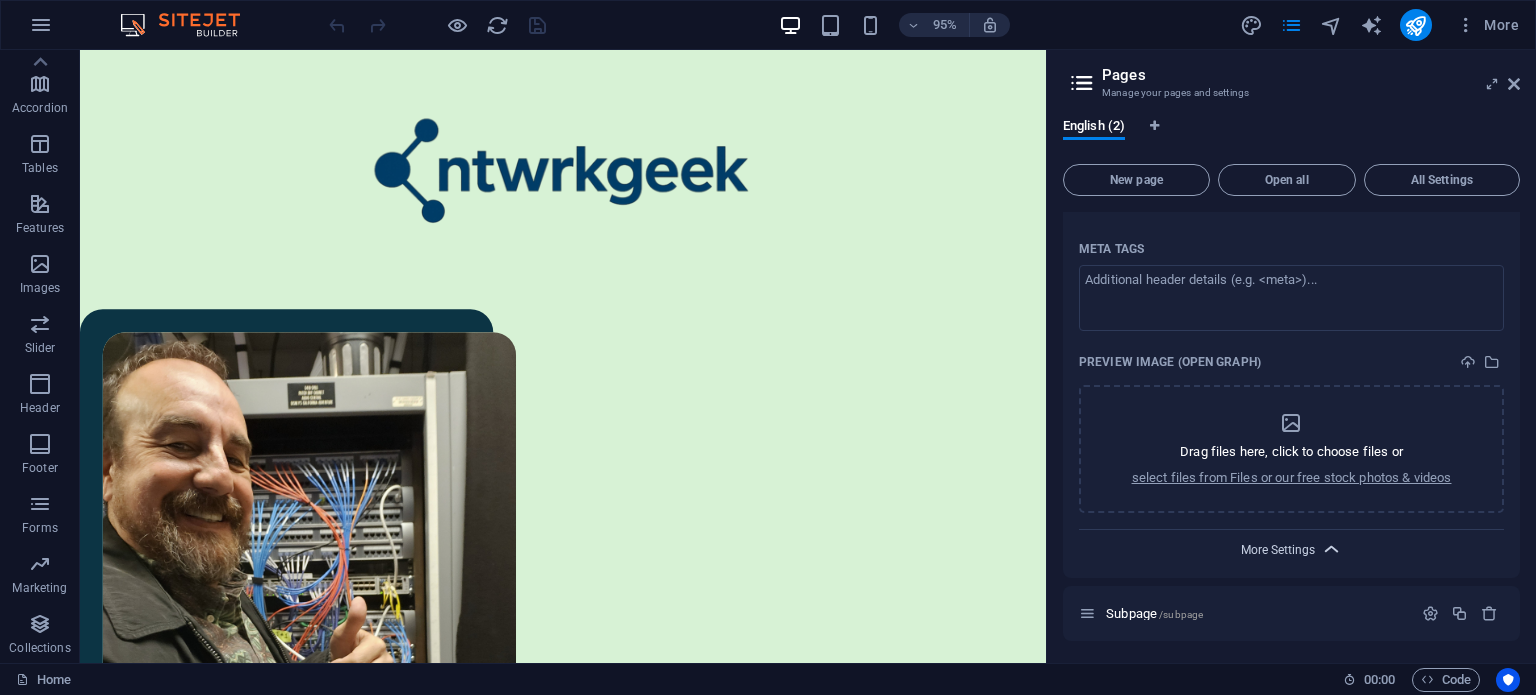 click on "More Settings" at bounding box center [1278, 550] 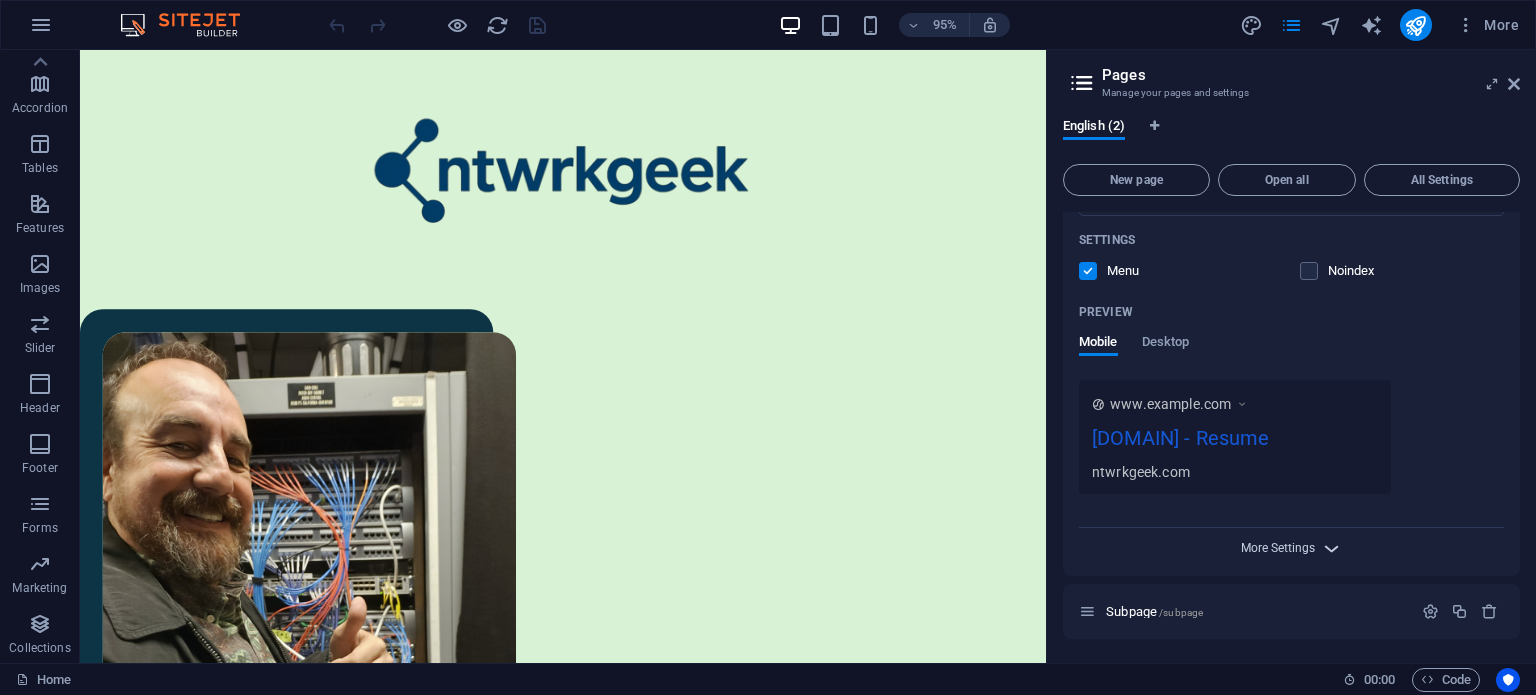 scroll, scrollTop: 436, scrollLeft: 0, axis: vertical 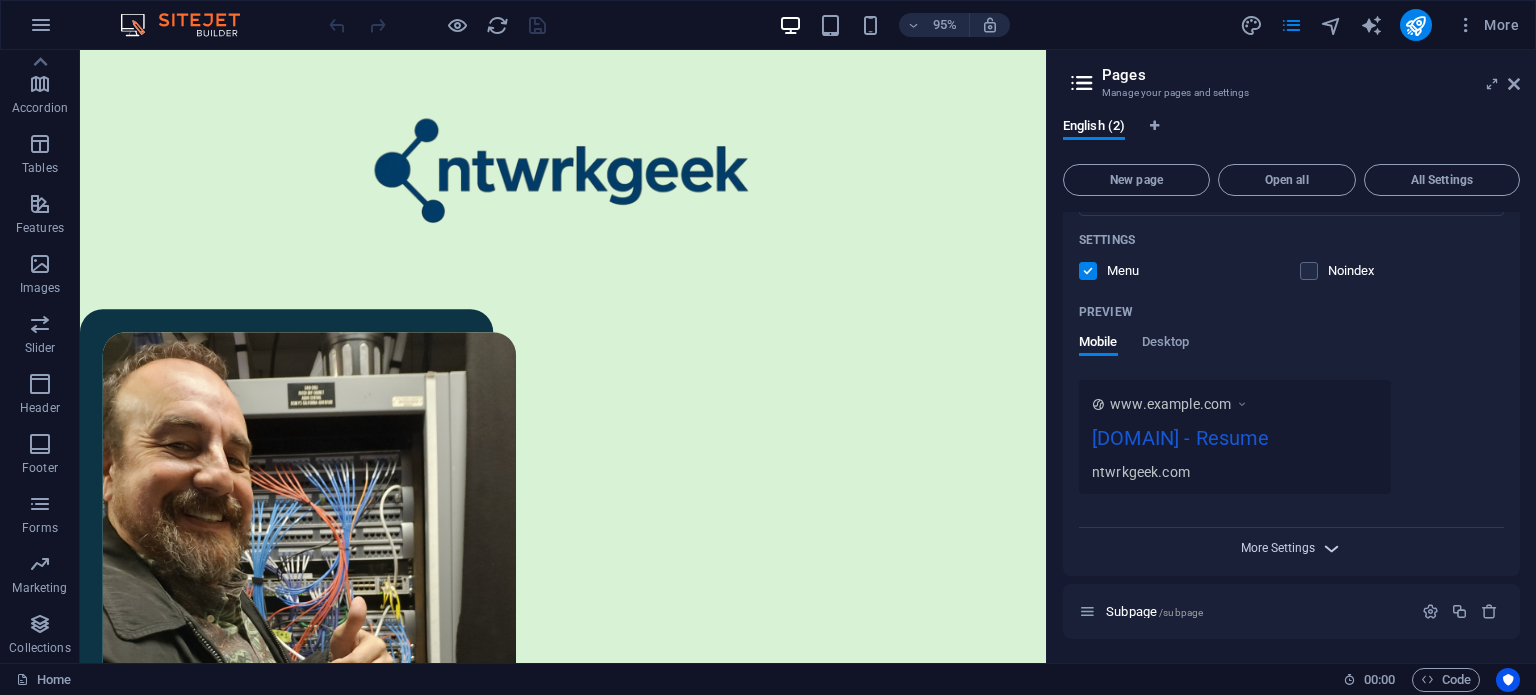click on "More Settings" at bounding box center [1278, 548] 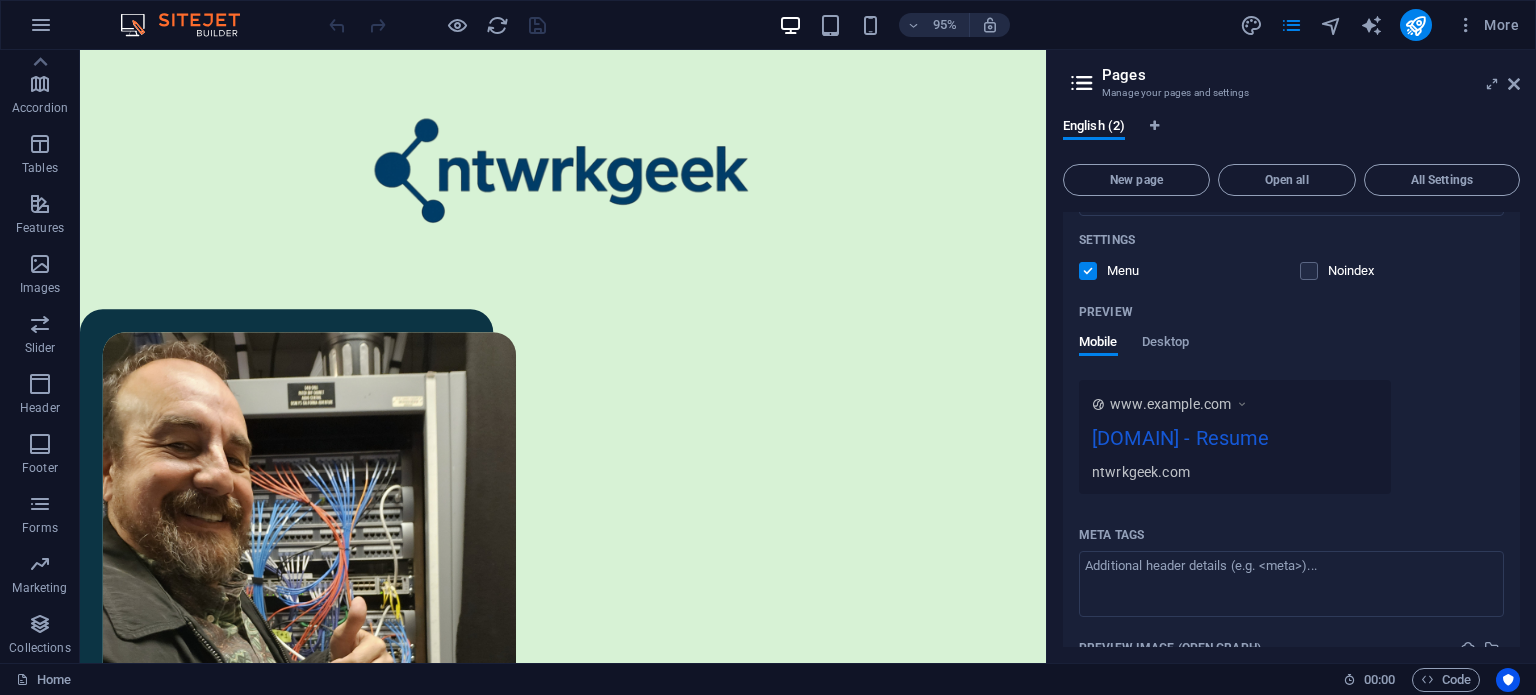 scroll, scrollTop: 722, scrollLeft: 0, axis: vertical 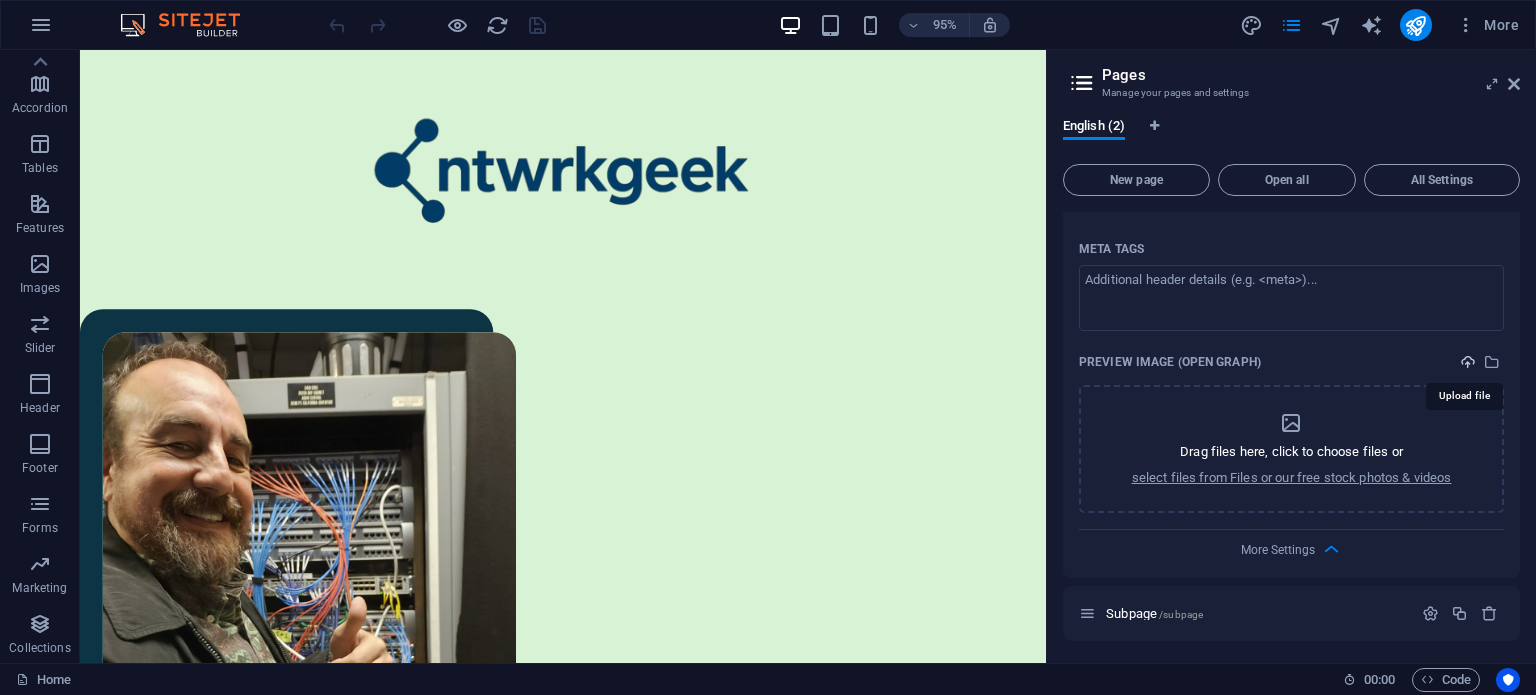 click at bounding box center [1468, 362] 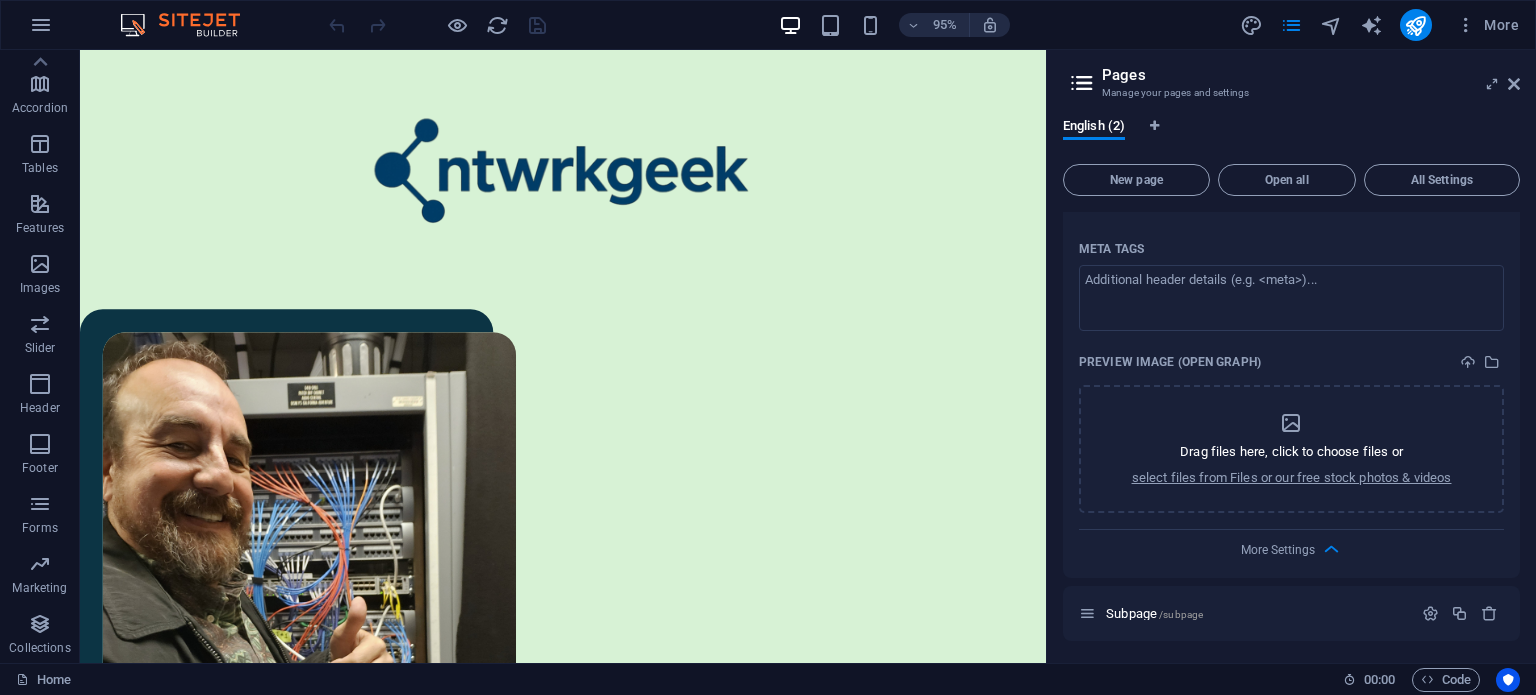 click on "Pages" at bounding box center [1311, 75] 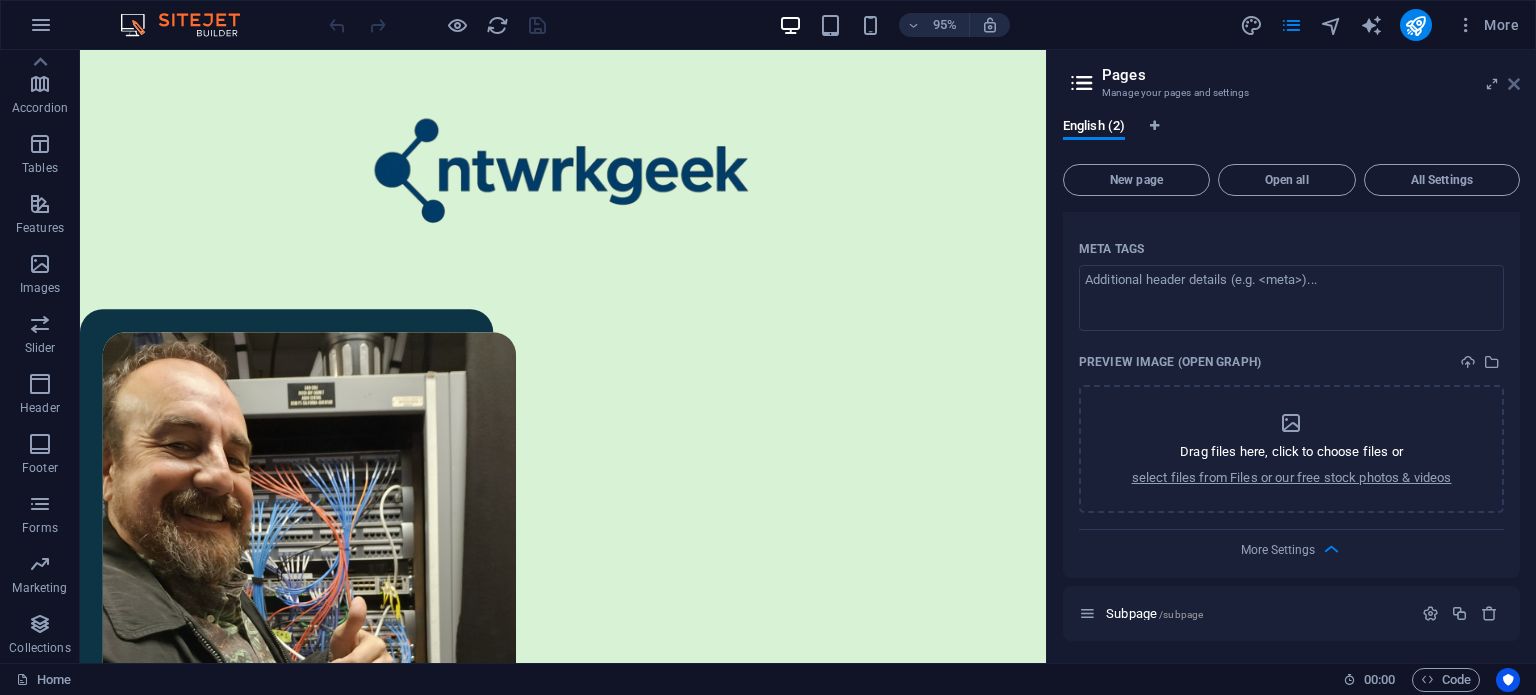 click at bounding box center (1514, 84) 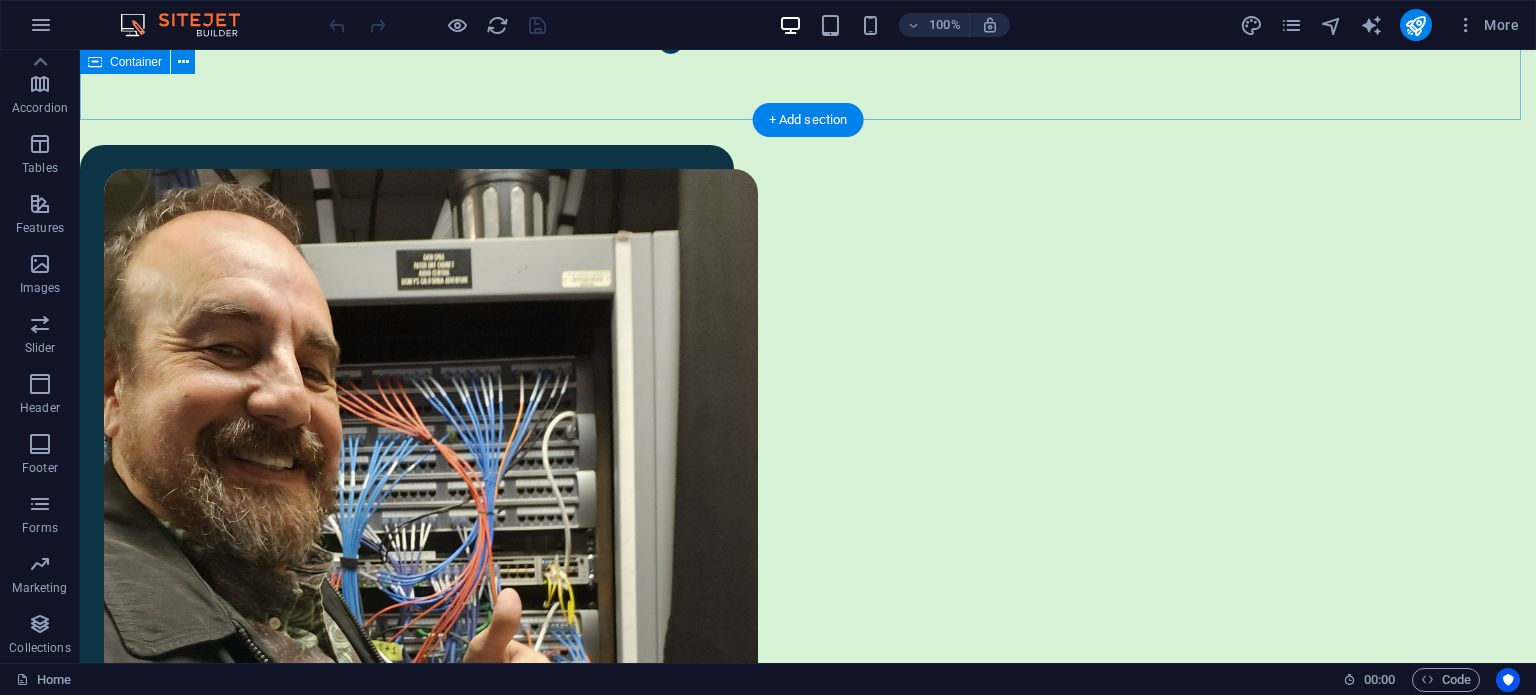 scroll, scrollTop: 176, scrollLeft: 0, axis: vertical 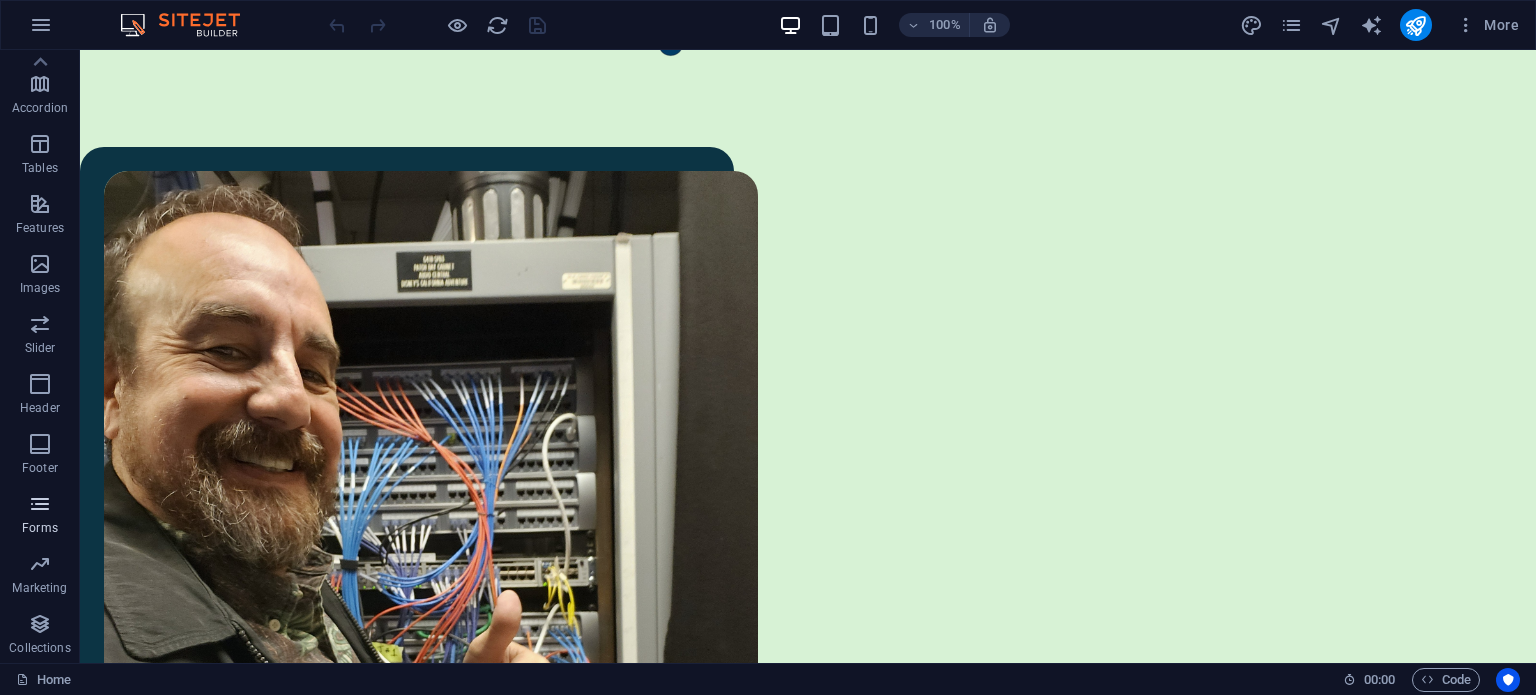 click at bounding box center (40, 504) 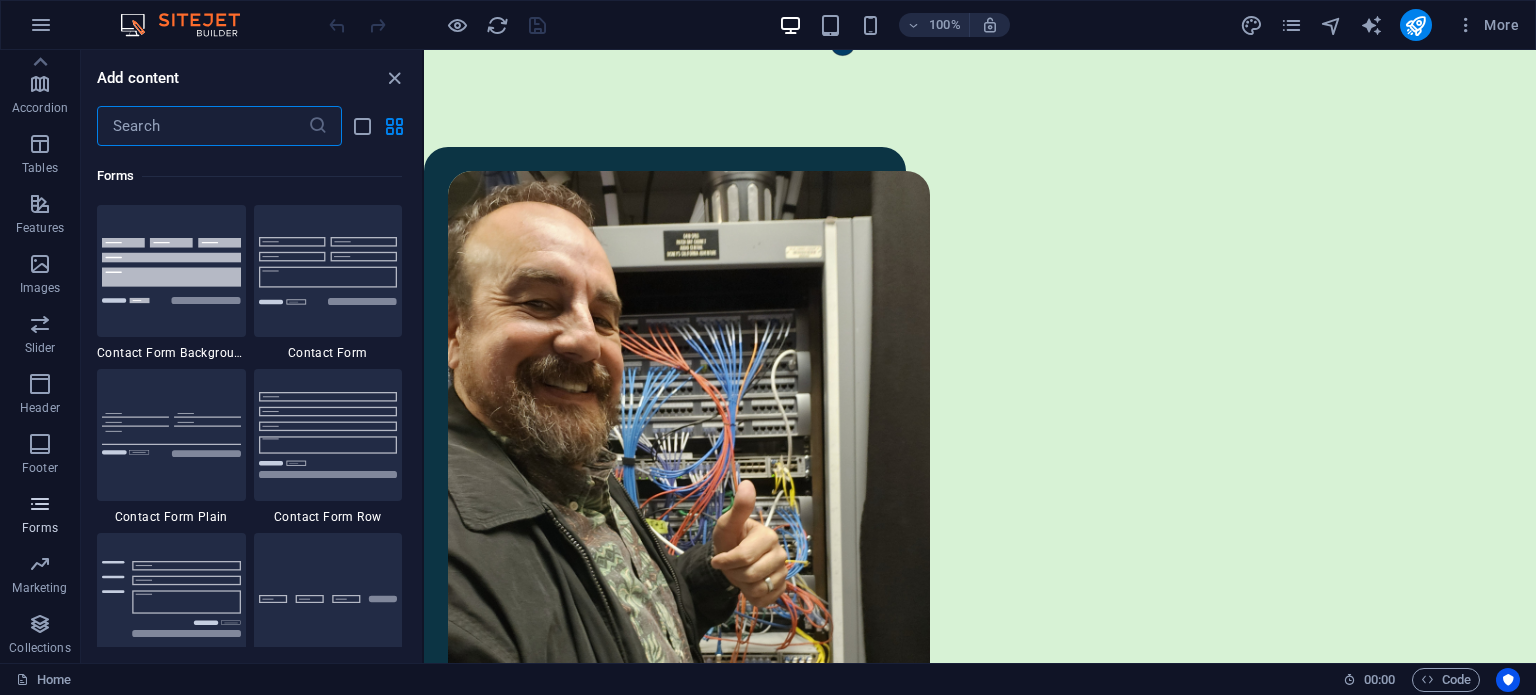 scroll, scrollTop: 14600, scrollLeft: 0, axis: vertical 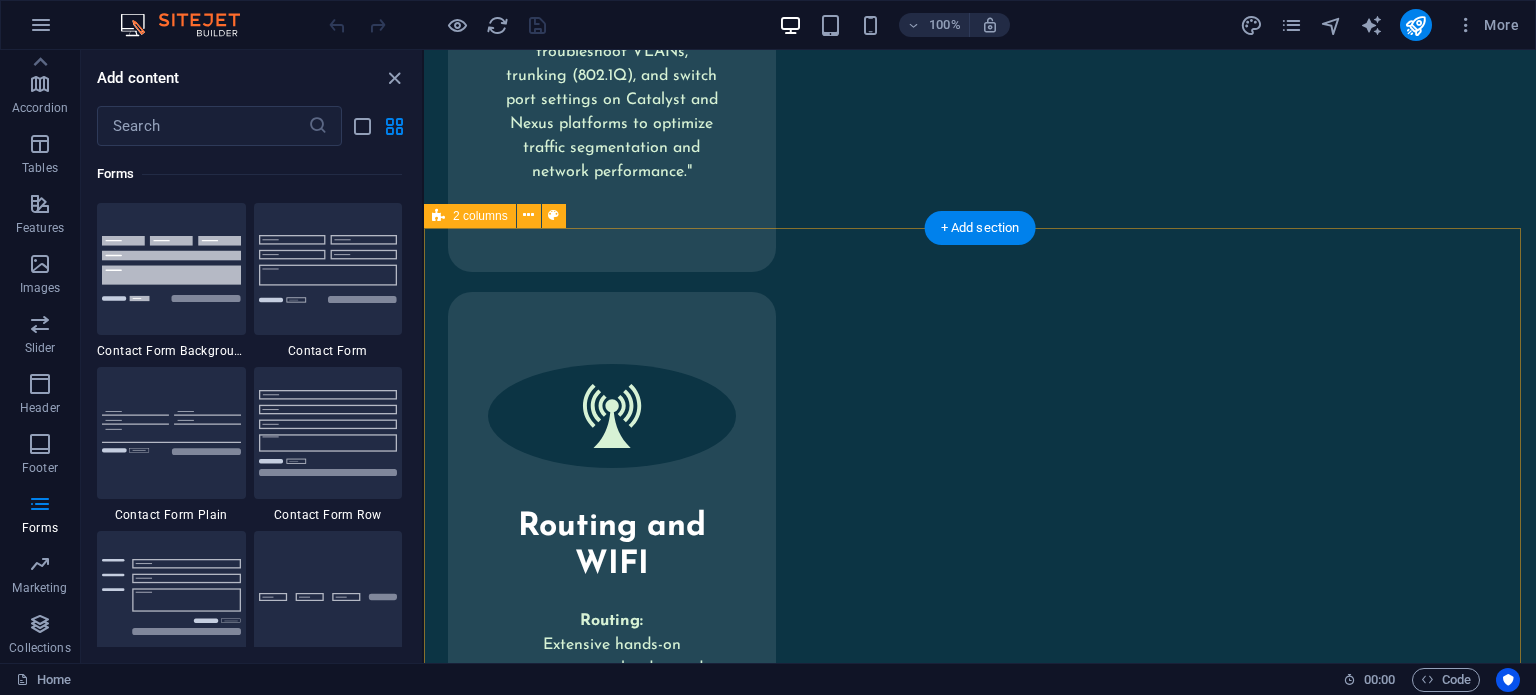 click on "Feel free to contact me! I have read and understand the privacy policy. Unreadable? Load new Submit" at bounding box center [980, 2755] 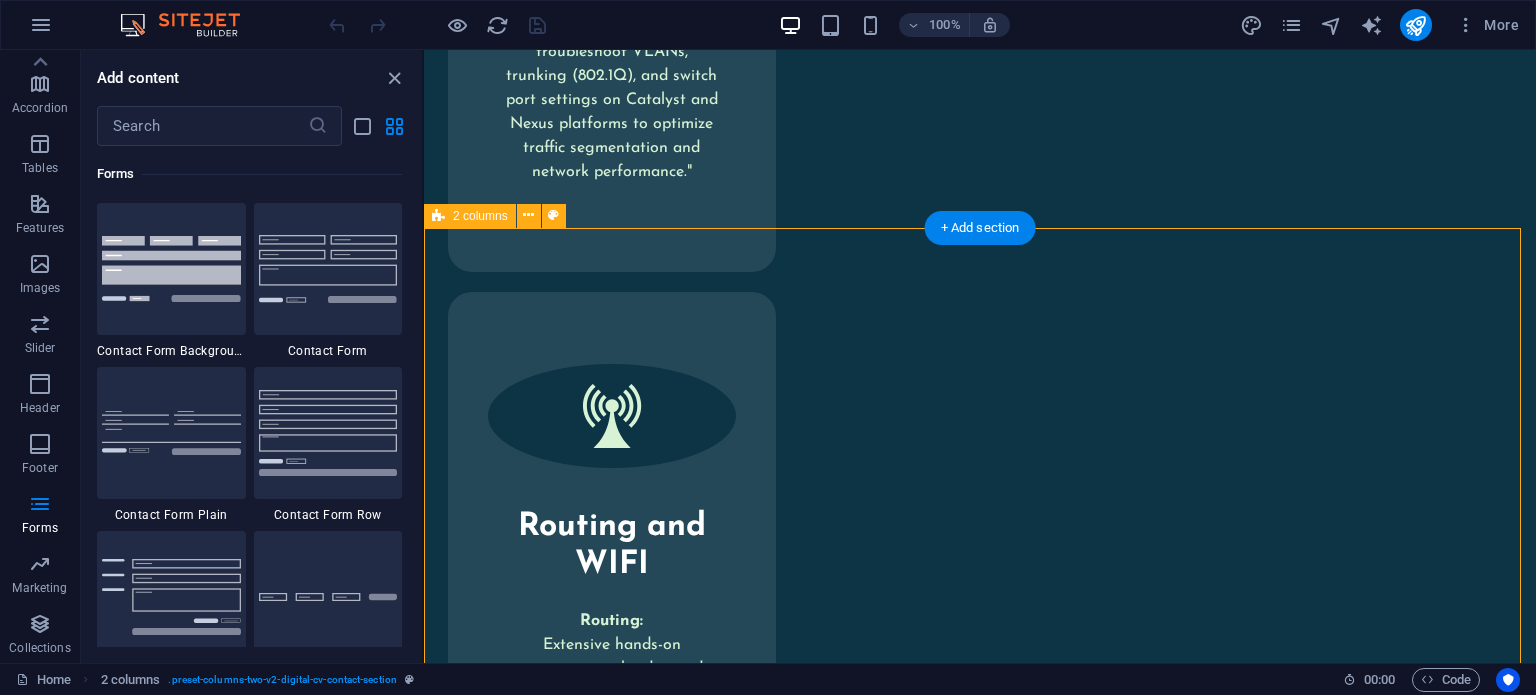 click on "Feel free to contact me! I have read and understand the privacy policy. Unreadable? Load new Submit" at bounding box center (980, 2755) 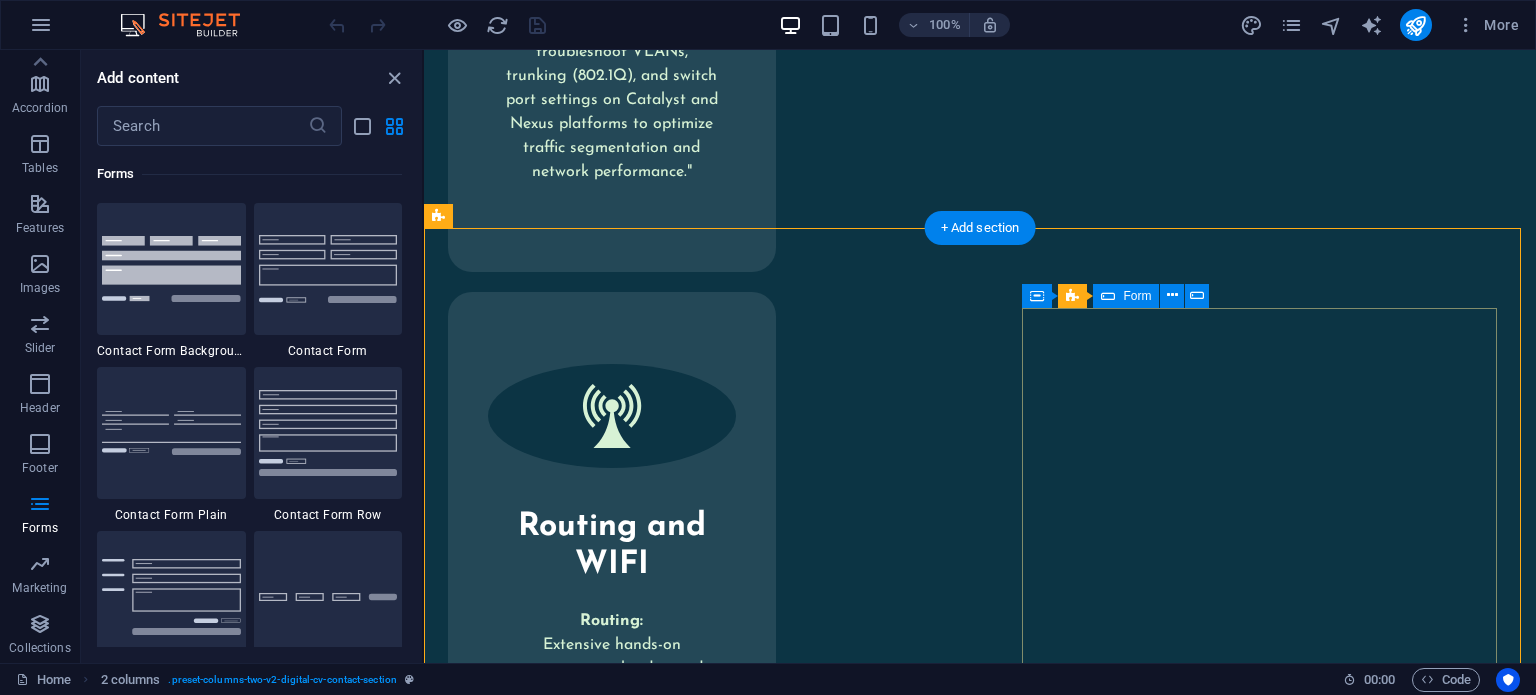 click on "I have read and understand the privacy policy. Unreadable? Load new Submit" at bounding box center (689, 2846) 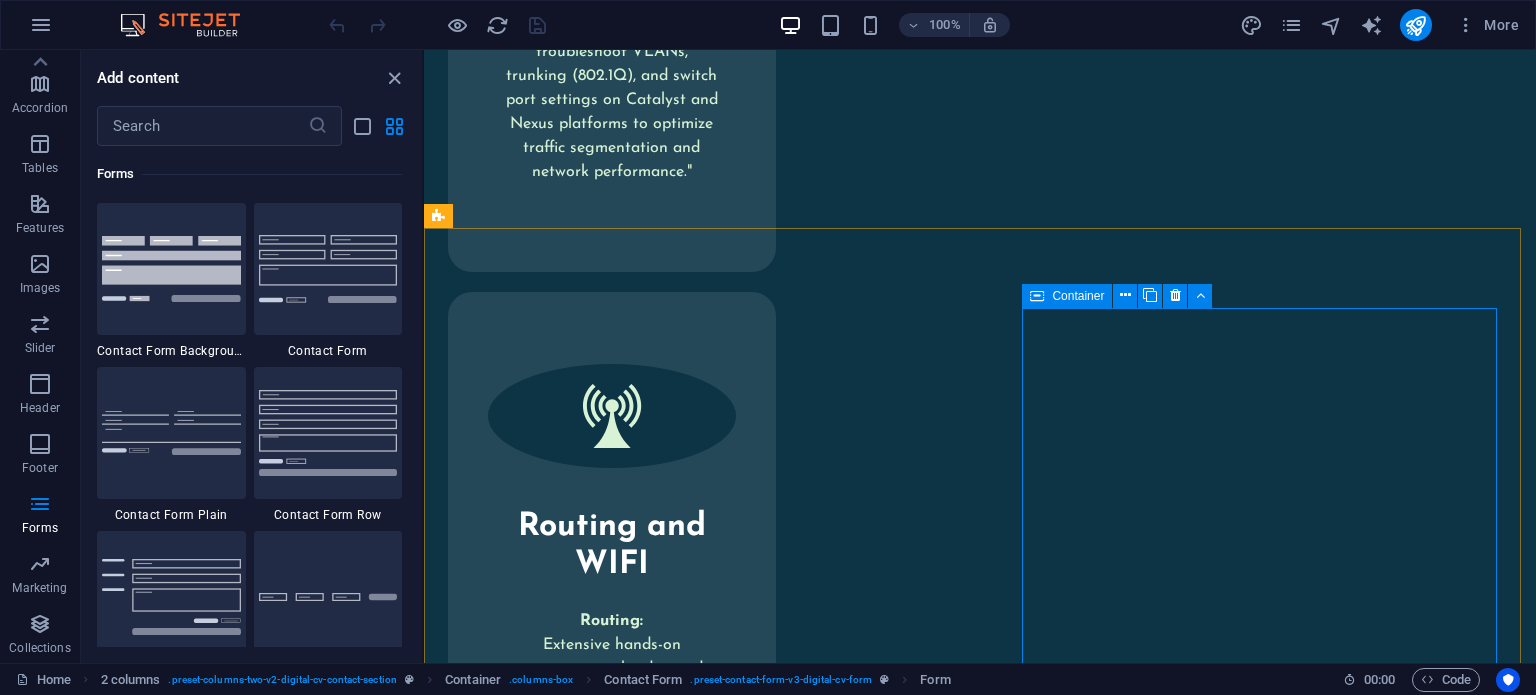 click at bounding box center [1037, 296] 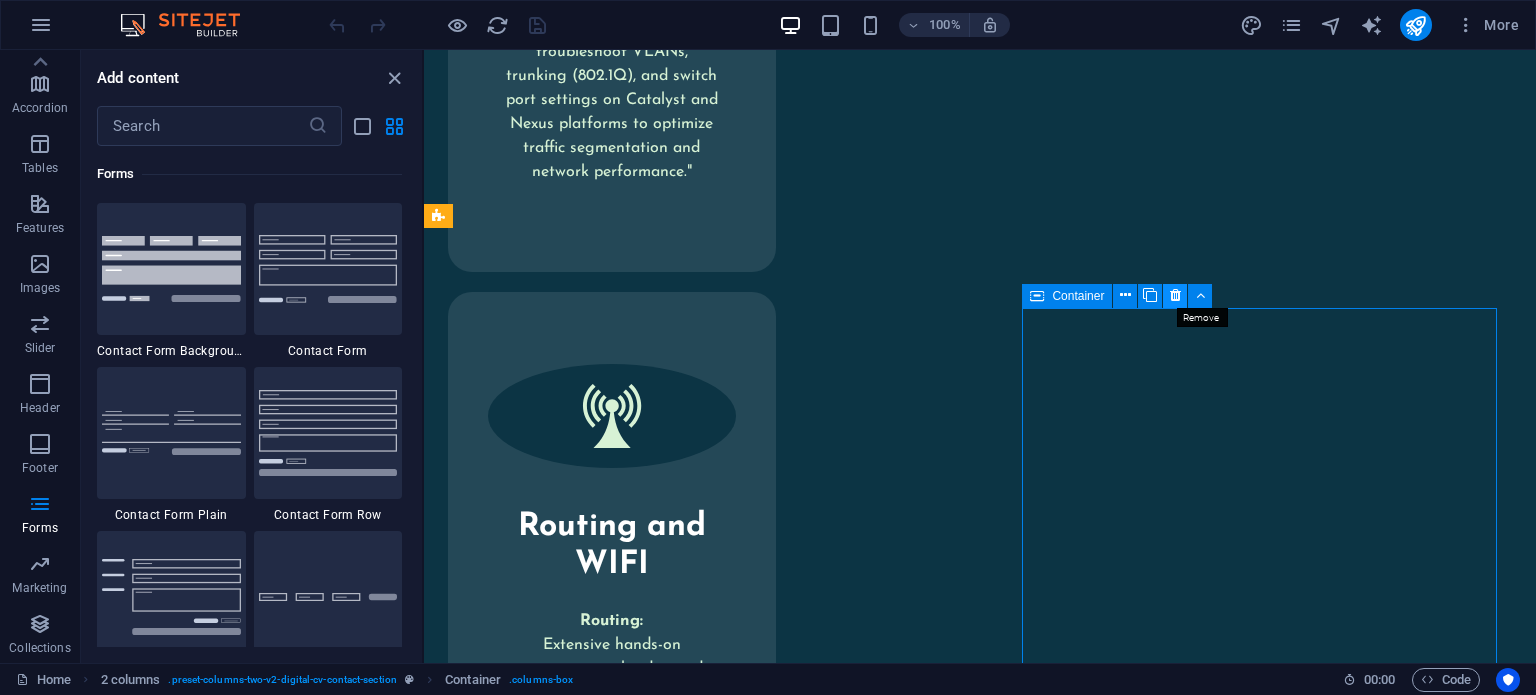 click at bounding box center [1175, 295] 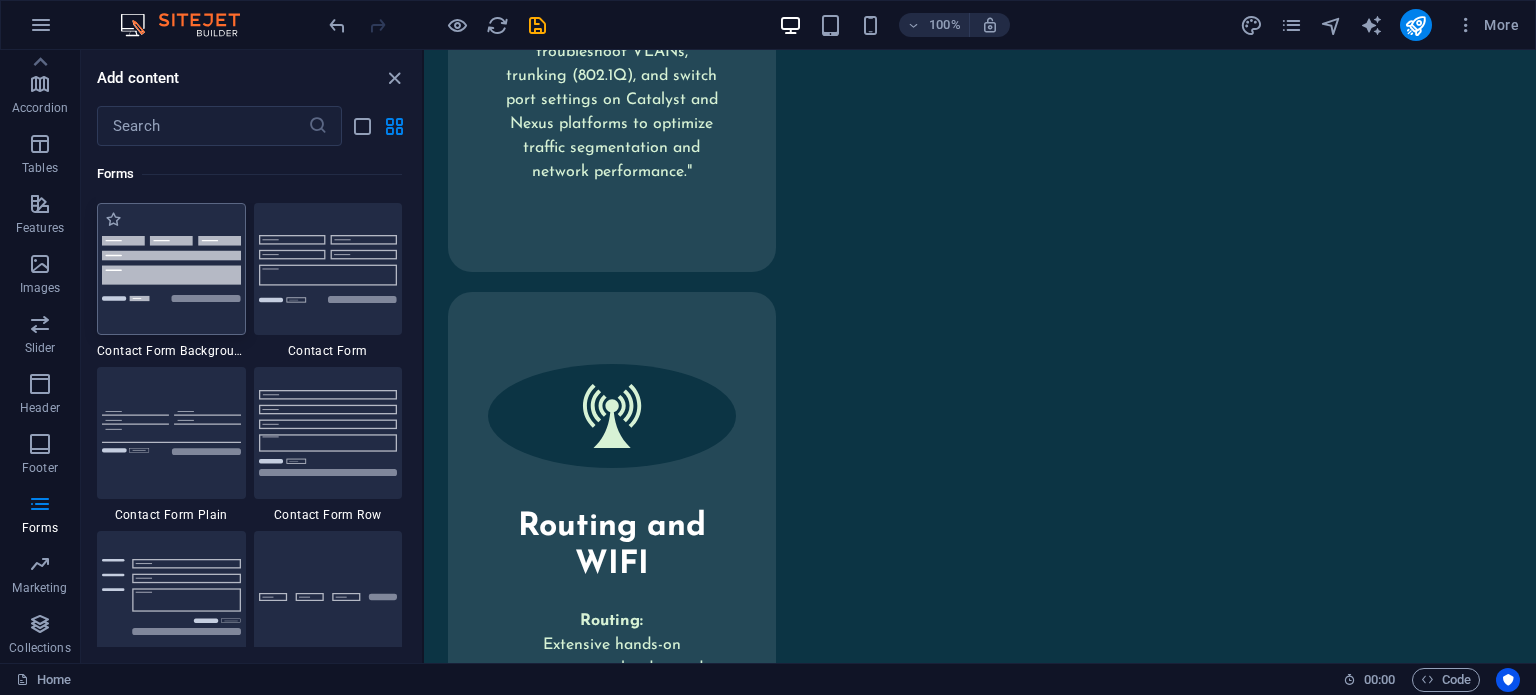 click at bounding box center [171, 268] 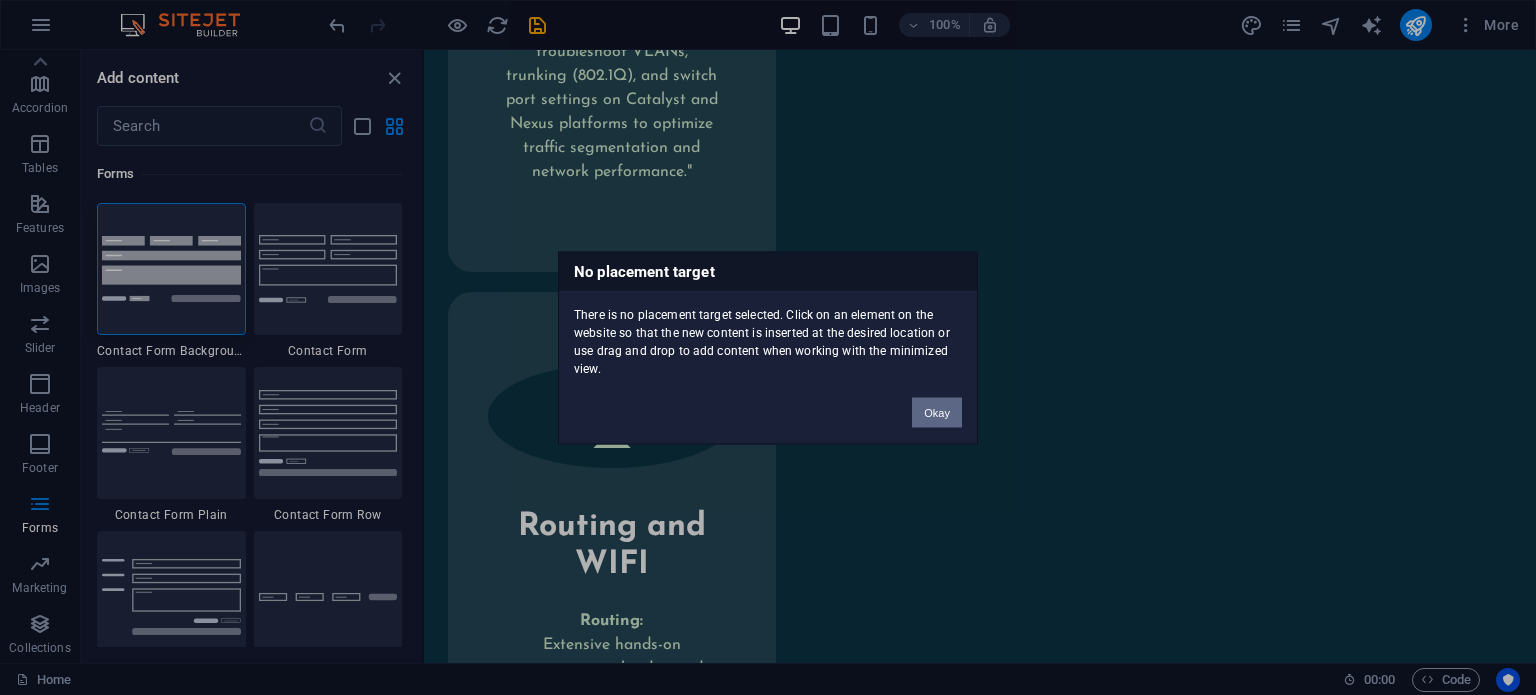 click on "Okay" at bounding box center (937, 412) 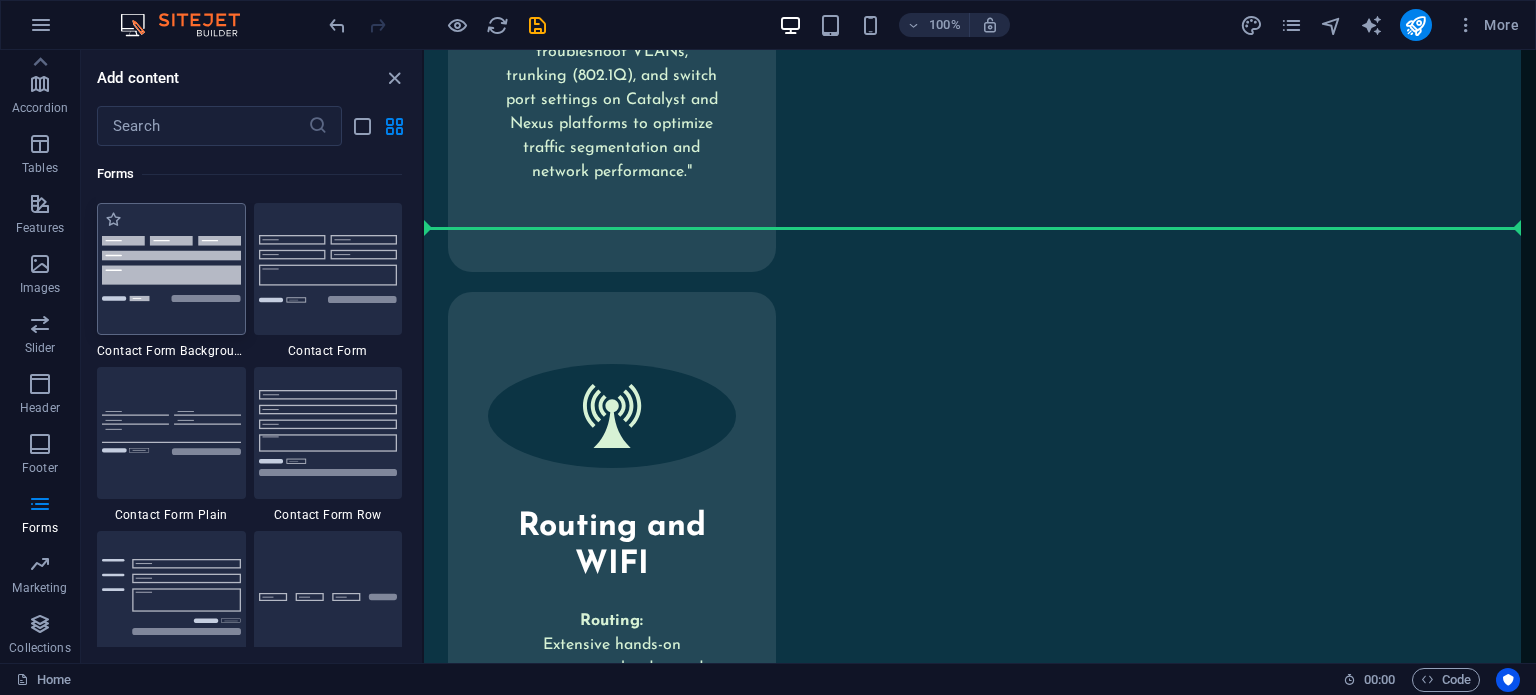 scroll, scrollTop: 9990, scrollLeft: 0, axis: vertical 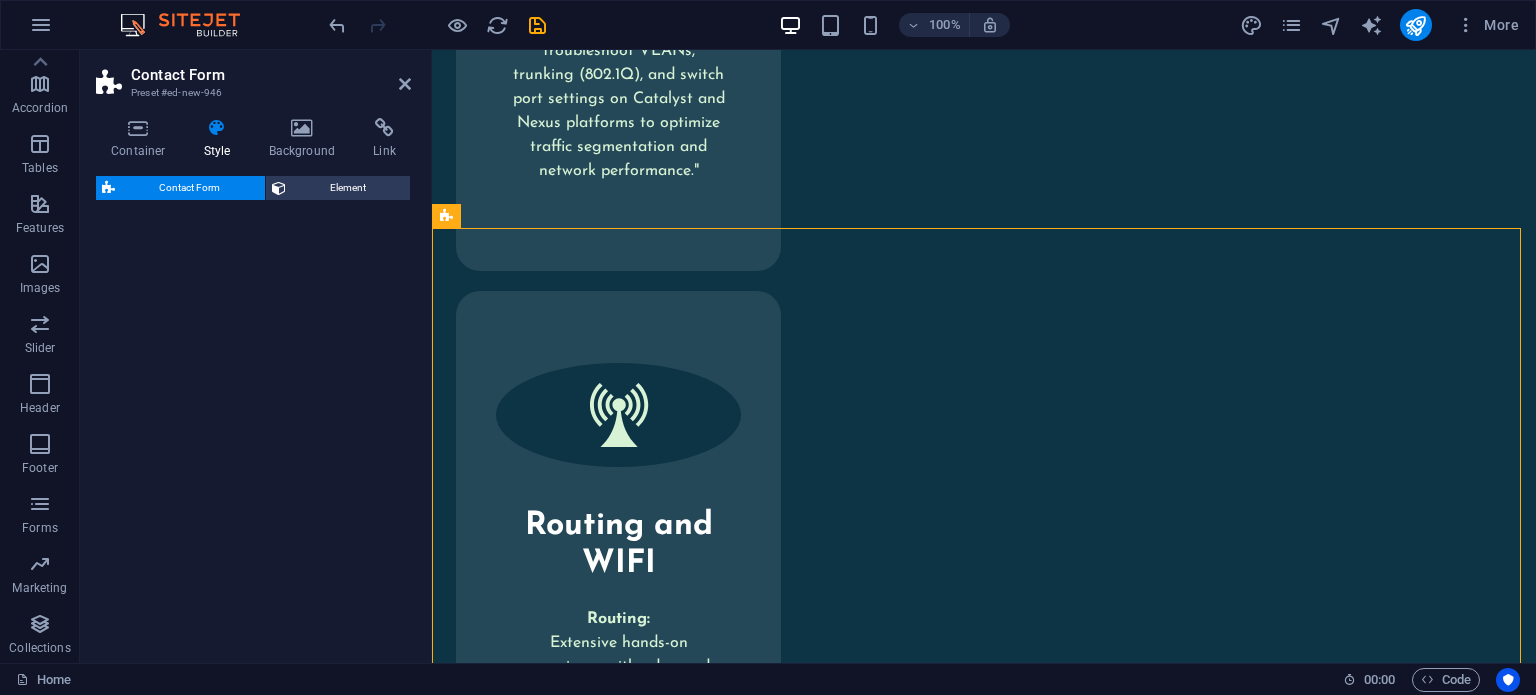 select on "rem" 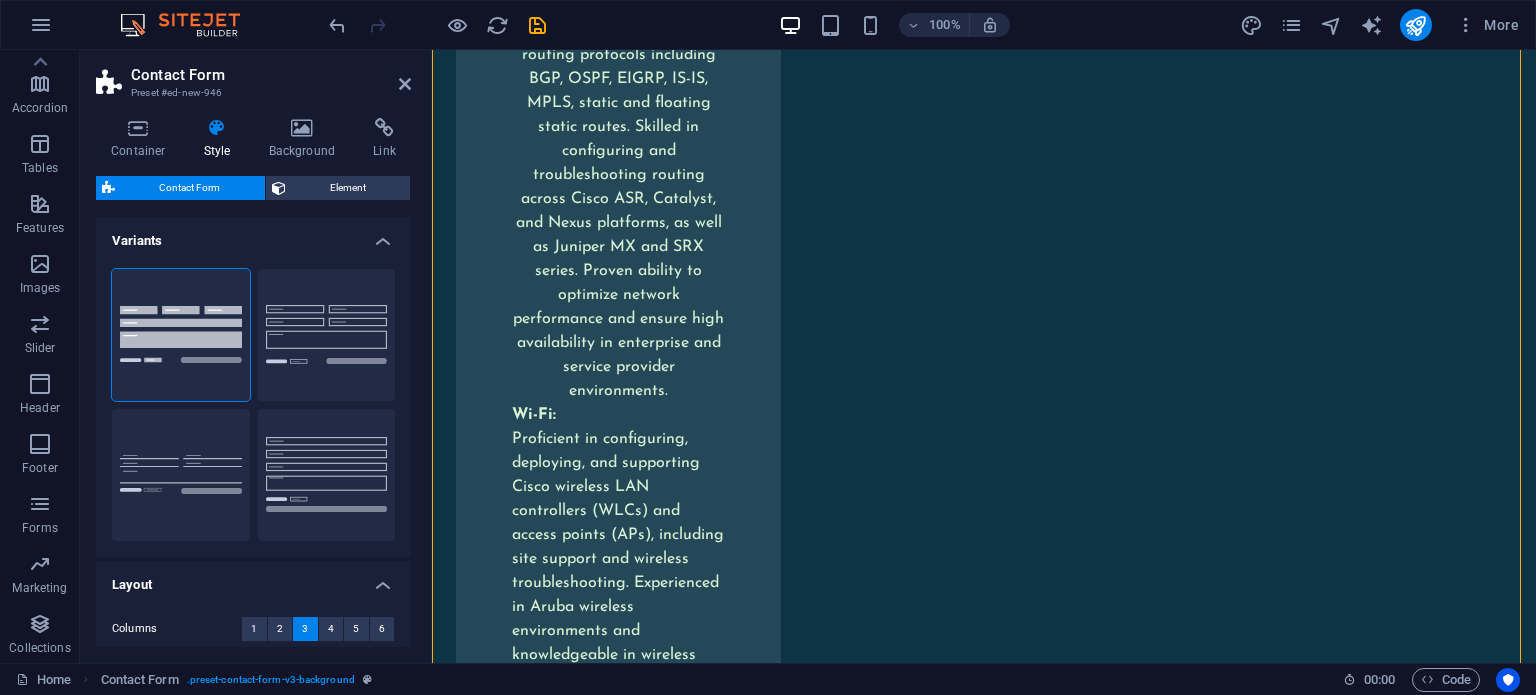 scroll, scrollTop: 10624, scrollLeft: 0, axis: vertical 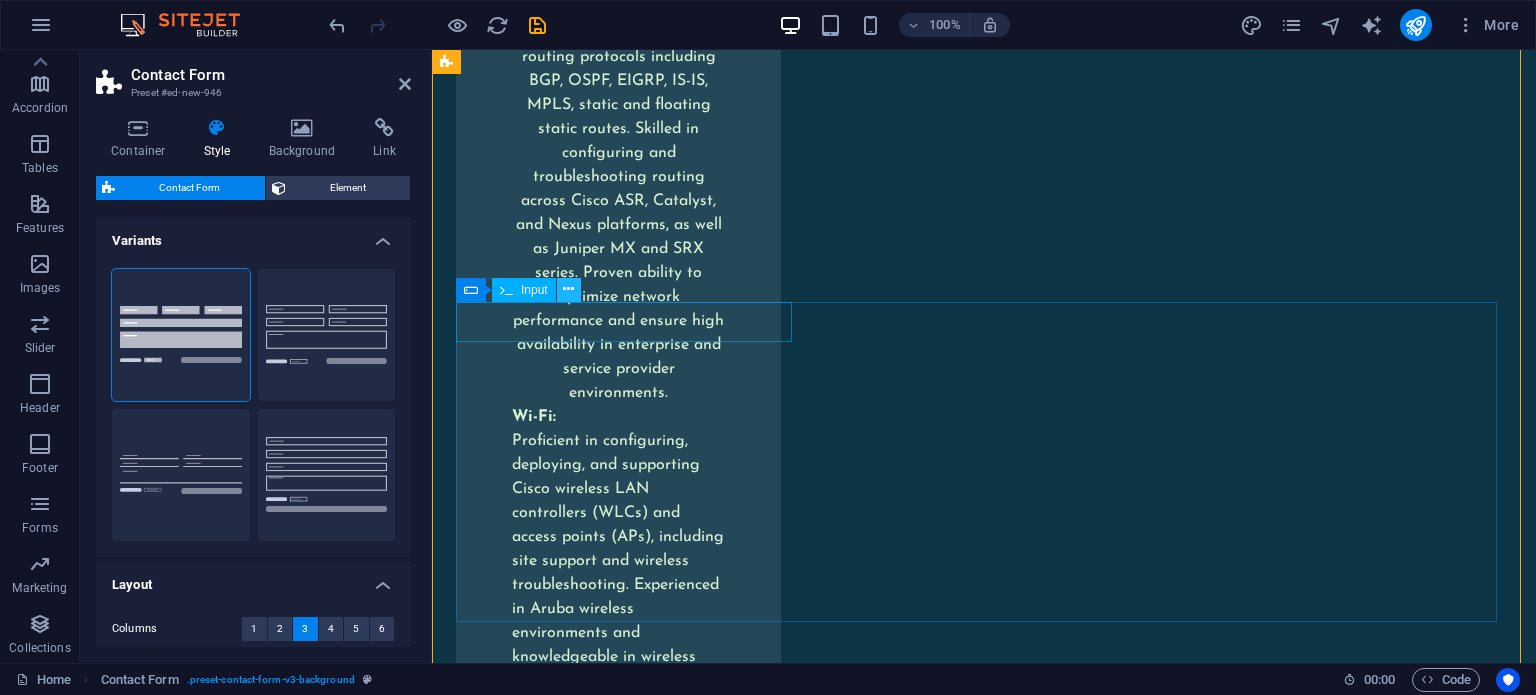 click at bounding box center [568, 289] 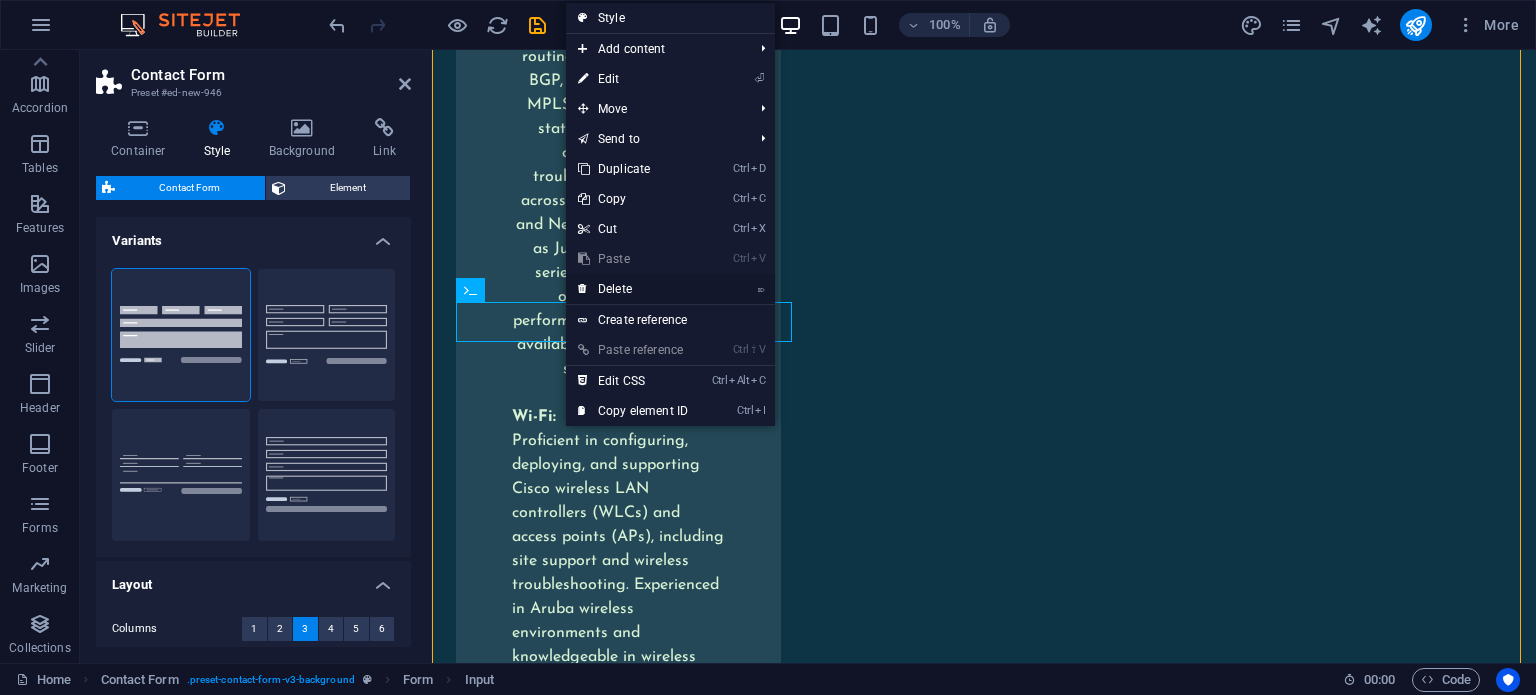 click on "⌦  Delete" at bounding box center (633, 289) 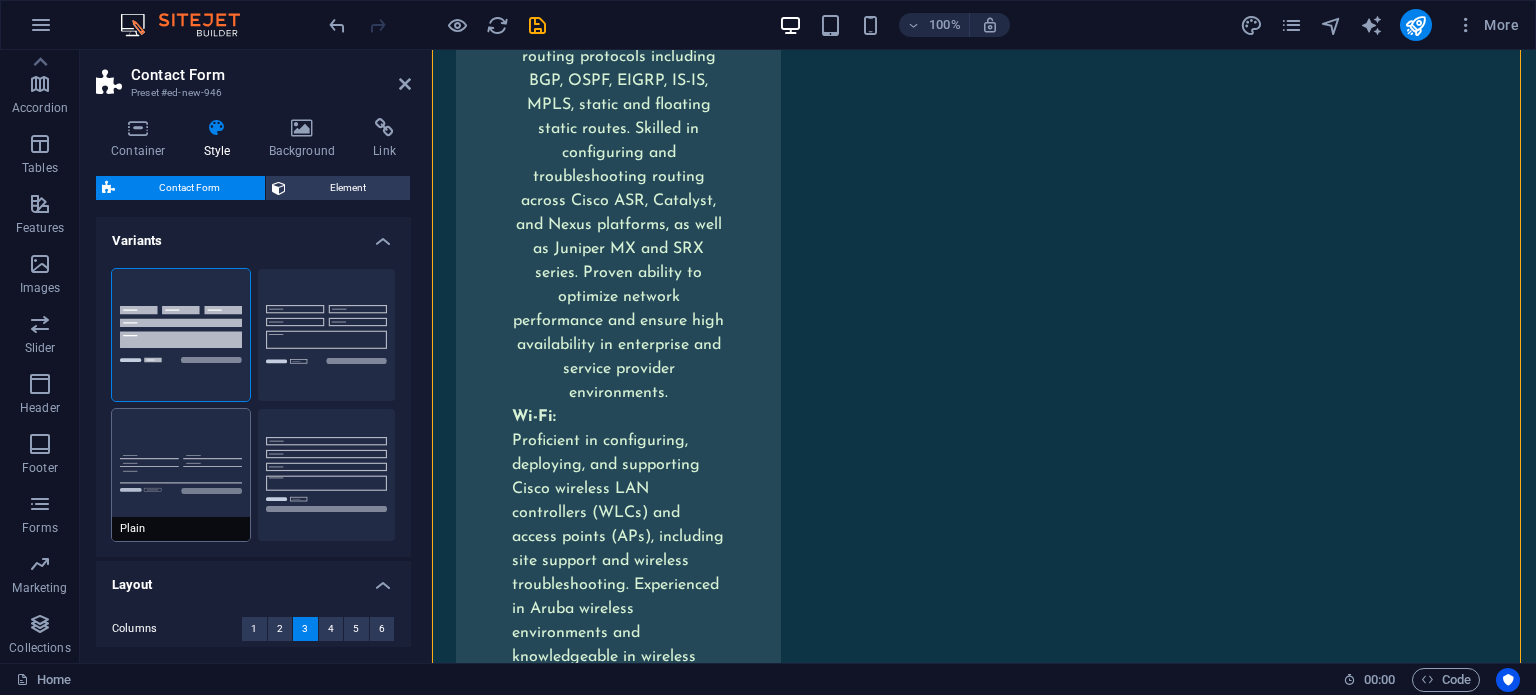 click on "Plain" at bounding box center [181, 475] 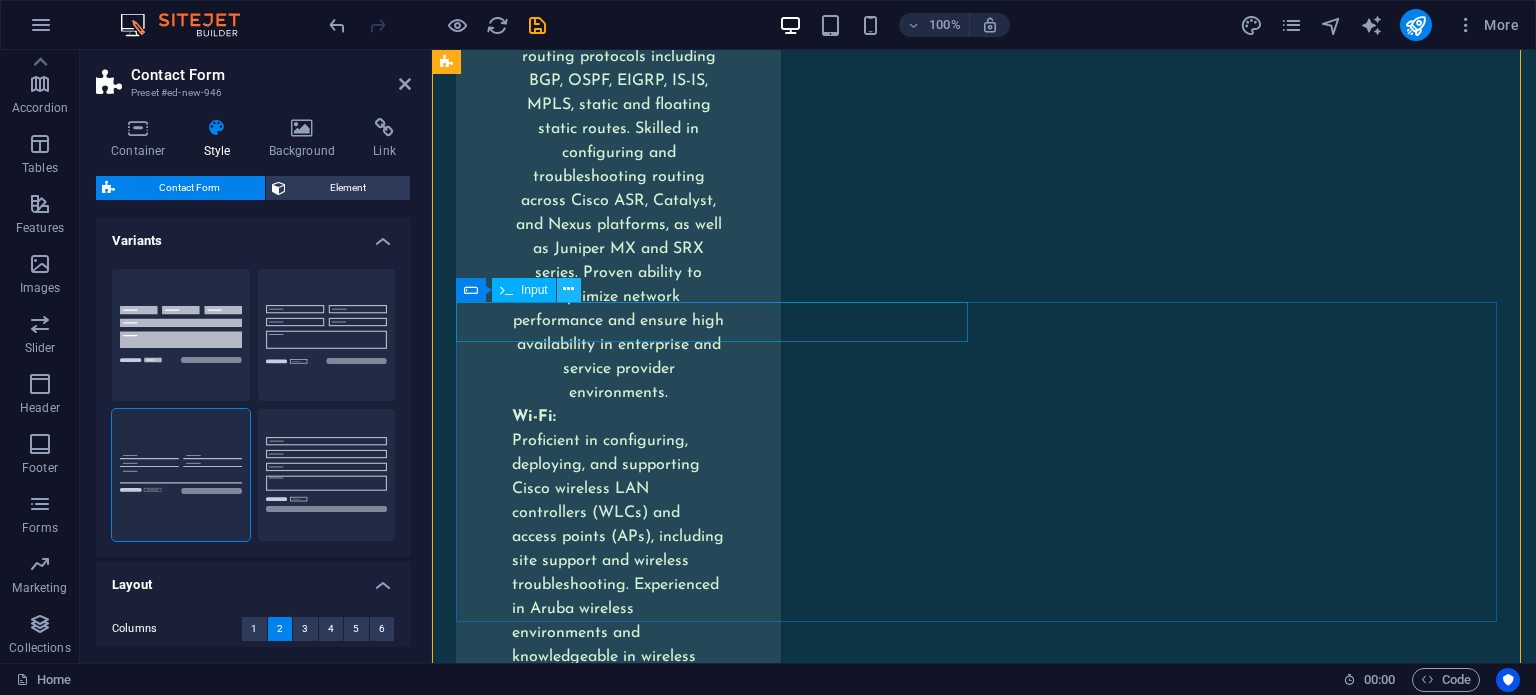 click at bounding box center [568, 289] 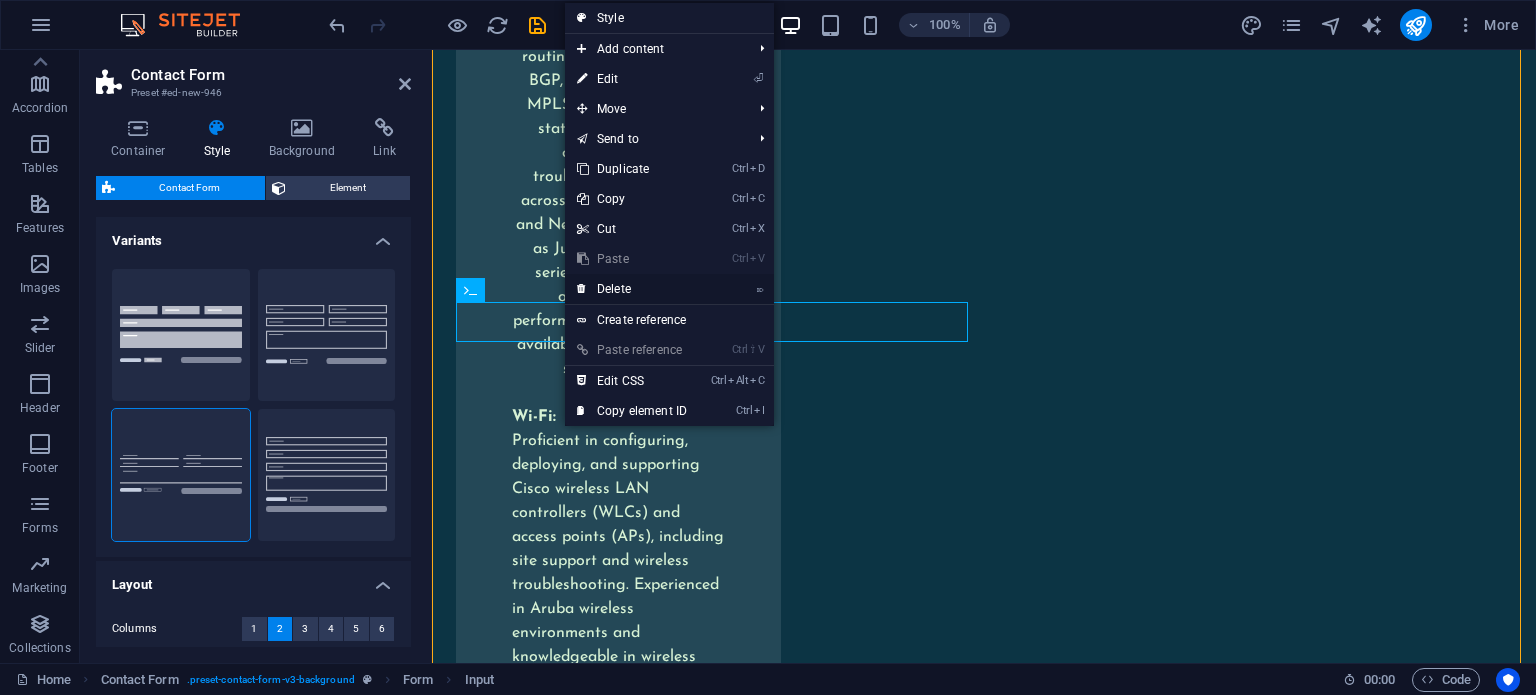 click on "⌦  Delete" at bounding box center (632, 289) 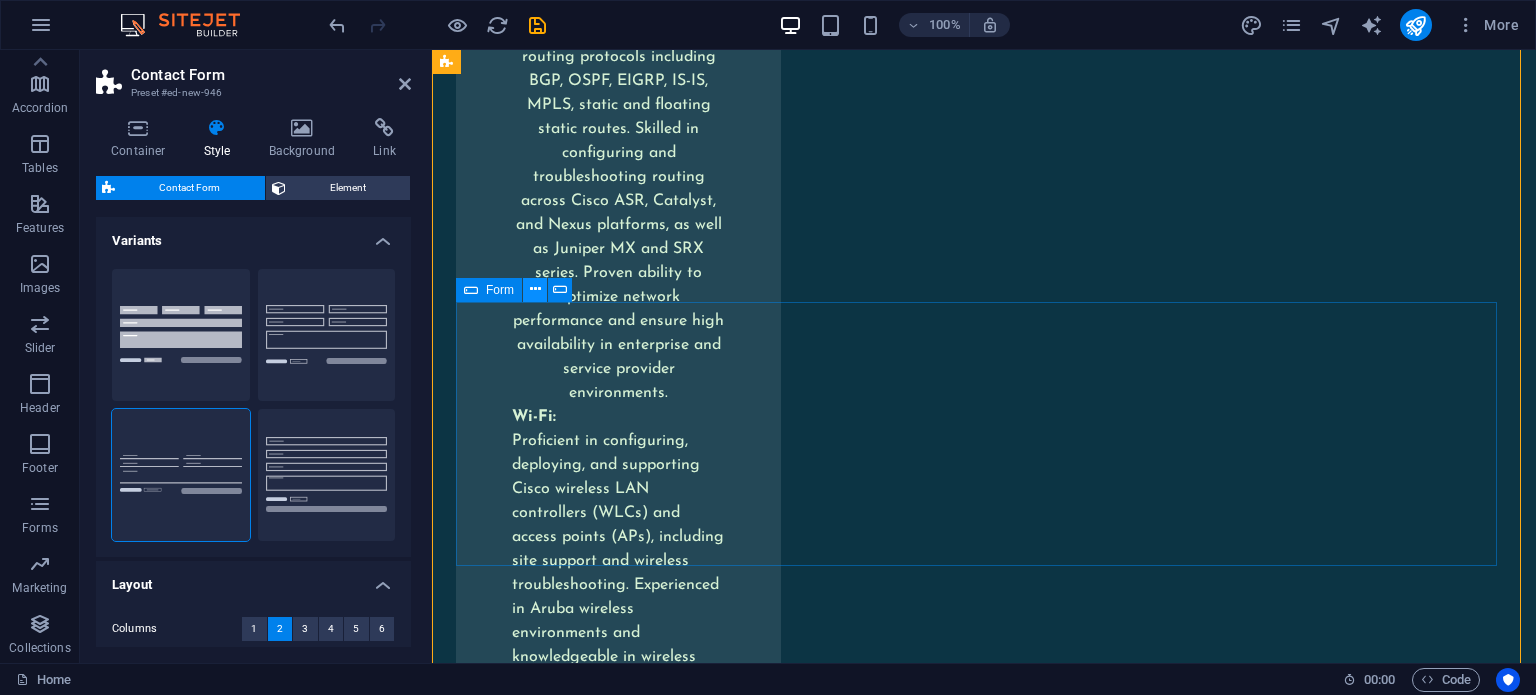 click at bounding box center [535, 289] 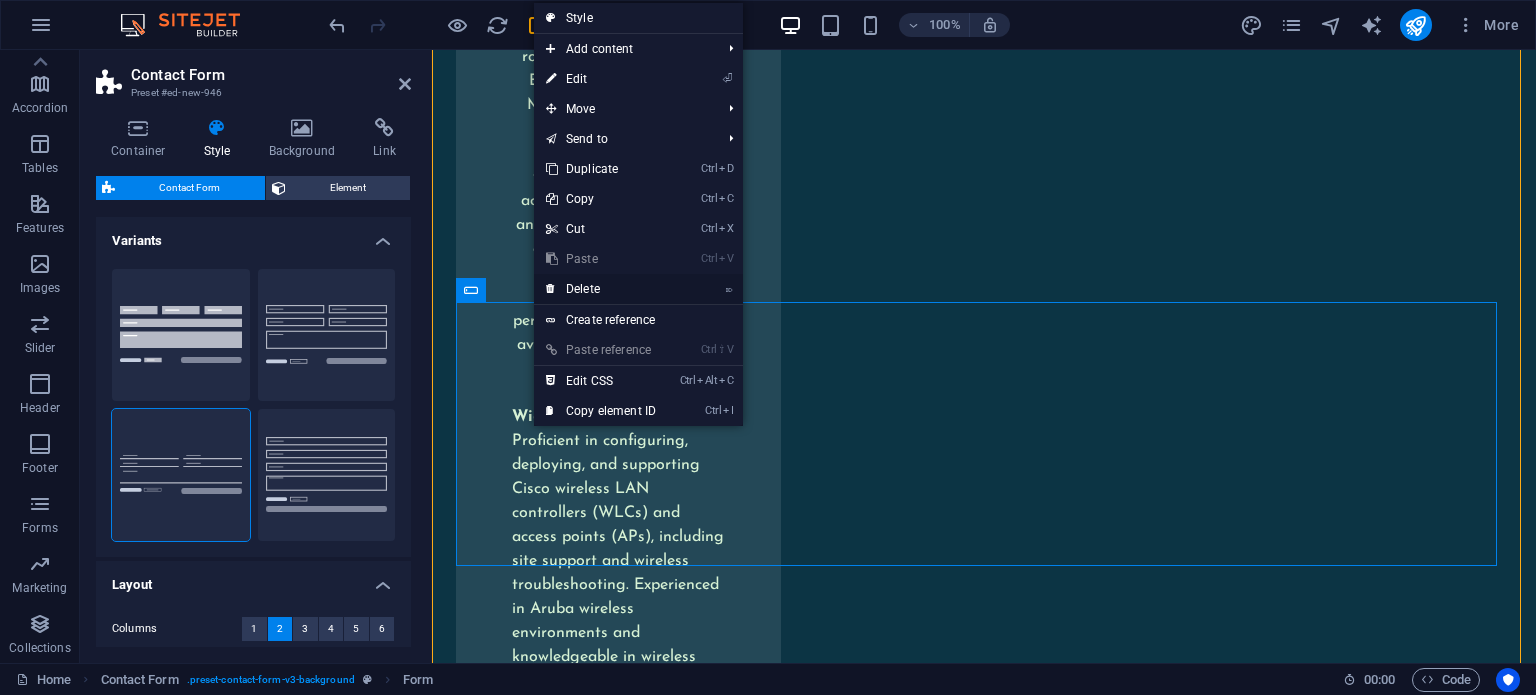 click on "⌦  Delete" at bounding box center [601, 289] 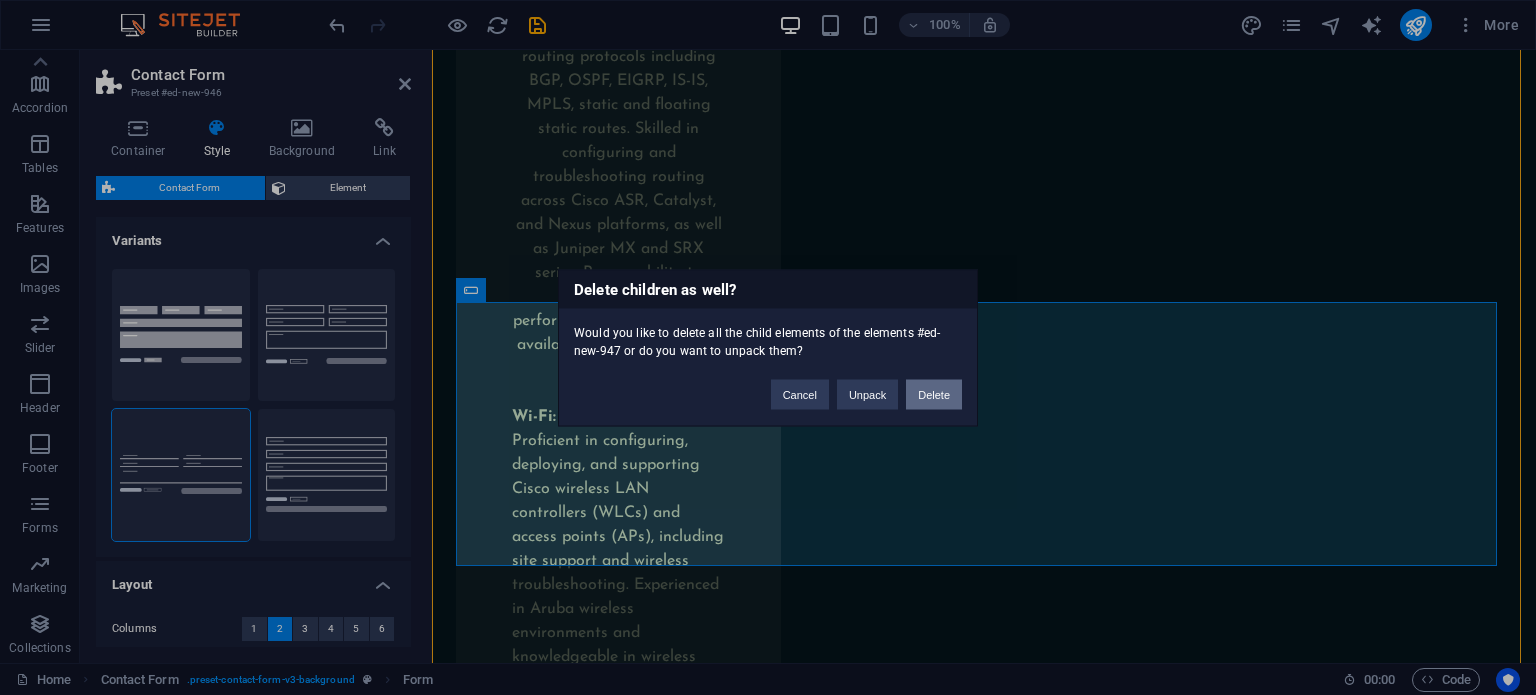 click on "Delete" at bounding box center [934, 394] 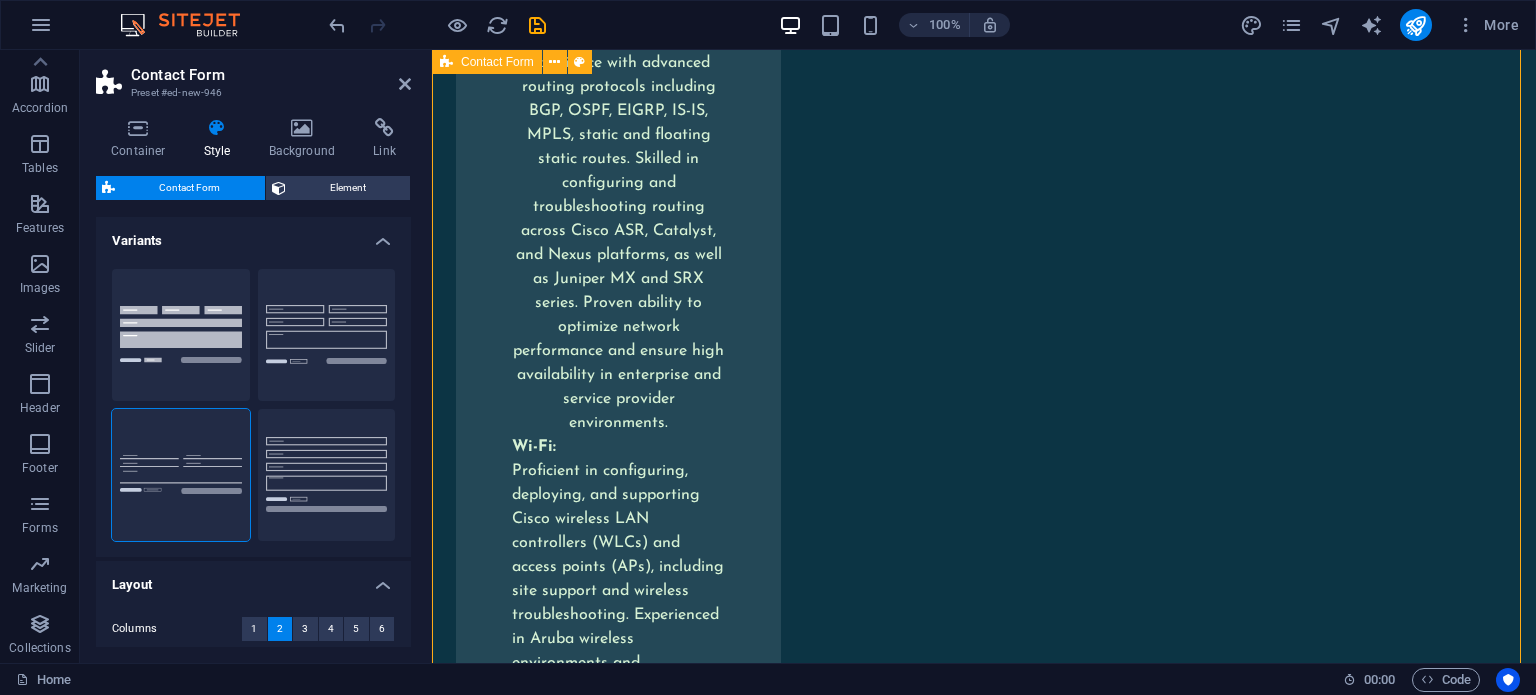 scroll, scrollTop: 10592, scrollLeft: 0, axis: vertical 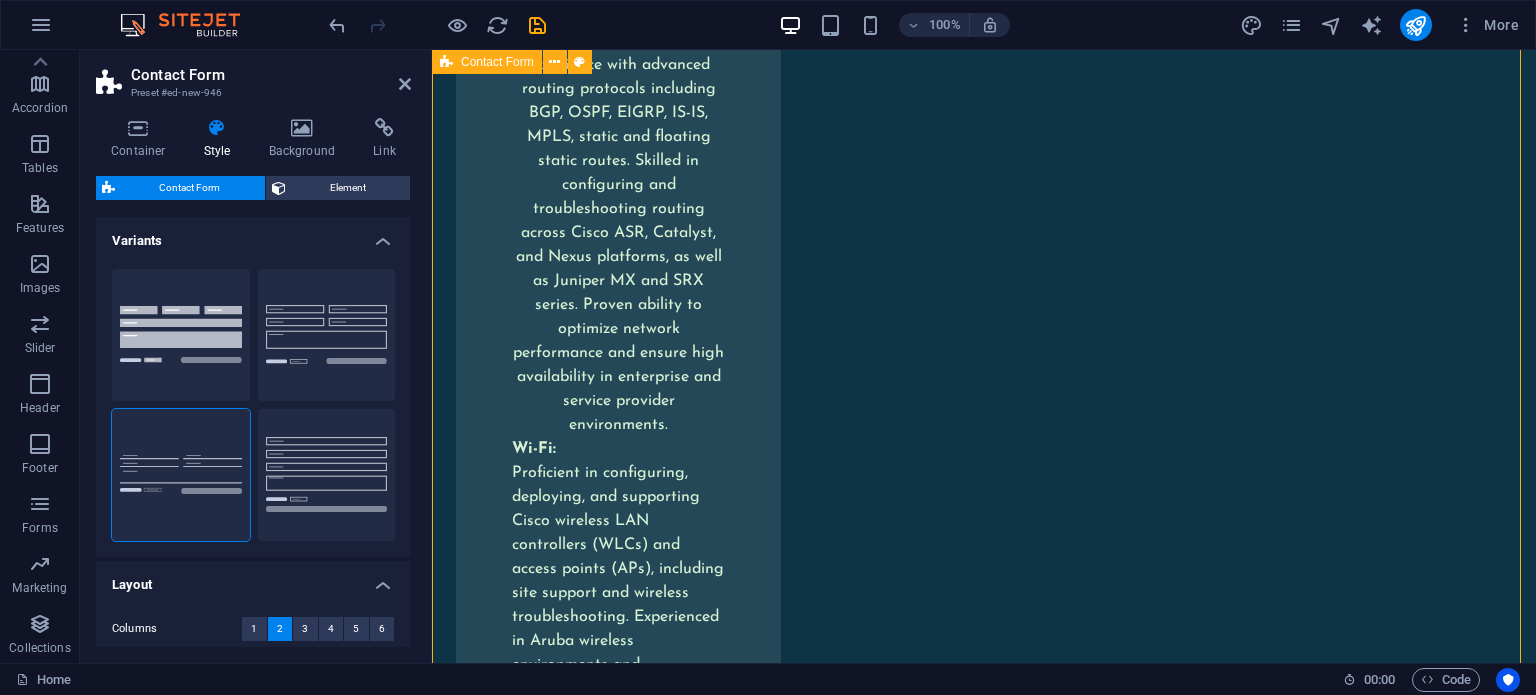 click on "Drop content here or  Add elements  Paste clipboard" at bounding box center (984, 2444) 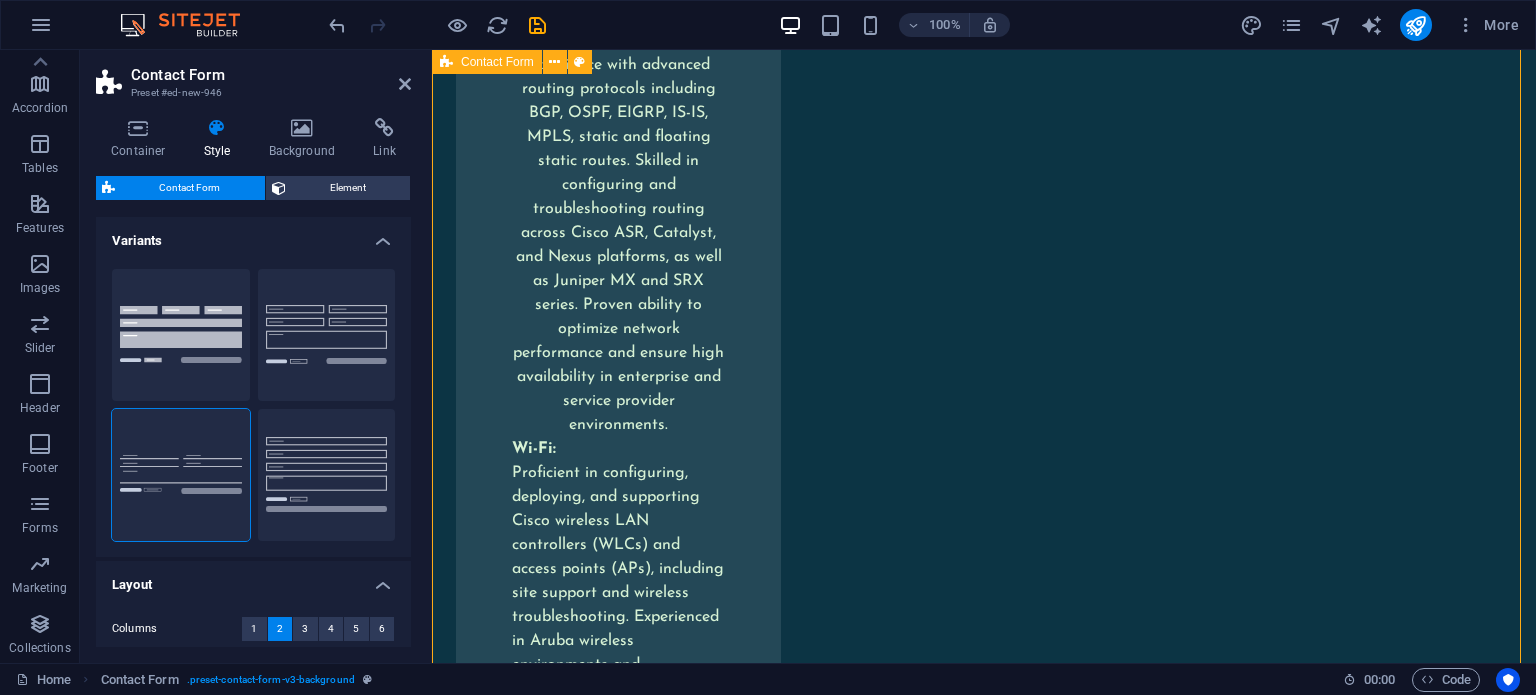 drag, startPoint x: 766, startPoint y: 481, endPoint x: 1033, endPoint y: 324, distance: 309.7386 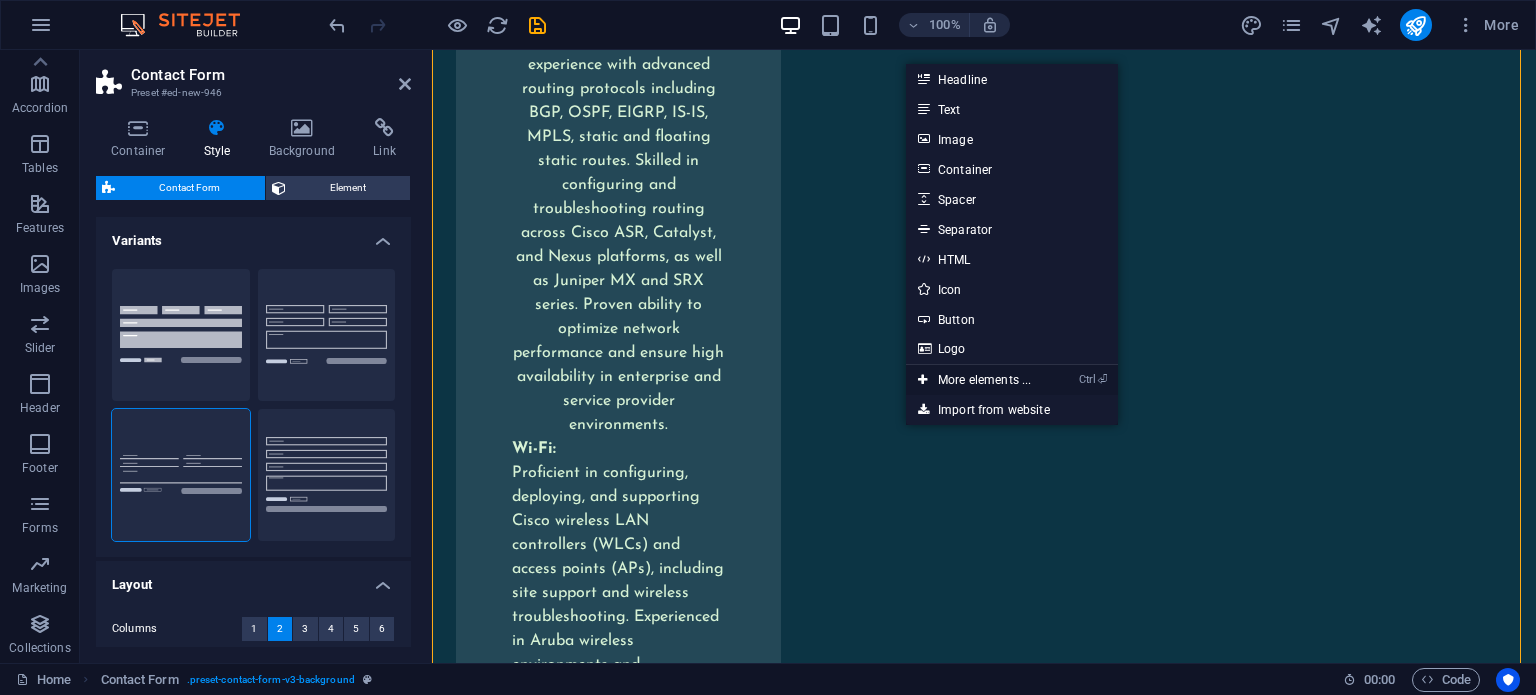 click on "Ctrl ⏎  More elements ..." at bounding box center (974, 380) 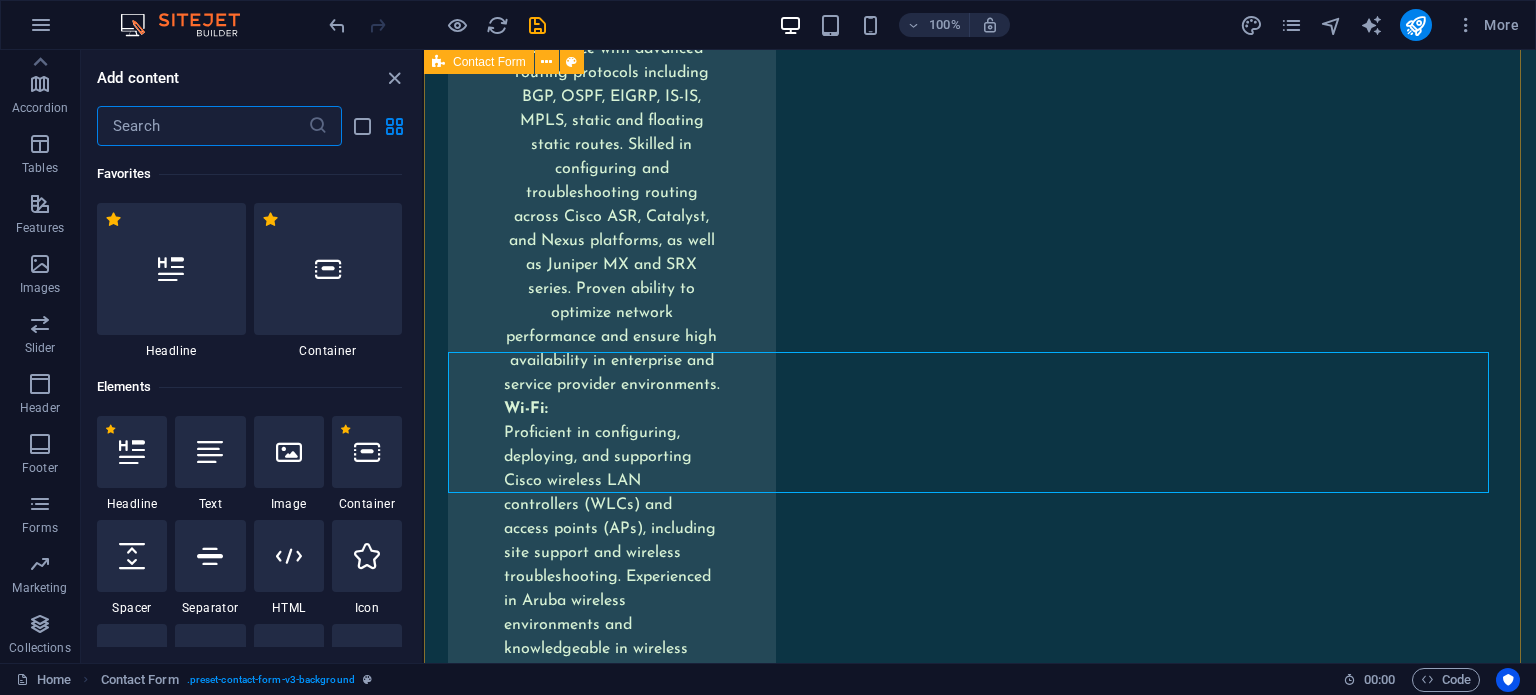 scroll, scrollTop: 10574, scrollLeft: 0, axis: vertical 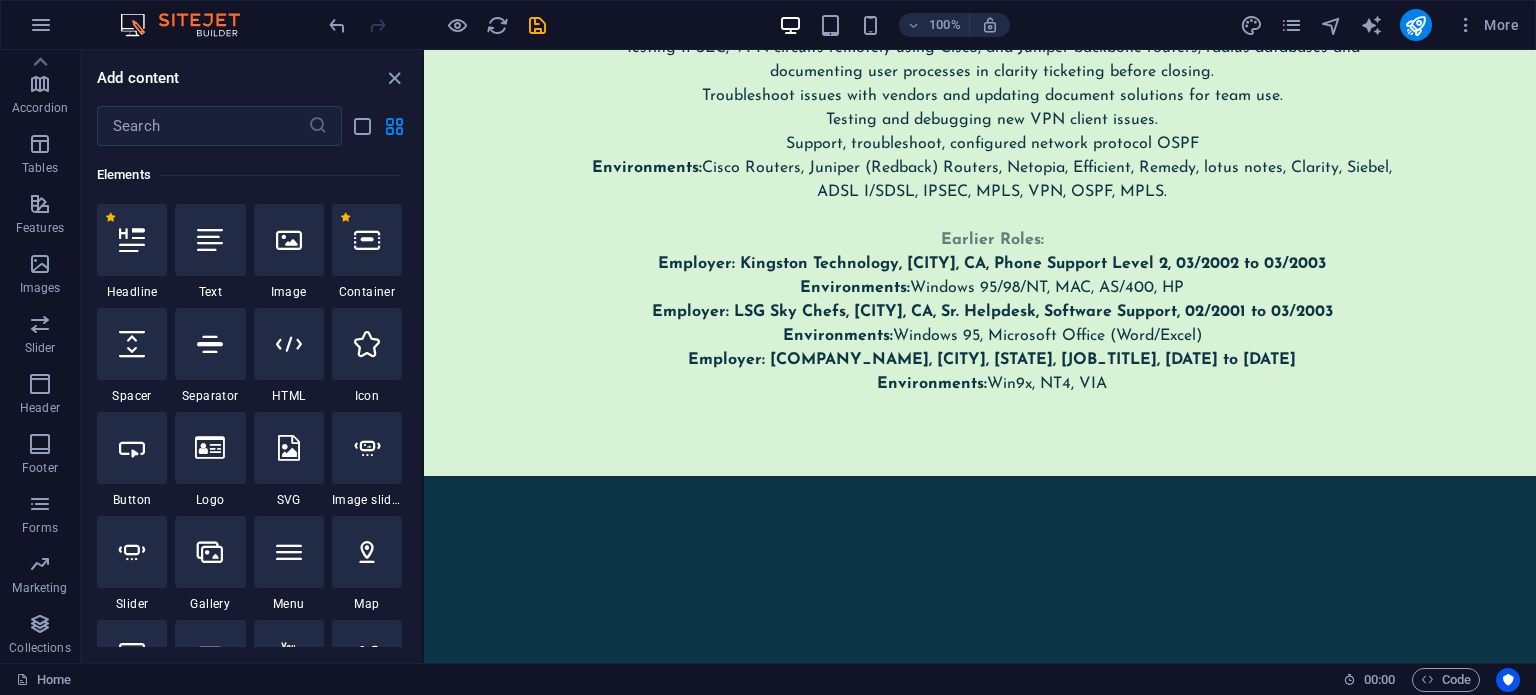click at bounding box center [437, 25] 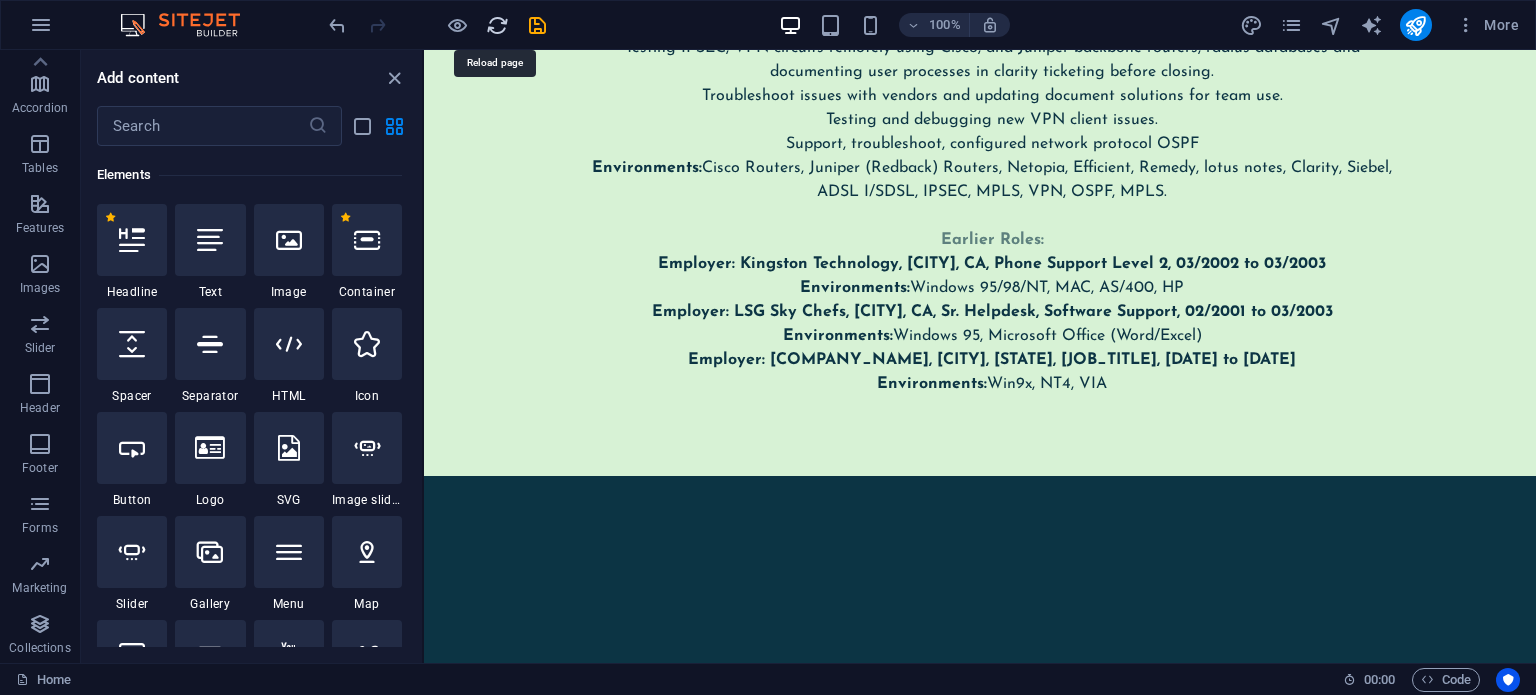 click at bounding box center (497, 25) 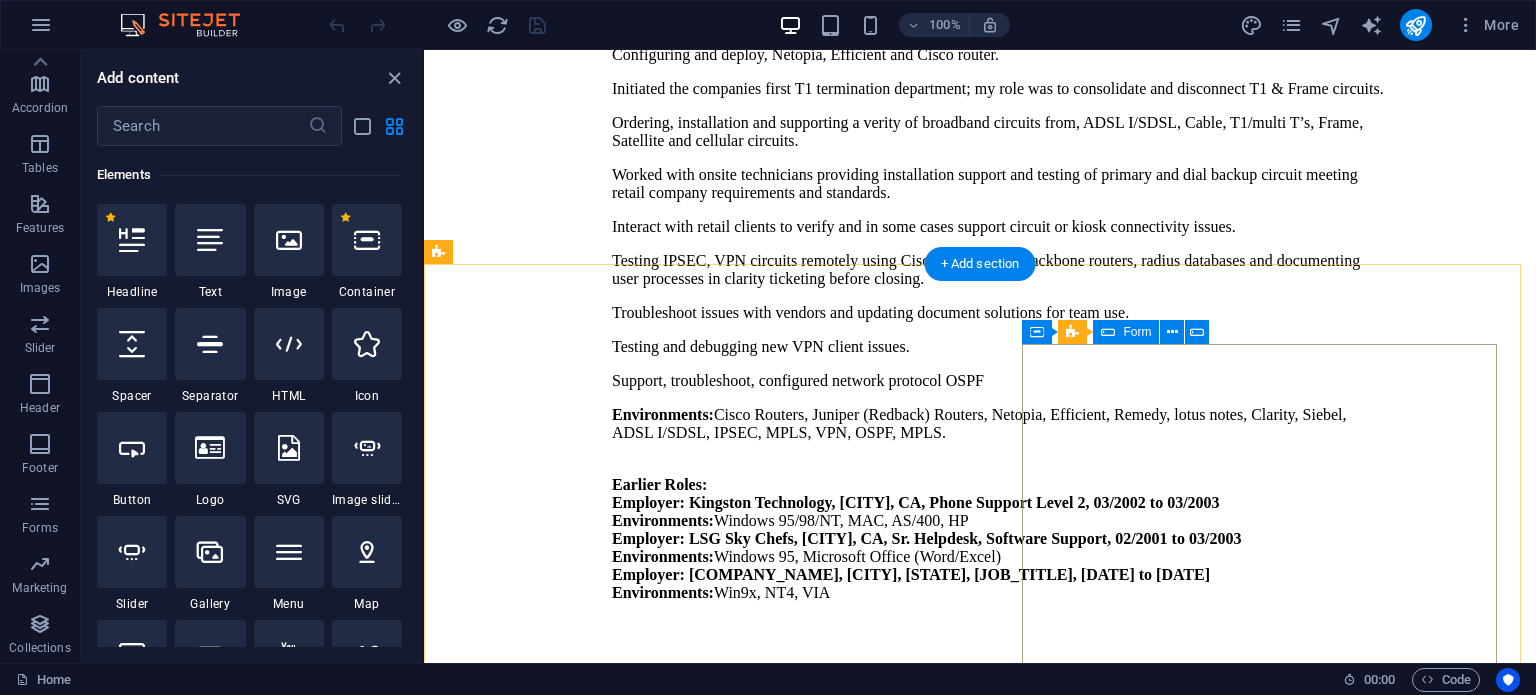 scroll, scrollTop: 9936, scrollLeft: 0, axis: vertical 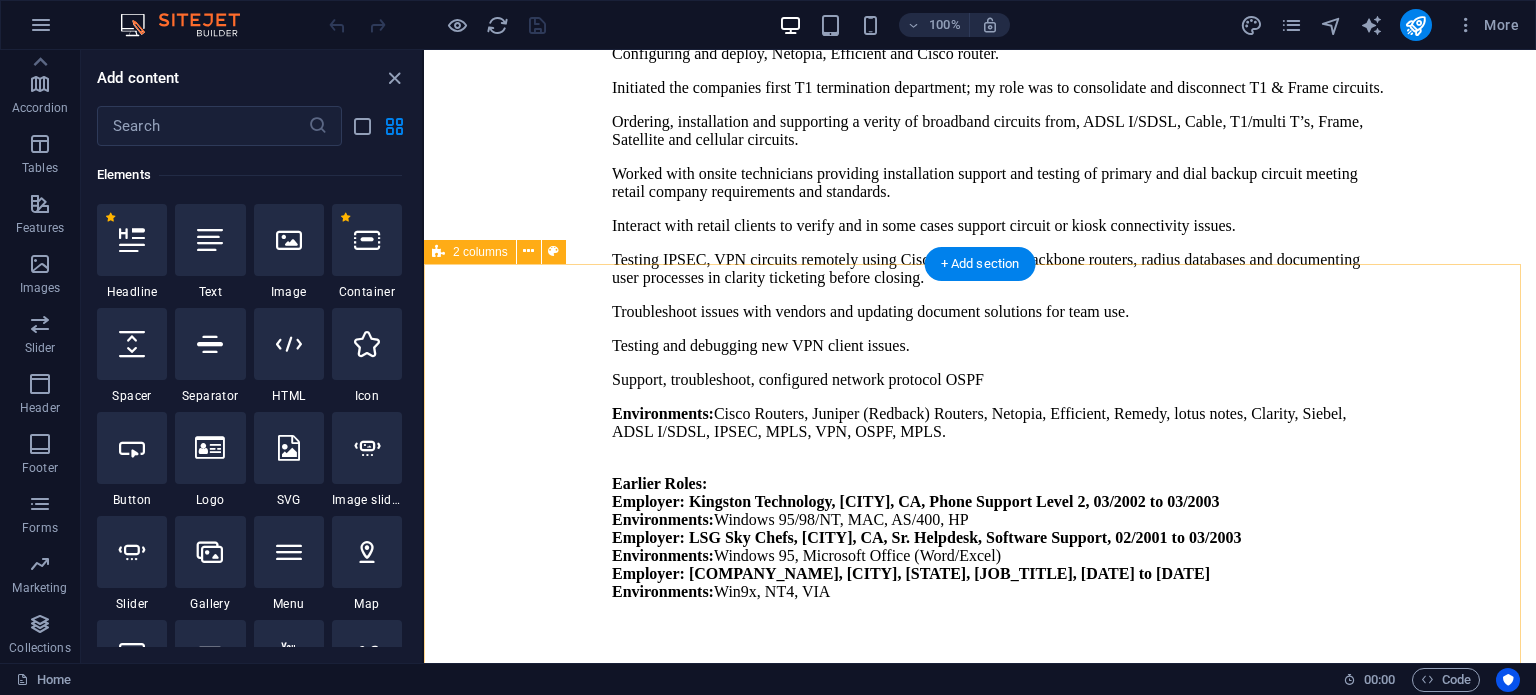 click on "Feel free to contact me! I have read and understand the privacy policy. Unreadable? Load new Submit" at bounding box center [980, 5315] 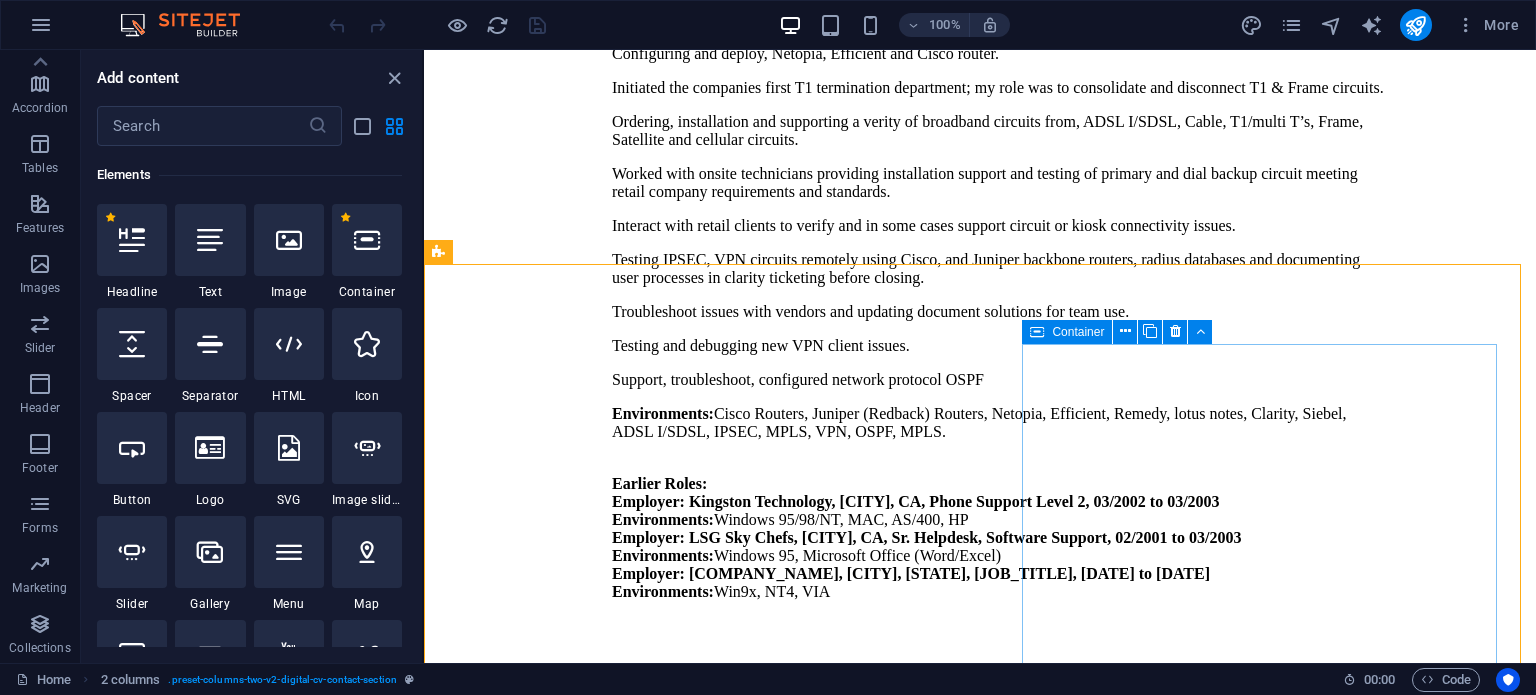 click at bounding box center (1037, 332) 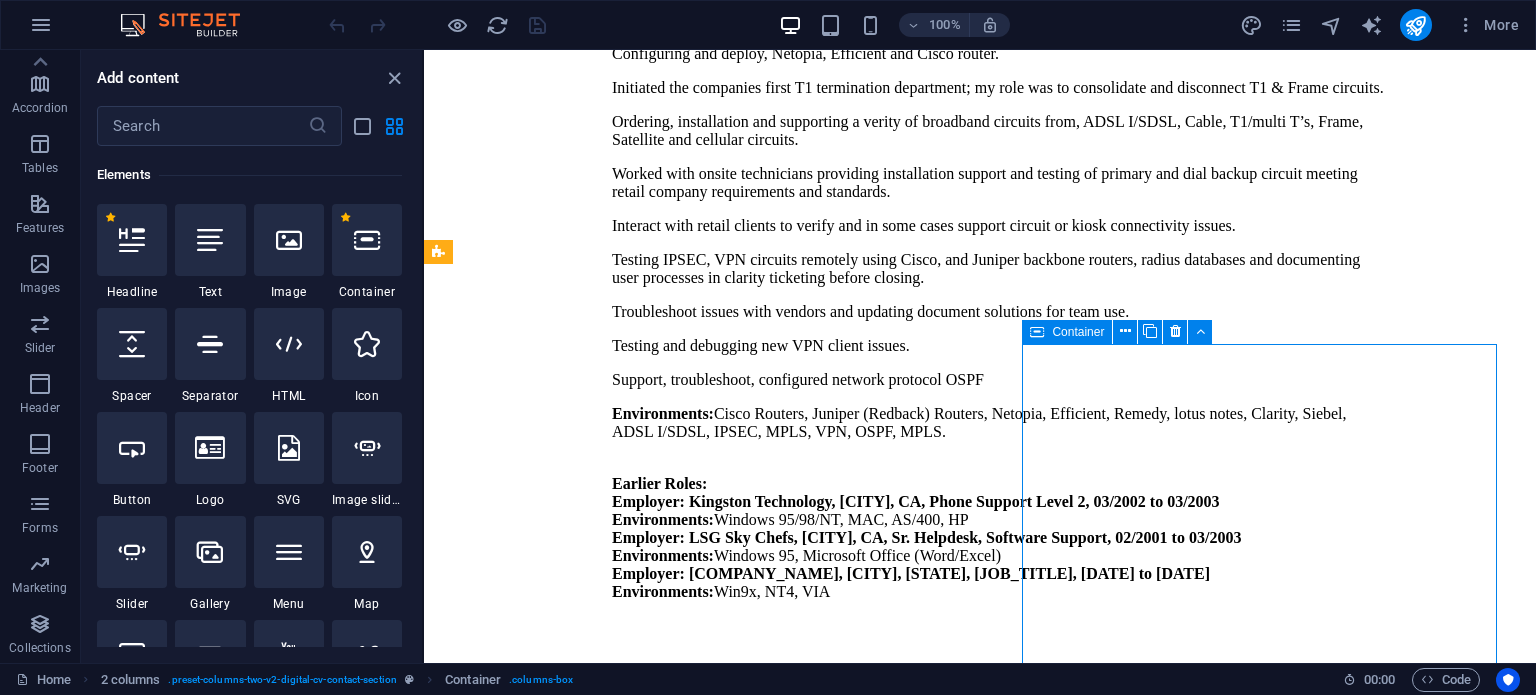 click at bounding box center [1037, 332] 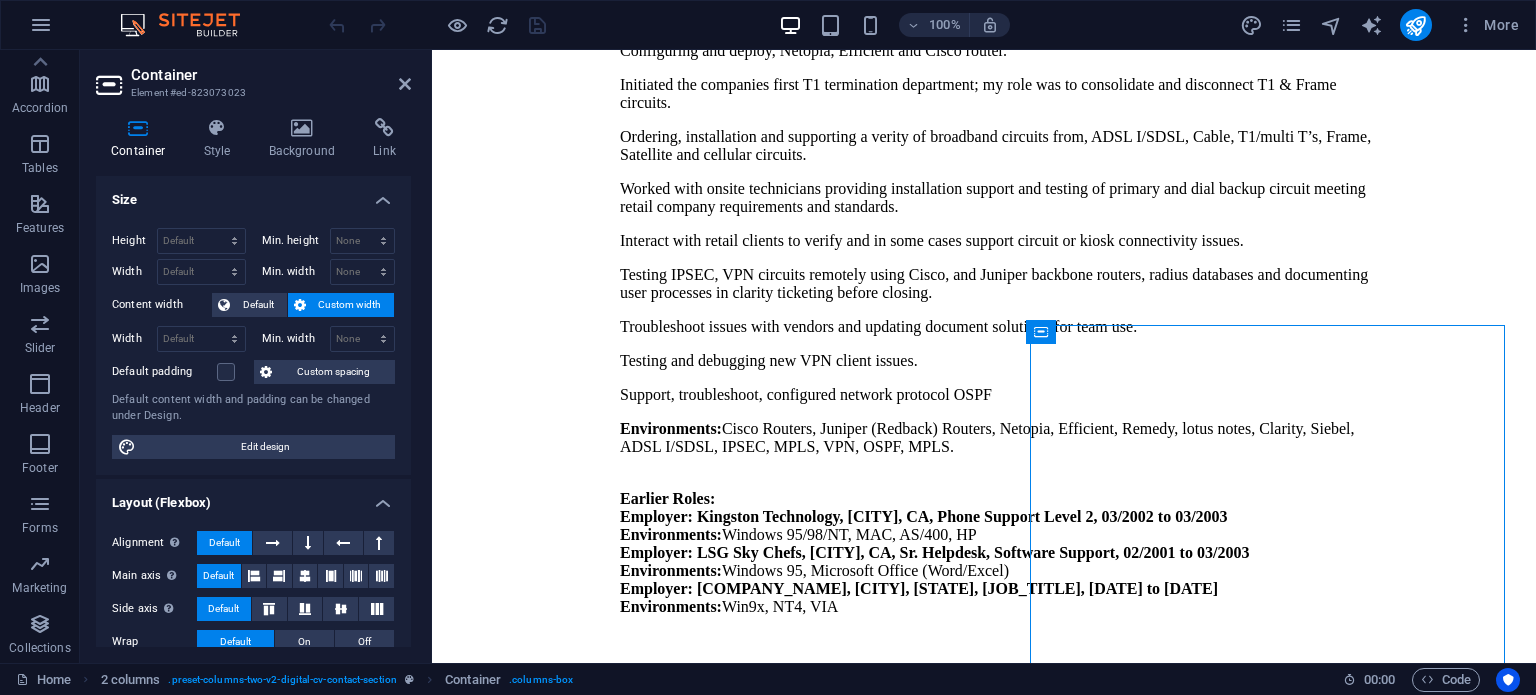 scroll, scrollTop: 9954, scrollLeft: 0, axis: vertical 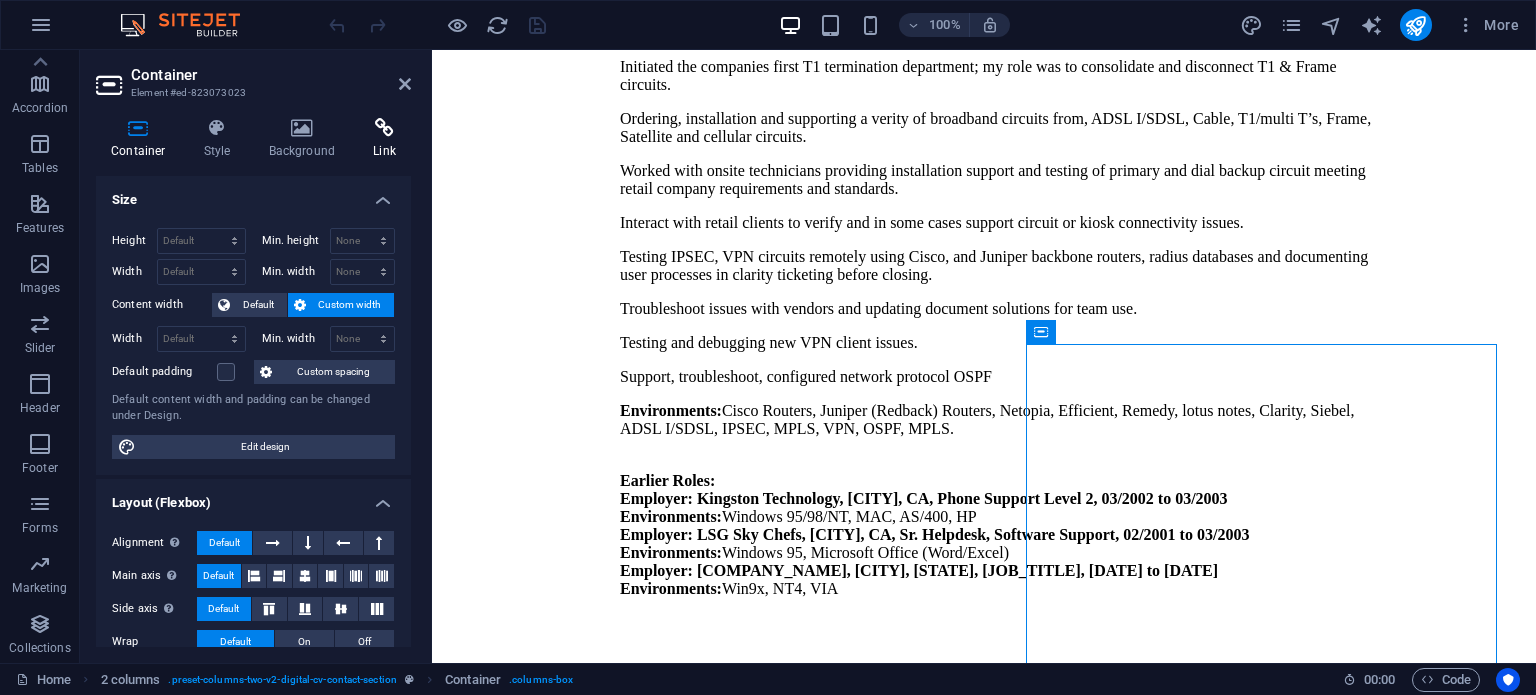 click at bounding box center [384, 128] 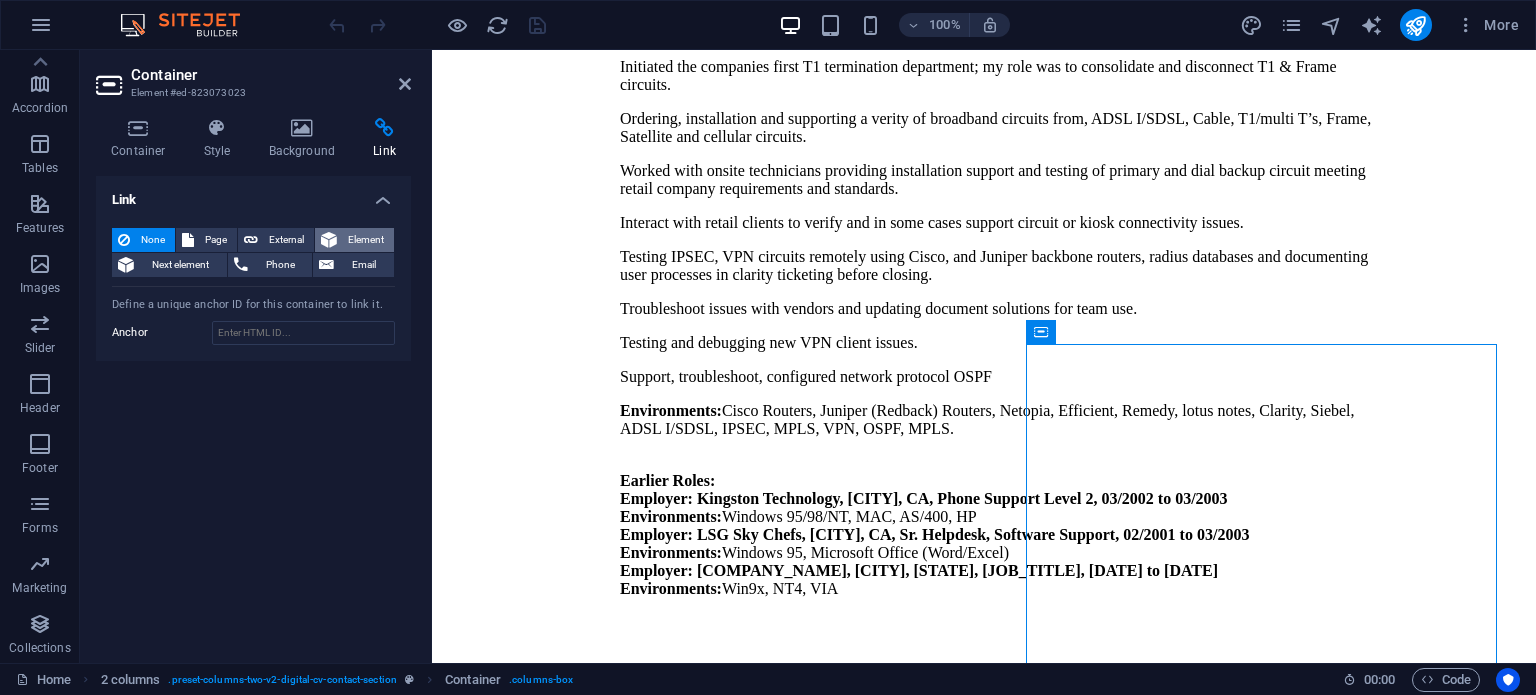 click on "Element" at bounding box center (365, 240) 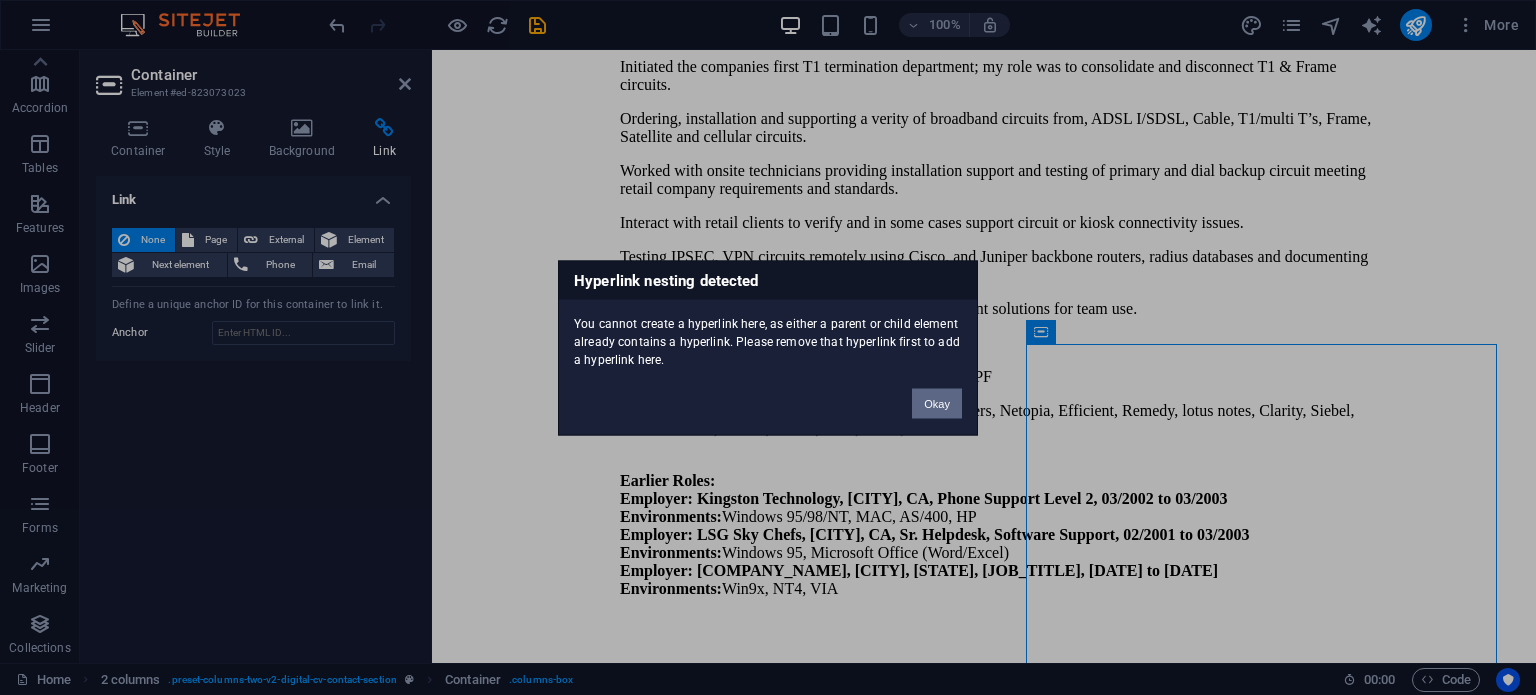 click on "Okay" at bounding box center (937, 403) 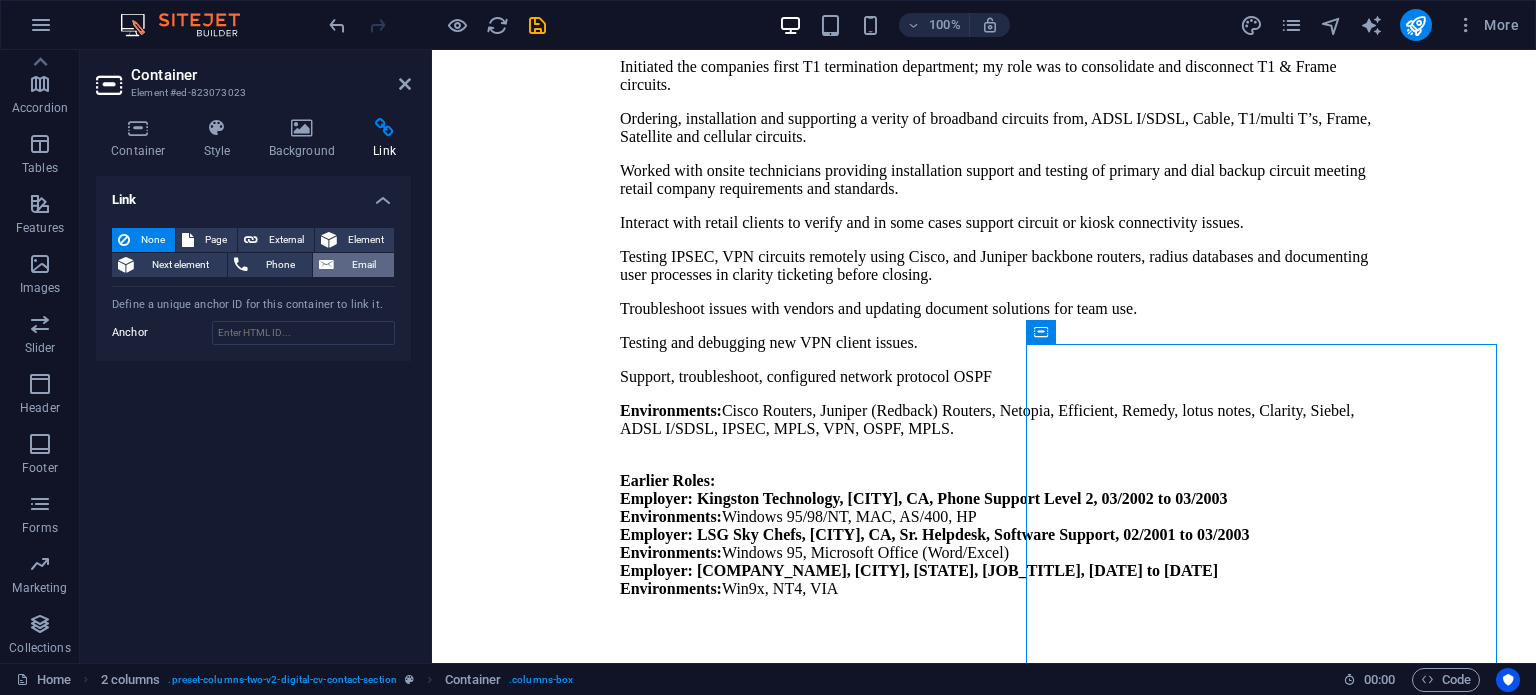 click on "Email" at bounding box center (364, 265) 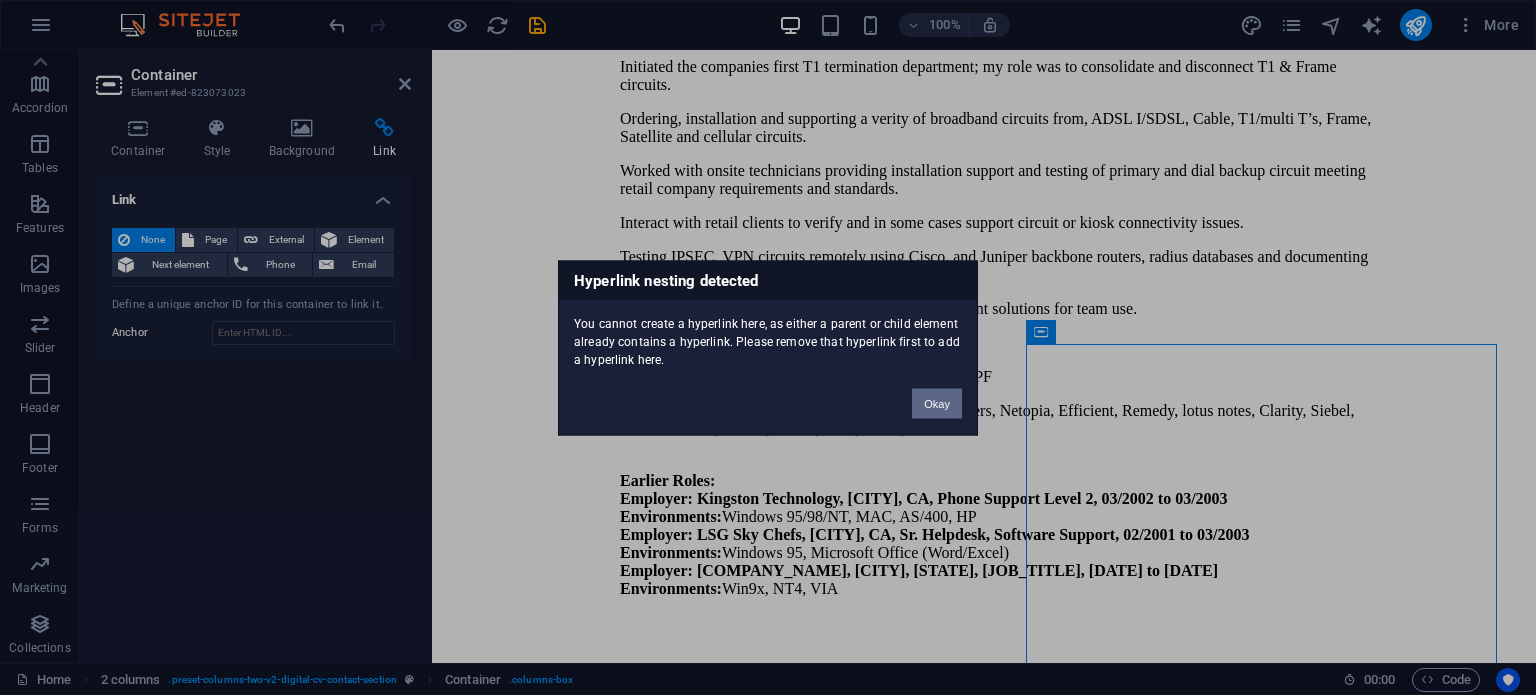 click on "Okay" at bounding box center [937, 403] 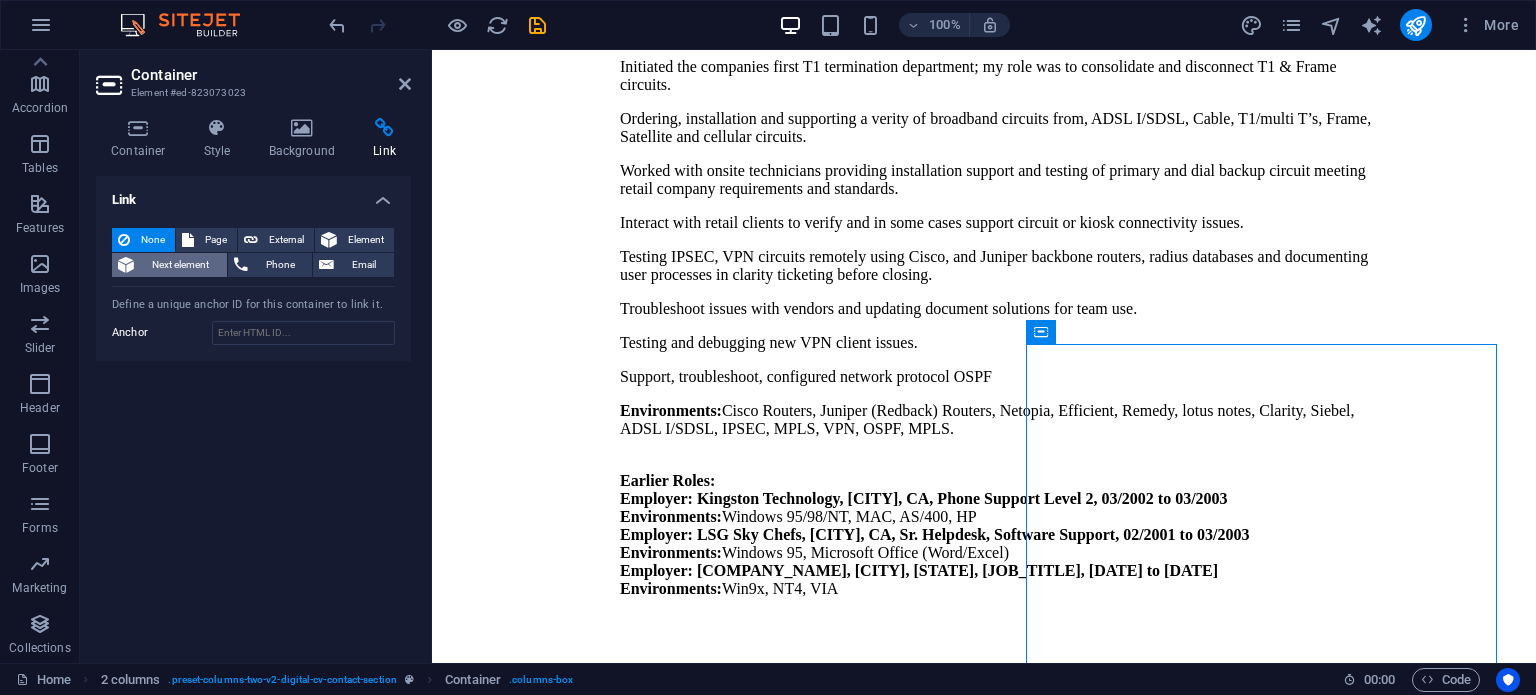 click on "Next element" at bounding box center (180, 265) 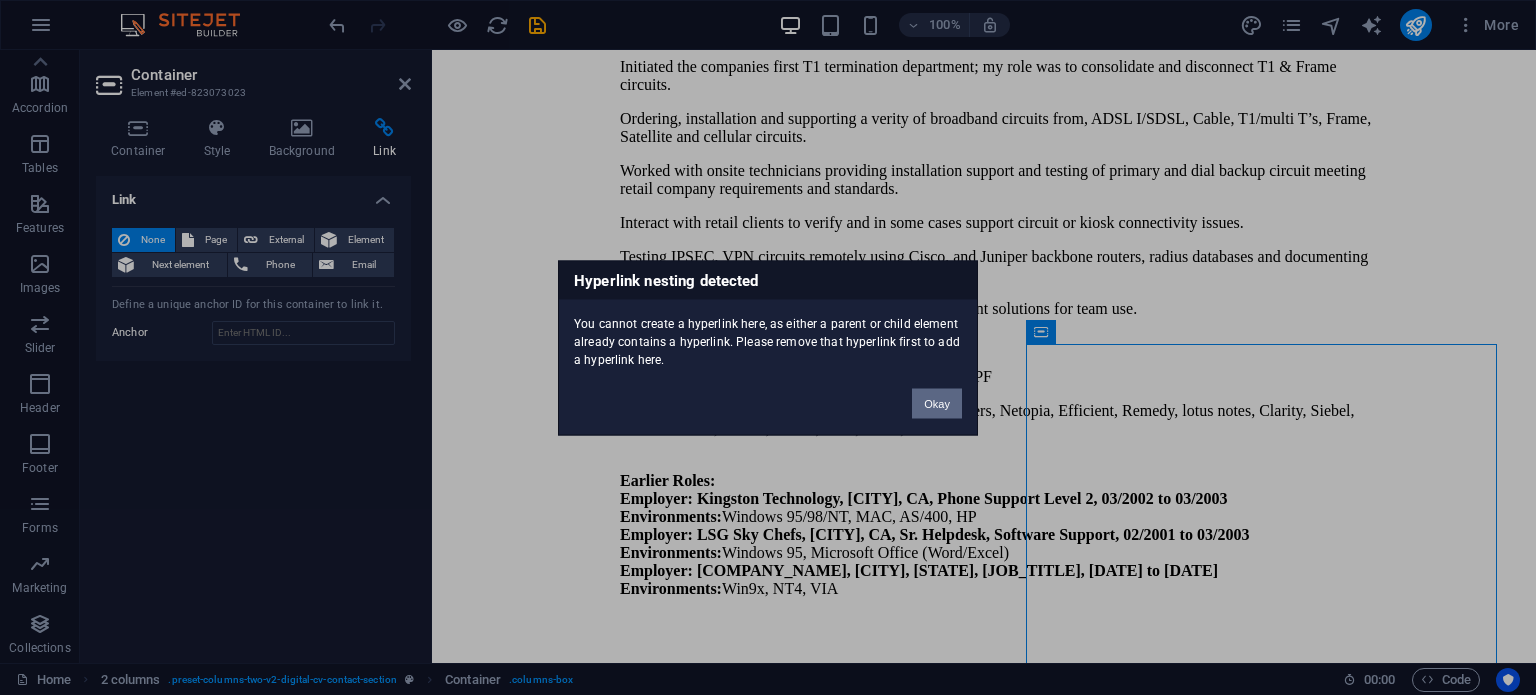 click on "Okay" at bounding box center (937, 403) 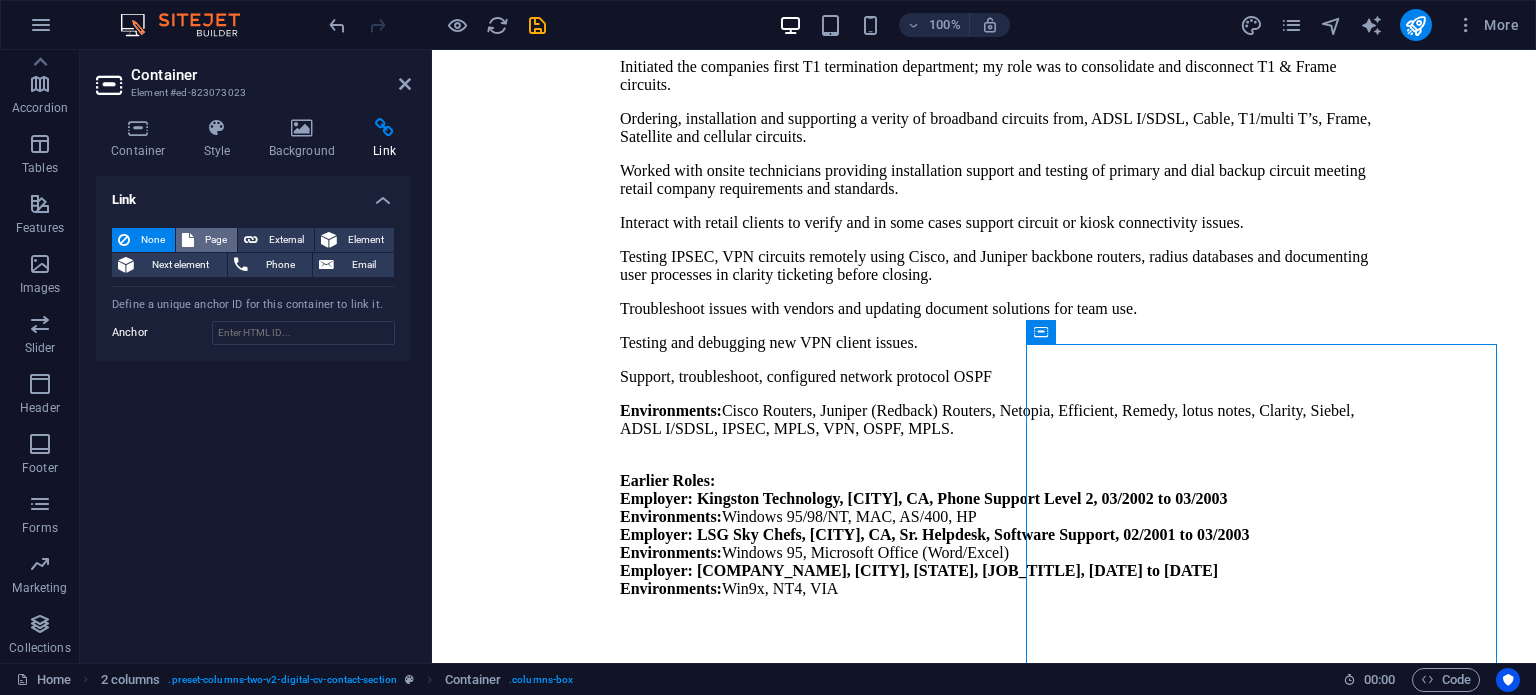 click on "Page" at bounding box center (215, 240) 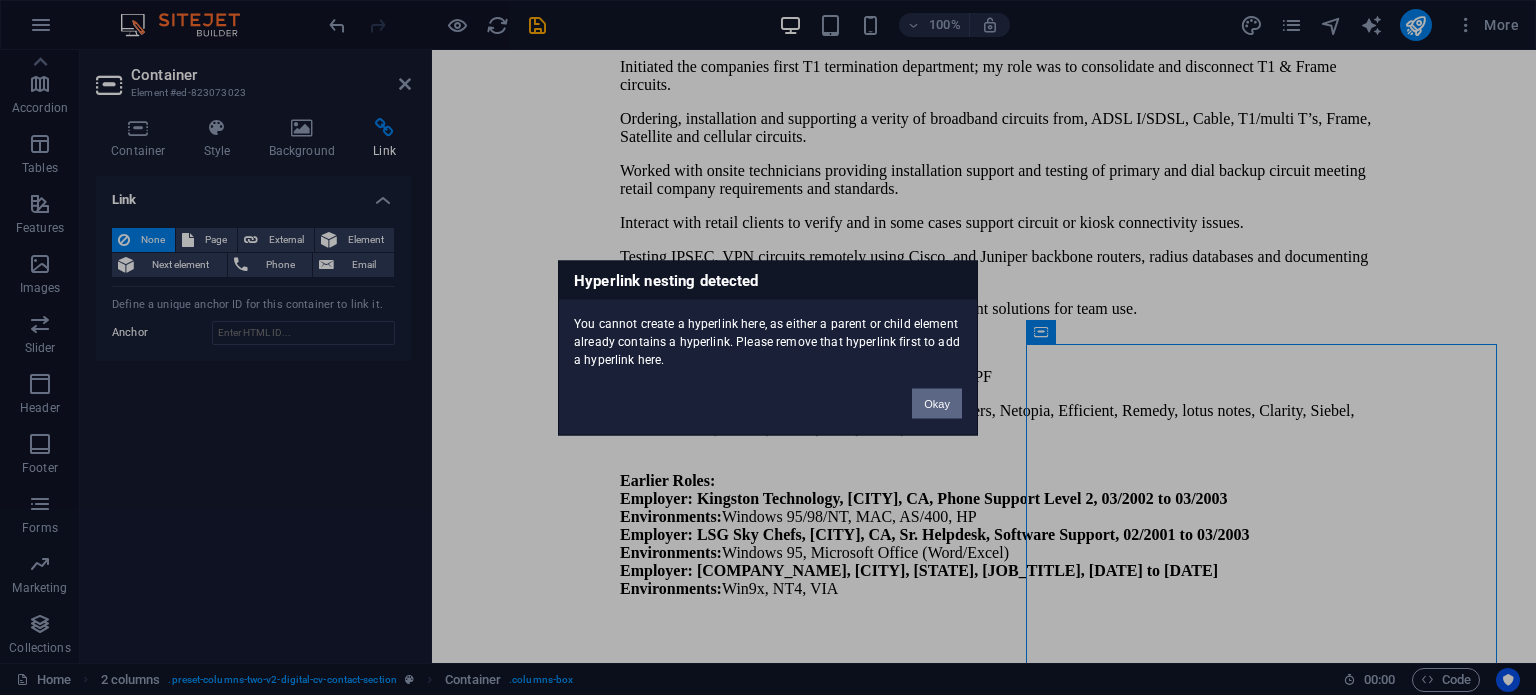 click on "Okay" at bounding box center [937, 403] 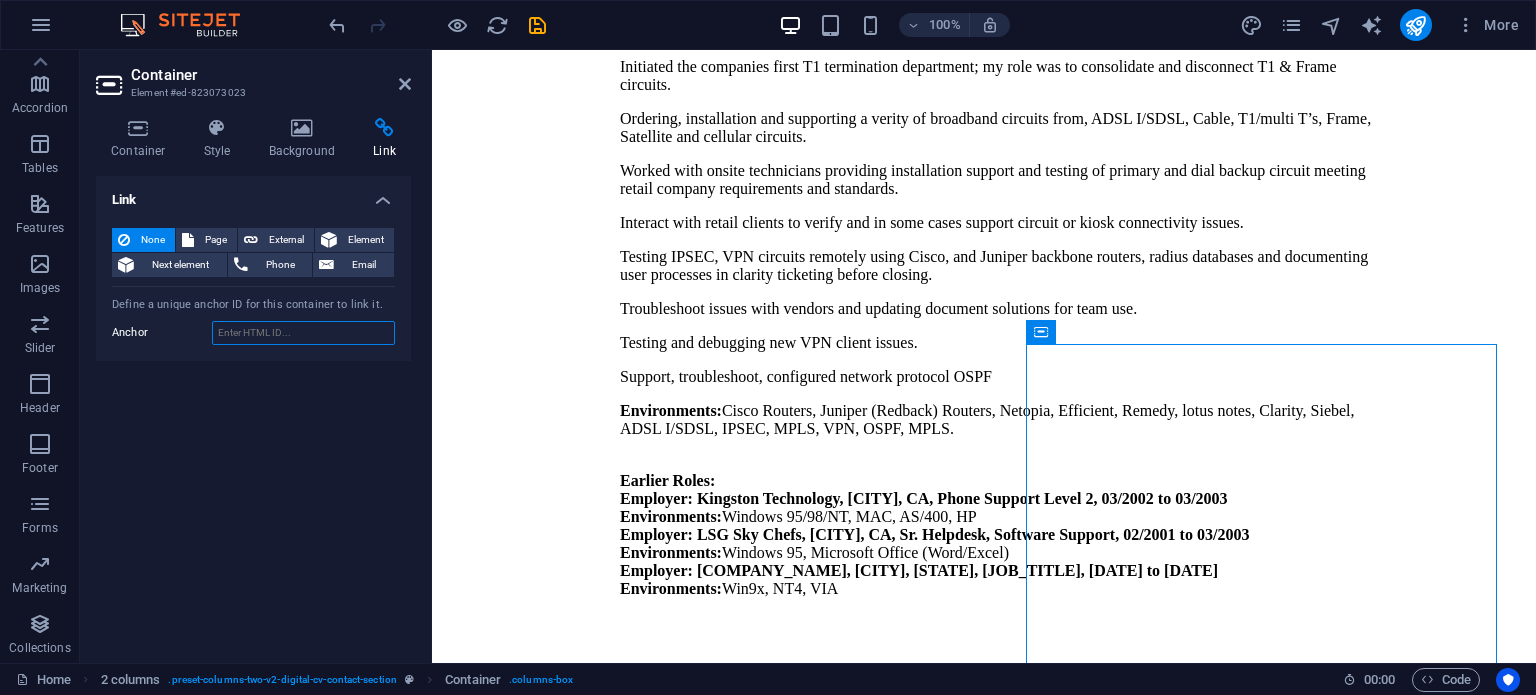 click on "Anchor" at bounding box center [303, 333] 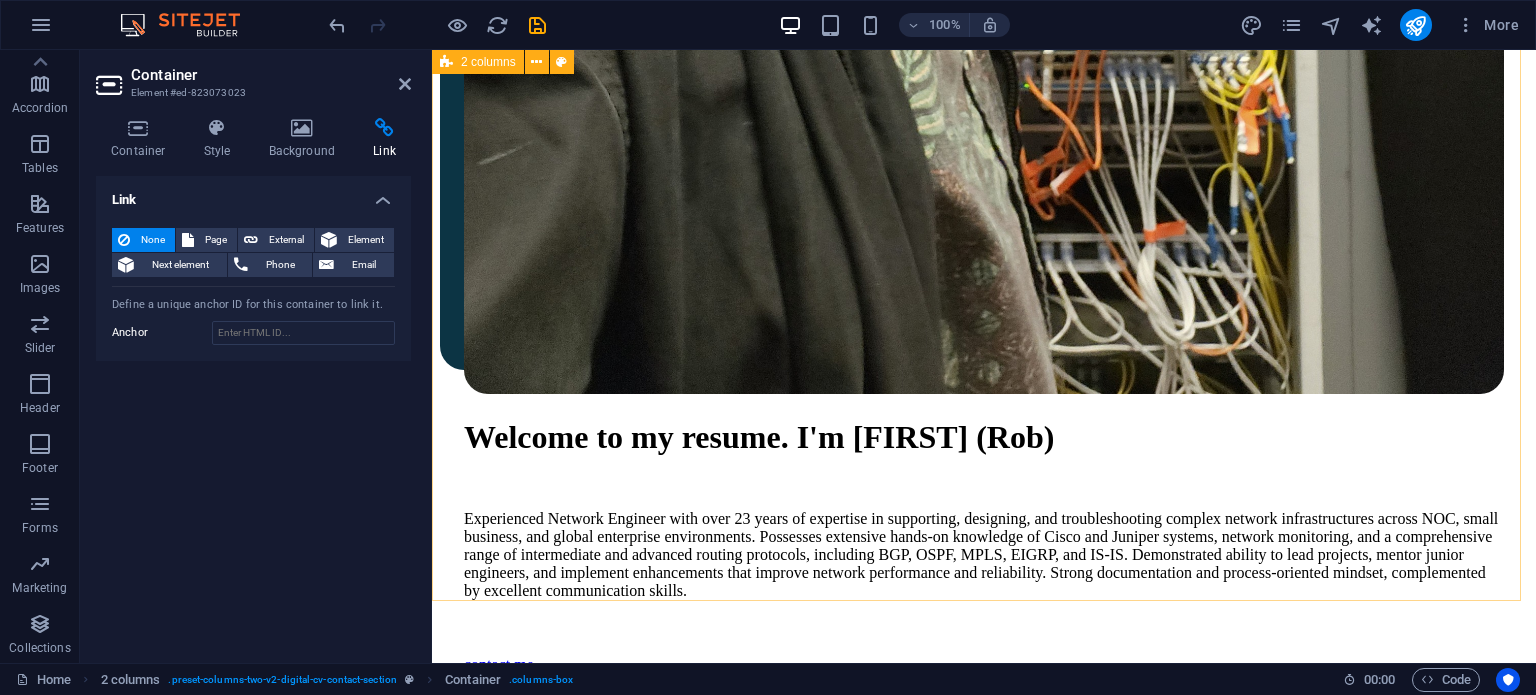 scroll, scrollTop: 1537, scrollLeft: 0, axis: vertical 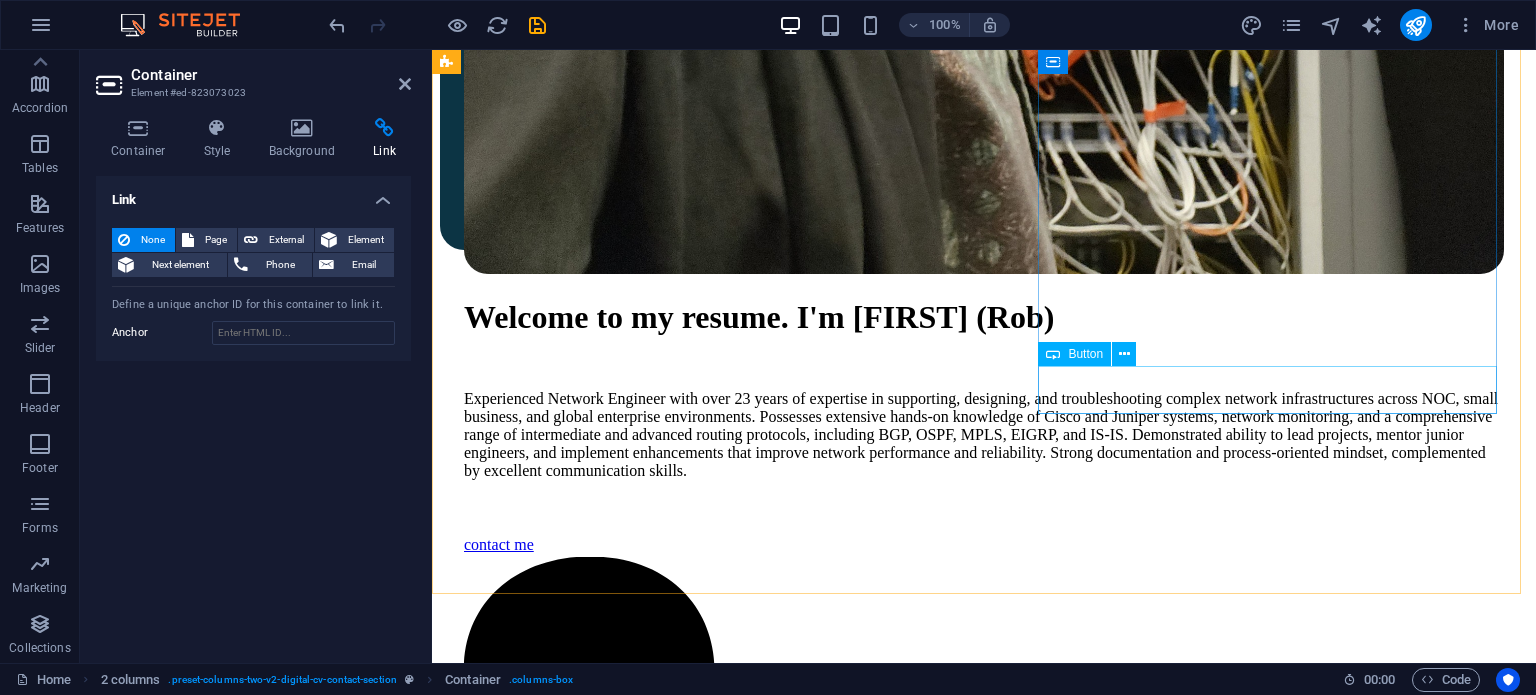 click on "Download CV" at bounding box center [996, 2731] 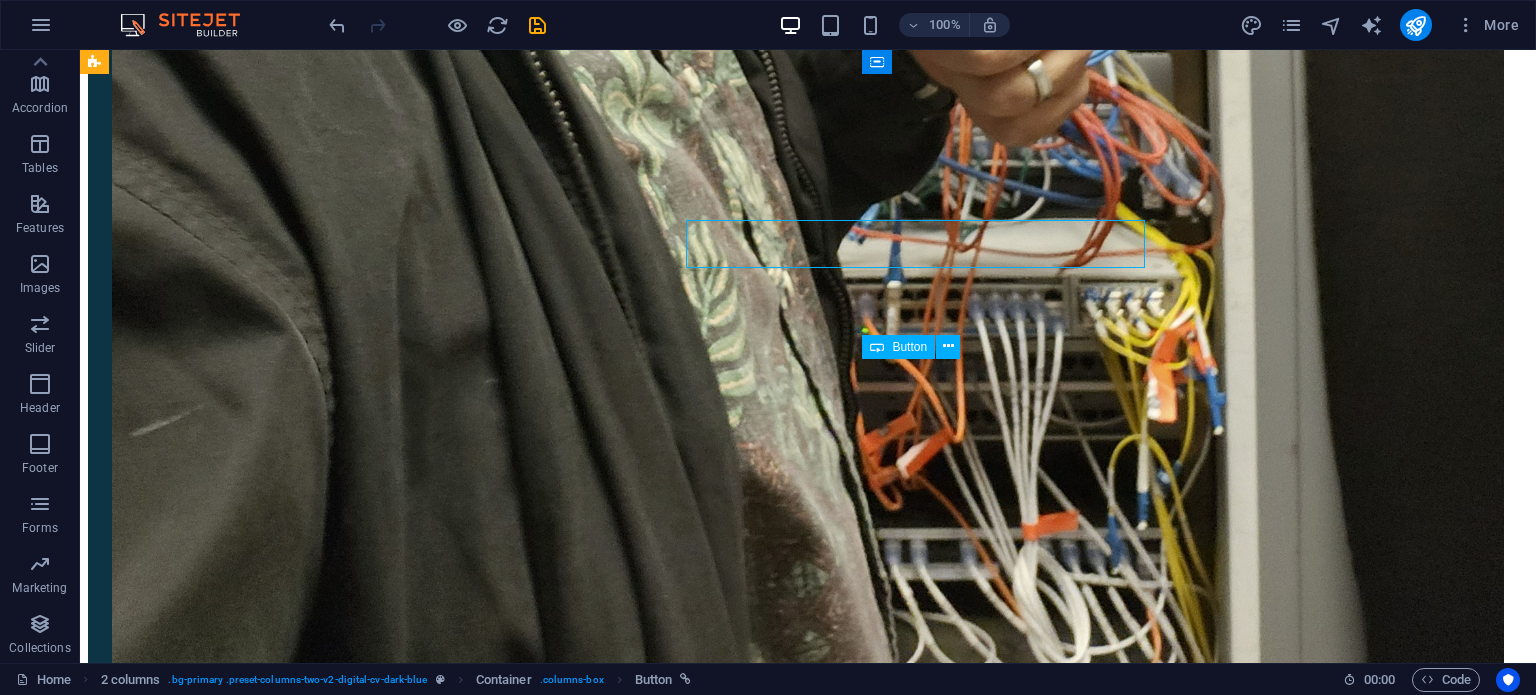 scroll, scrollTop: 1684, scrollLeft: 0, axis: vertical 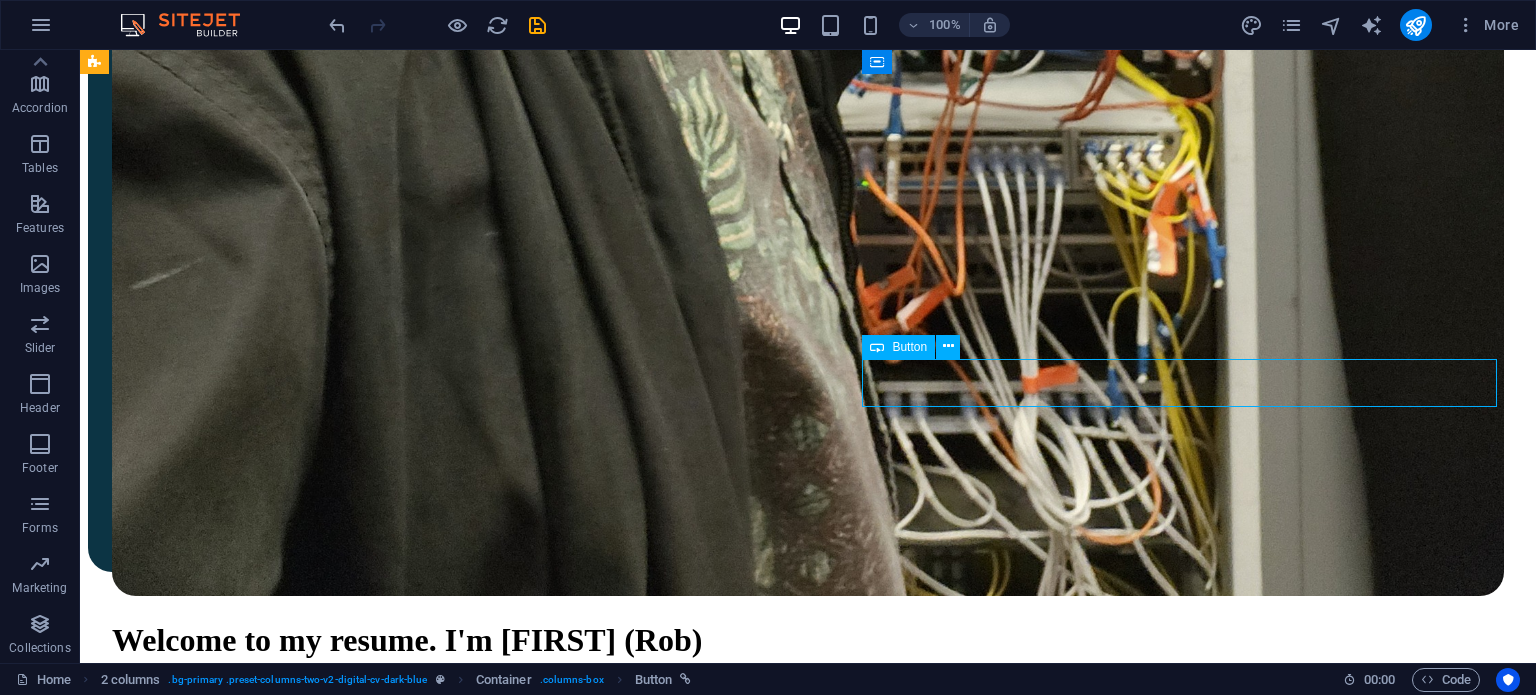 click on "Download CV" at bounding box center (820, 3486) 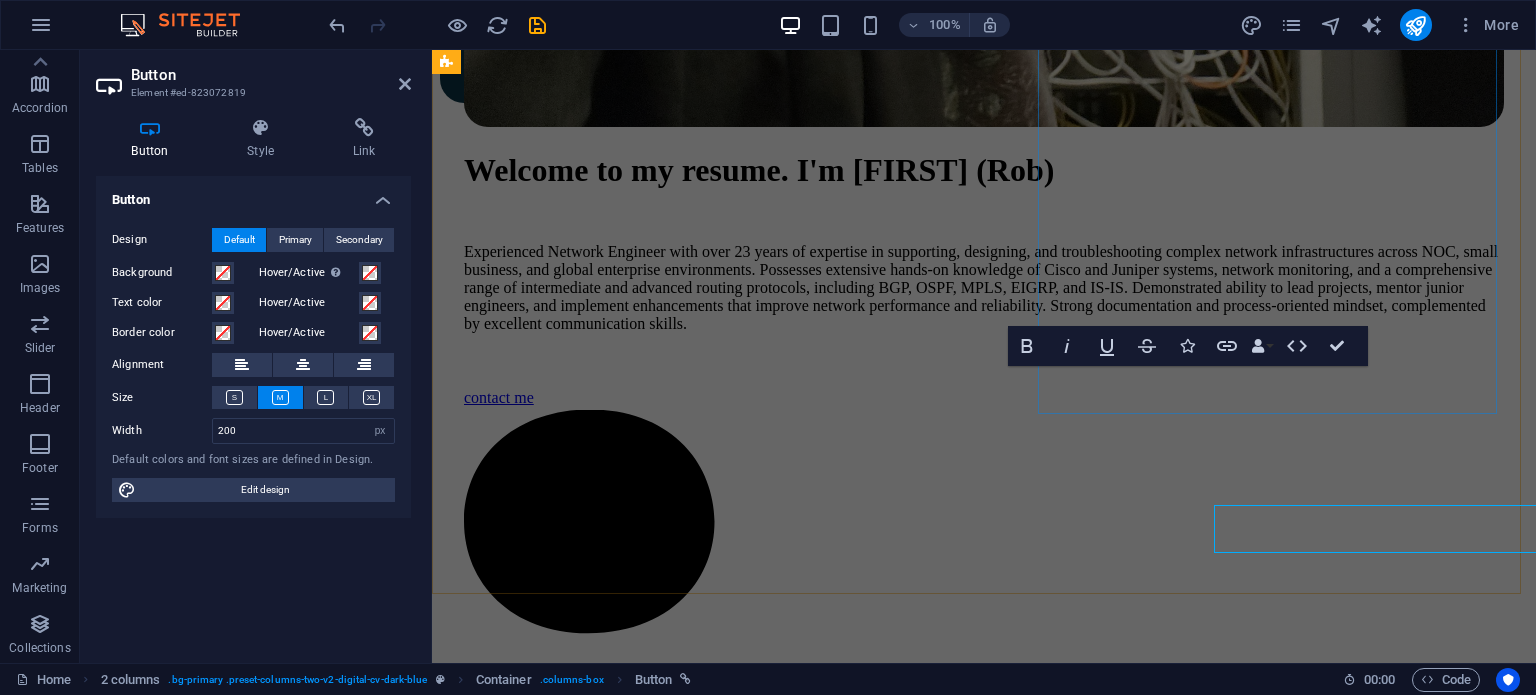 scroll, scrollTop: 1537, scrollLeft: 0, axis: vertical 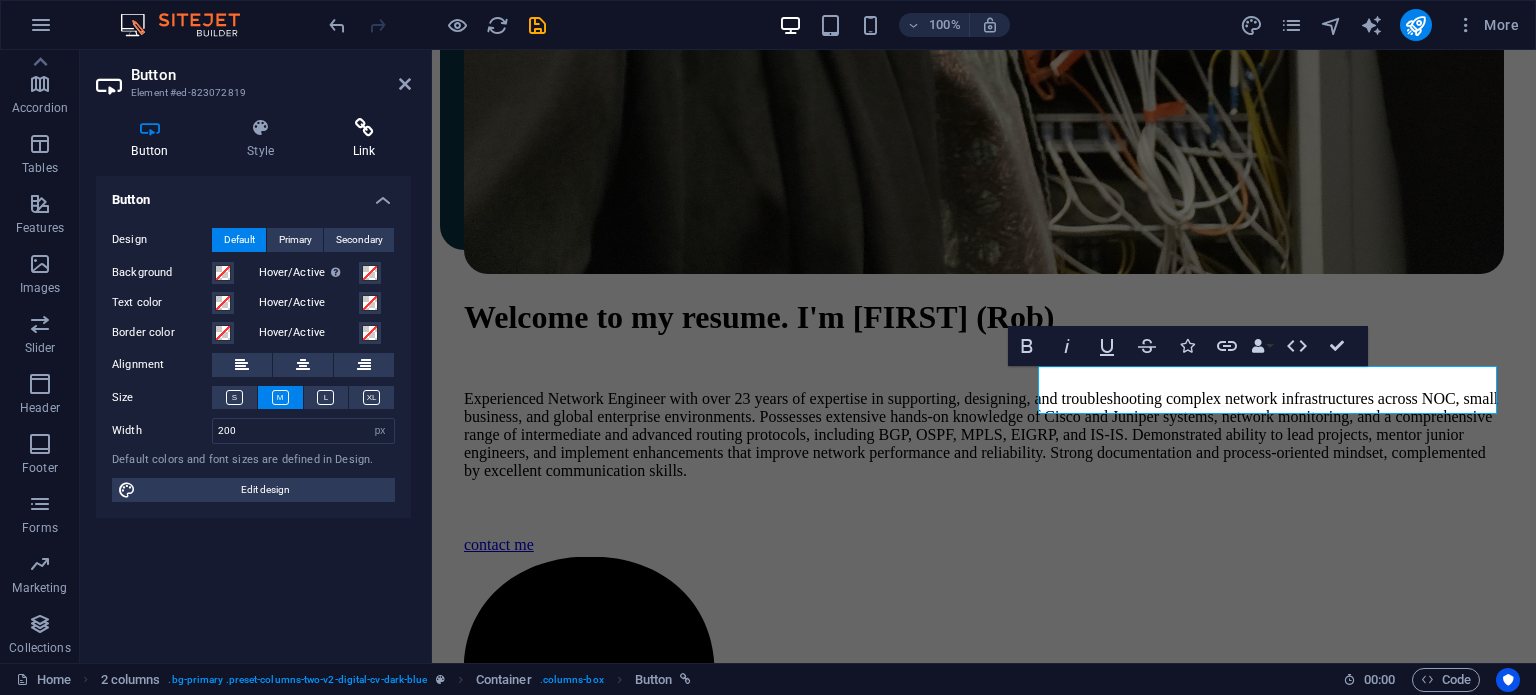 click on "Link" at bounding box center (364, 139) 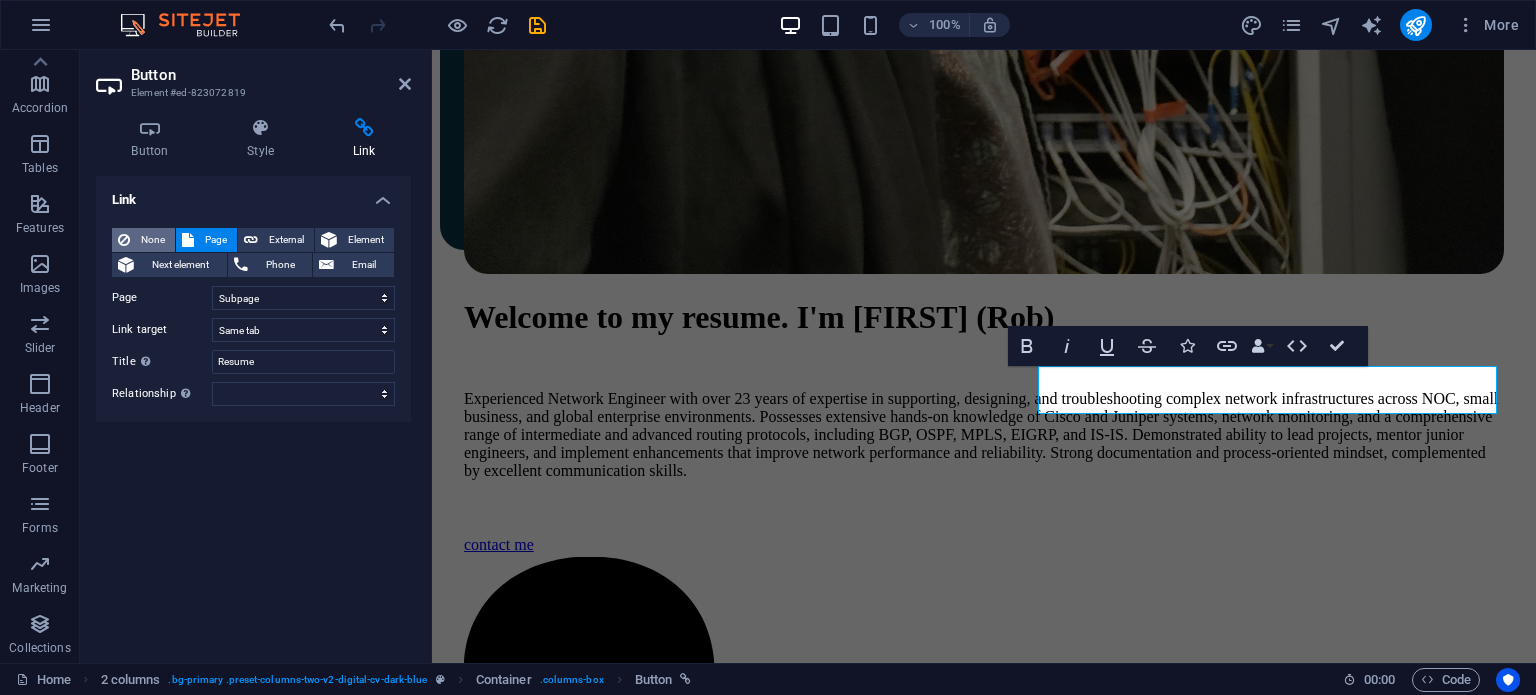 click on "None" at bounding box center [152, 240] 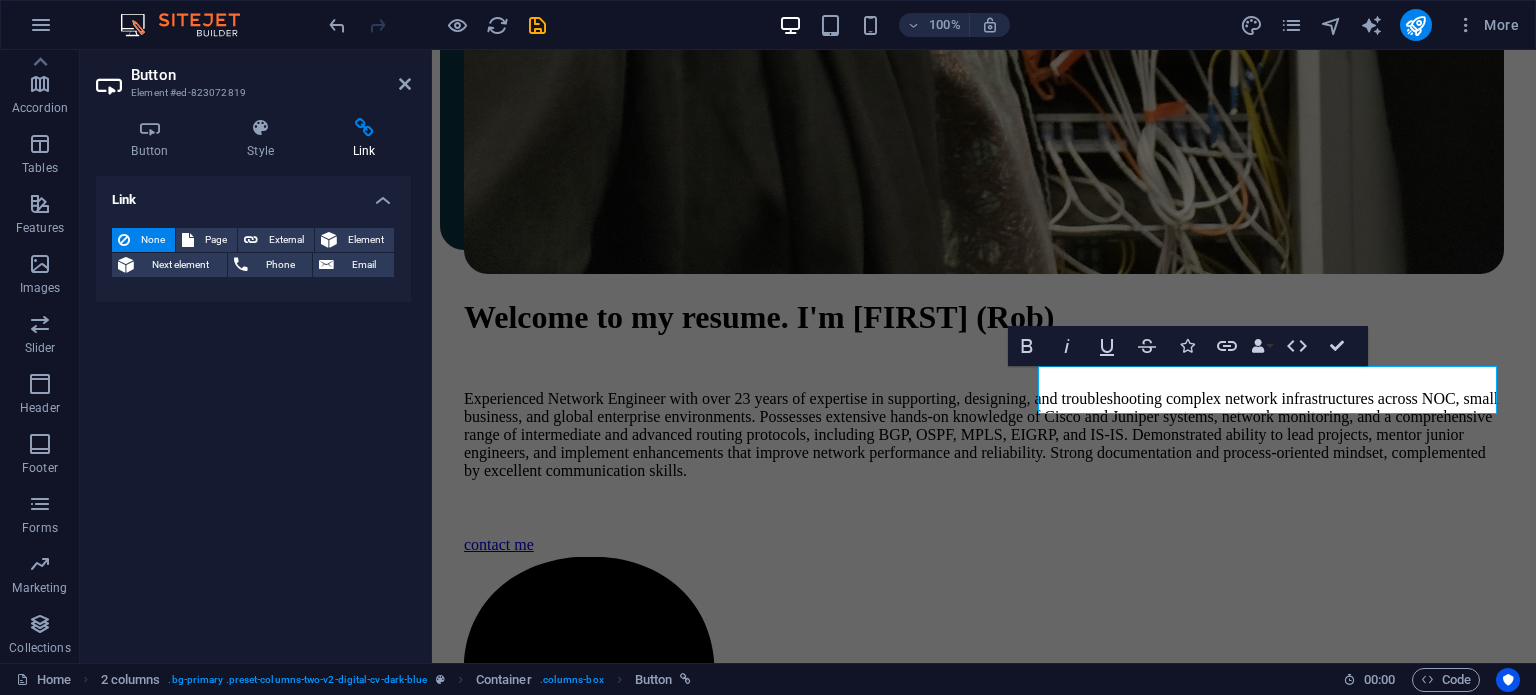 click on "Button Element #ed-823072819 Button Style Link Button Design Default Primary Secondary Background Hover/Active Switch to preview mode to test the active/hover state Text color Hover/Active Border color Hover/Active Alignment Size Width 200 Default px rem % em vh vw Default colors and font sizes are defined in Design. Edit design 2 columns Element Layout How this element expands within the layout (Flexbox). Size Default auto px % 1/1 1/2 1/3 1/4 1/5 1/6 1/7 1/8 1/9 1/10 Grow Shrink Order Container layout Visible Visible Opacity 100 % Overflow Spacing Margin Default auto px % rem vw vh Custom Custom auto px % rem vw vh auto px % rem vw vh auto px % rem vw vh auto px % rem vw vh Padding Default px rem % vh vw Custom Custom px rem % vh vw px rem % vh vw px rem % vh vw px rem % vh vw Border Style              - Width 1 auto px rem % vh vw Custom Custom 1 auto px rem % vh vw 1 auto px rem % vh vw 1 auto px rem % vh vw 1 auto px rem % vh vw  - Color Round corners Default px rem % vh vw Custom Custom px rem" at bounding box center [256, 356] 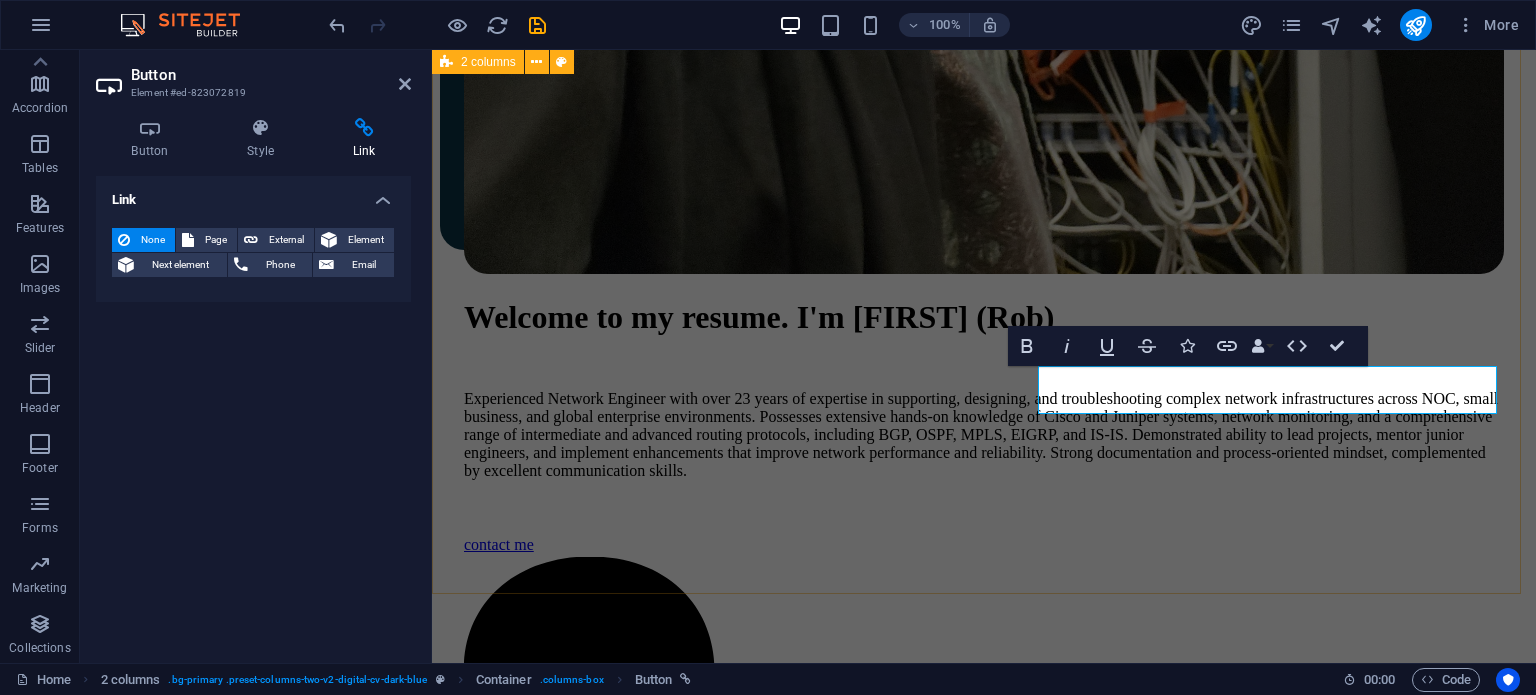 click on "Technical Summary -  **Network Monitoring & Management:** Orion SolarWinds, NetMRI - **Telepresence & Wireless Solutions:** Polycom Telepresence, Aruba Access Points and Controllers - **Network Devices:** Cisco (800, 2700, 2800, 2900, 3600 series), Juniper (MX, QFX, EX4200, SRX240, 650M10i), Nortel (Switches, Contivity 5500/1100/8600), Netgear GS752TP, SonicWall 2600 - **Virtualization & Security Solutions:** vSphere VM, Blue Coat Appliances, Riverbed Appliances, Checkpoint Firewalls, Mag Radius Server - **Networking Protocols & Technologies:** TCP/IP, DHCP, VPN, IPsec, ACL, NAT, SNMP, Switching, Trunking, STP, VTP, EtherChannel, VLAN, Firewall Security Policies - **Routing Protocols:** Static, EIGRP, OSPF, RIP, BGP, IS-IS Download CV" at bounding box center (984, 2311) 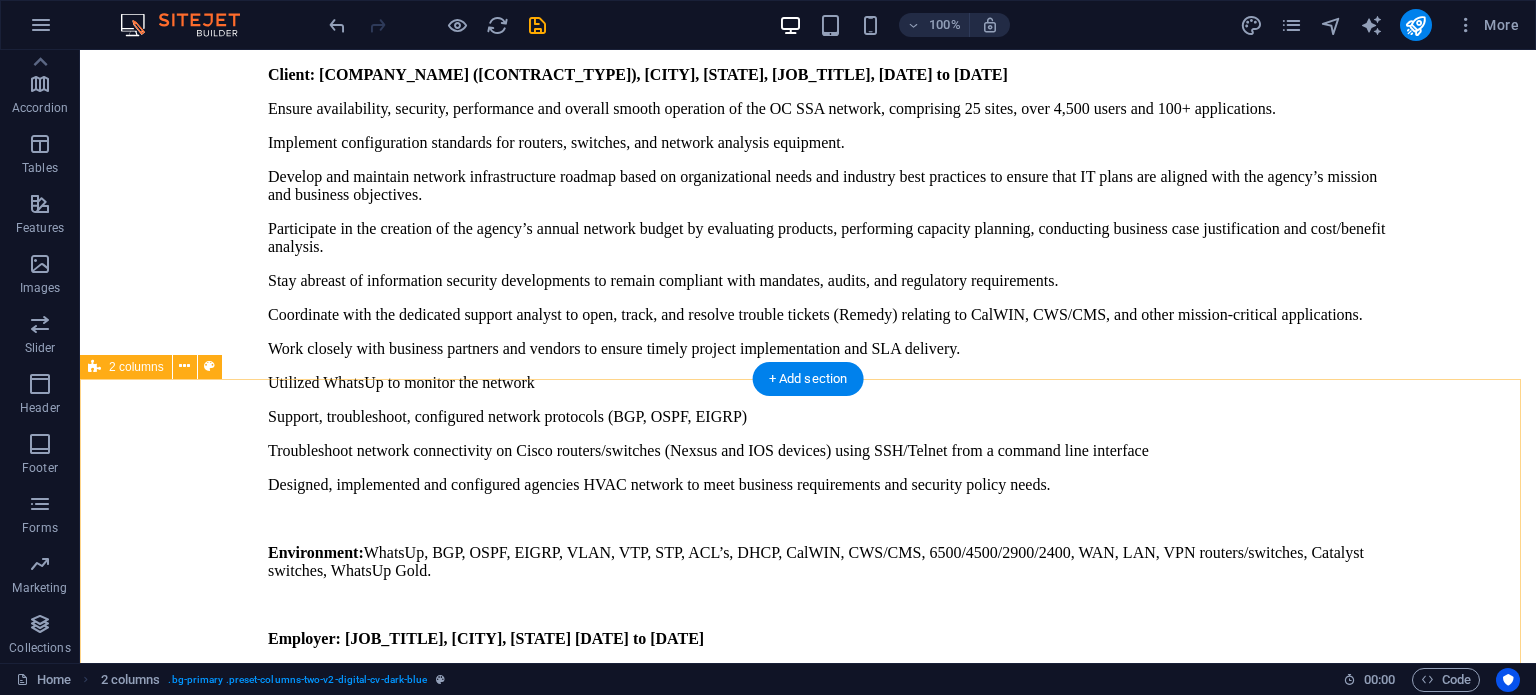 scroll, scrollTop: 8912, scrollLeft: 0, axis: vertical 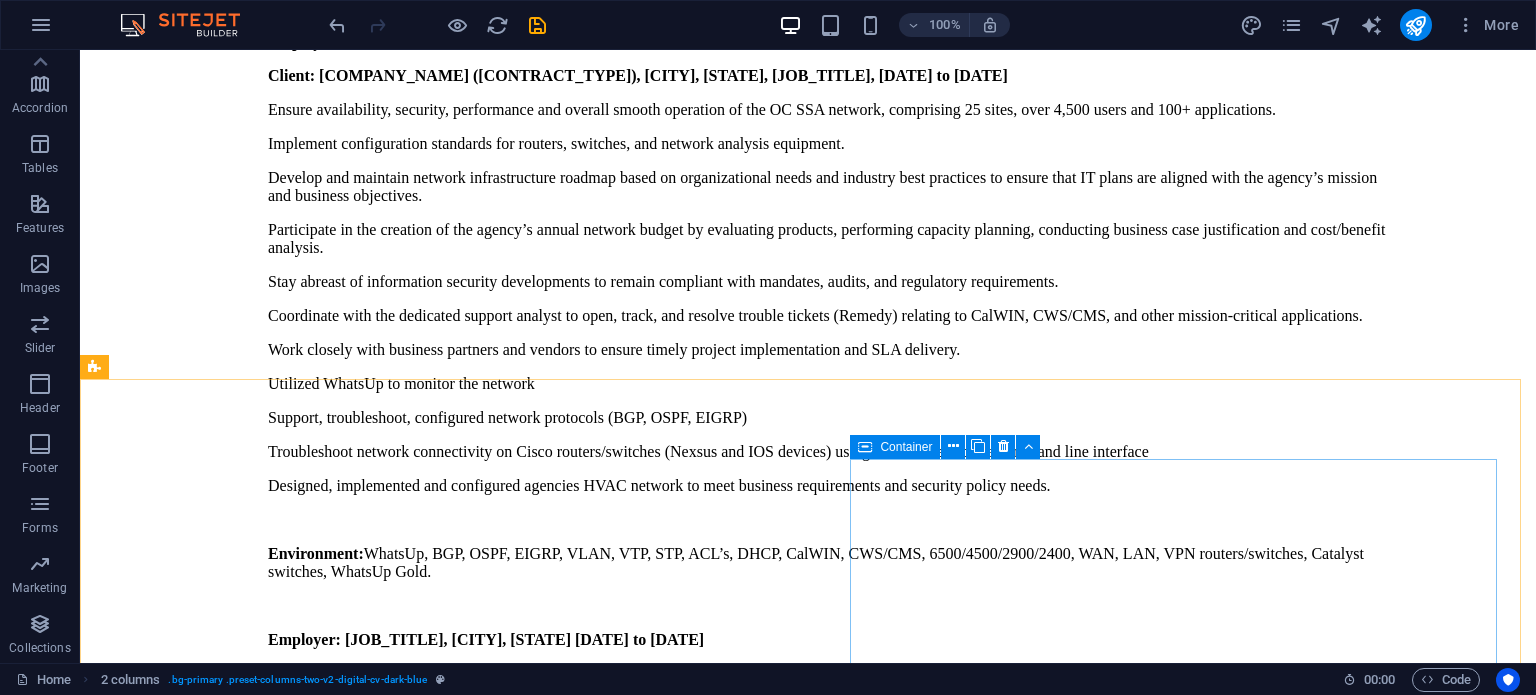 click at bounding box center [865, 447] 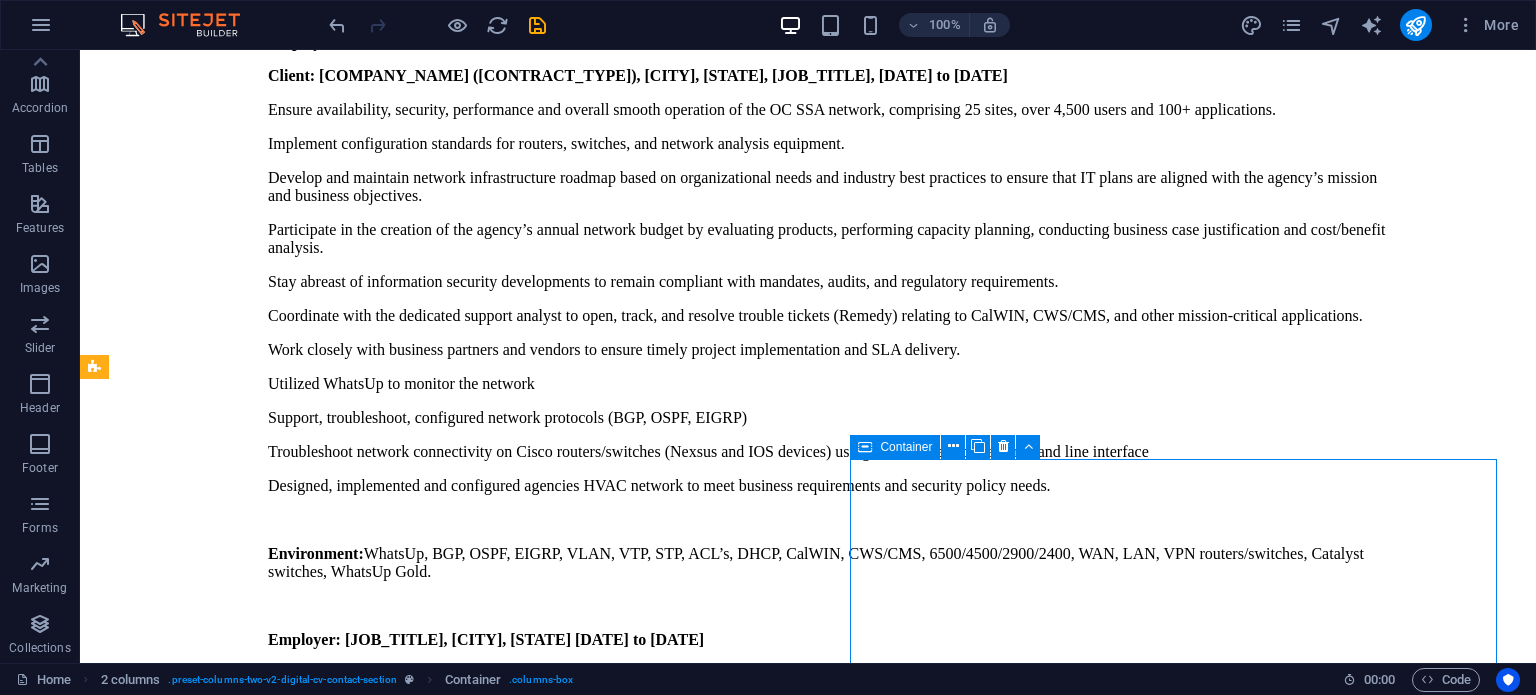 click on "Container" at bounding box center (906, 447) 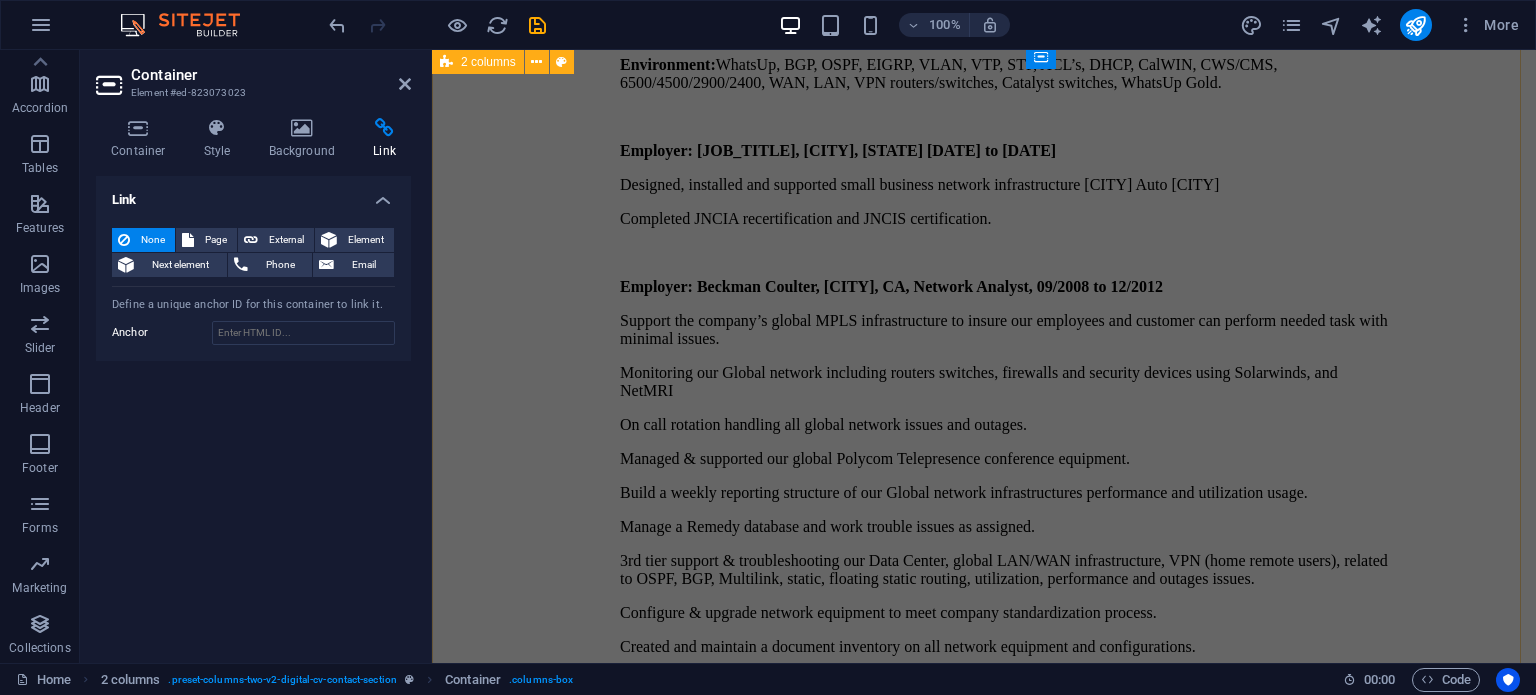 scroll, scrollTop: 10229, scrollLeft: 0, axis: vertical 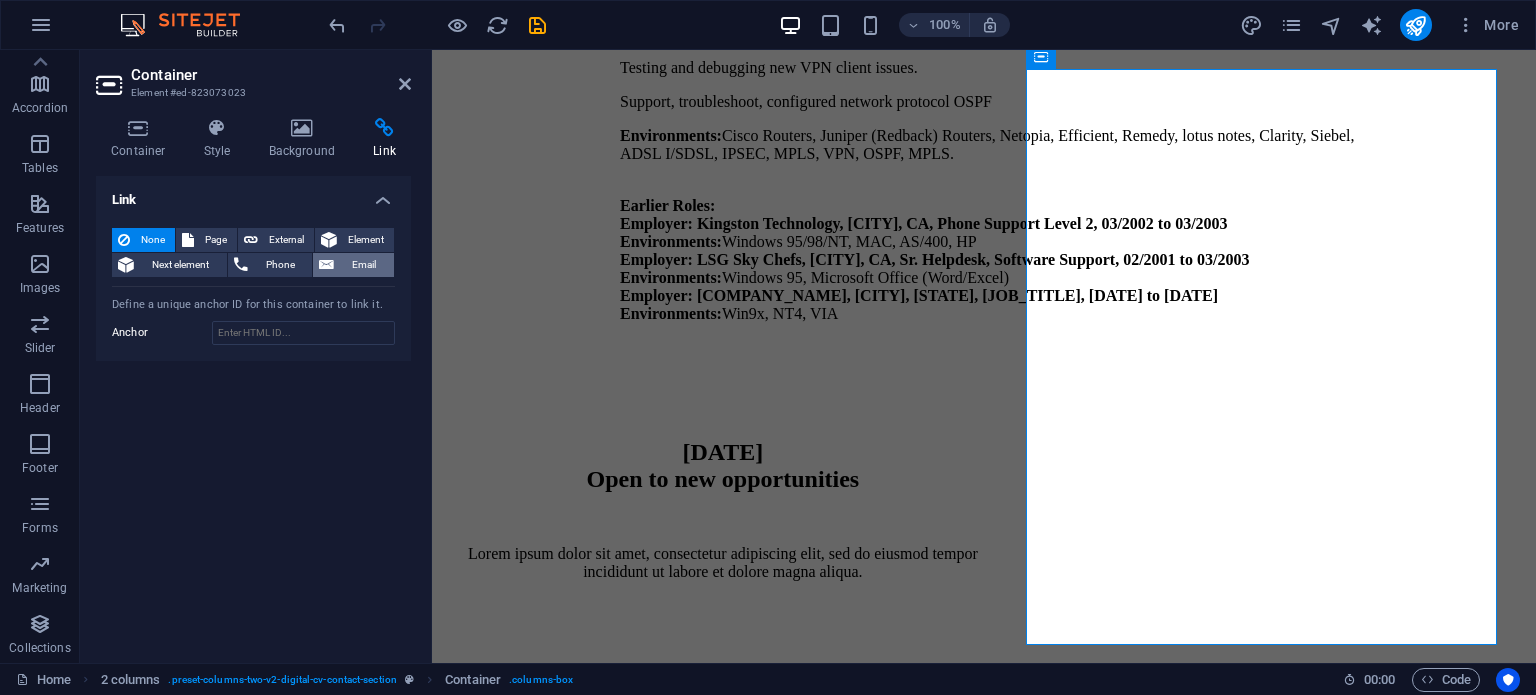 click on "Email" at bounding box center (364, 265) 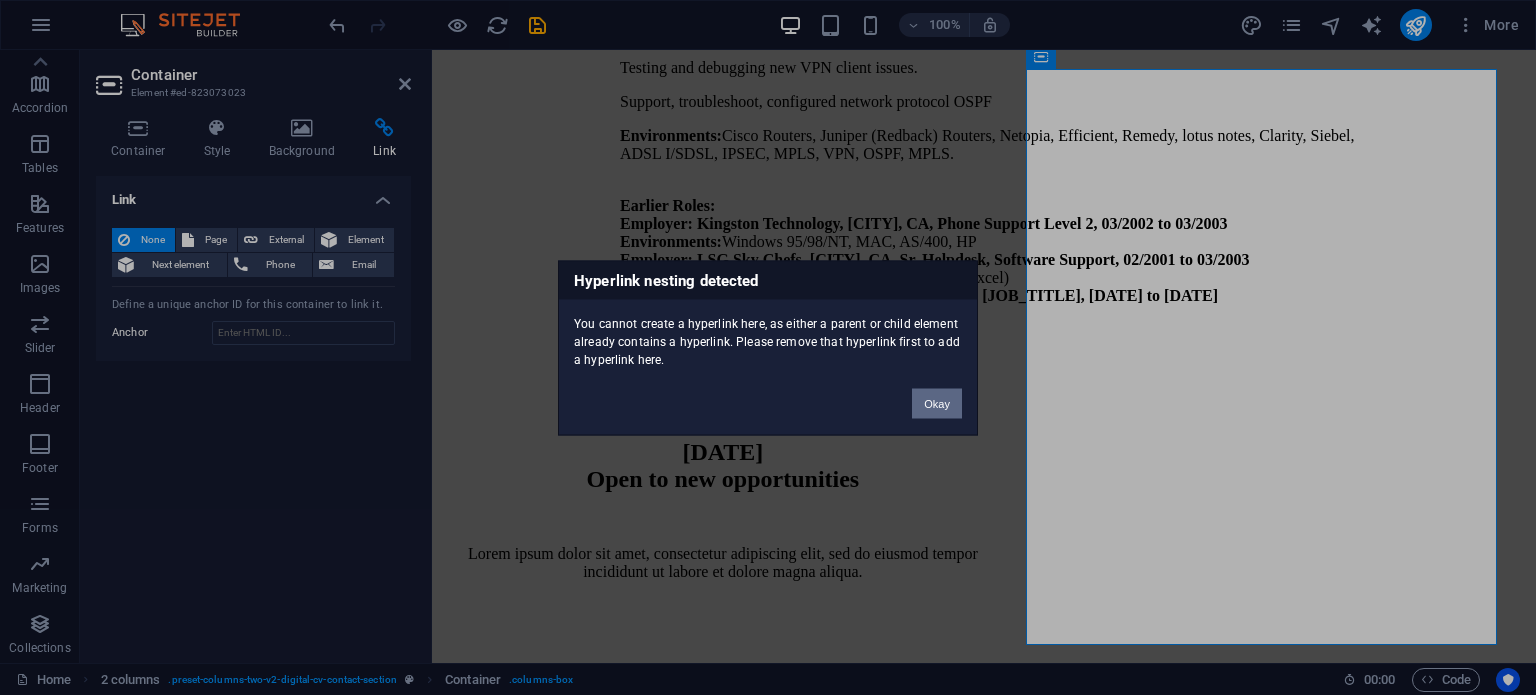 click on "Okay" at bounding box center [937, 403] 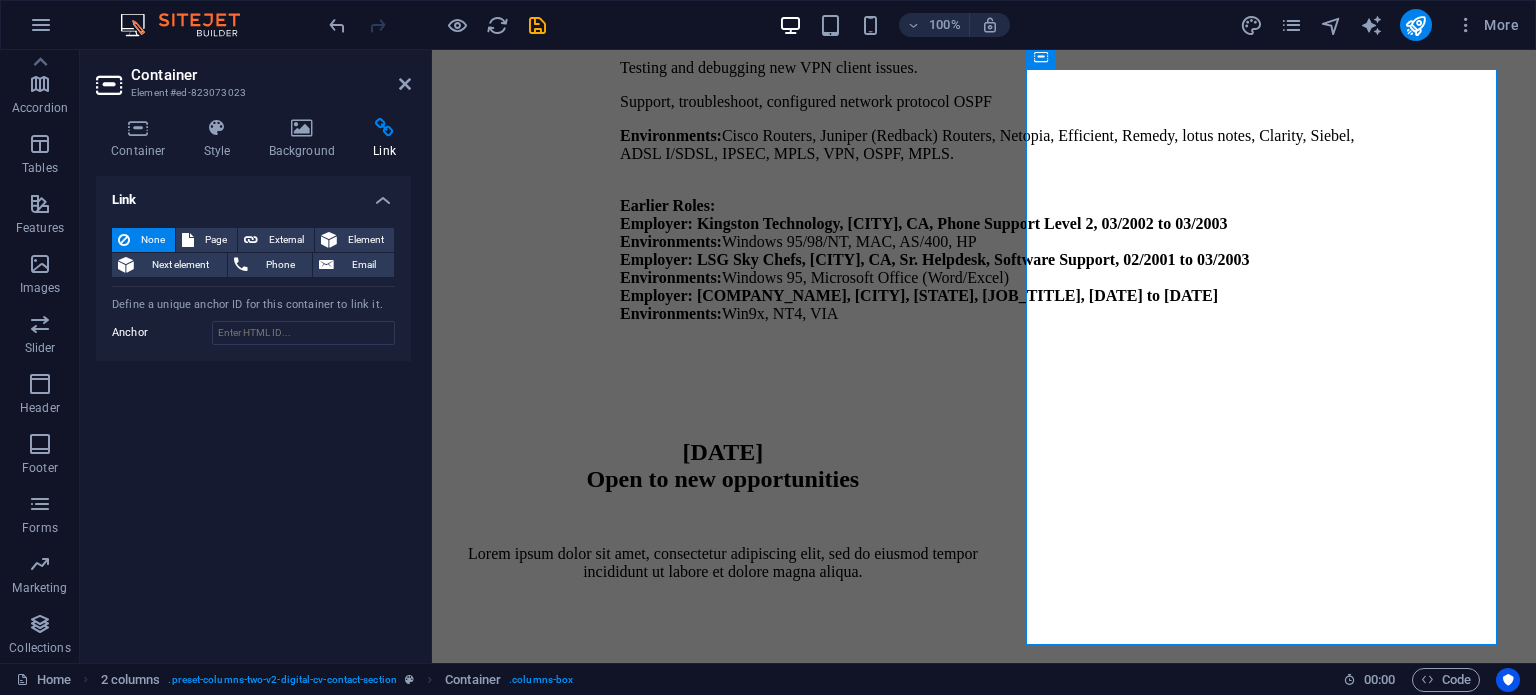 click on "Container Element #ed-823073023" at bounding box center (253, 76) 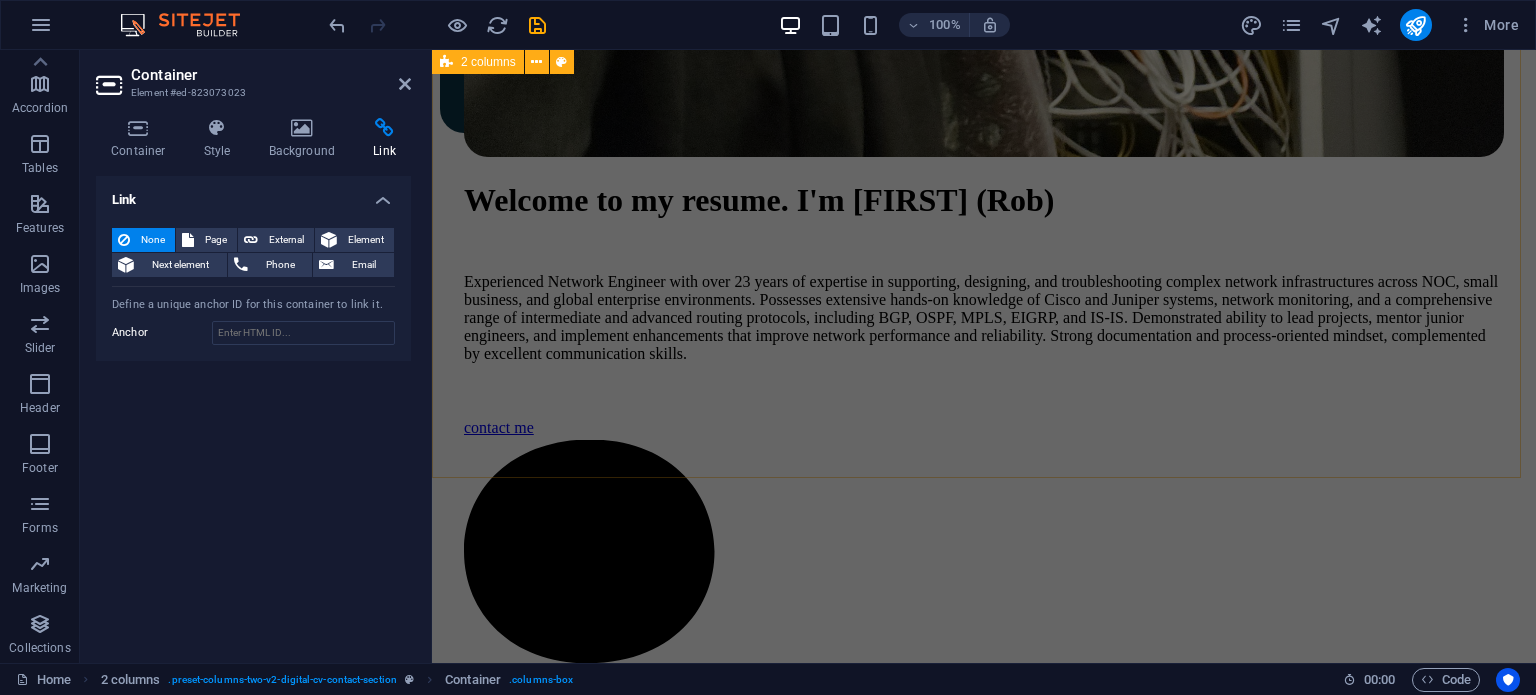 scroll, scrollTop: 1652, scrollLeft: 0, axis: vertical 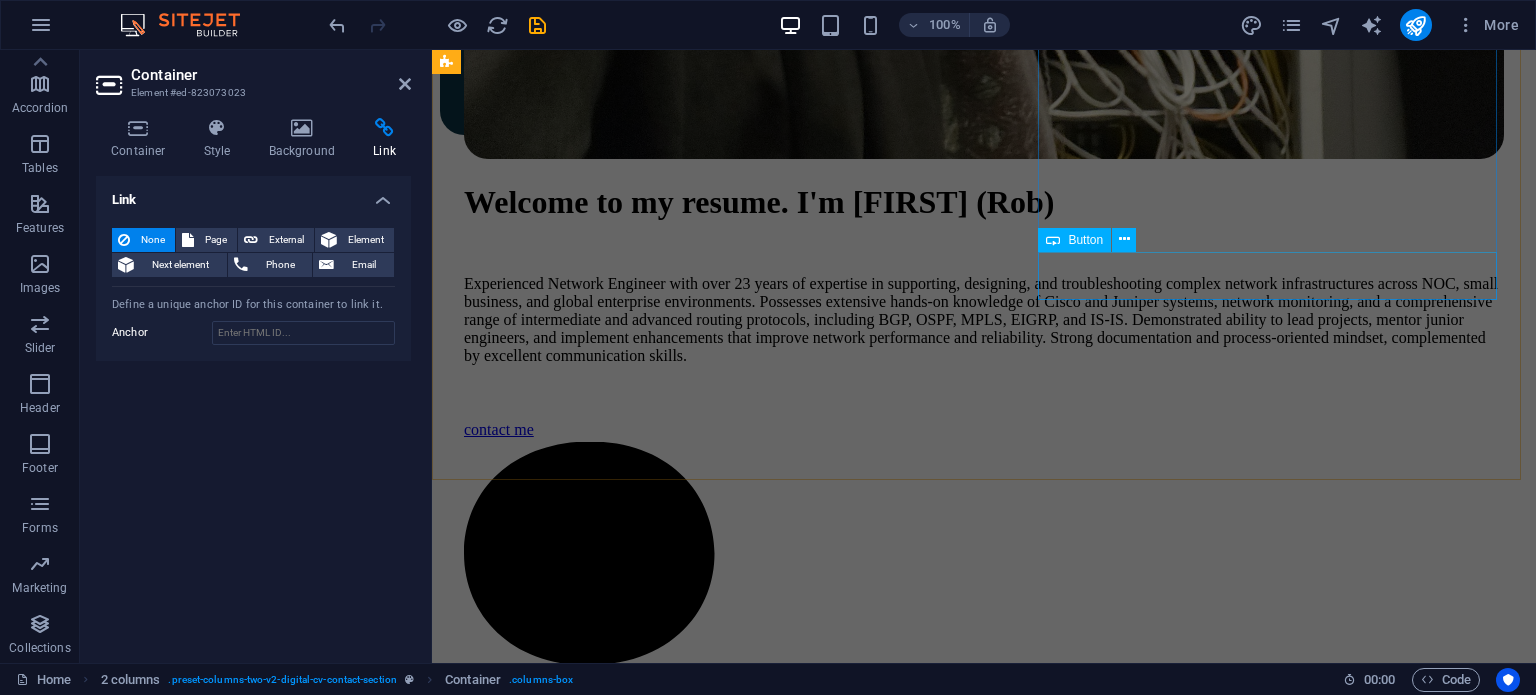 click on "Download CV" at bounding box center (996, 2616) 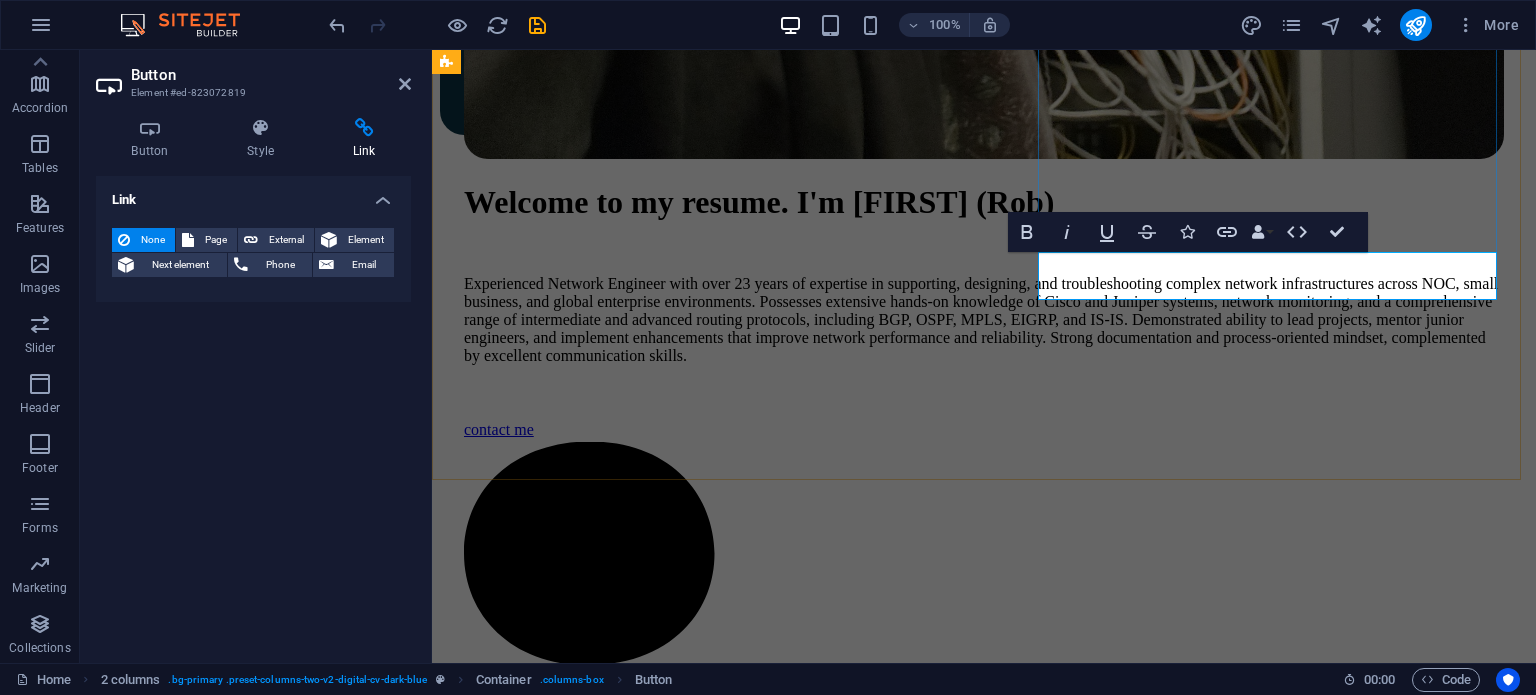 click on "Download CV" at bounding box center [534, 2615] 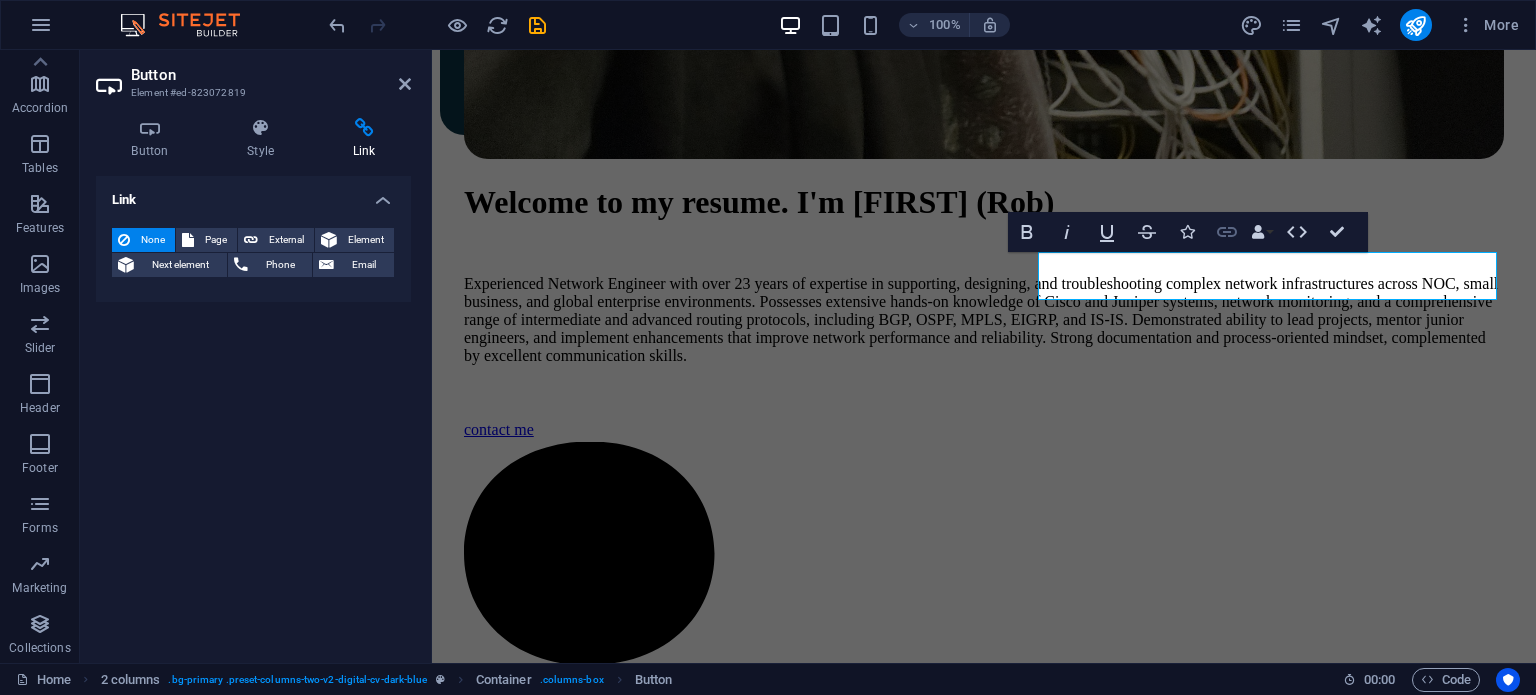 click 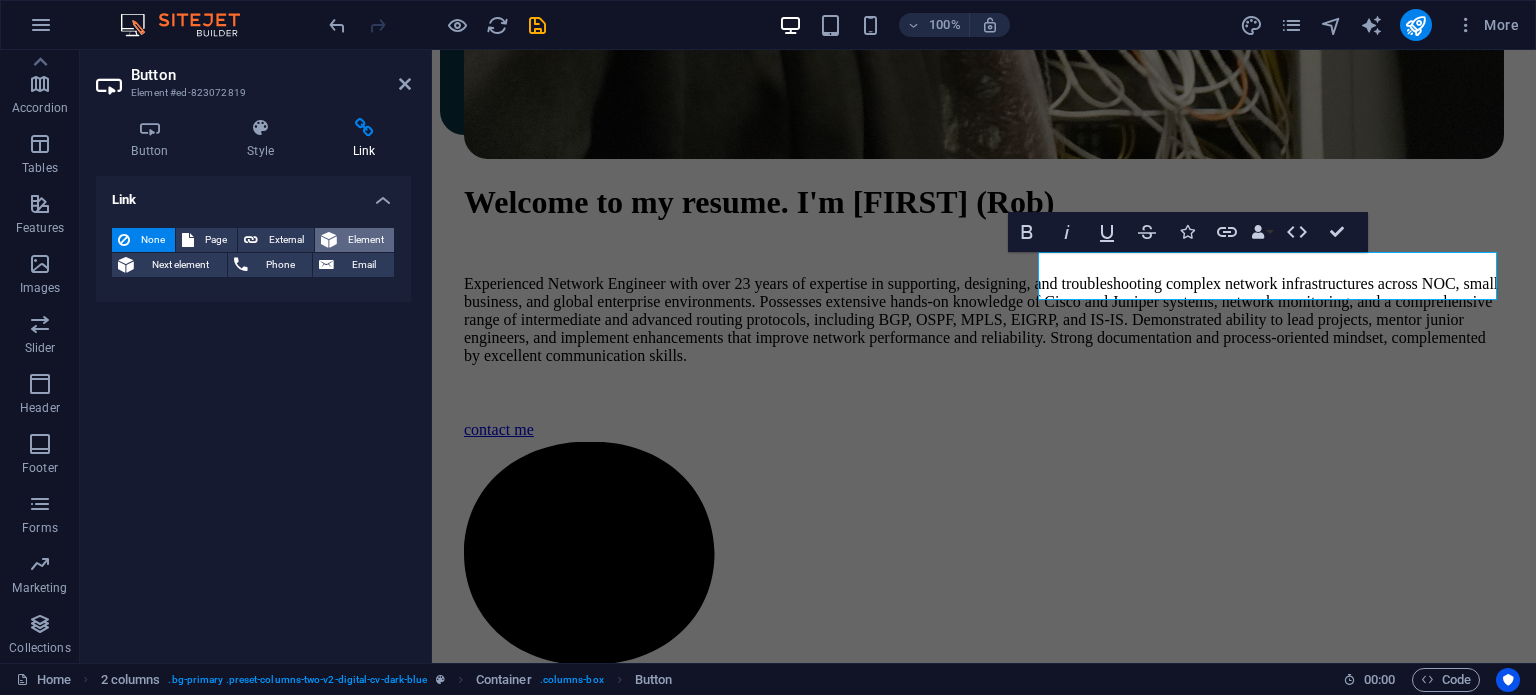 click on "Element" at bounding box center [365, 240] 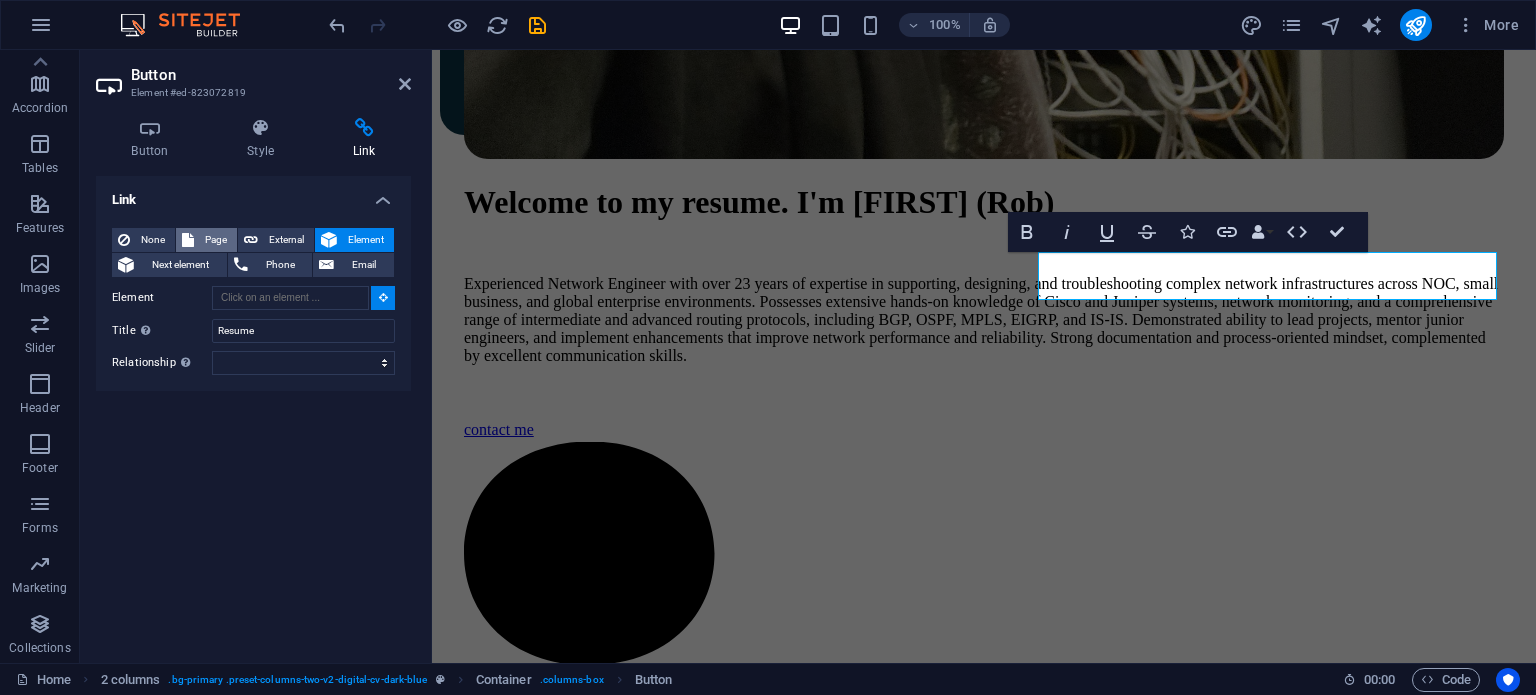 click on "Page" at bounding box center (215, 240) 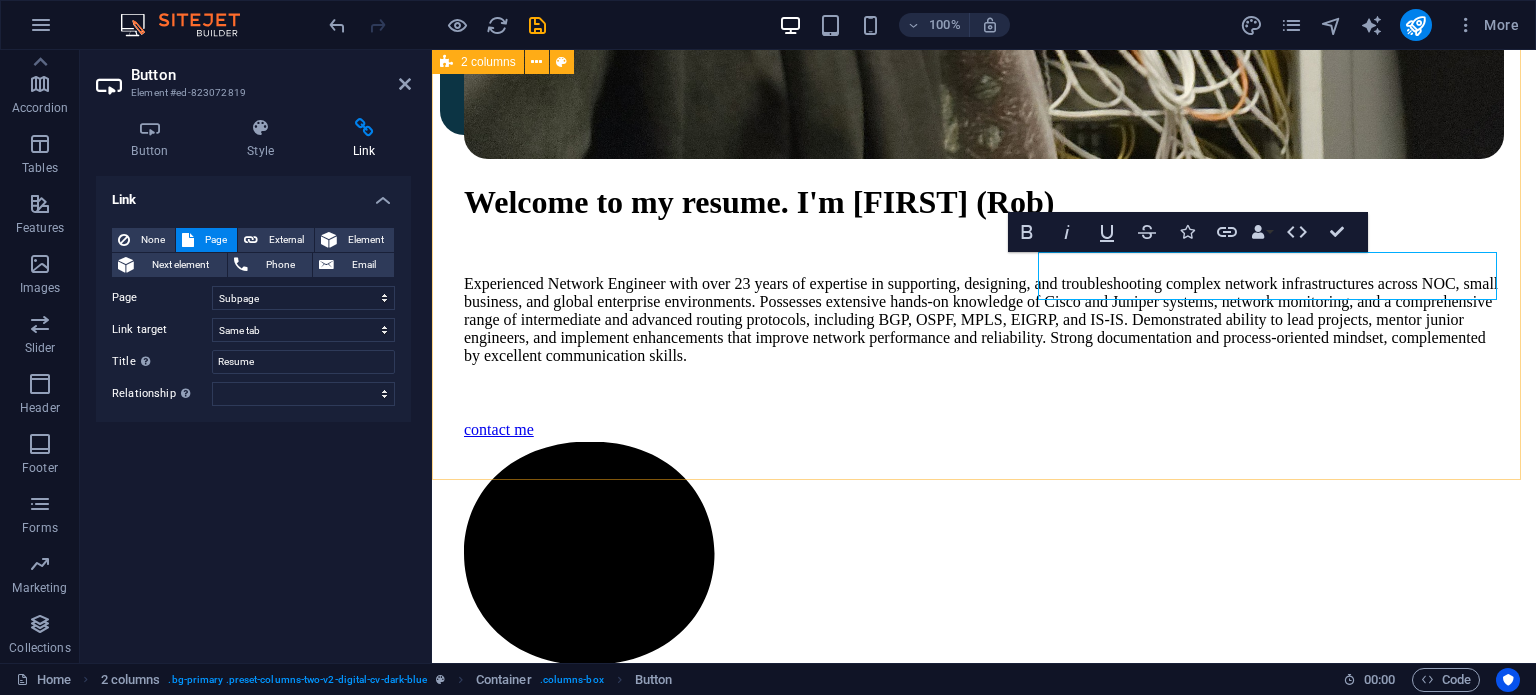 click on "Technical Summary -  **Network Monitoring & Management:** Orion SolarWinds, NetMRI - **Telepresence & Wireless Solutions:** Polycom Telepresence, Aruba Access Points and Controllers - **Network Devices:** Cisco (800, 2700, 2800, 2900, 3600 series), Juniper (MX, QFX, EX4200, SRX240, 650M10i), Nortel (Switches, Contivity 5500/1100/8600), Netgear GS752TP, SonicWall 2600 - **Virtualization & Security Solutions:** vSphere VM, Blue Coat Appliances, Riverbed Appliances, Checkpoint Firewalls, Mag Radius Server - **Networking Protocols & Technologies:** TCP/IP, DHCP, VPN, IPsec, ACL, NAT, SNMP, Switching, Trunking, STP, VTP, EtherChannel, VLAN, Firewall Security Policies - **Routing Protocols:** Static, EIGRP, OSPF, RIP, BGP, IS-IS Download CV" at bounding box center [984, 2196] 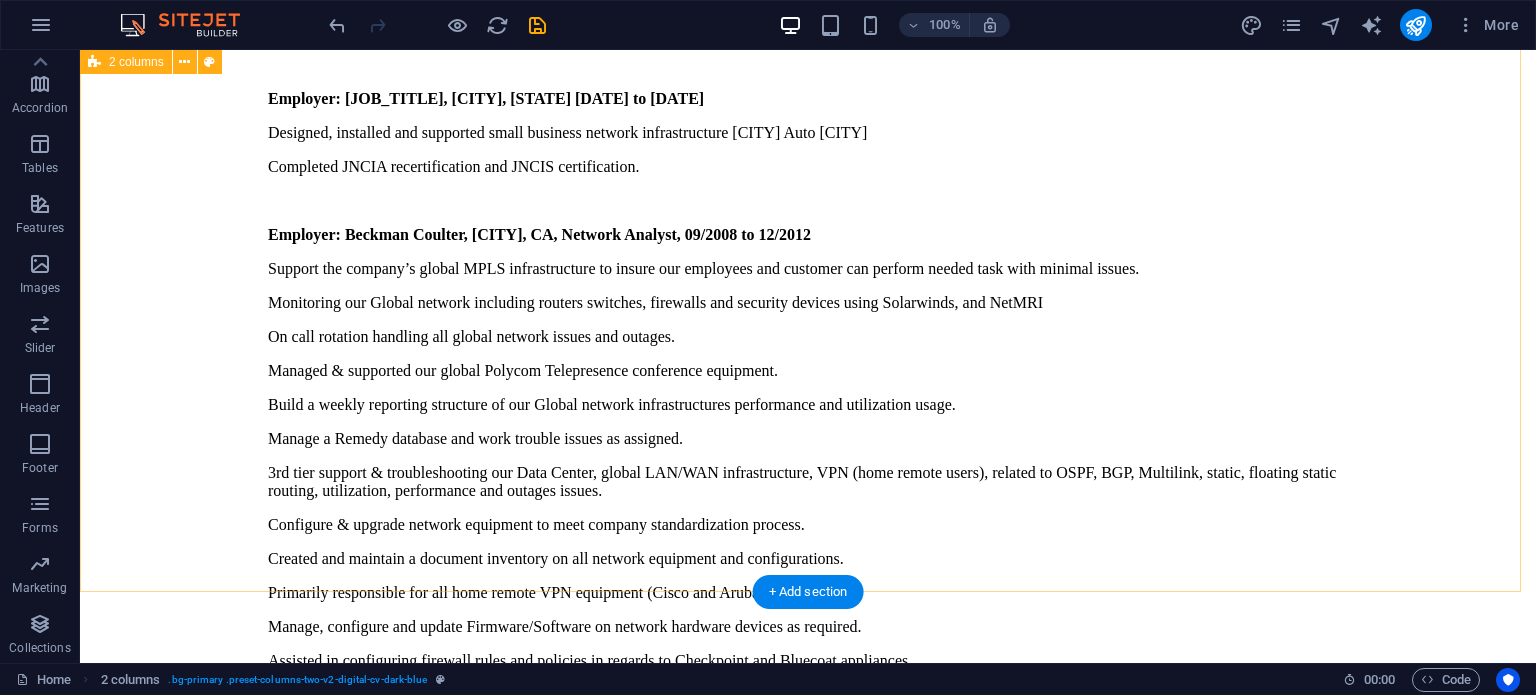 scroll, scrollTop: 9455, scrollLeft: 0, axis: vertical 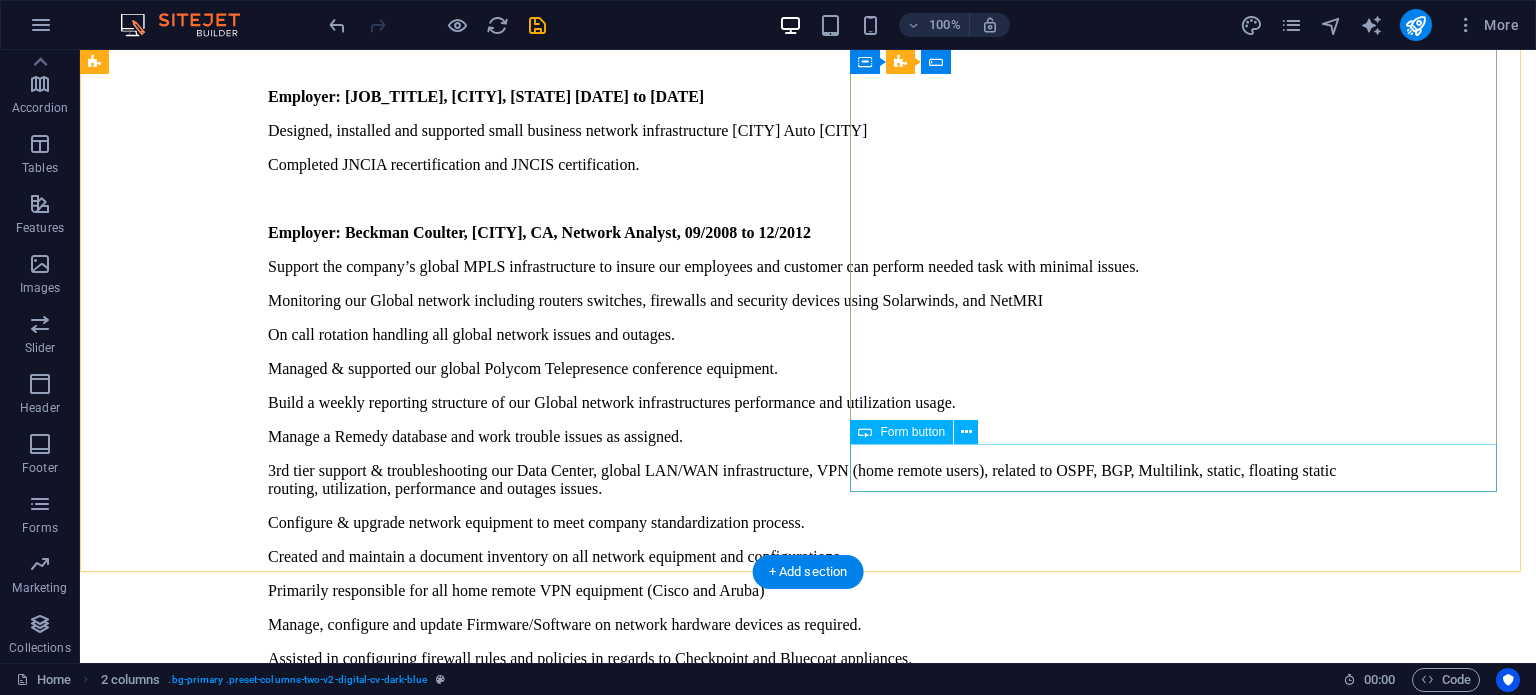 click on "Submit" at bounding box center (808, 7277) 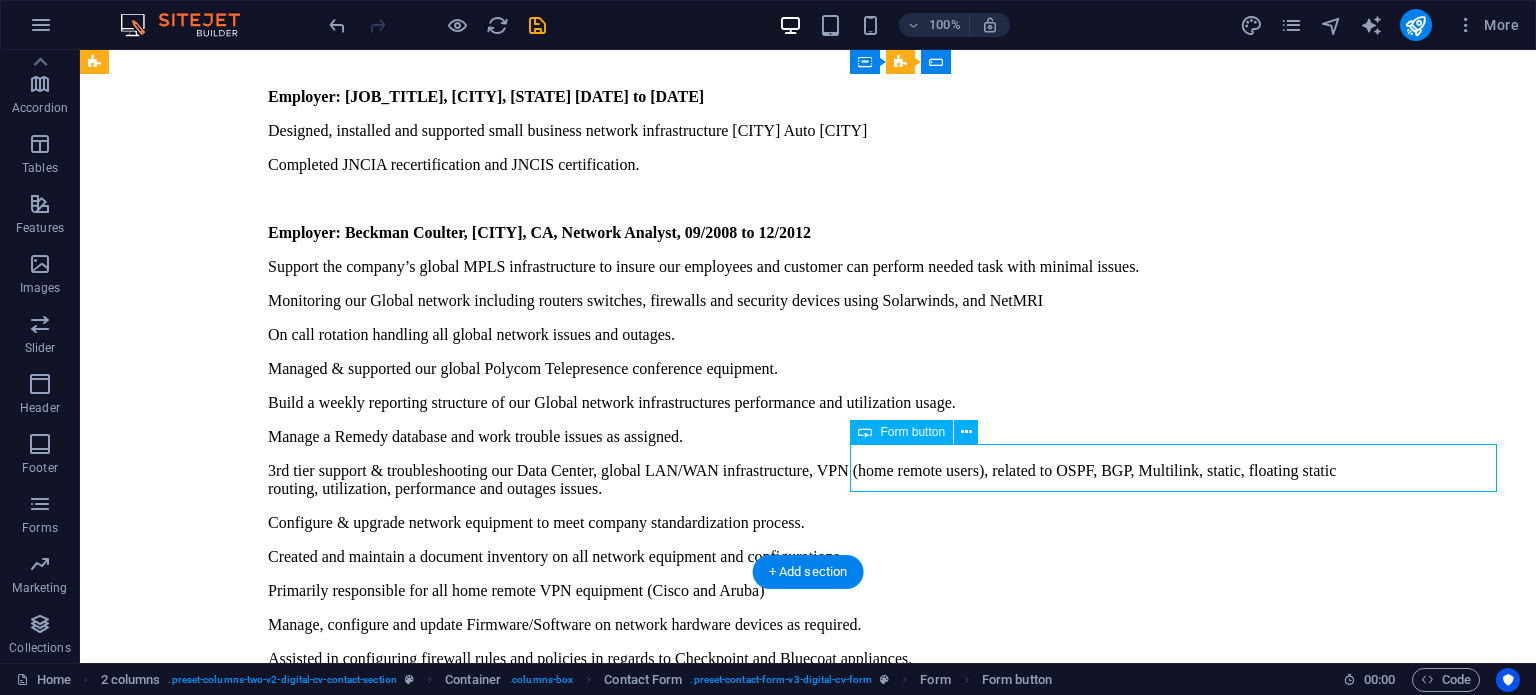 click on "Submit" at bounding box center (808, 7277) 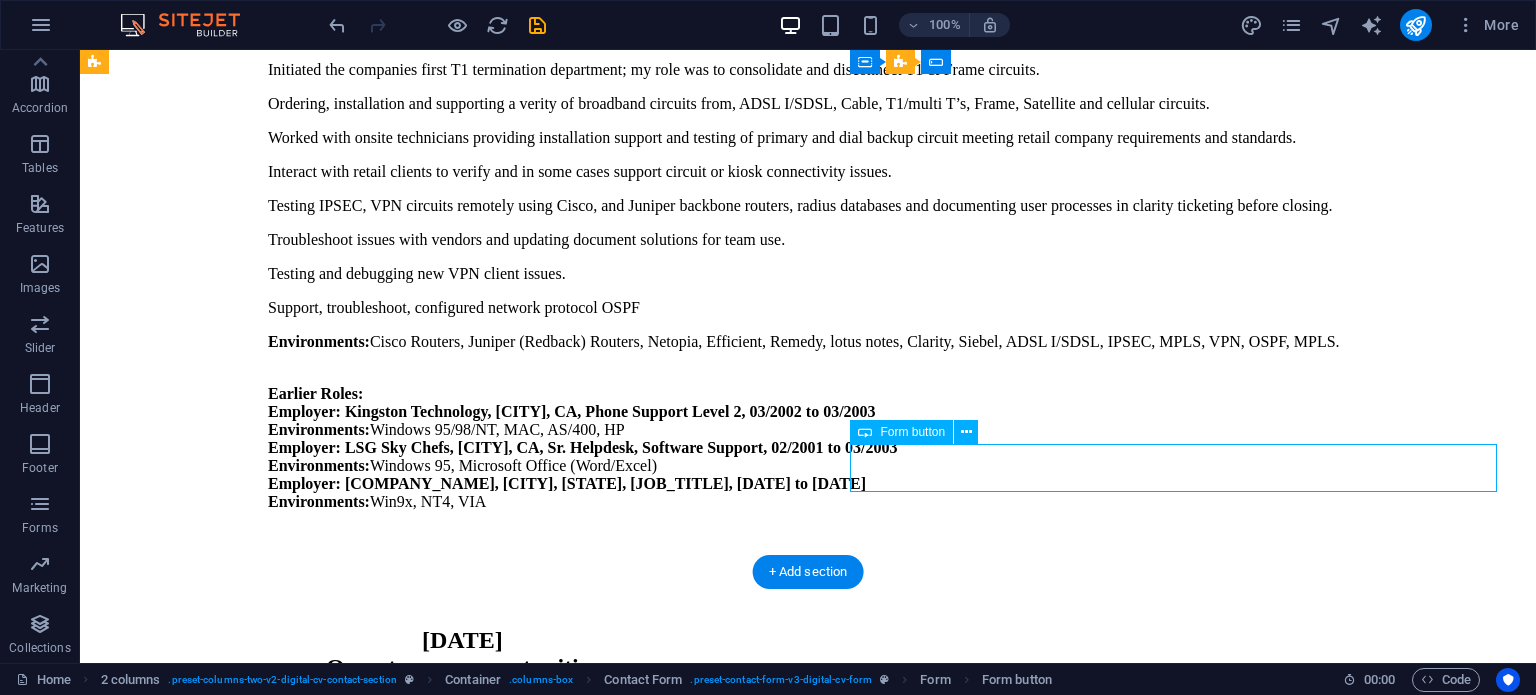 select on "px" 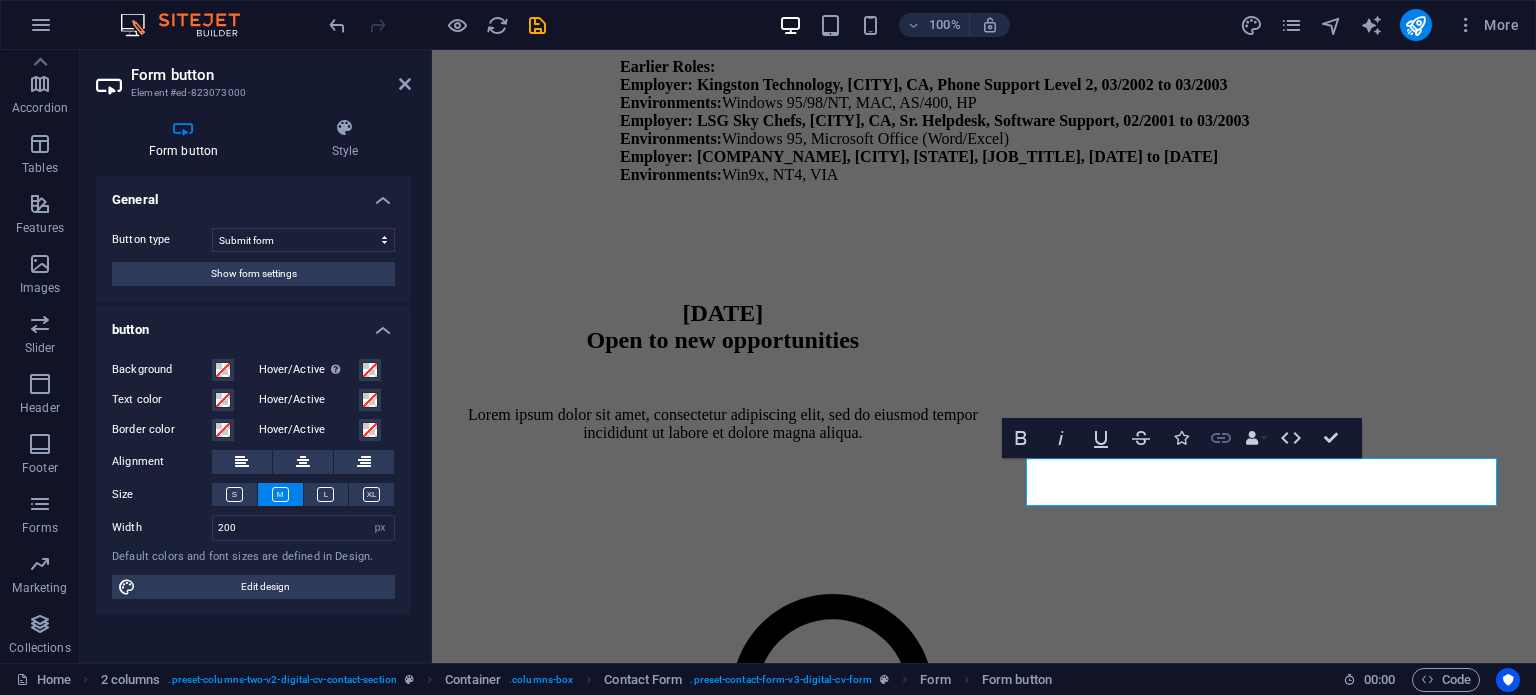 click 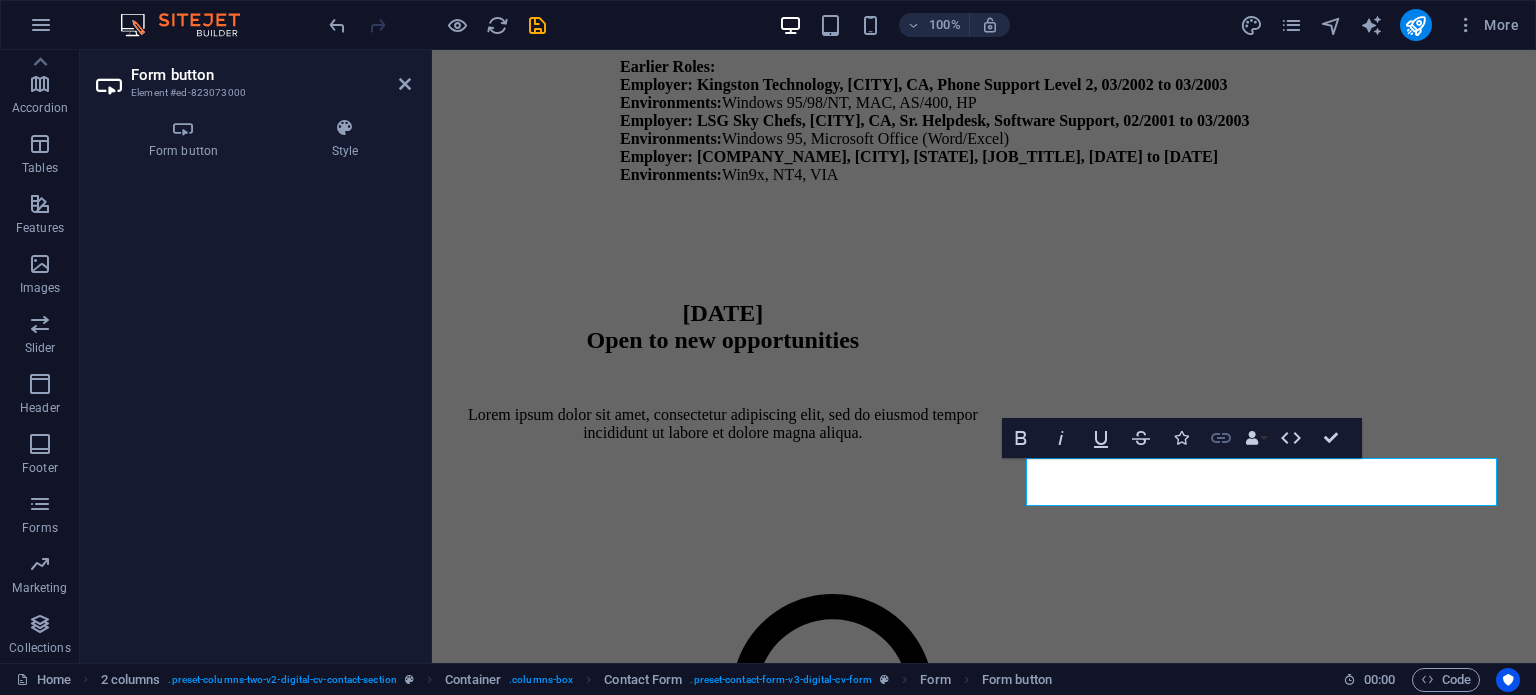 click 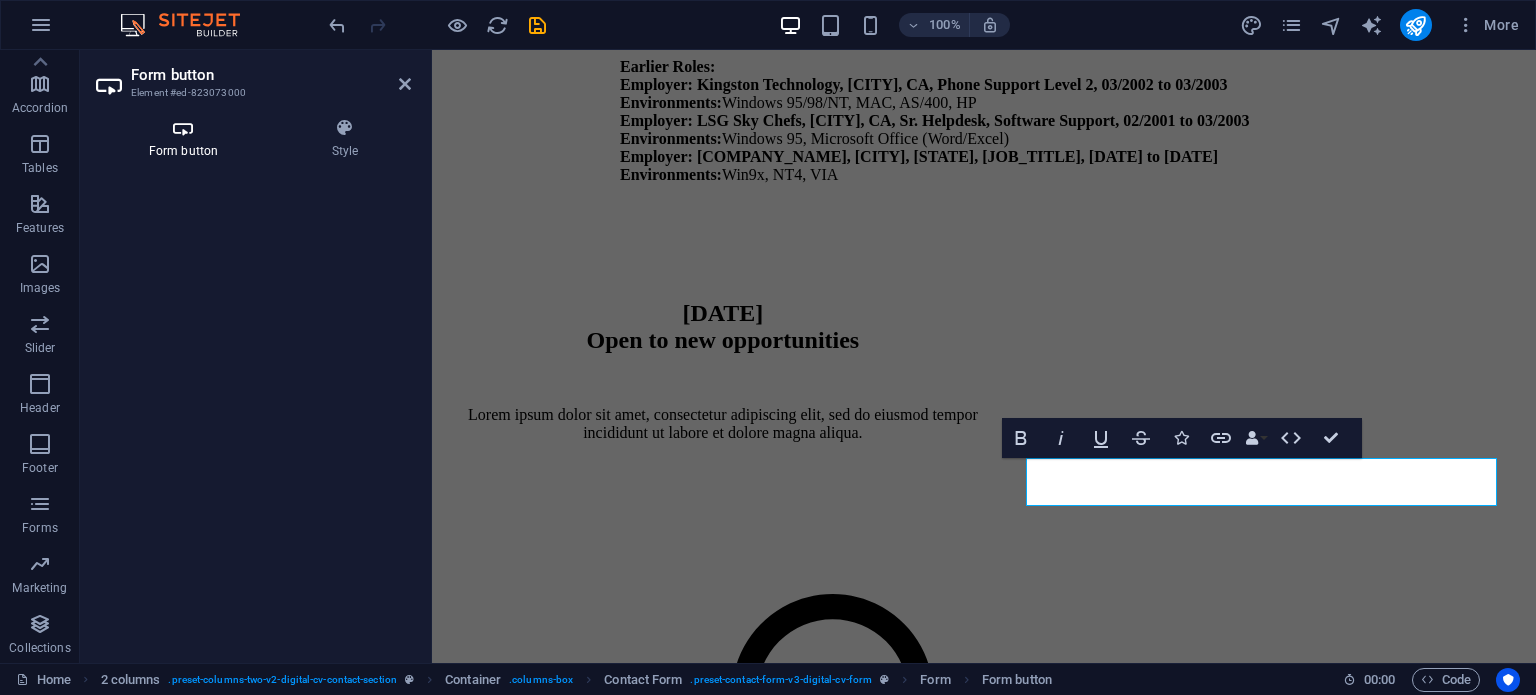 click at bounding box center [183, 128] 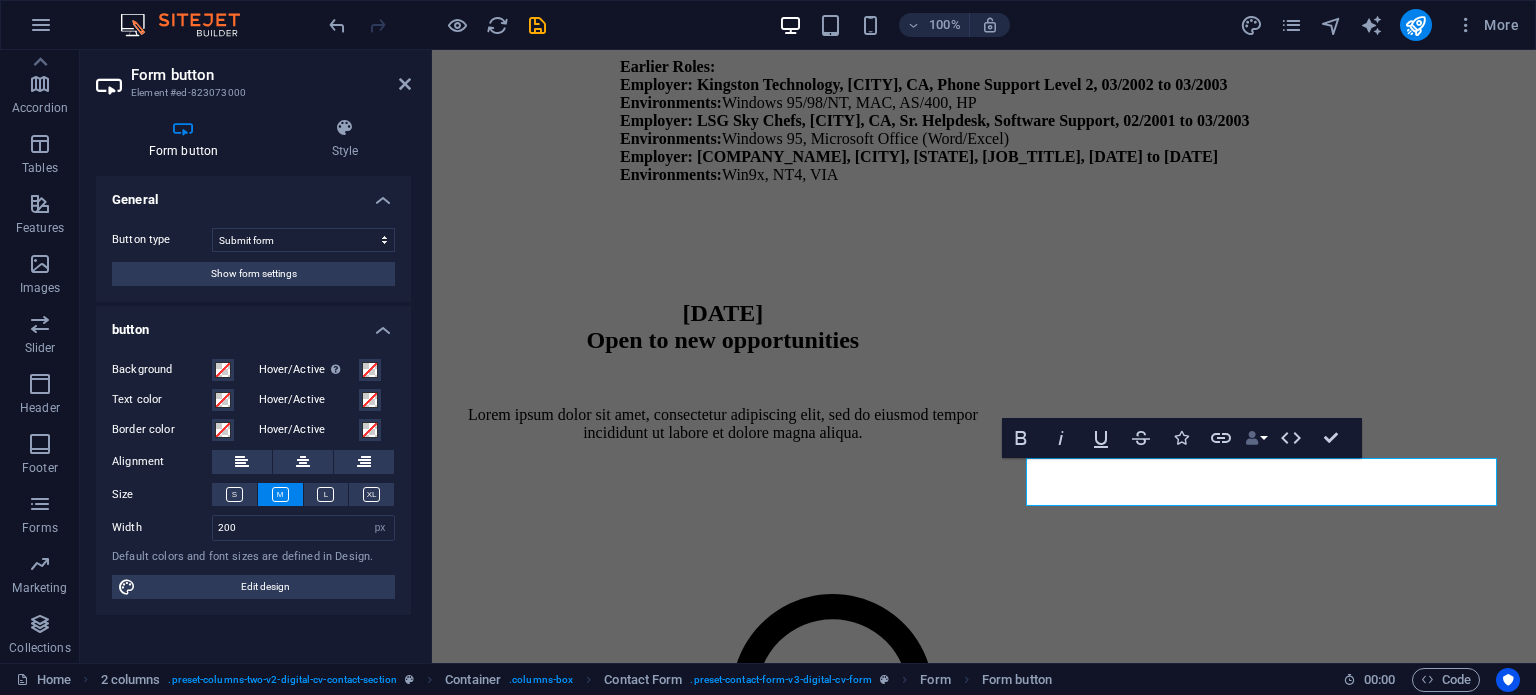 click on "Data Bindings" at bounding box center [1256, 438] 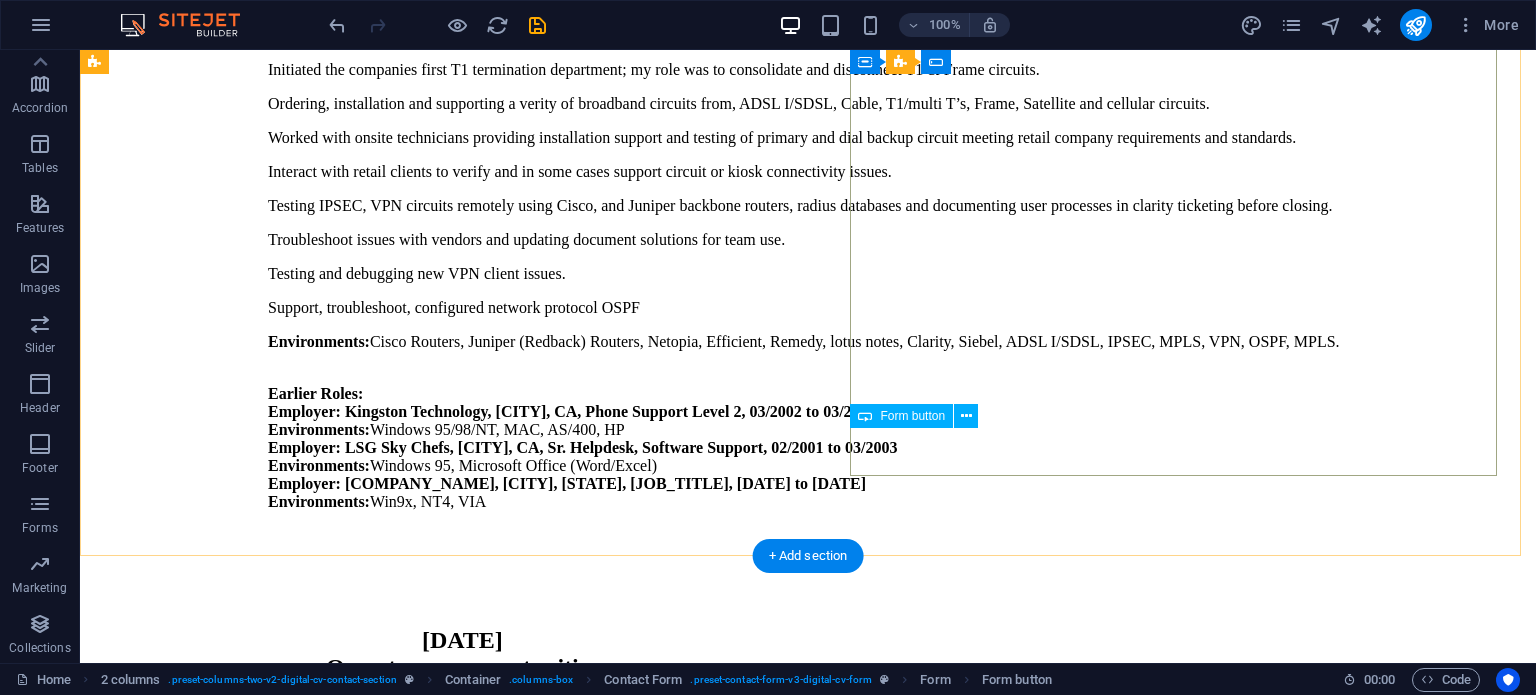 scroll, scrollTop: 9471, scrollLeft: 0, axis: vertical 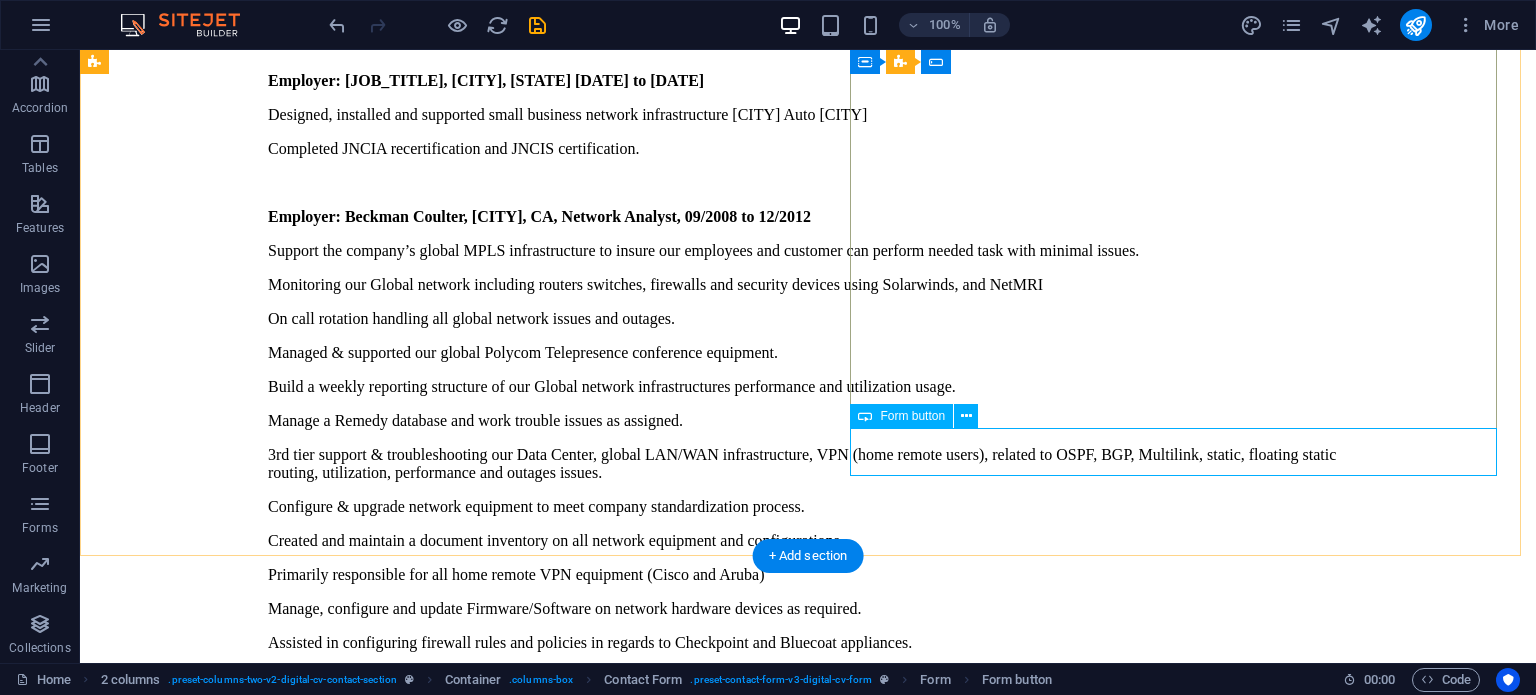 click on "Submit" at bounding box center (808, 7261) 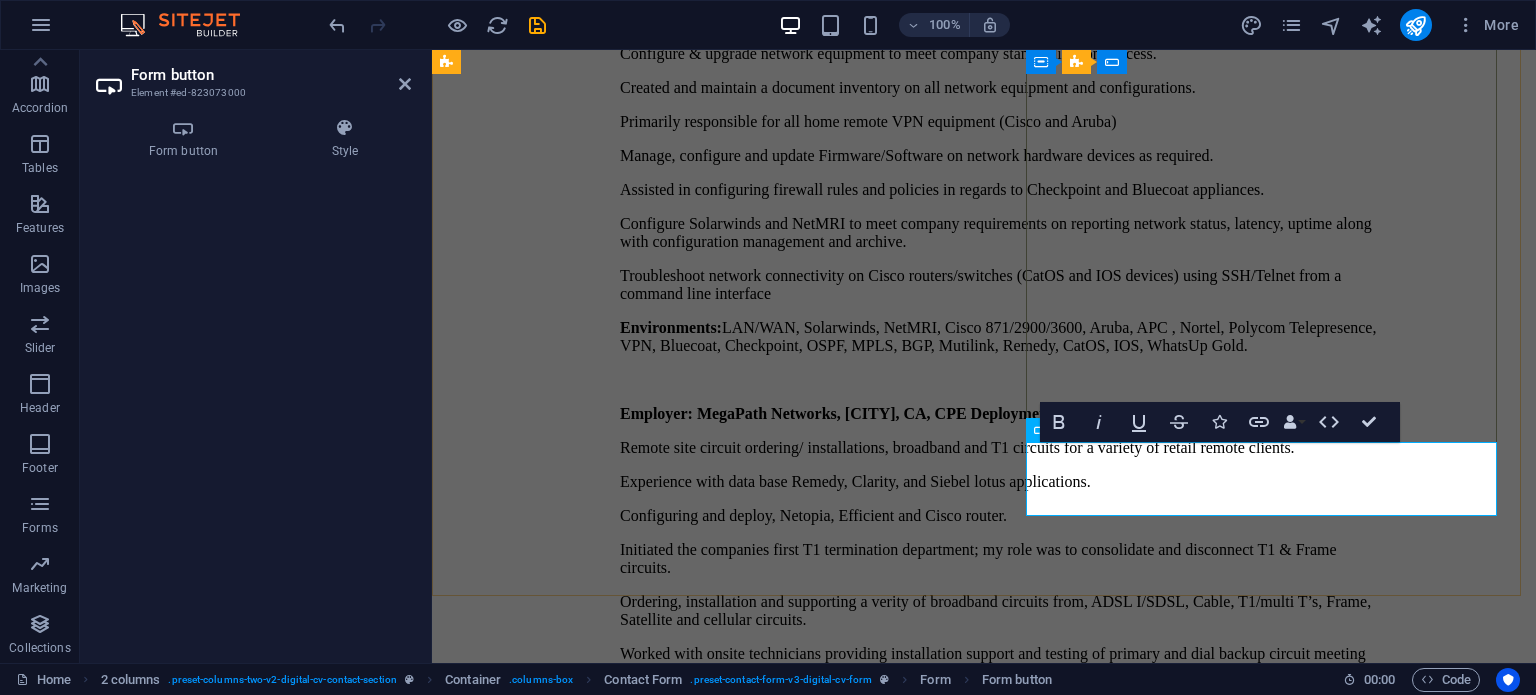scroll, scrollTop: 10384, scrollLeft: 0, axis: vertical 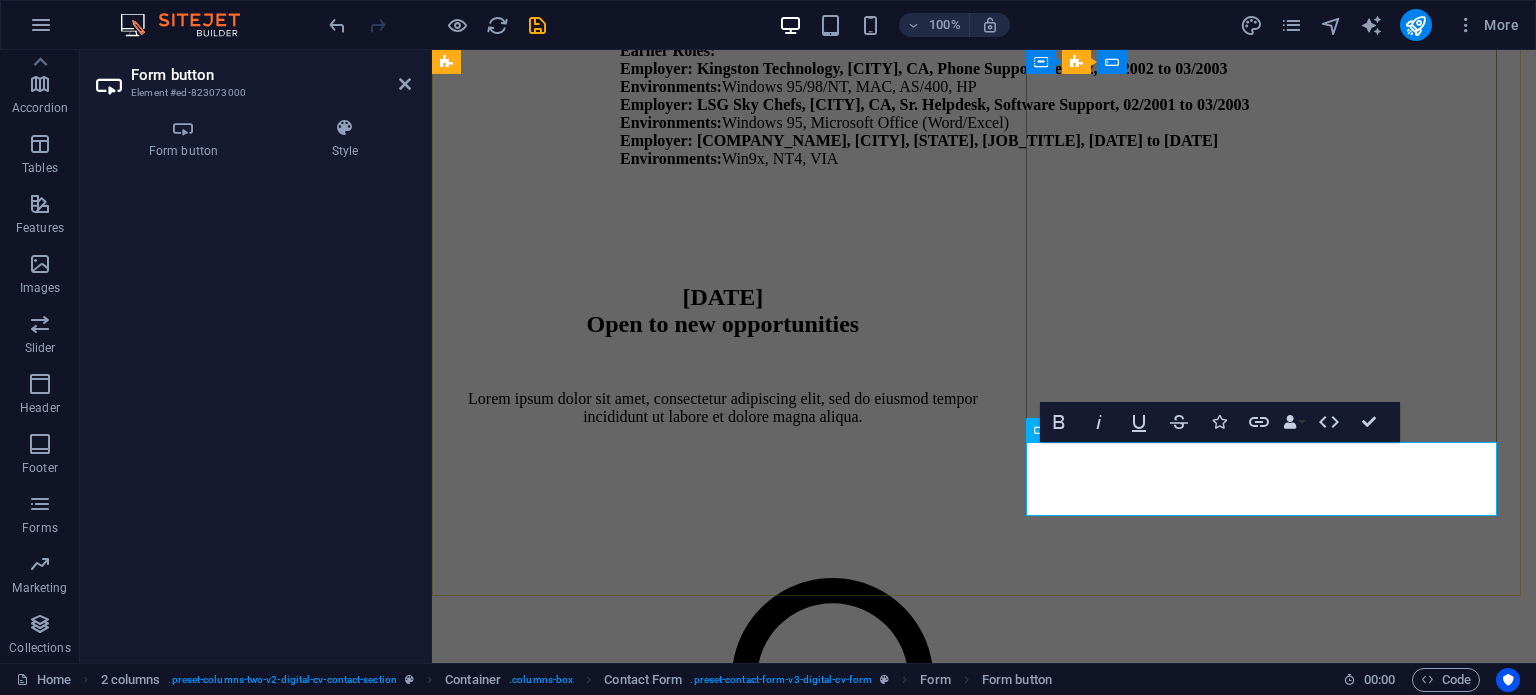 click on "Submit" at bounding box center (564, 5063) 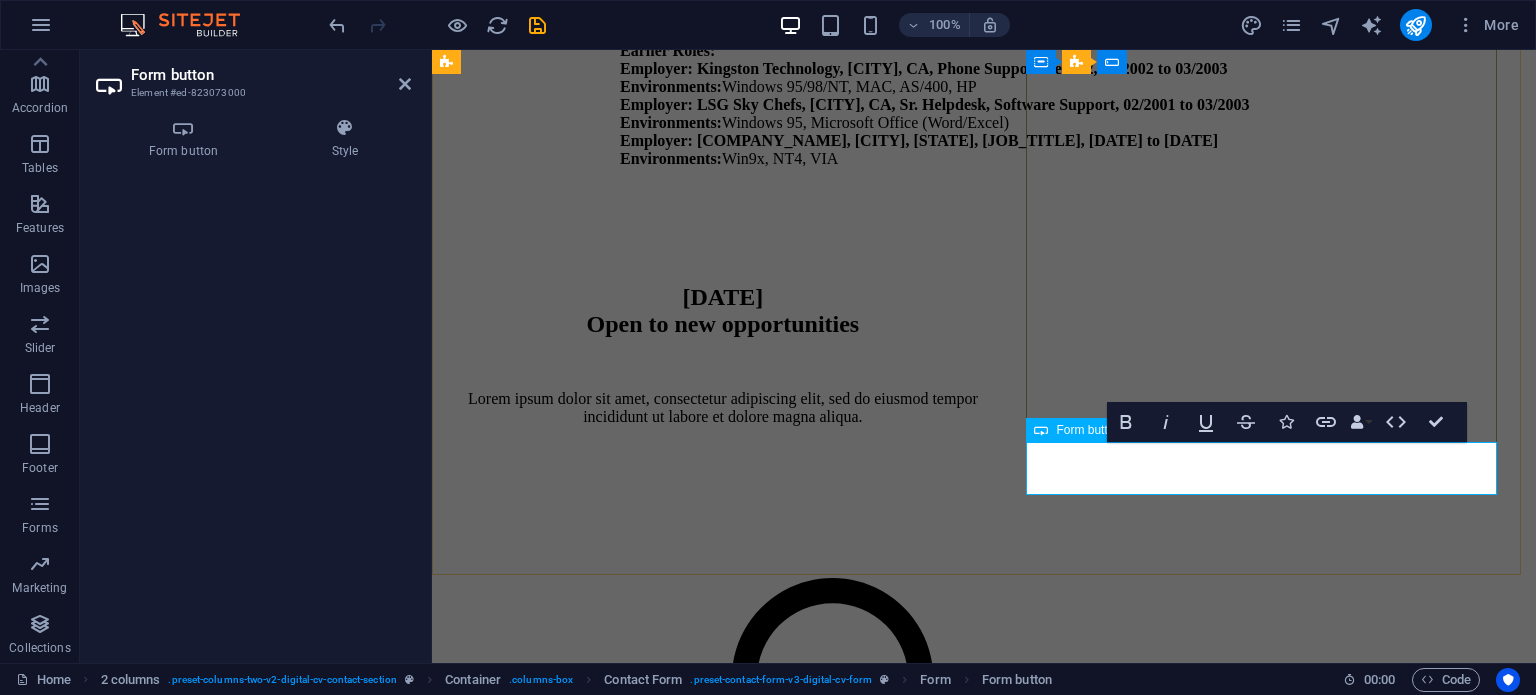 click on "Submit" at bounding box center (564, 5063) 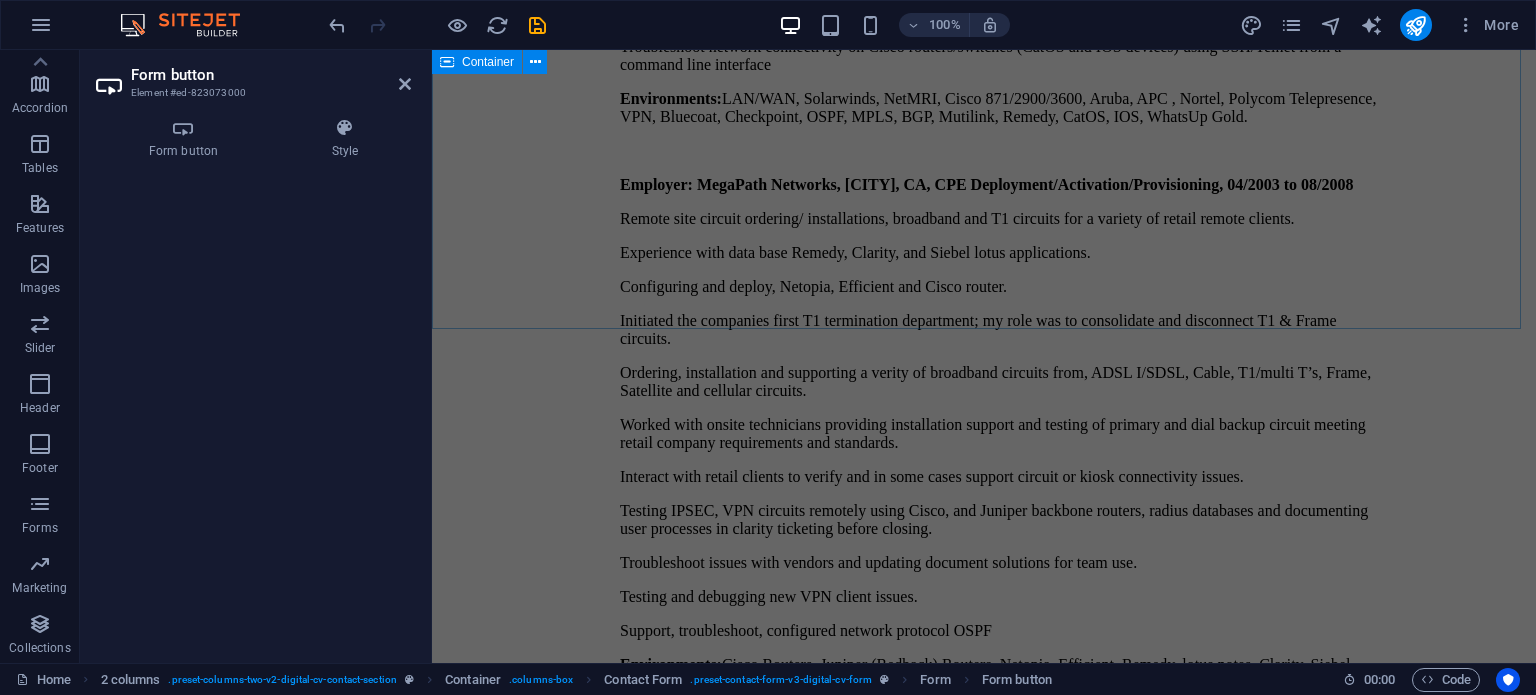 scroll, scrollTop: 10117, scrollLeft: 0, axis: vertical 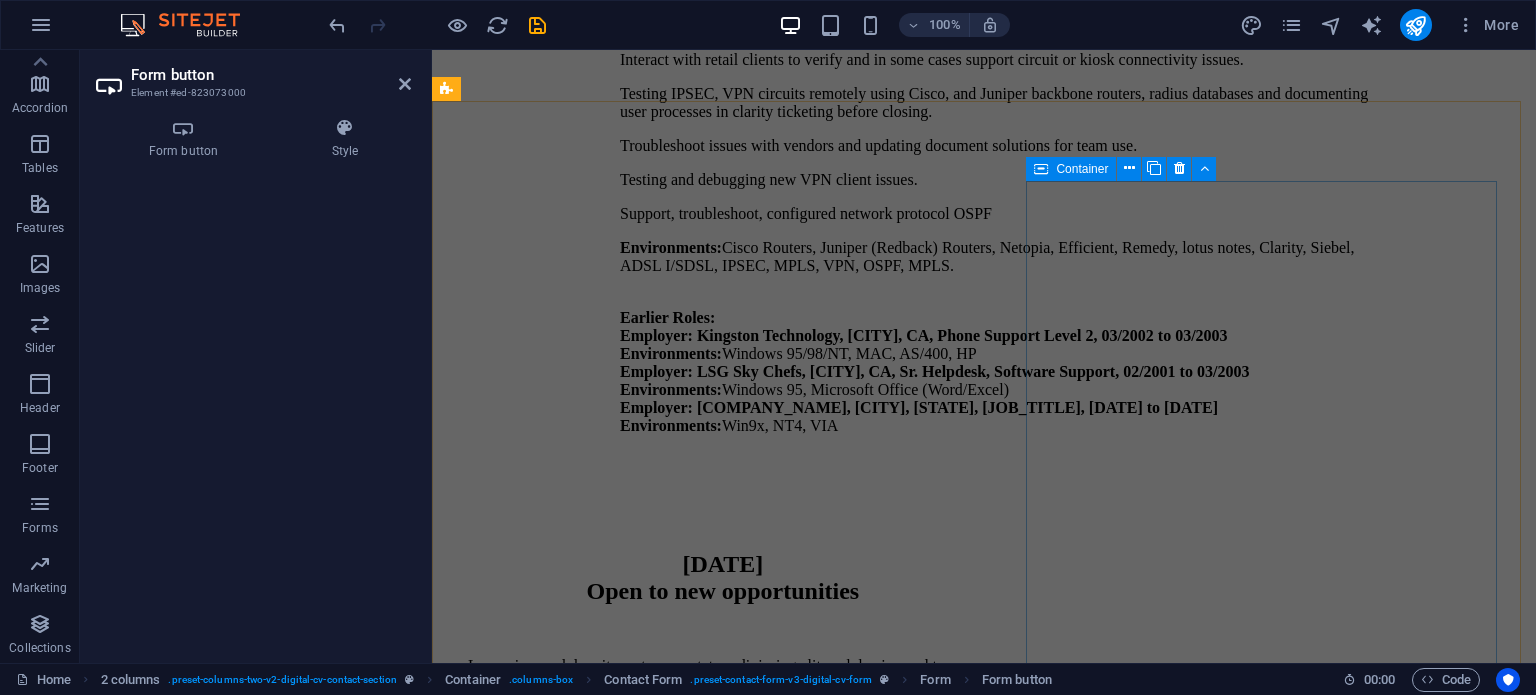 click on "Container" at bounding box center [1082, 169] 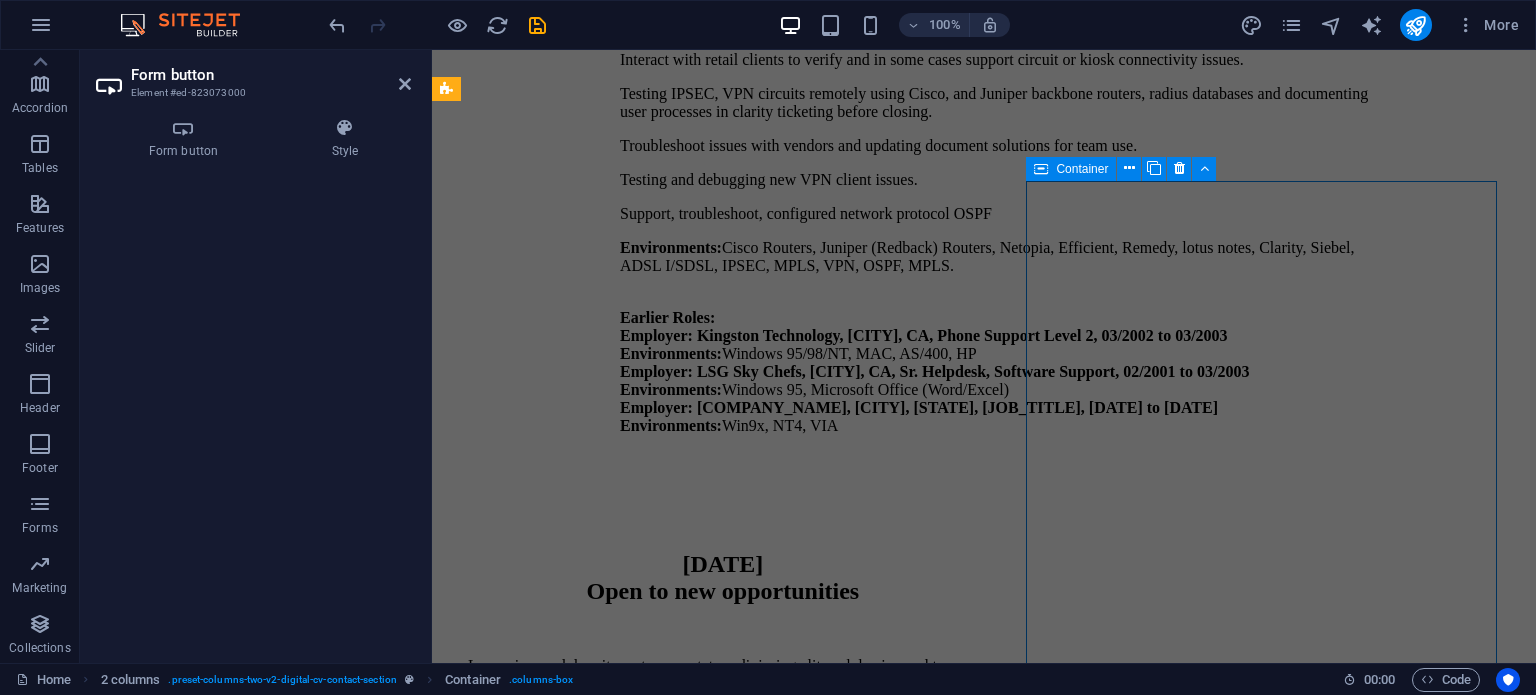 click on "Container" at bounding box center (1082, 169) 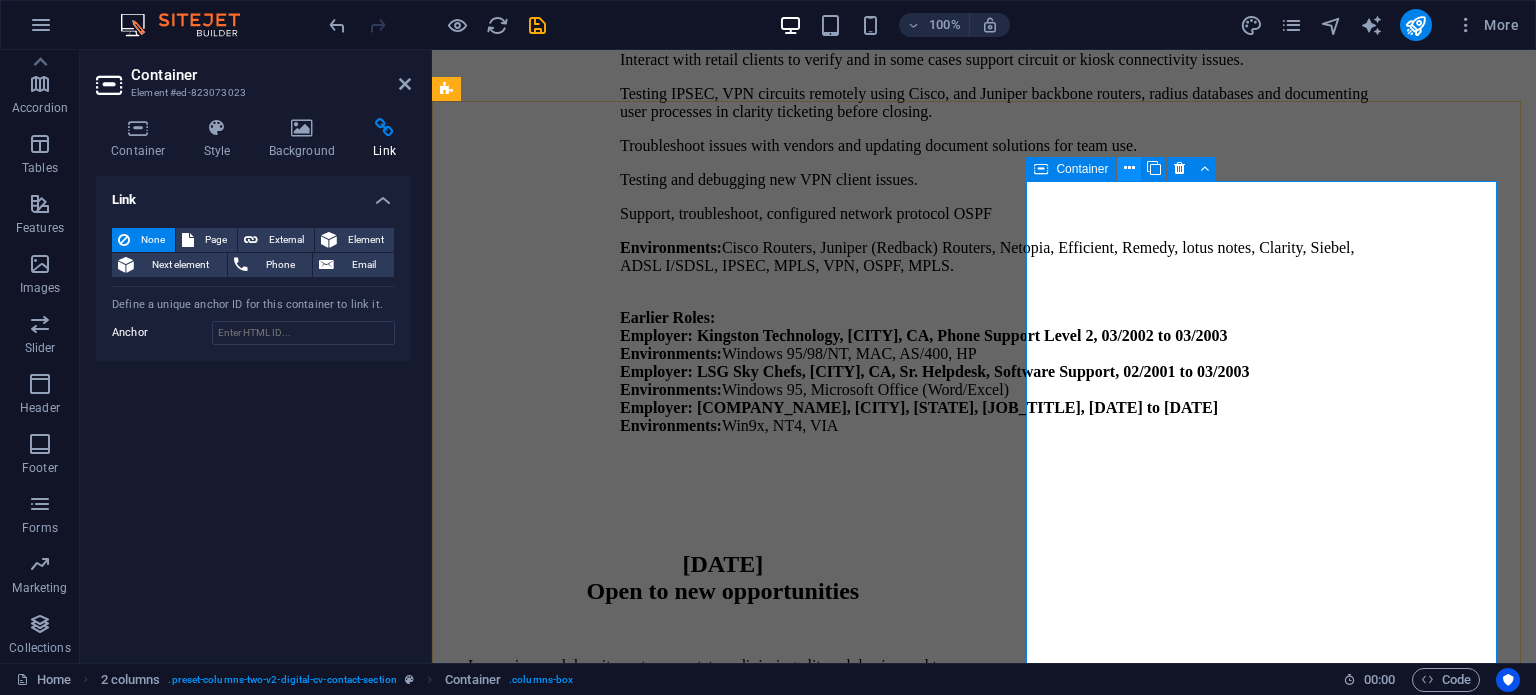 click at bounding box center (1129, 168) 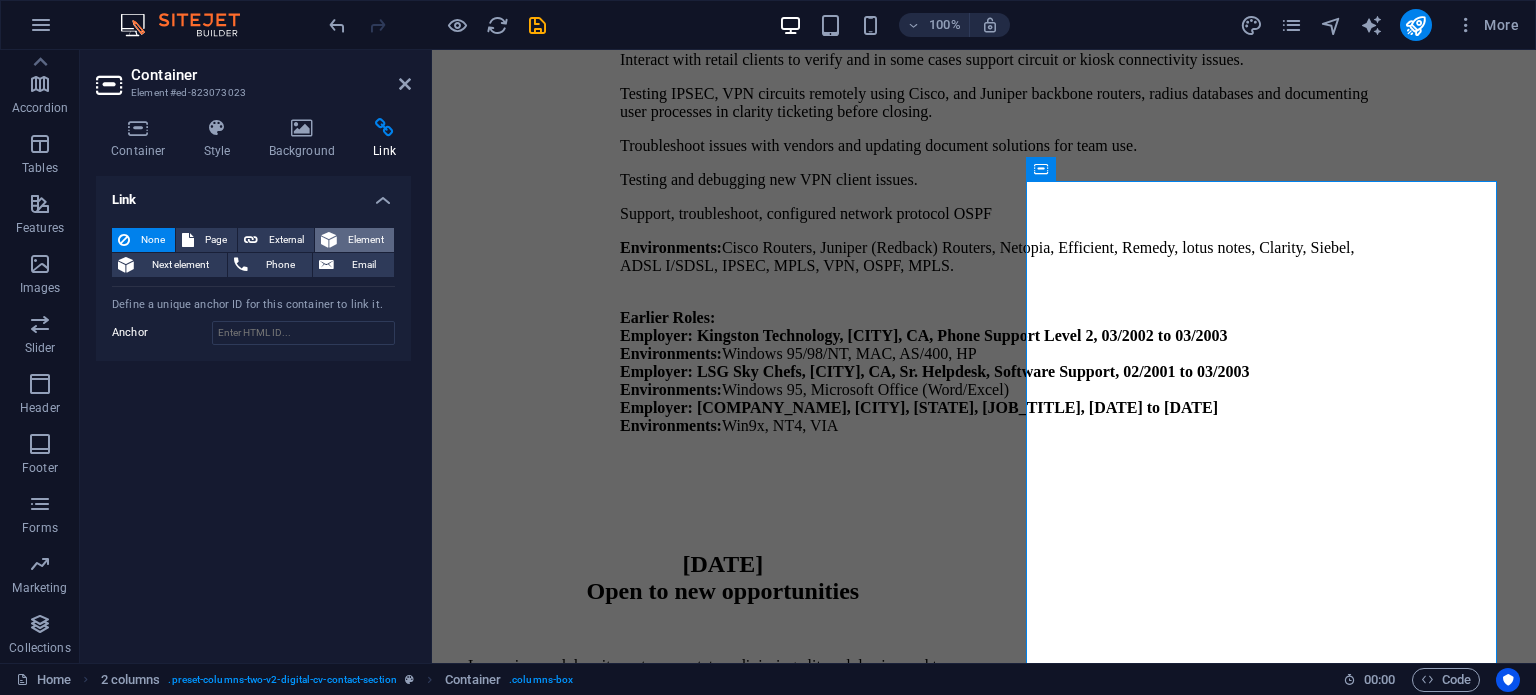 click on "Element" at bounding box center (365, 240) 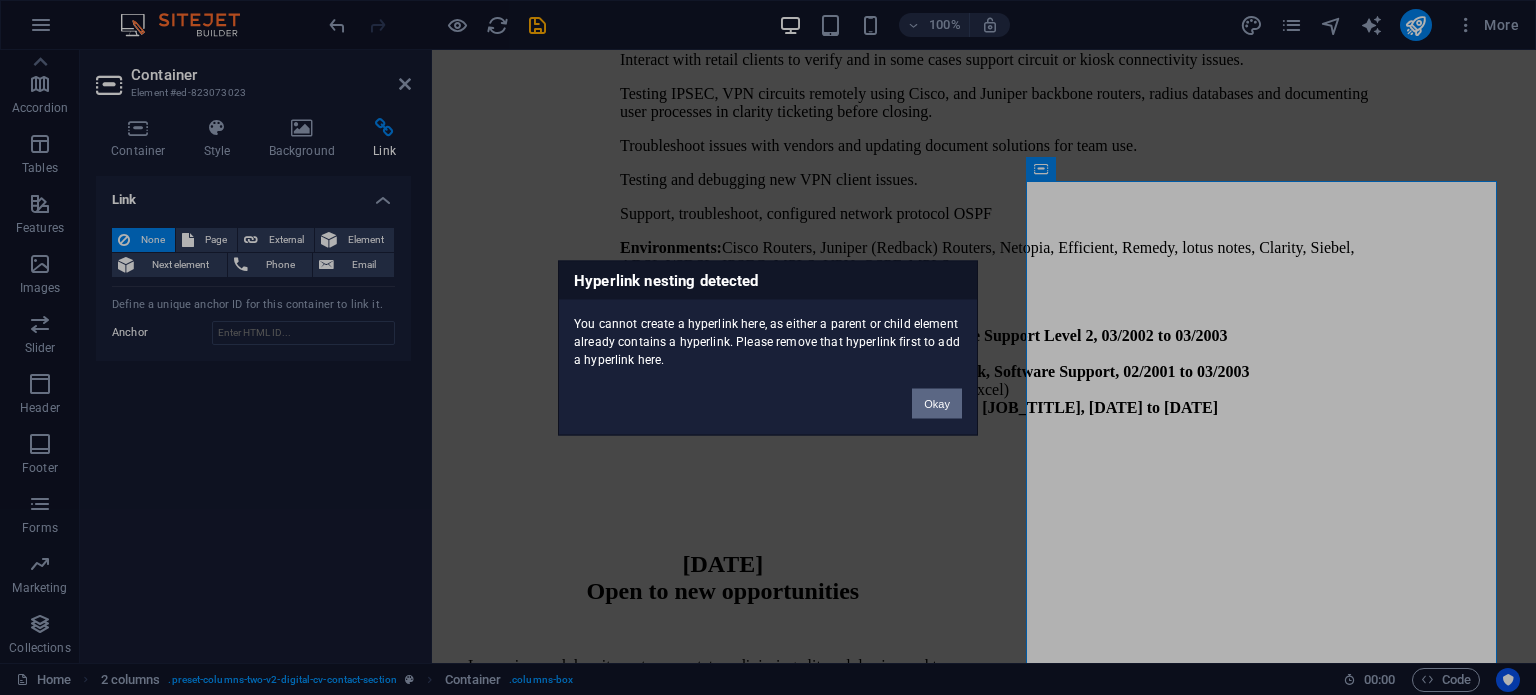click on "Okay" at bounding box center (937, 403) 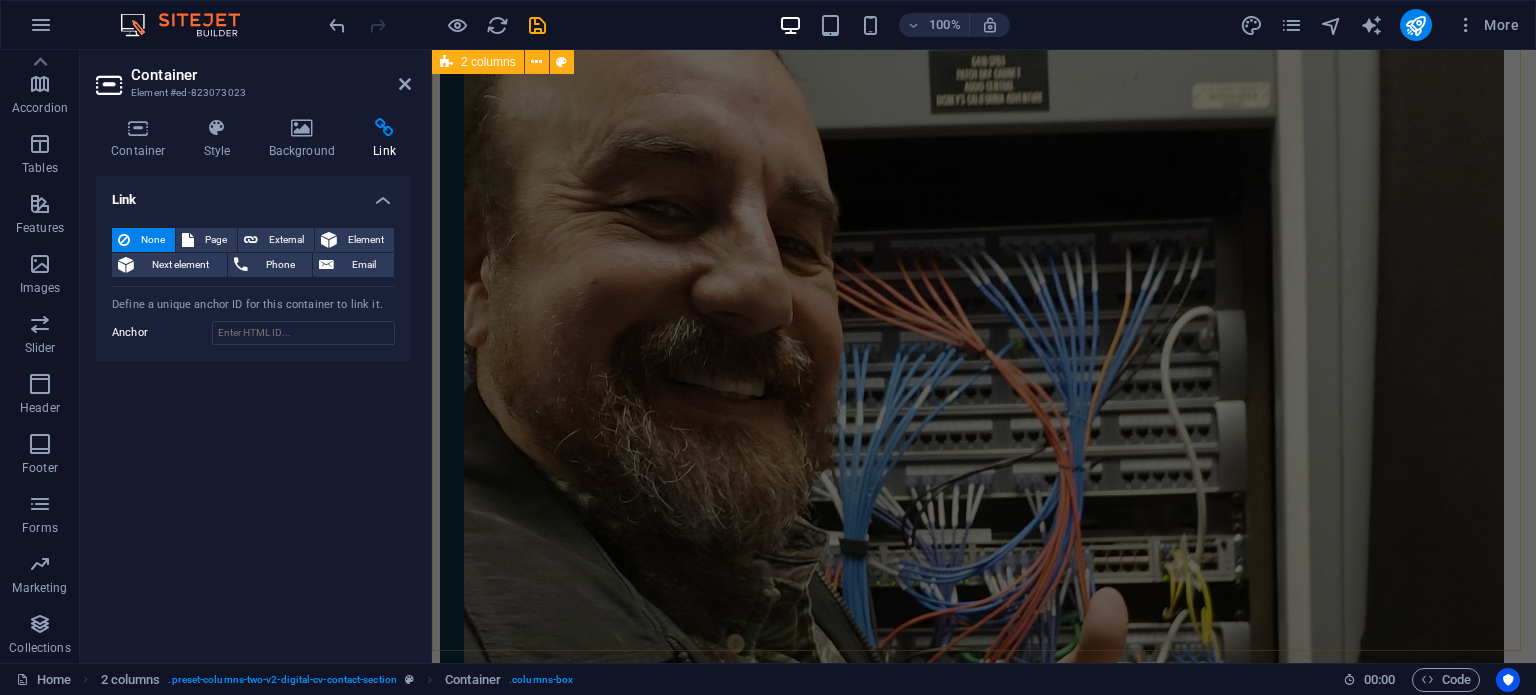 scroll, scrollTop: 559, scrollLeft: 0, axis: vertical 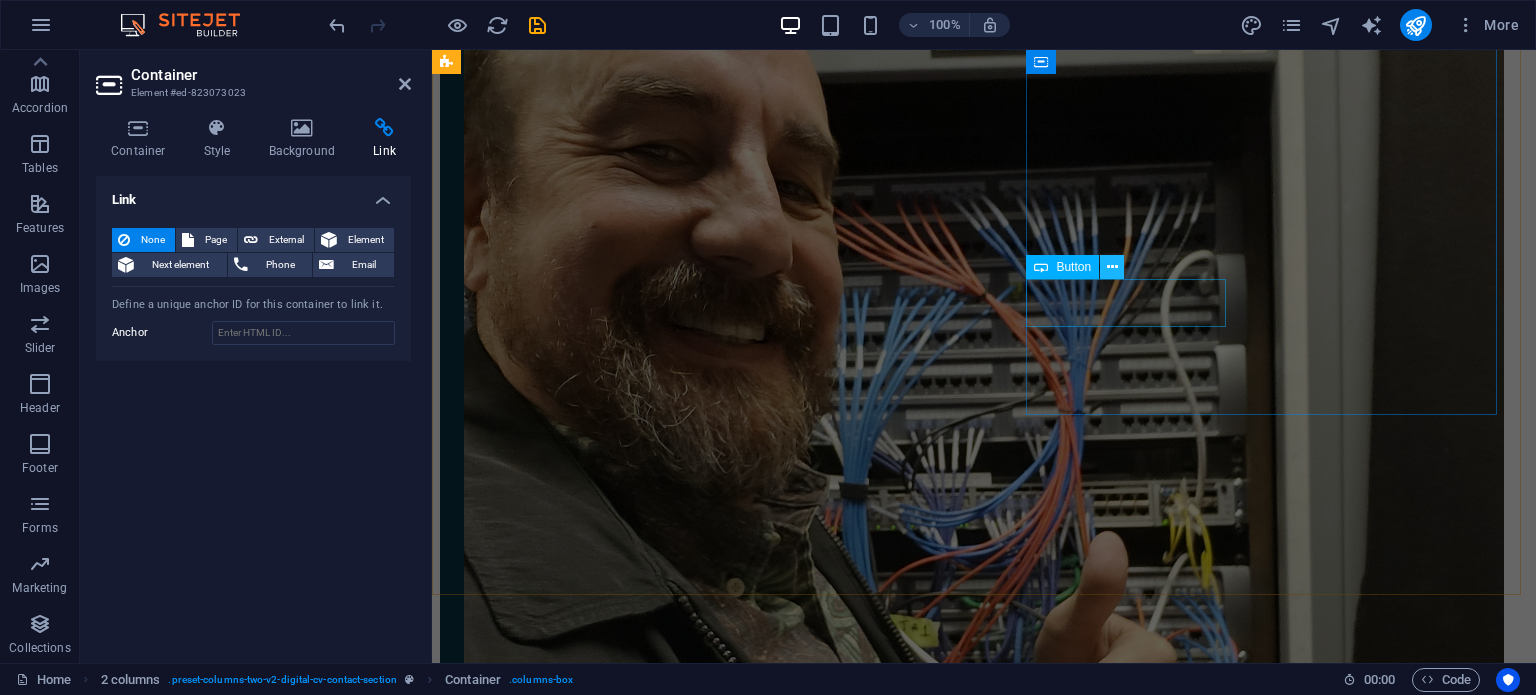 click at bounding box center (1112, 267) 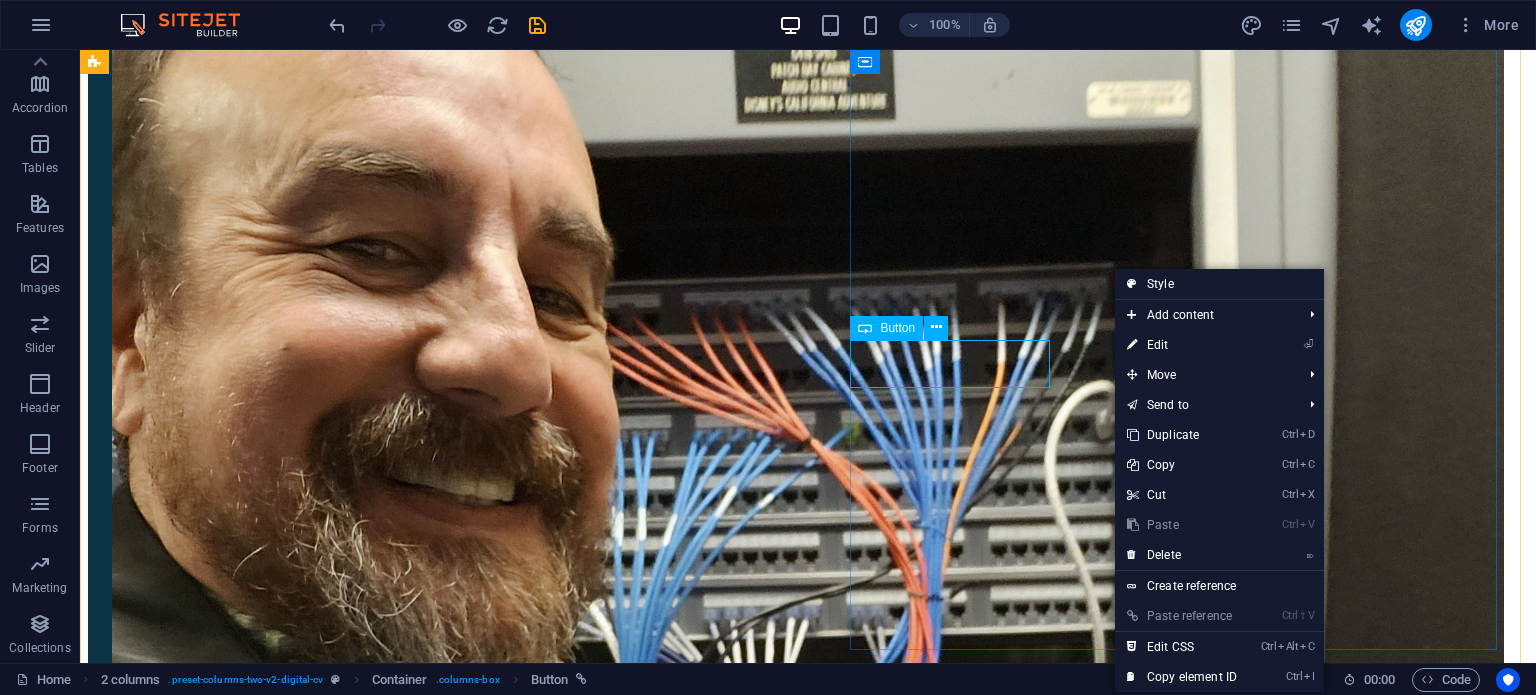 click on "contact me" at bounding box center [796, 1974] 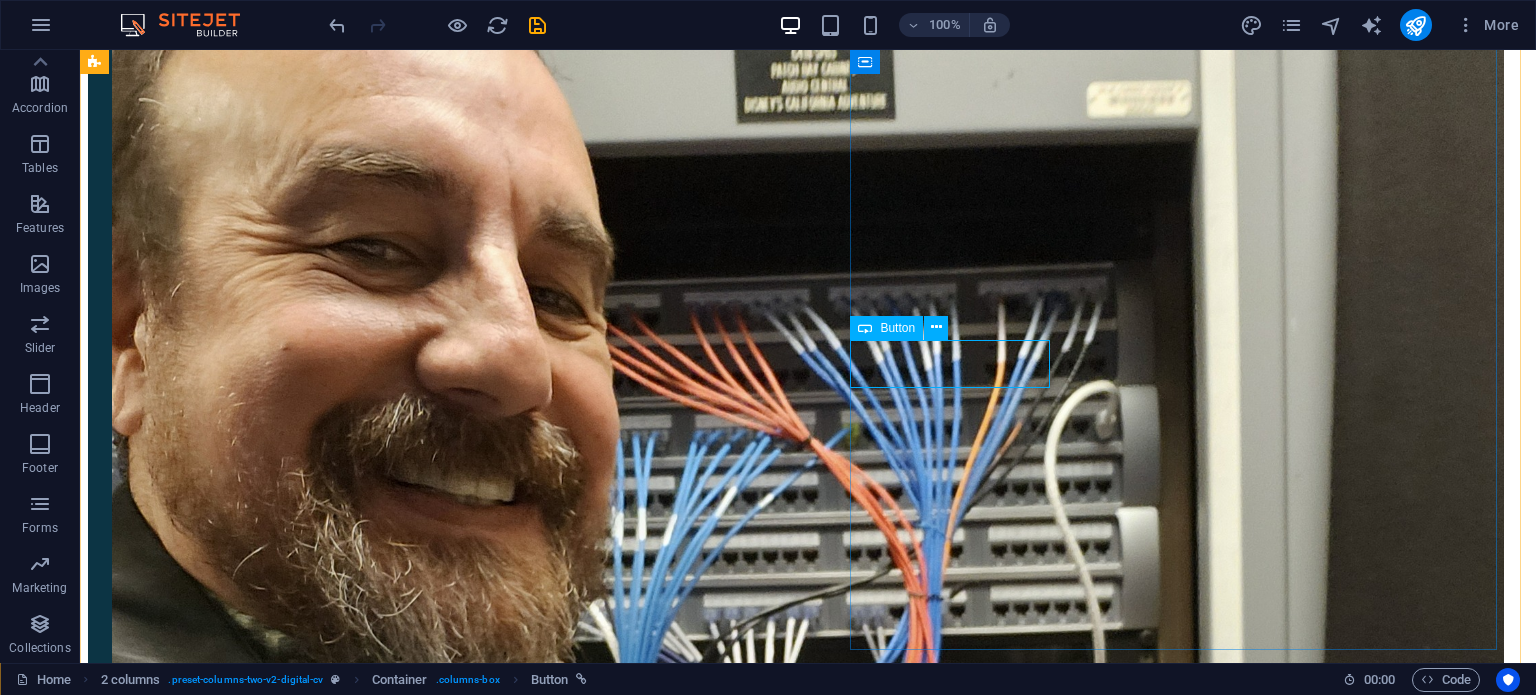 click on "contact me" at bounding box center [796, 1974] 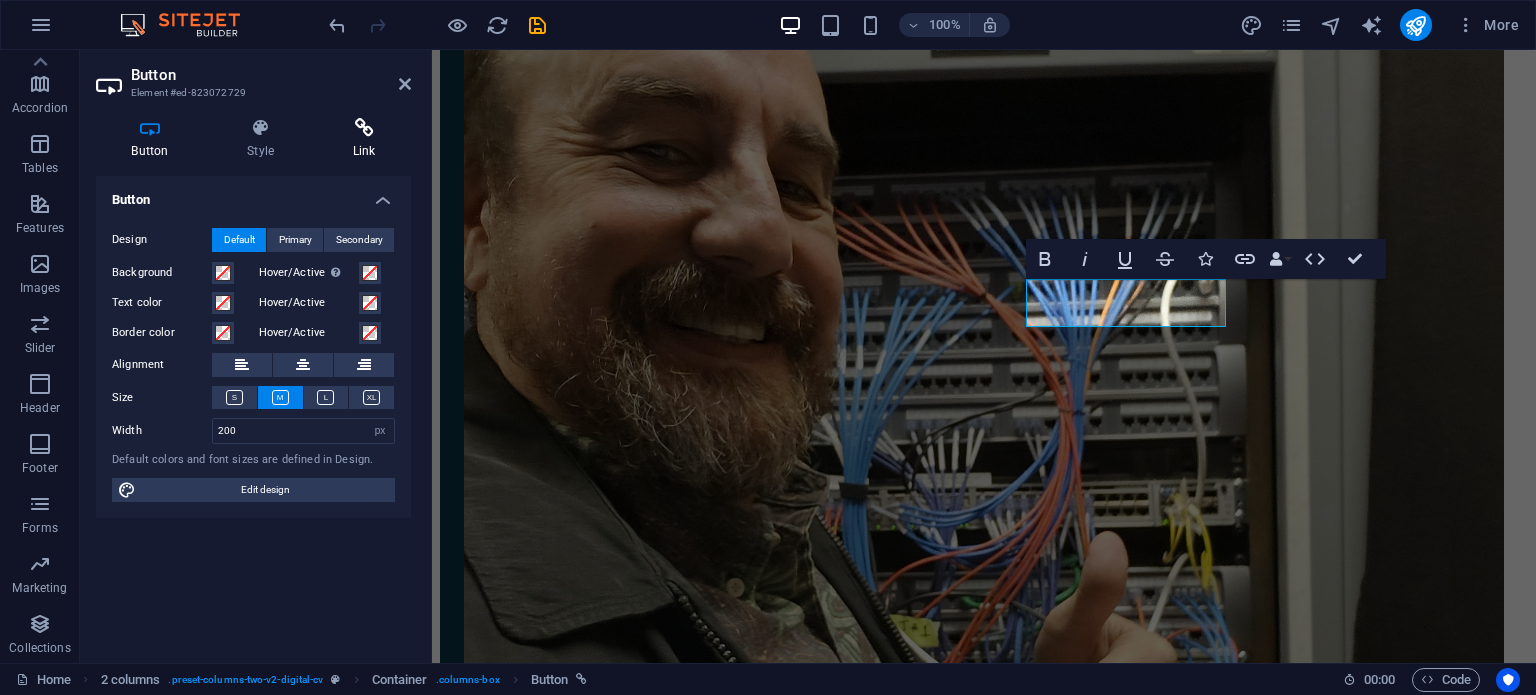 click on "Link" at bounding box center (364, 139) 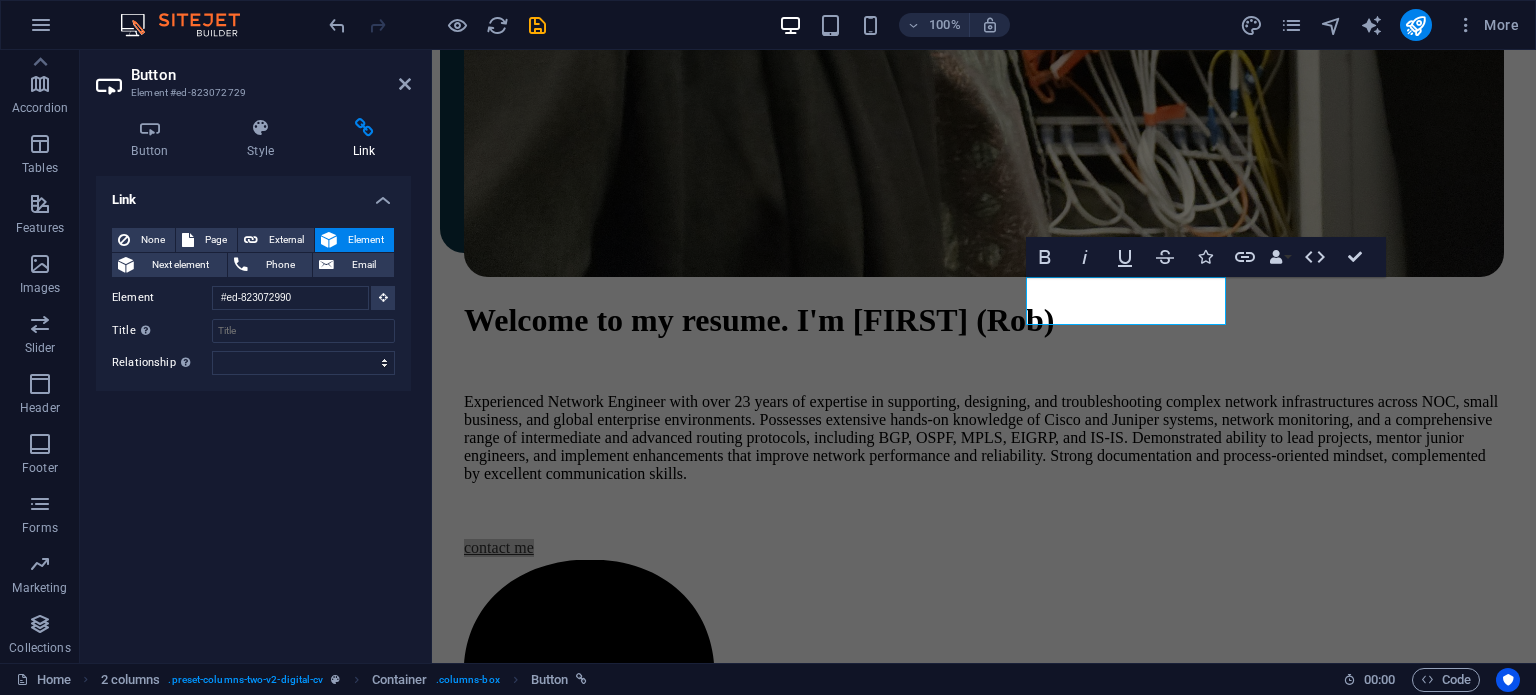 scroll, scrollTop: 559, scrollLeft: 0, axis: vertical 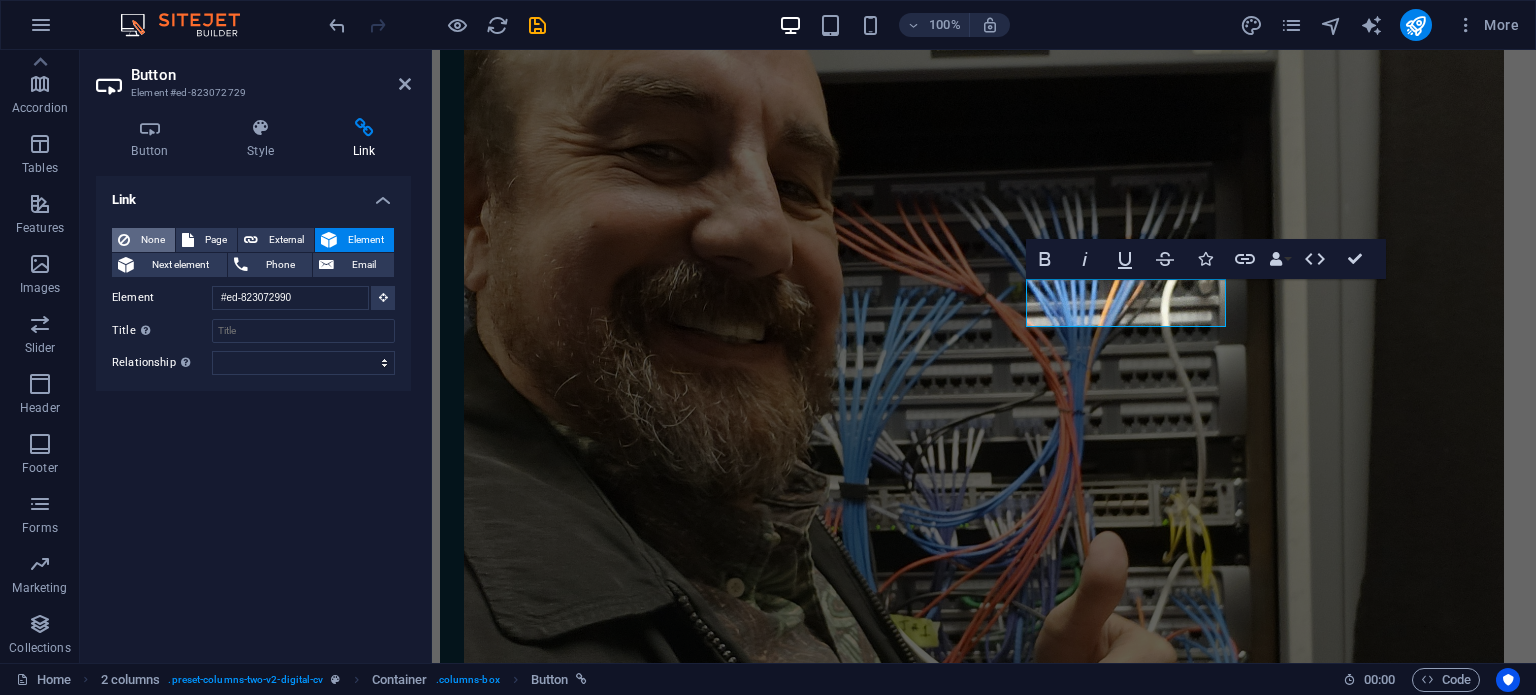 click on "None" at bounding box center (152, 240) 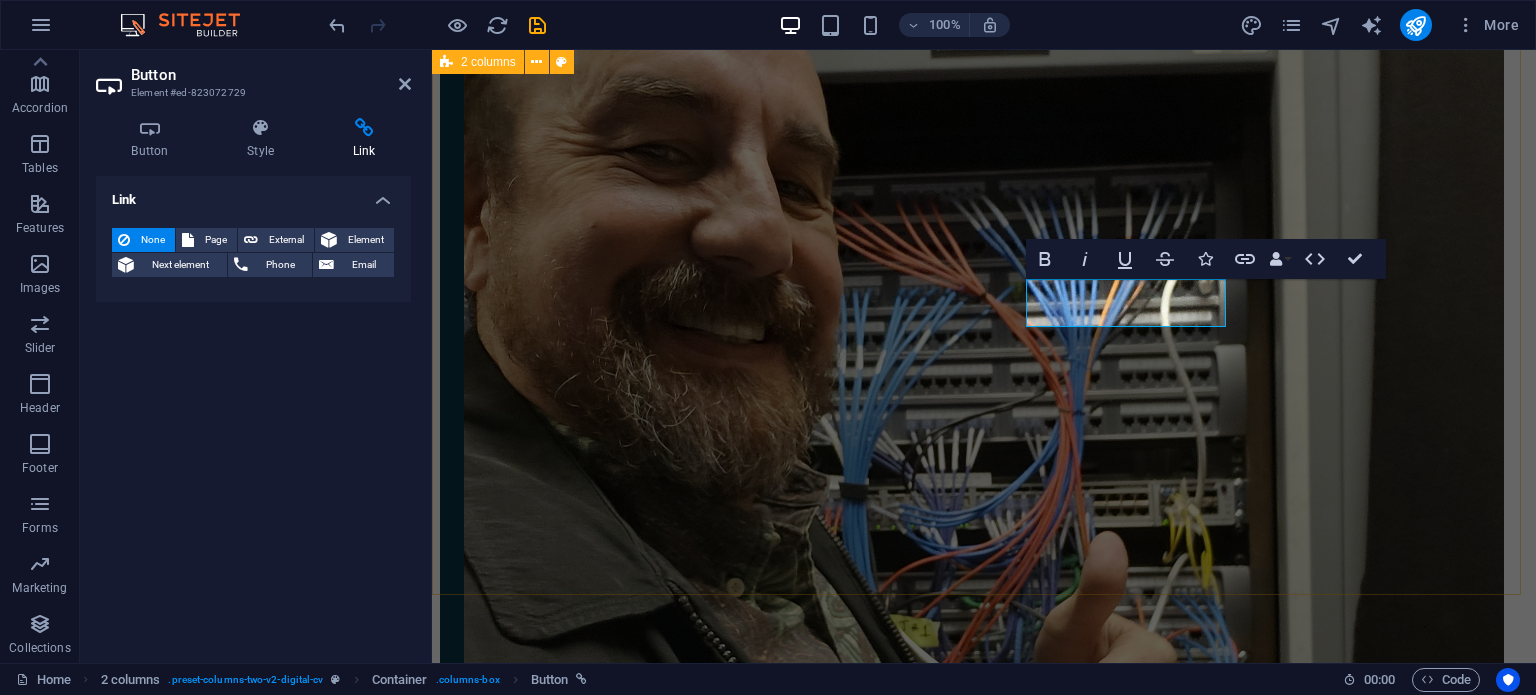 click on "Welcome to my resume. I'm Robert (Rob) Experienced Network Engineer with over 23 years of expertise in supporting, designing, and troubleshooting complex network infrastructures across NOC, small business, and global enterprise environments. Possesses extensive hands-on knowledge of Cisco and Juniper systems, network monitoring, and a comprehensive range of intermediate and advanced routing protocols, including BGP, OSPF, MPLS, EIGRP, and IS-IS. Demonstrated ability to lead projects, mentor junior engineers, and implement enhancements that improve network performance and reliability. Strong documentation and process-oriented mindset, complemented by excellent communication skills. contact me" at bounding box center (984, 1249) 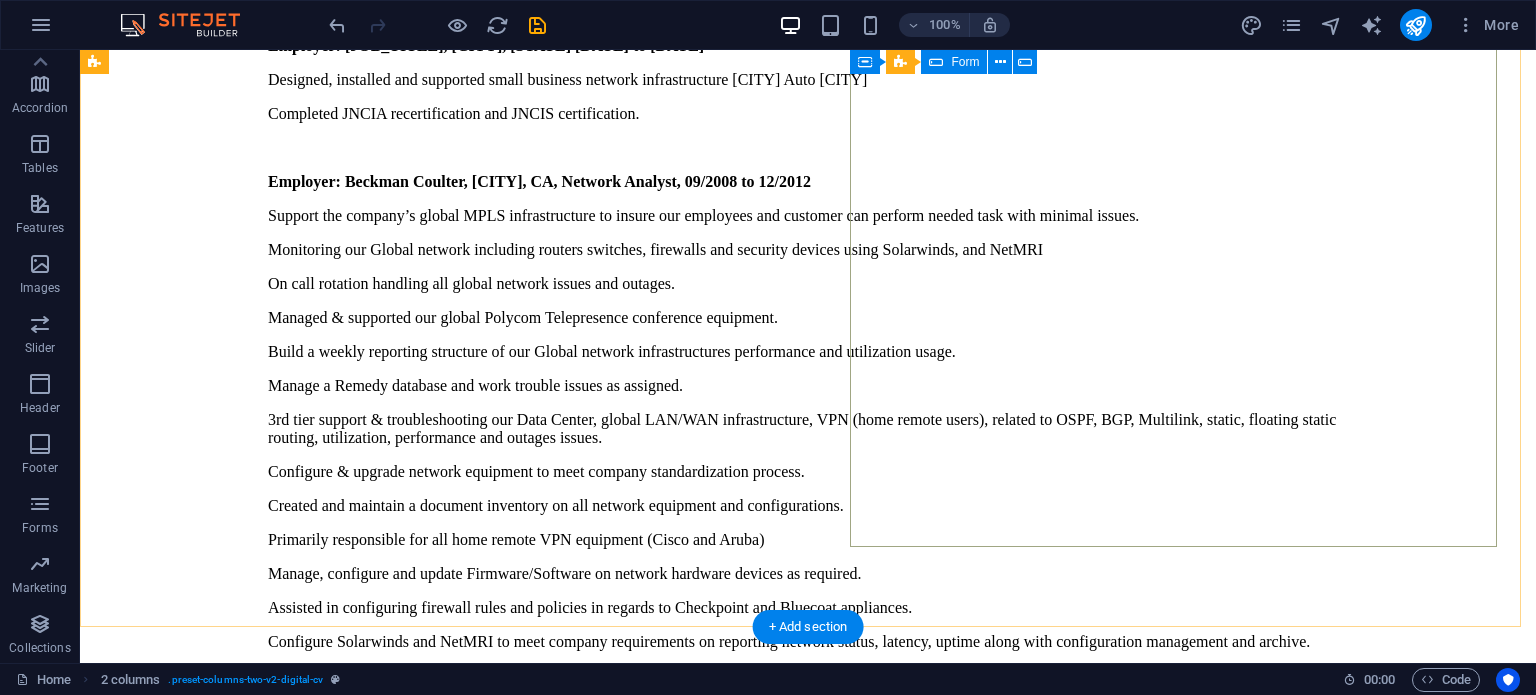scroll, scrollTop: 9374, scrollLeft: 0, axis: vertical 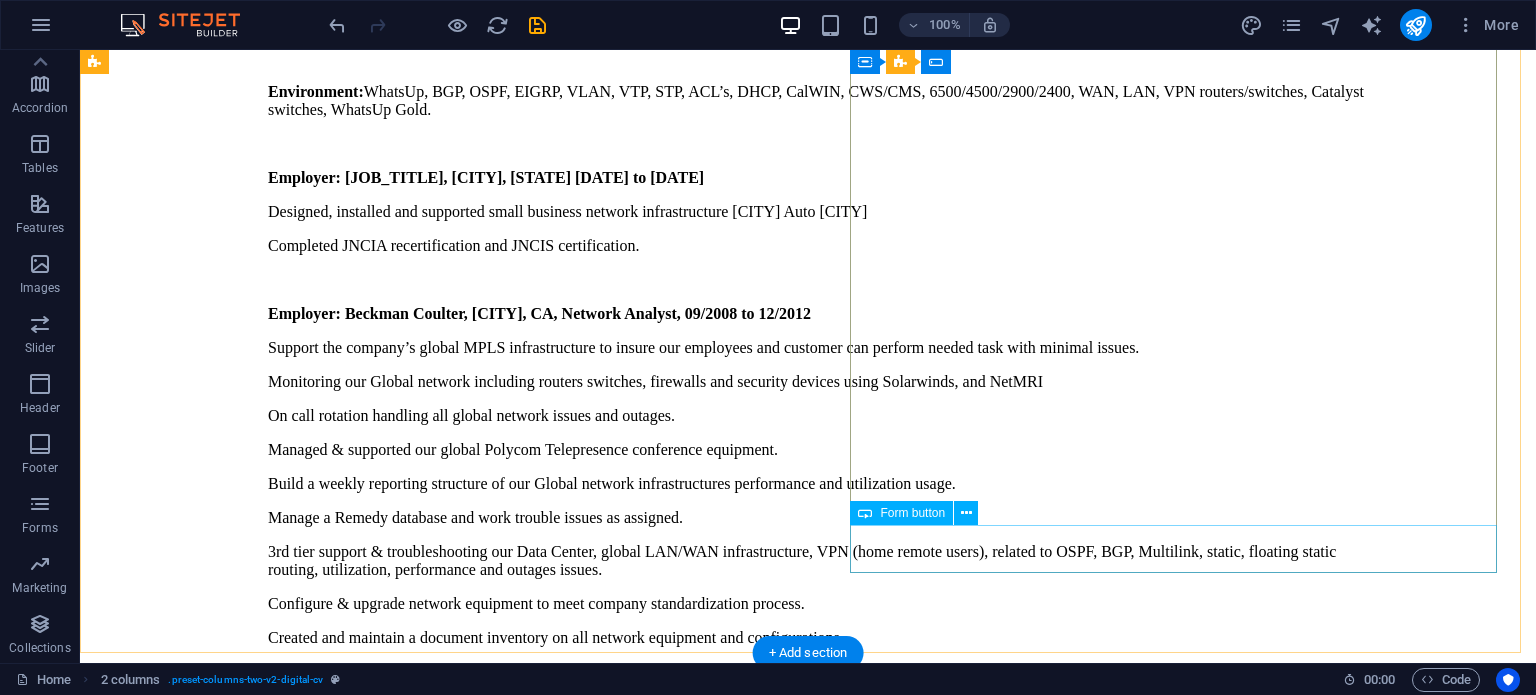 click on "Submit" at bounding box center (808, 7358) 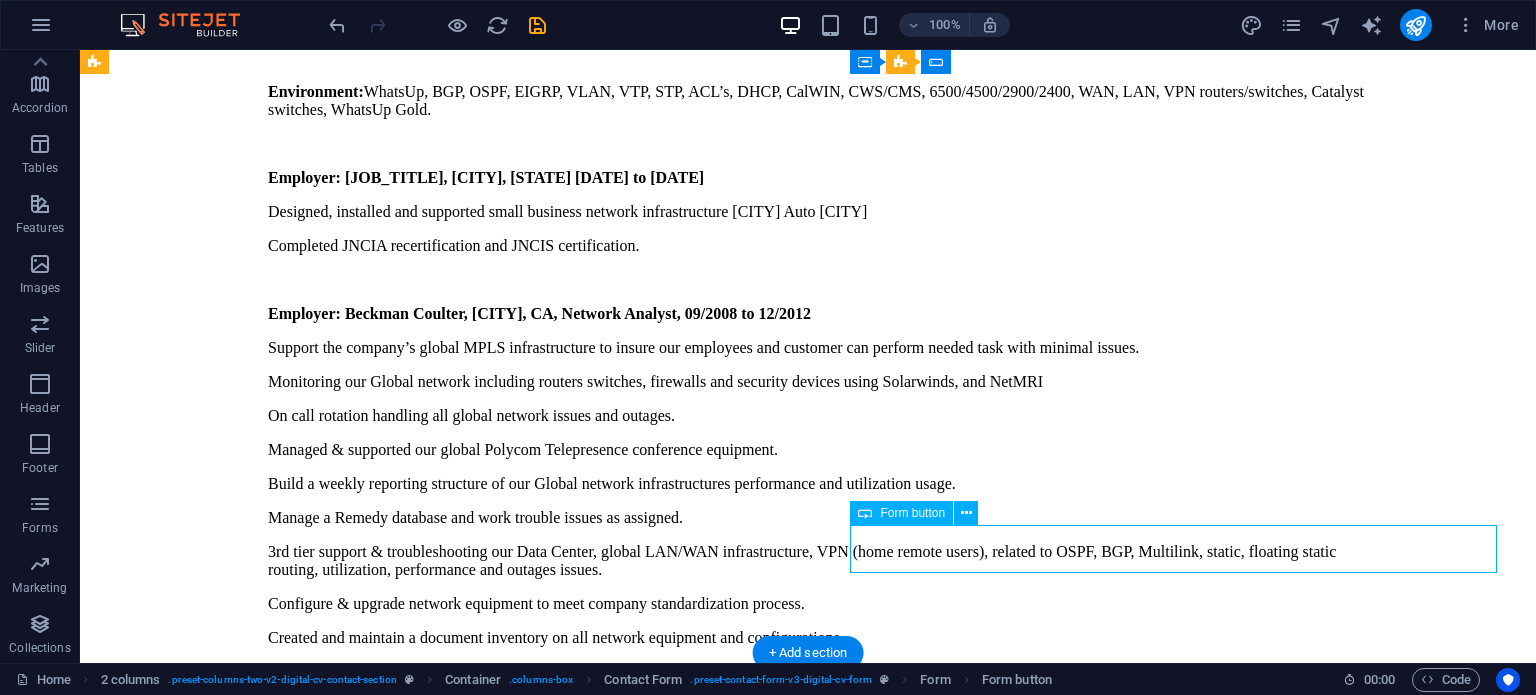 click on "Submit" at bounding box center [808, 7358] 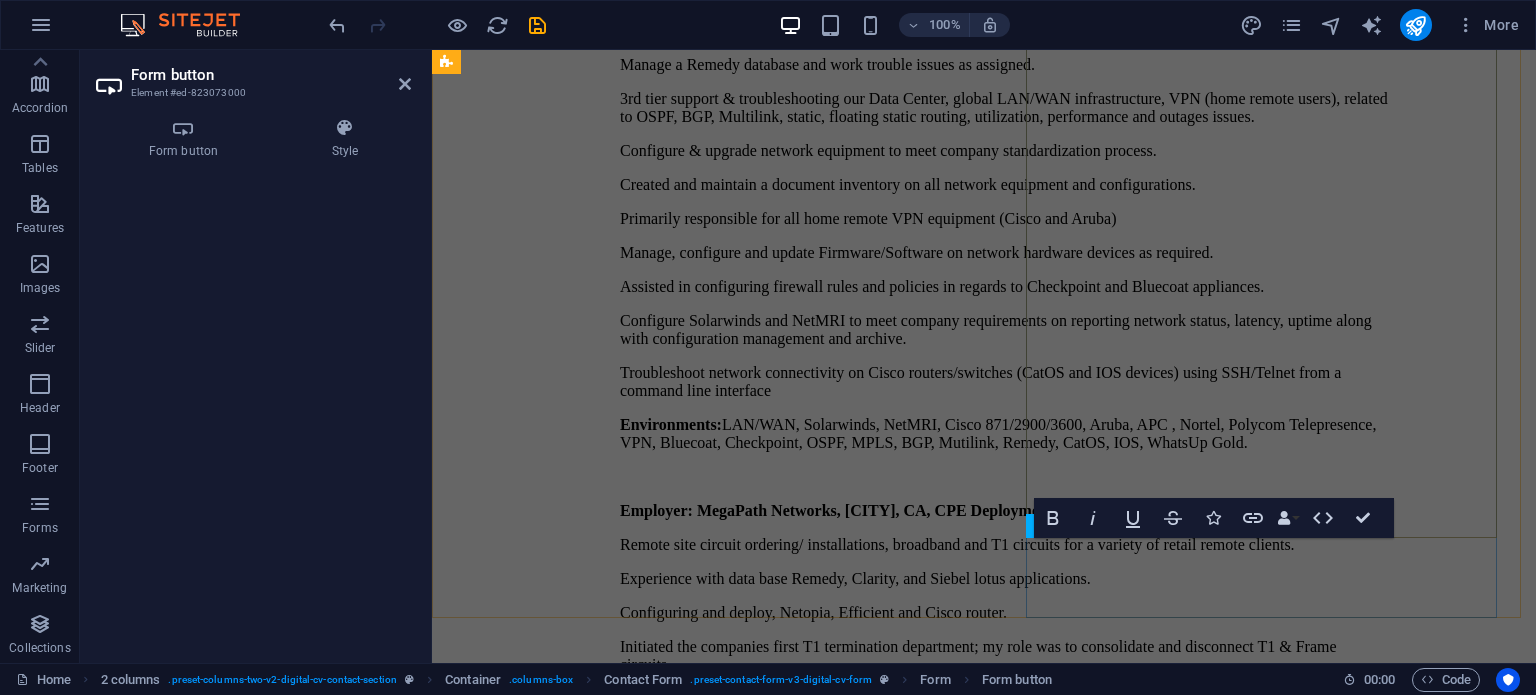 scroll, scrollTop: 10288, scrollLeft: 0, axis: vertical 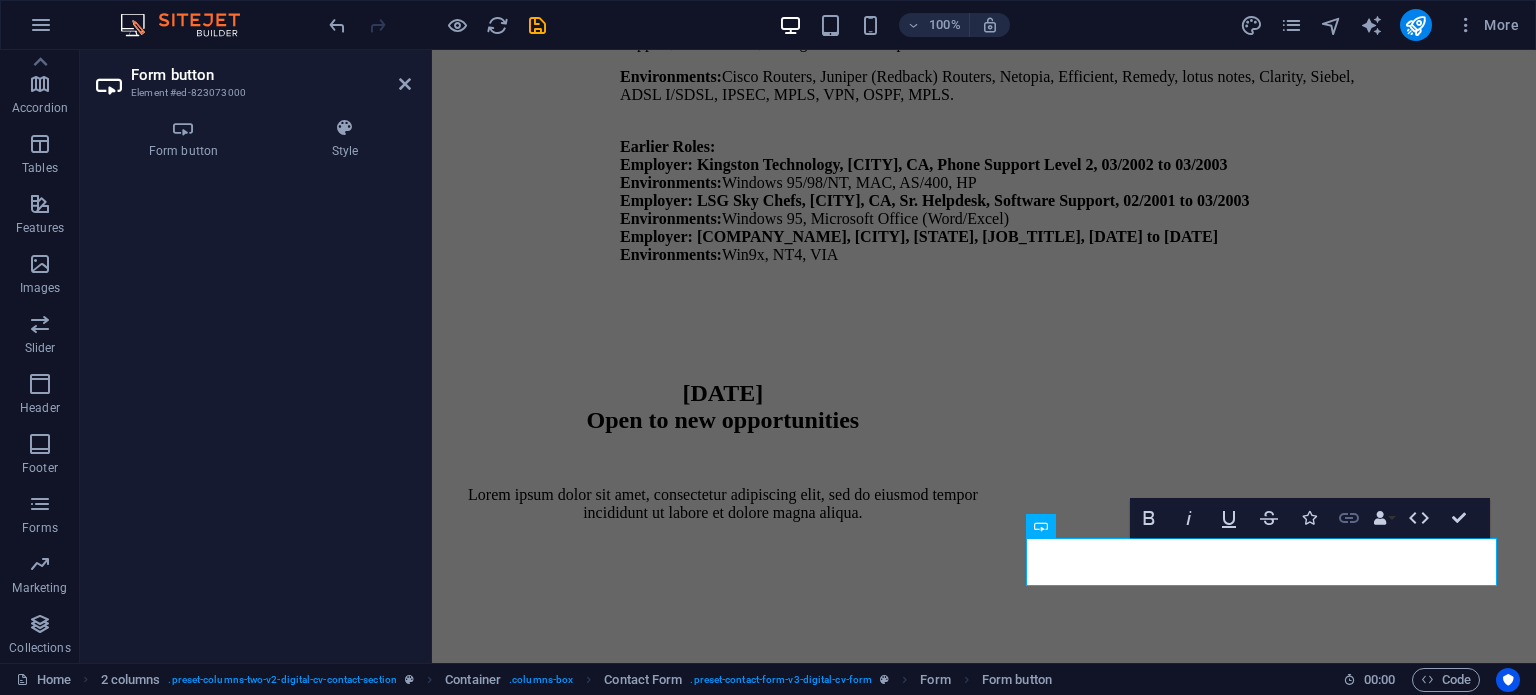 click 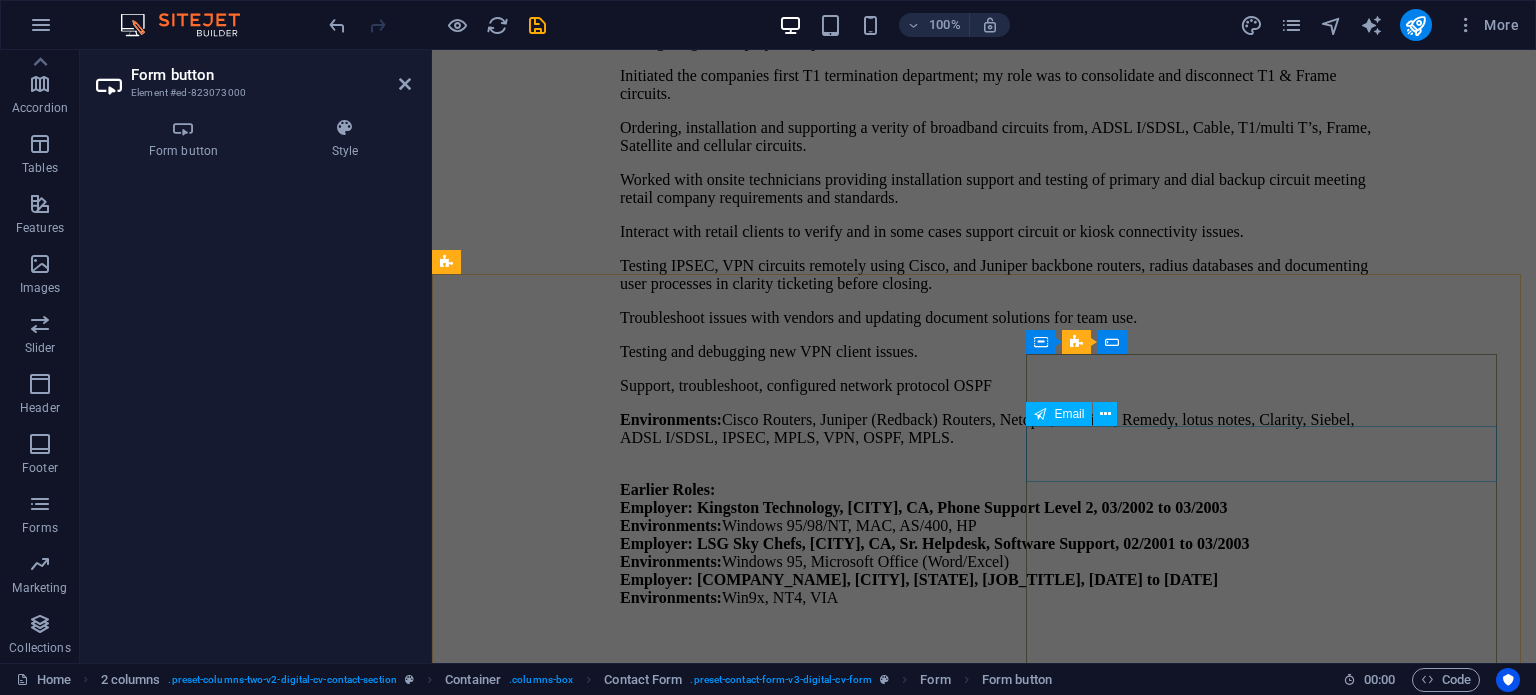 scroll, scrollTop: 9944, scrollLeft: 0, axis: vertical 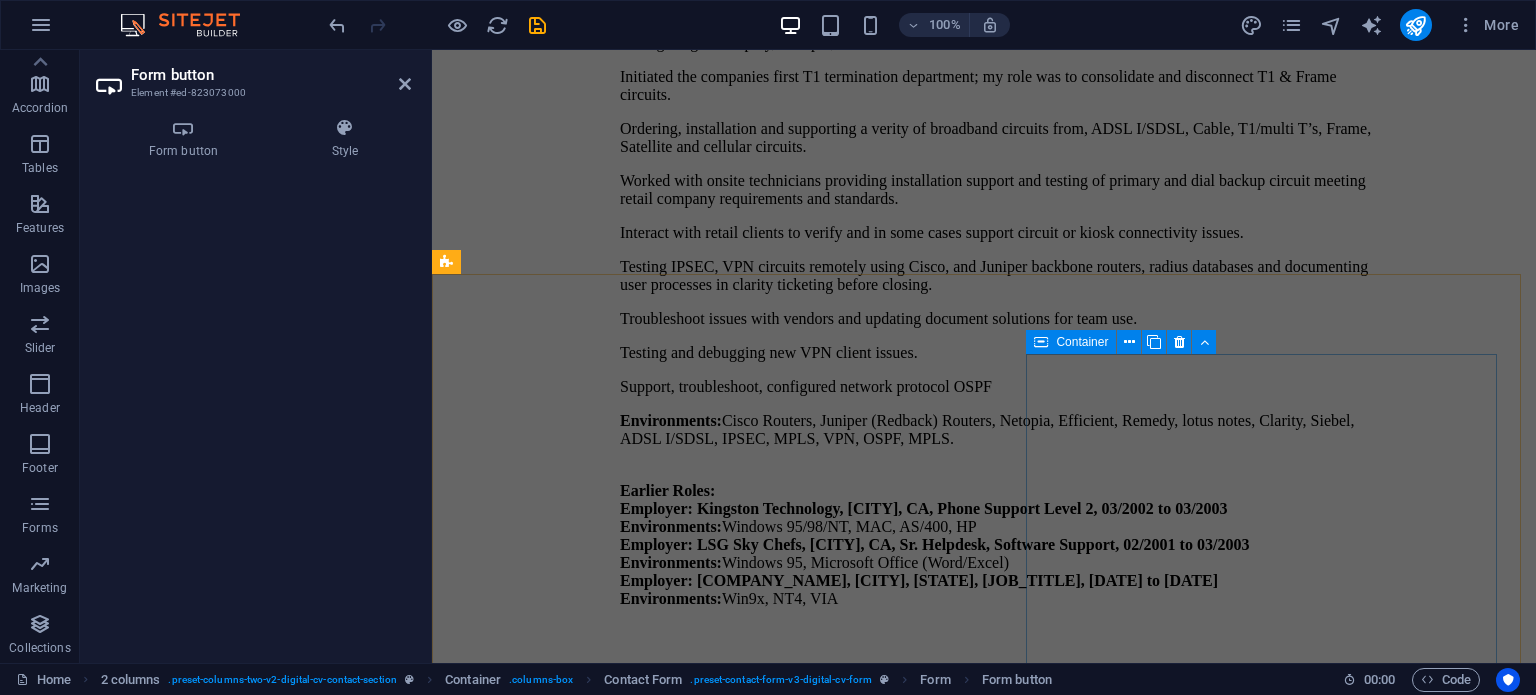 click at bounding box center [1041, 342] 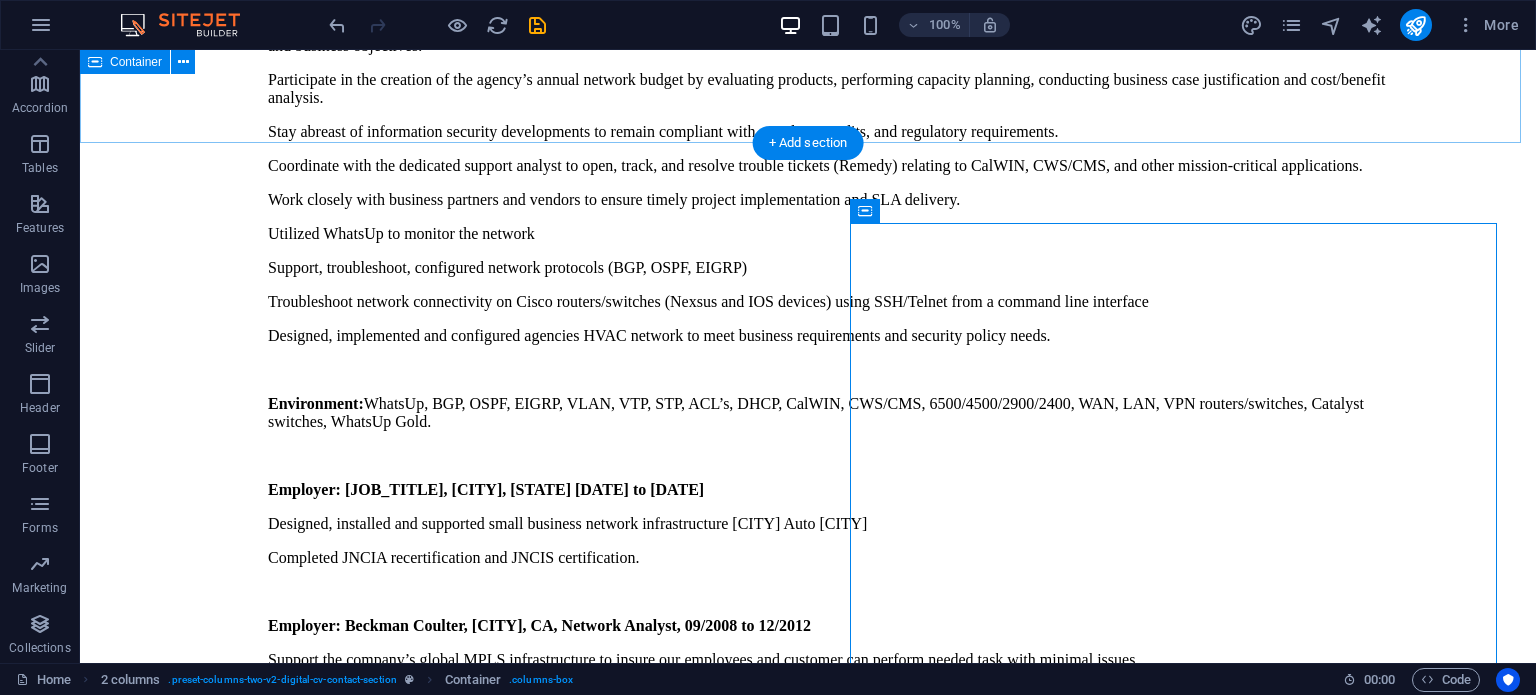 scroll, scrollTop: 9148, scrollLeft: 0, axis: vertical 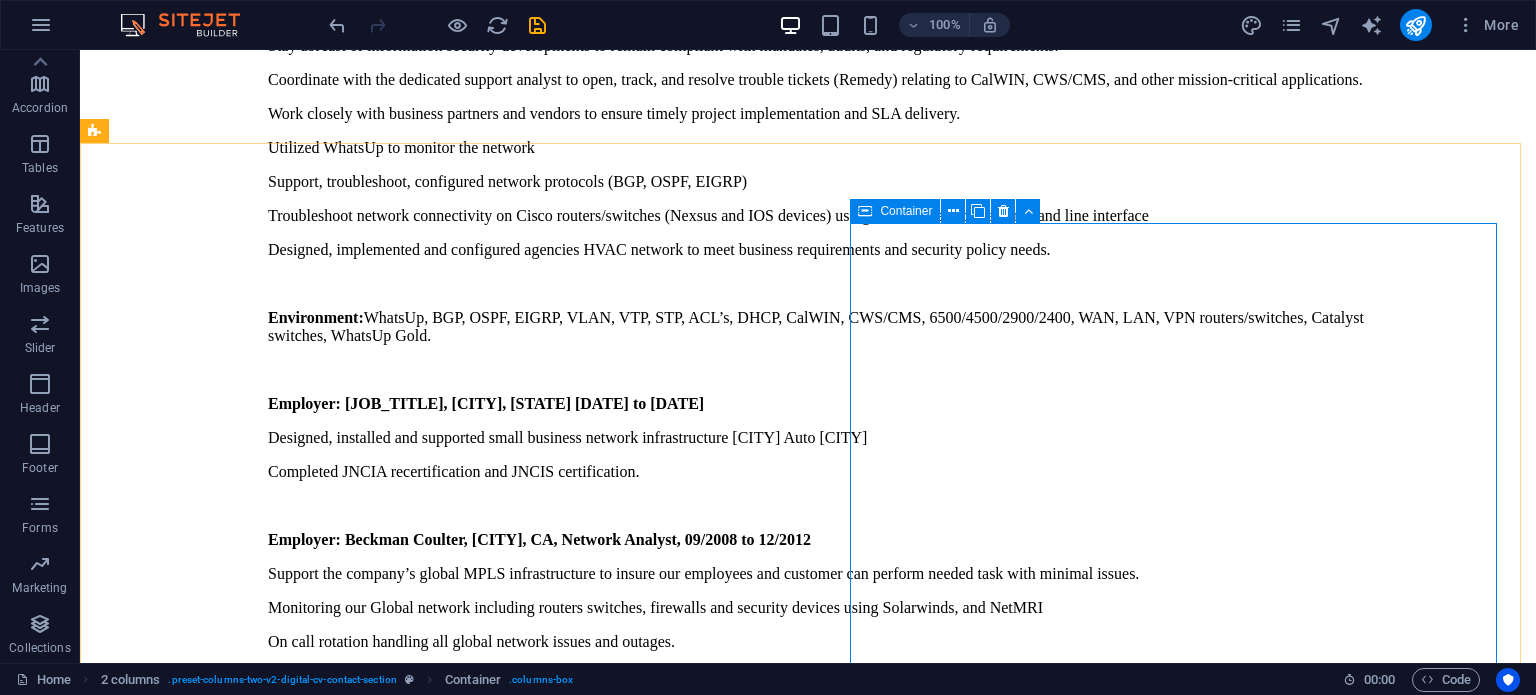 click at bounding box center (865, 211) 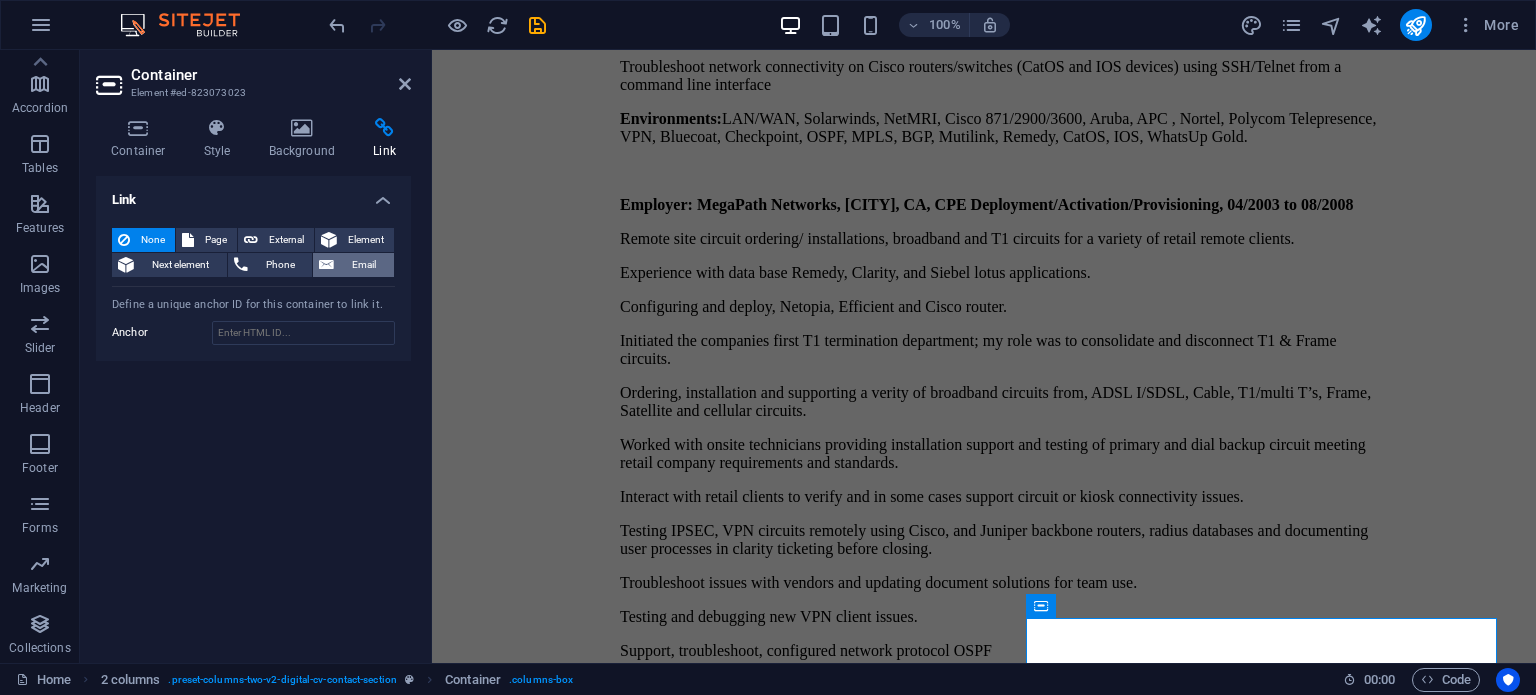 click on "Email" at bounding box center [364, 265] 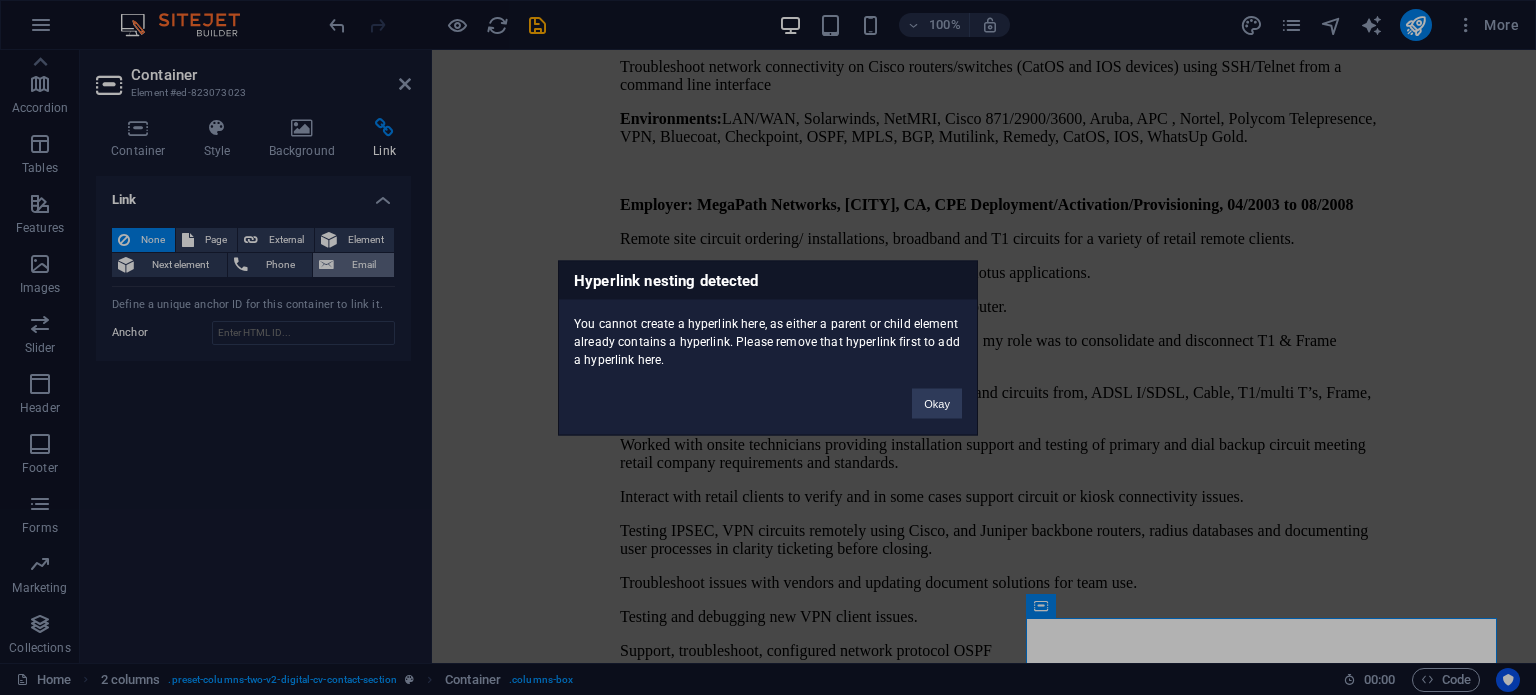 click on "Hyperlink nesting detected You cannot create a hyperlink here, as either a parent or child element already contains a hyperlink. Please remove that hyperlink first to add a hyperlink here. Okay" at bounding box center [768, 347] 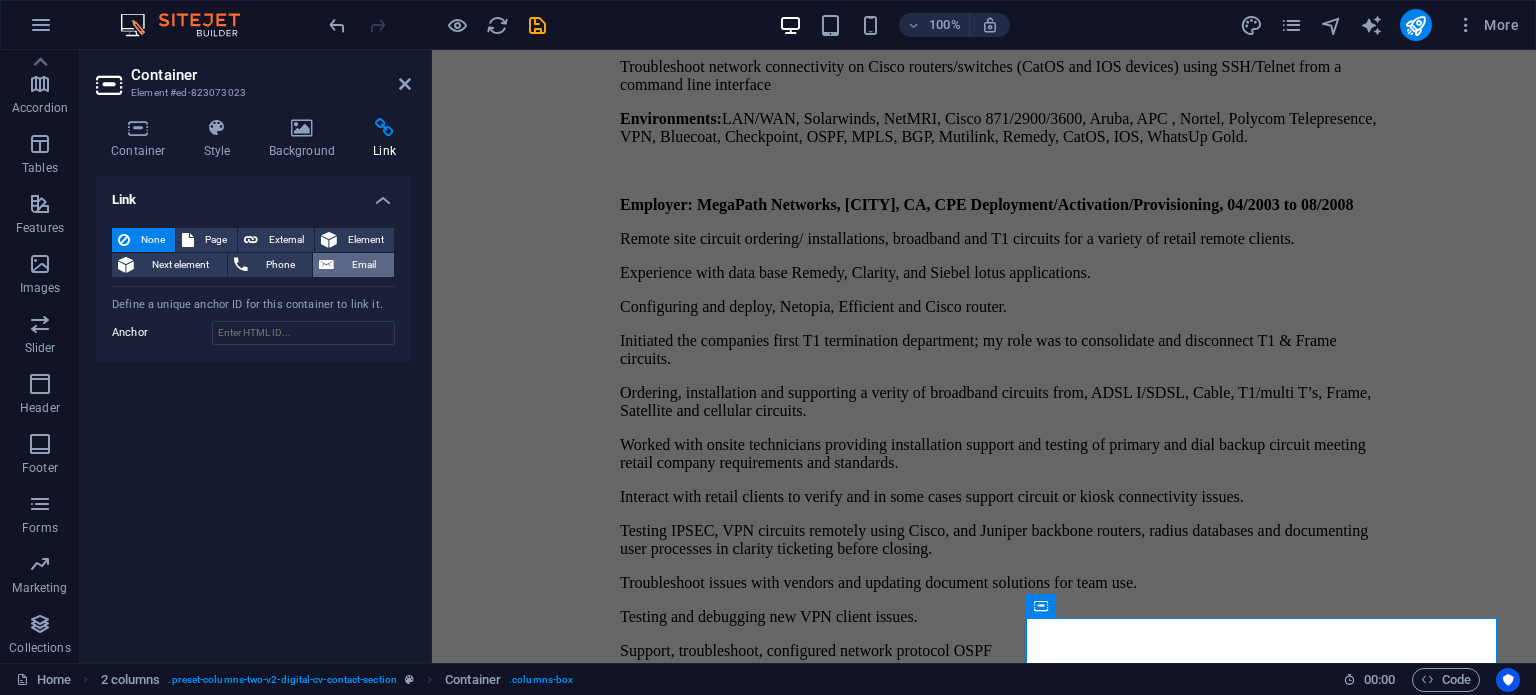 click on "Email" at bounding box center (364, 265) 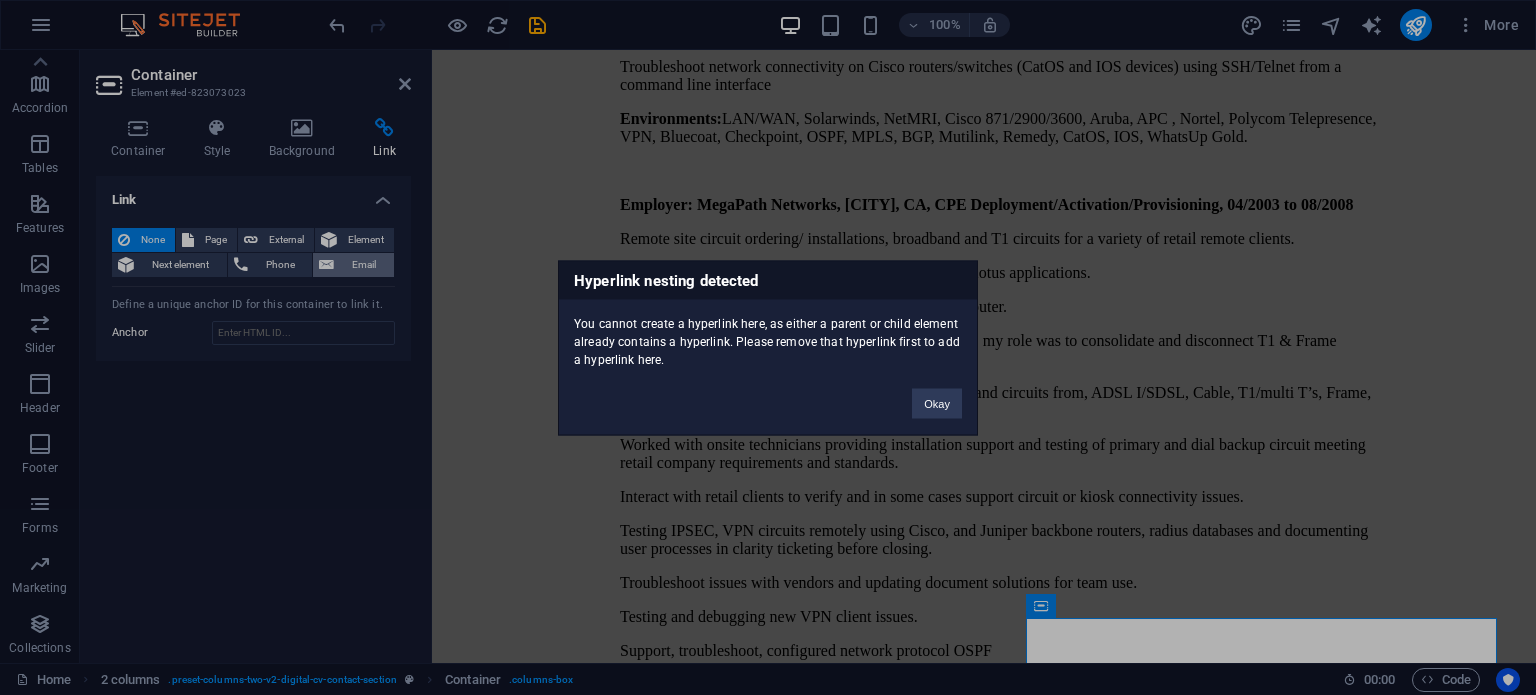 click on "Hyperlink nesting detected You cannot create a hyperlink here, as either a parent or child element already contains a hyperlink. Please remove that hyperlink first to add a hyperlink here. Okay" at bounding box center [768, 347] 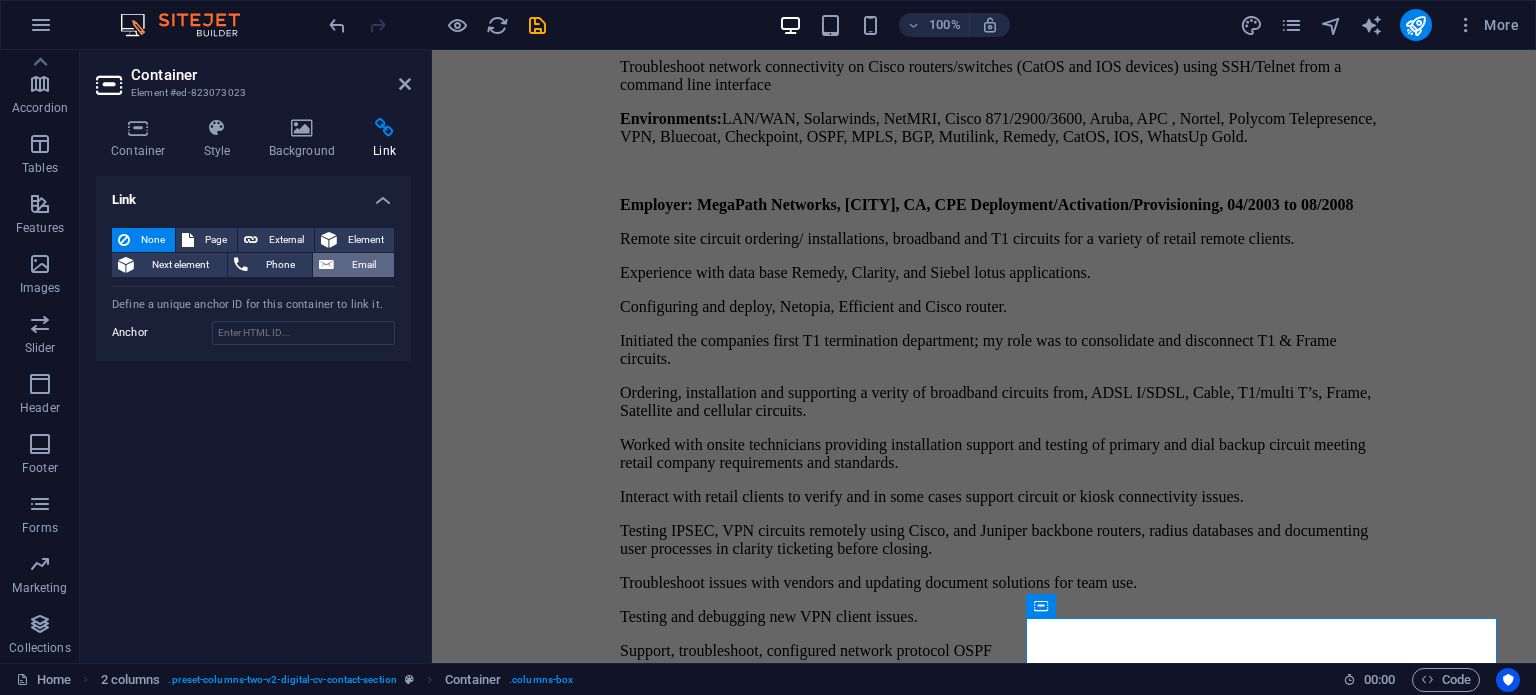 click on "Email" at bounding box center [364, 265] 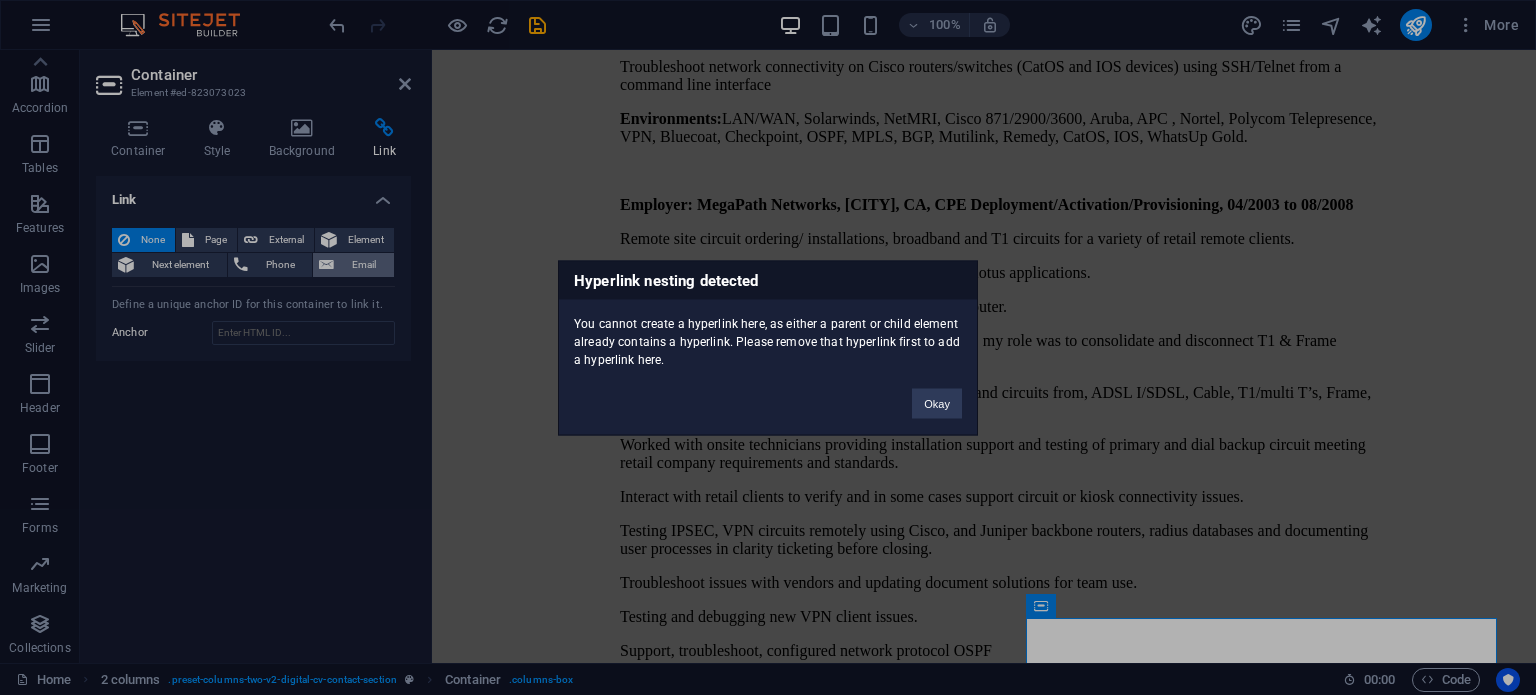 click on "Hyperlink nesting detected You cannot create a hyperlink here, as either a parent or child element already contains a hyperlink. Please remove that hyperlink first to add a hyperlink here. Okay" at bounding box center [768, 347] 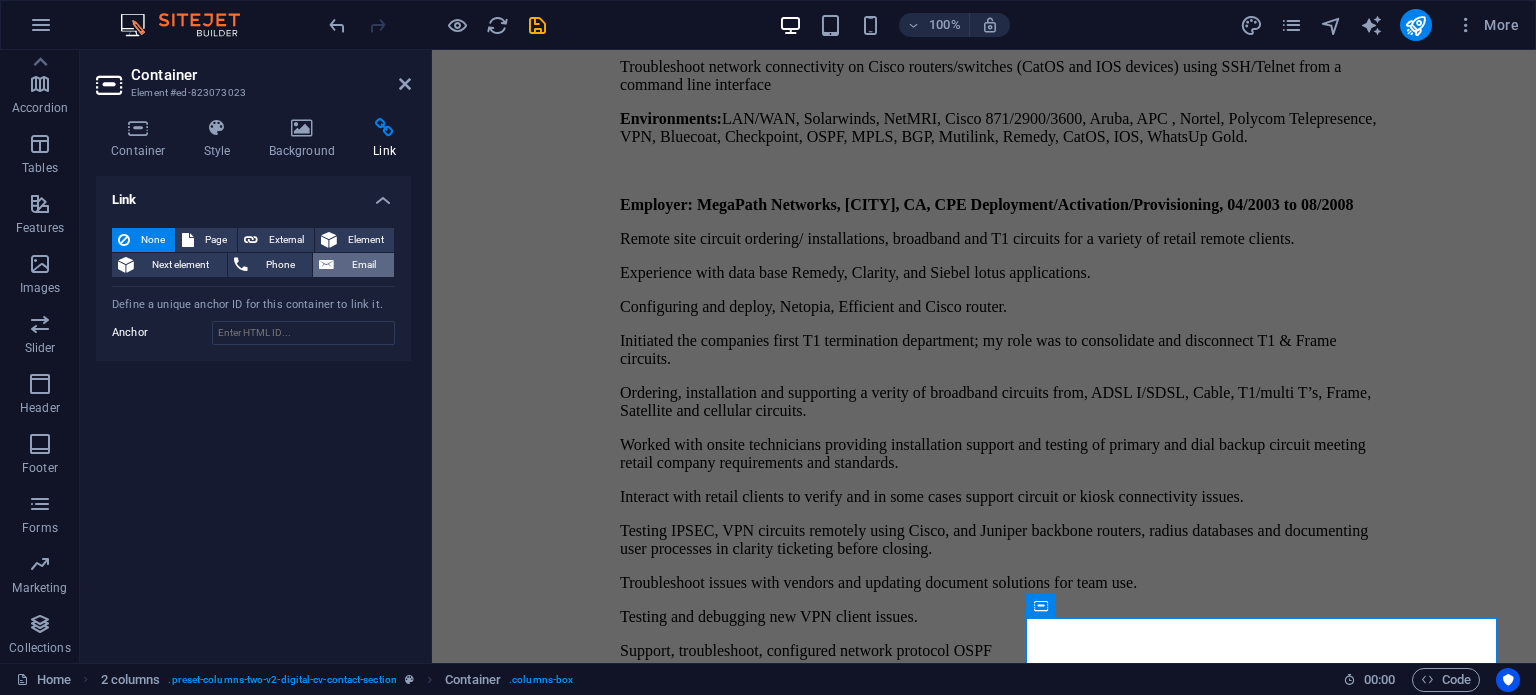 click on "Email" at bounding box center [364, 265] 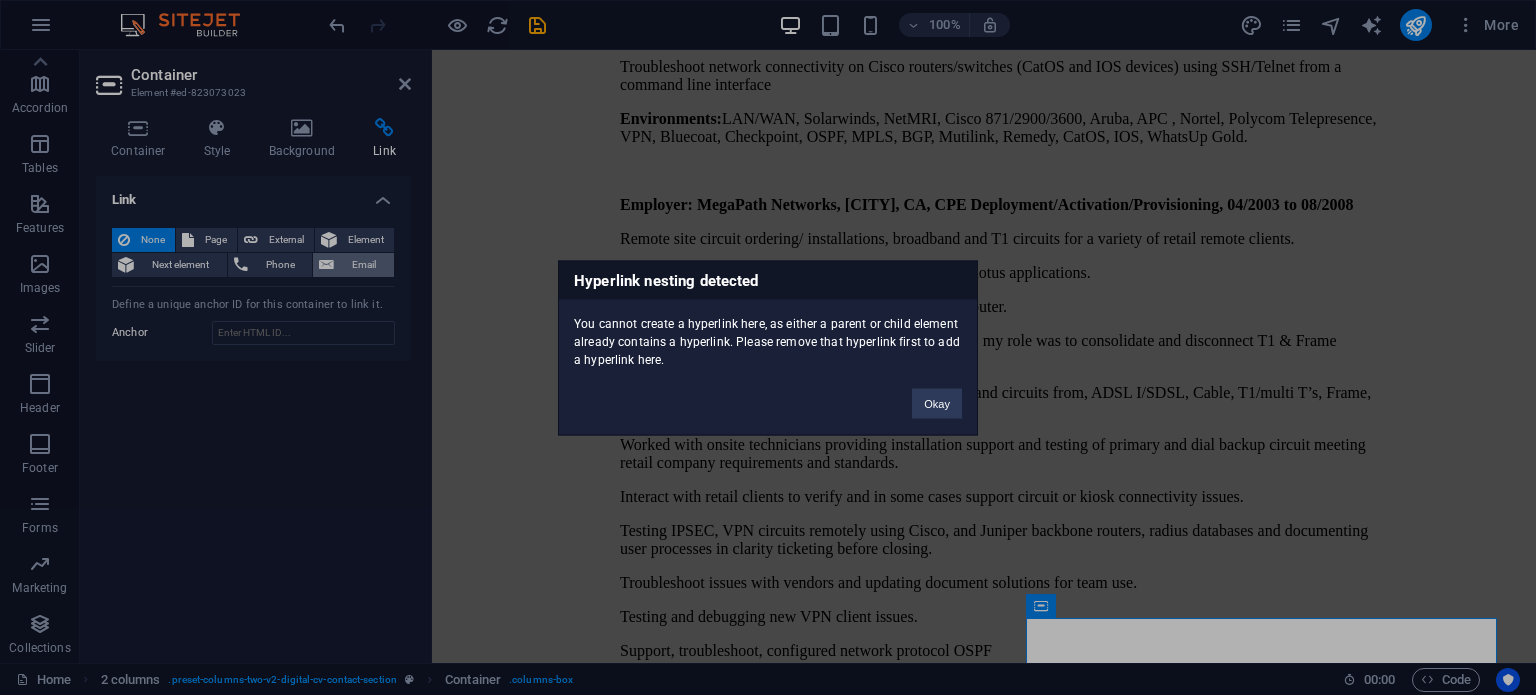 click on "Hyperlink nesting detected You cannot create a hyperlink here, as either a parent or child element already contains a hyperlink. Please remove that hyperlink first to add a hyperlink here. Okay" at bounding box center [768, 347] 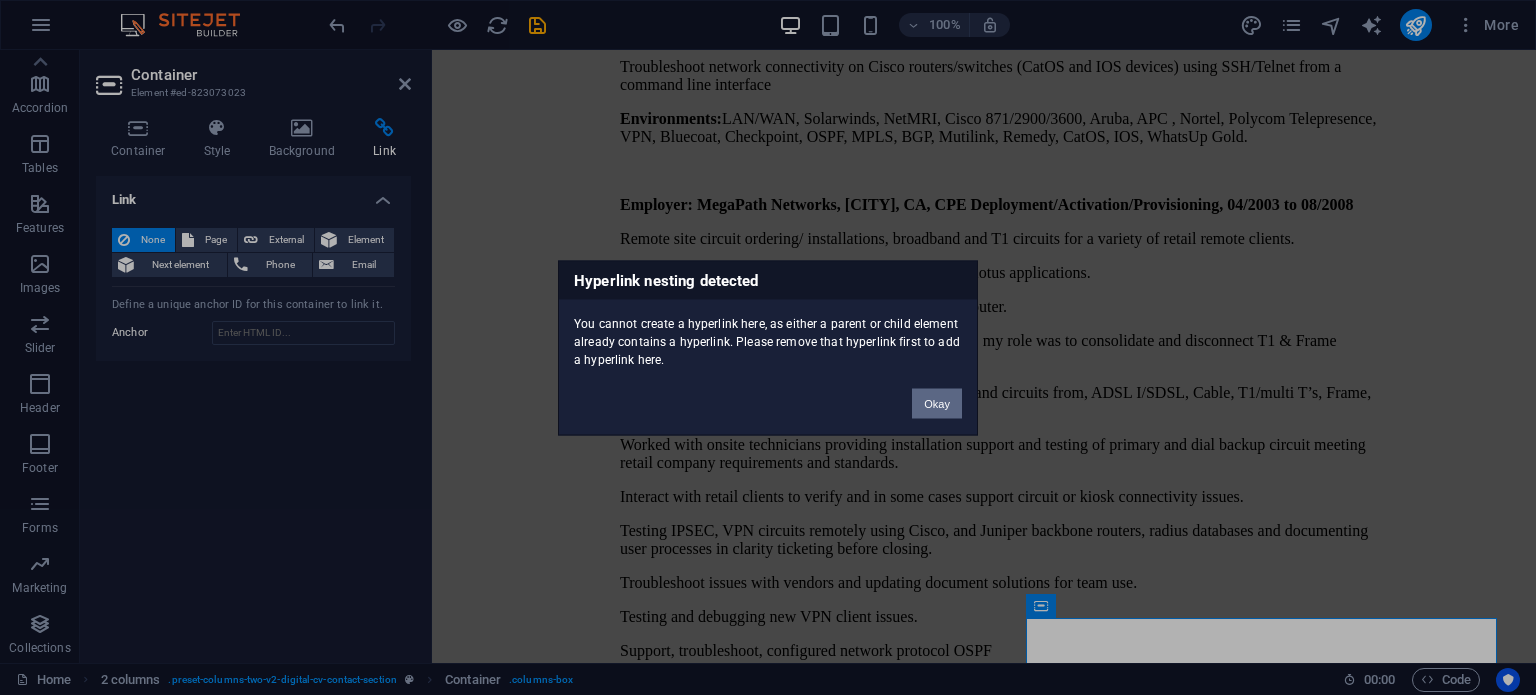 click on "Okay" at bounding box center (937, 403) 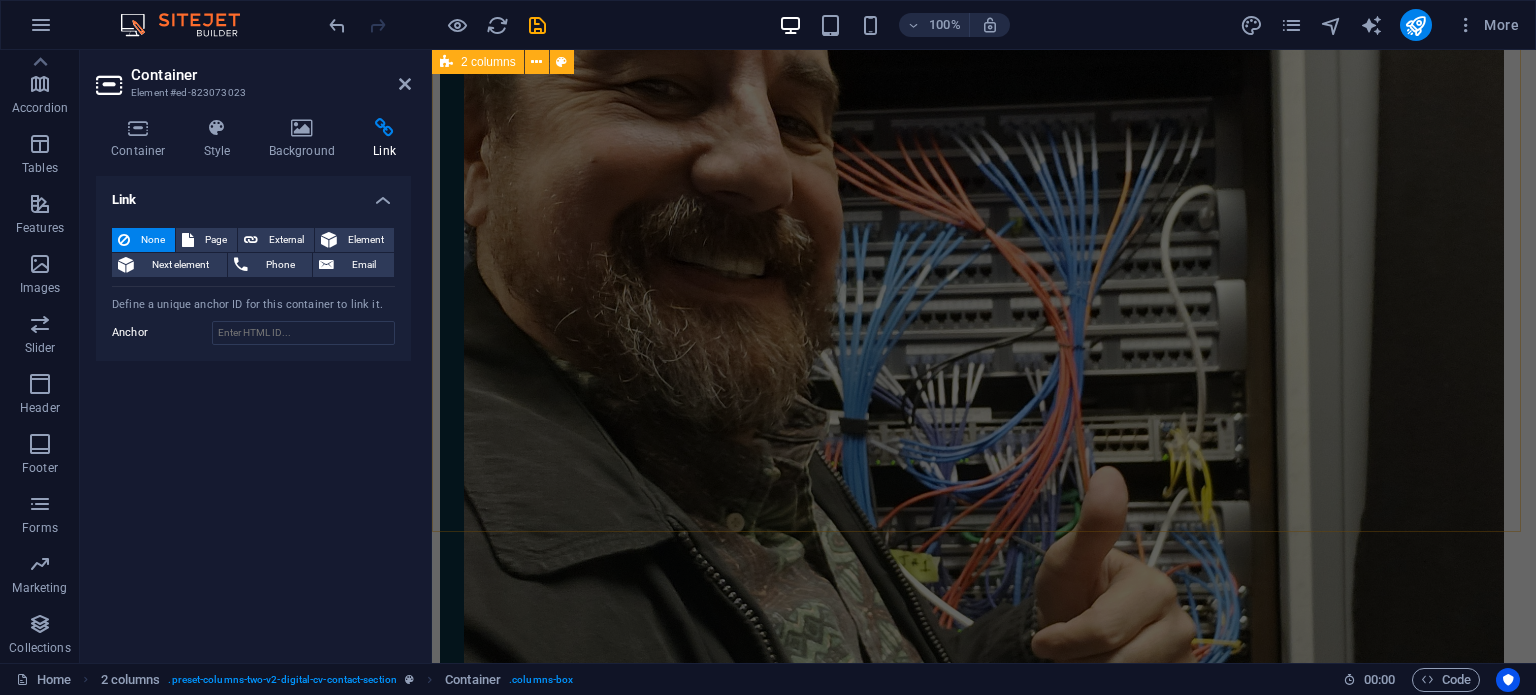 scroll, scrollTop: 622, scrollLeft: 0, axis: vertical 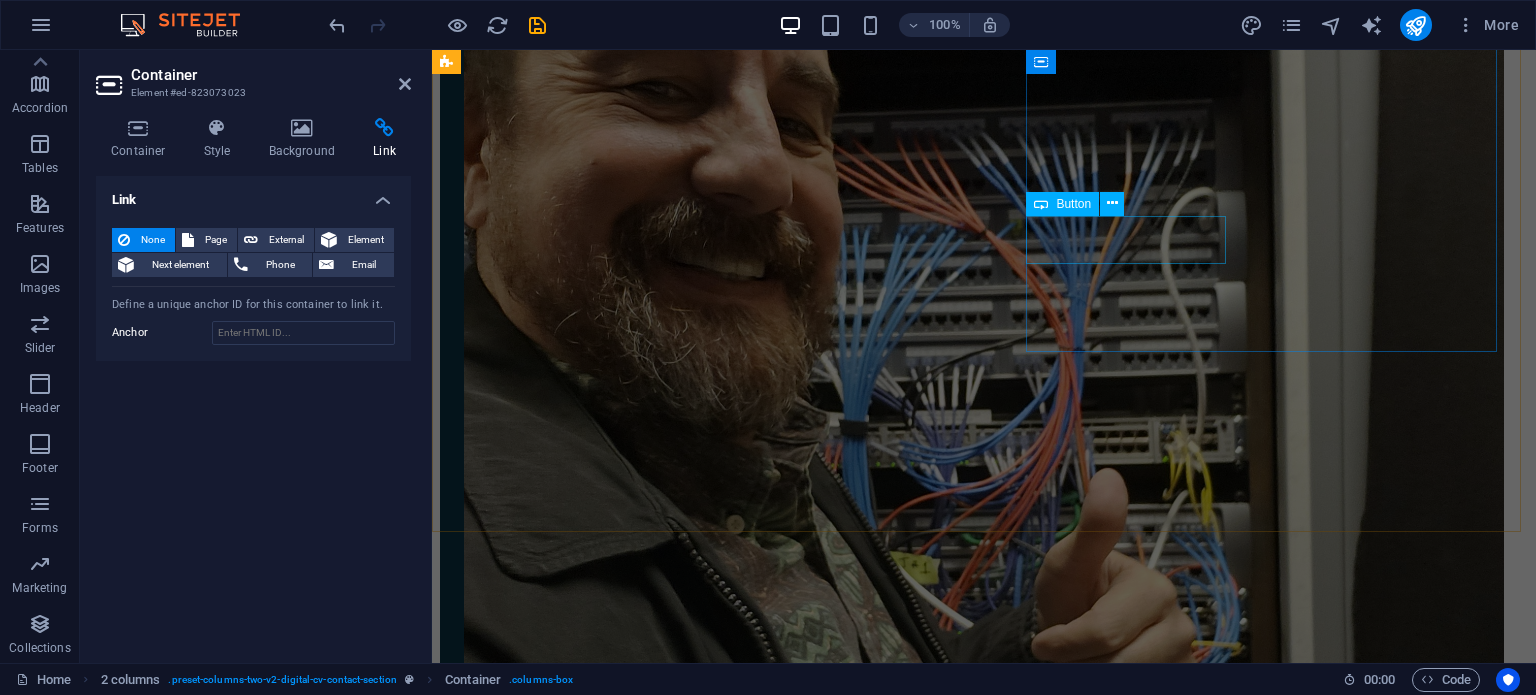 click on "contact me" at bounding box center (972, 1460) 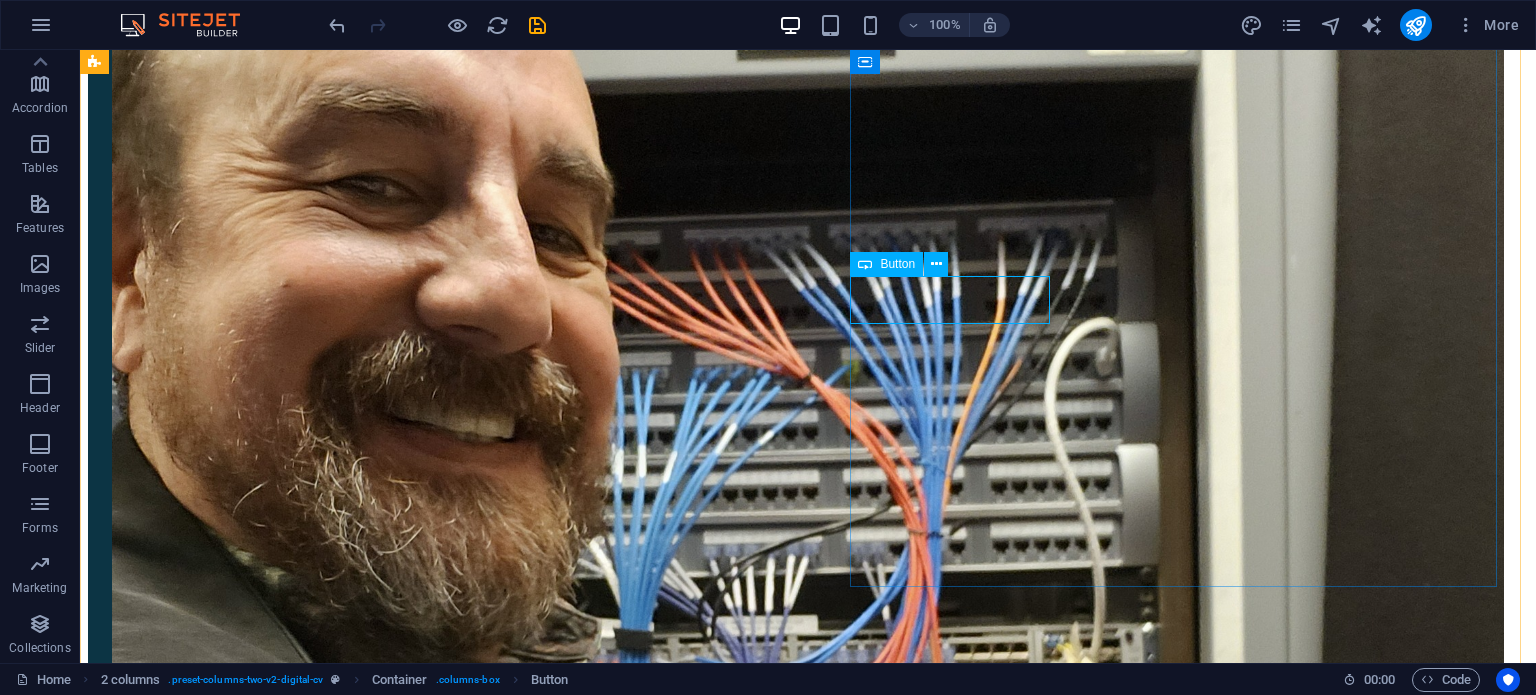 click on "contact me" at bounding box center [796, 1911] 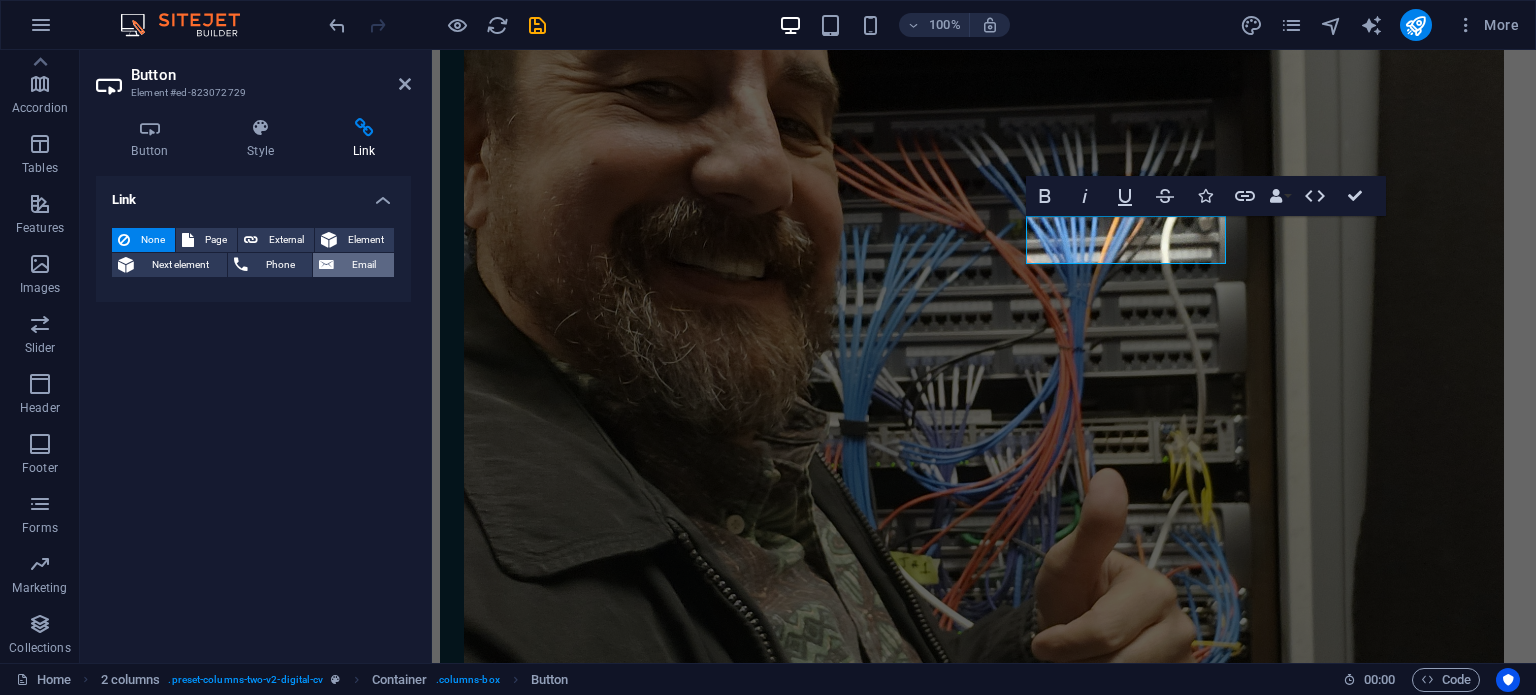 click on "Email" at bounding box center [364, 265] 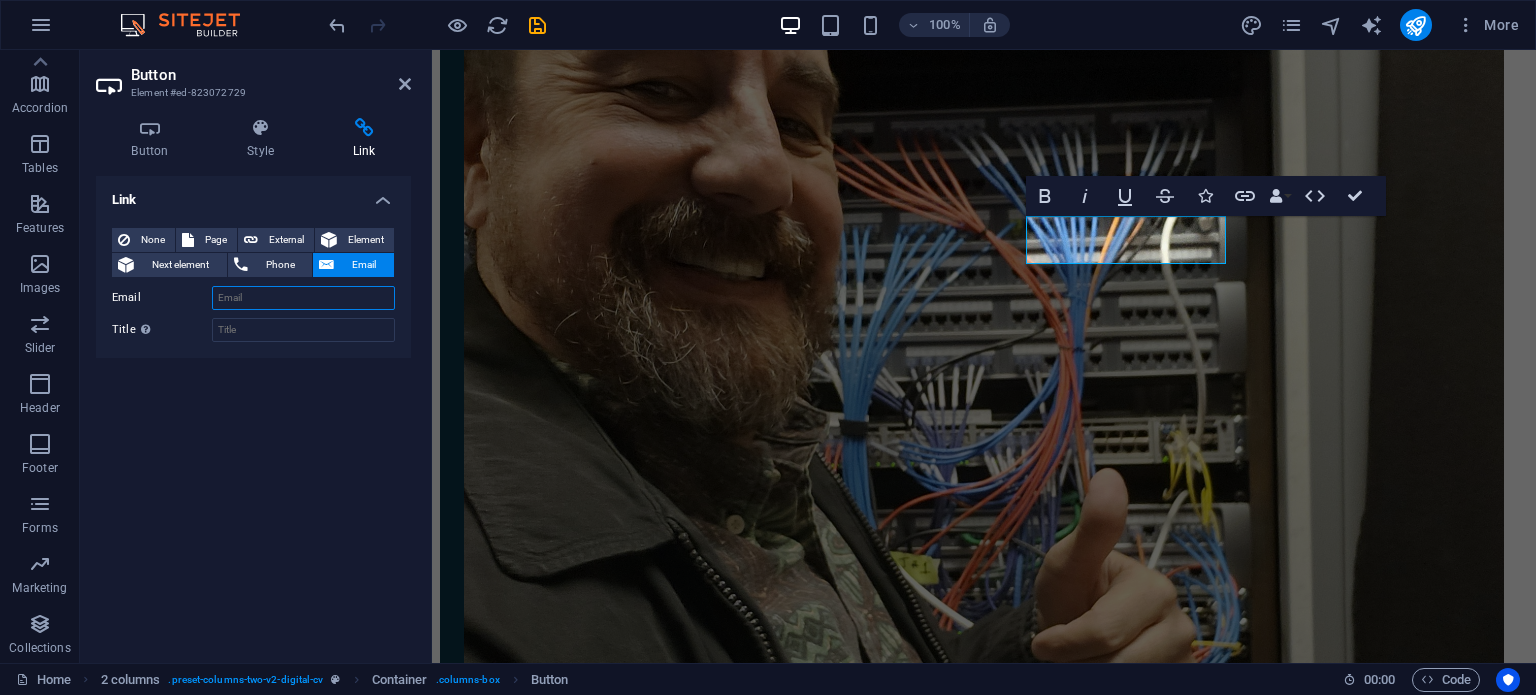 click on "Email" at bounding box center [303, 298] 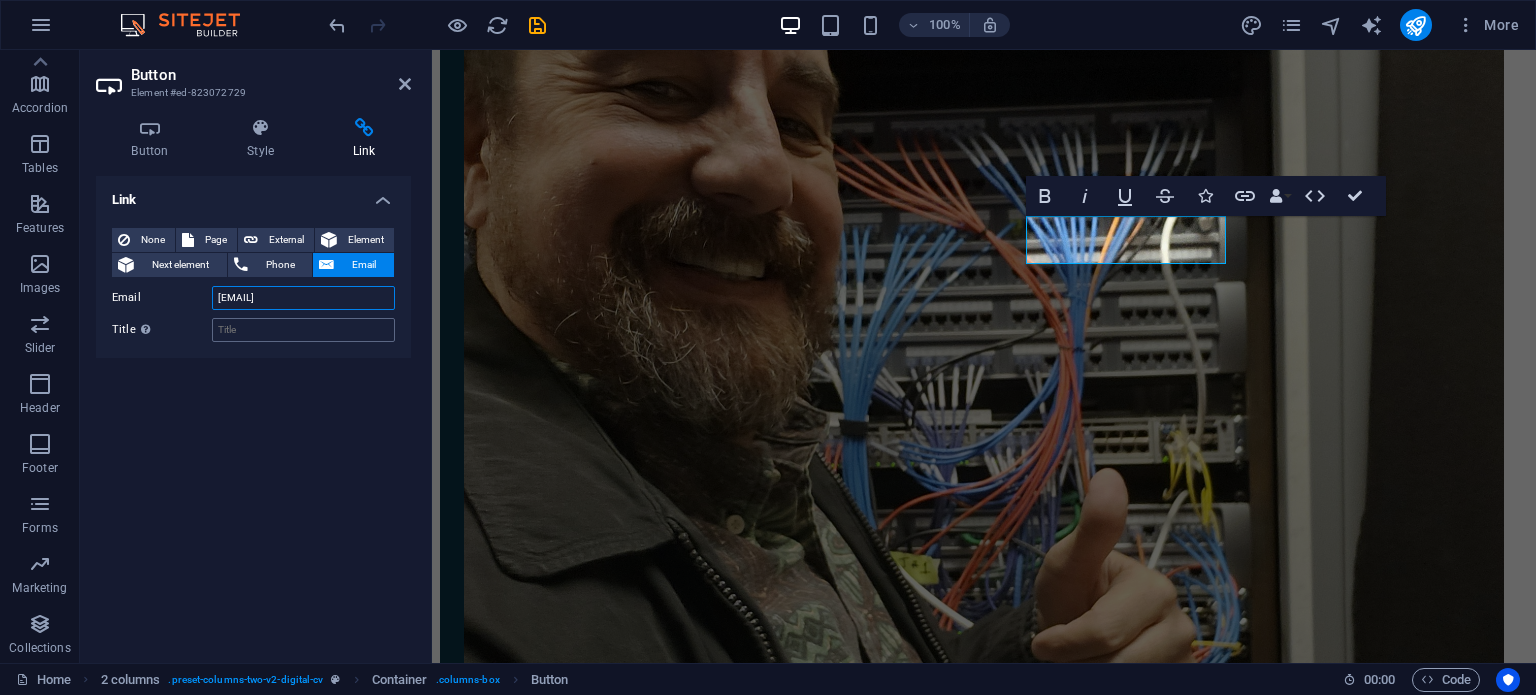 type on "robert@ntwrkgeek.com" 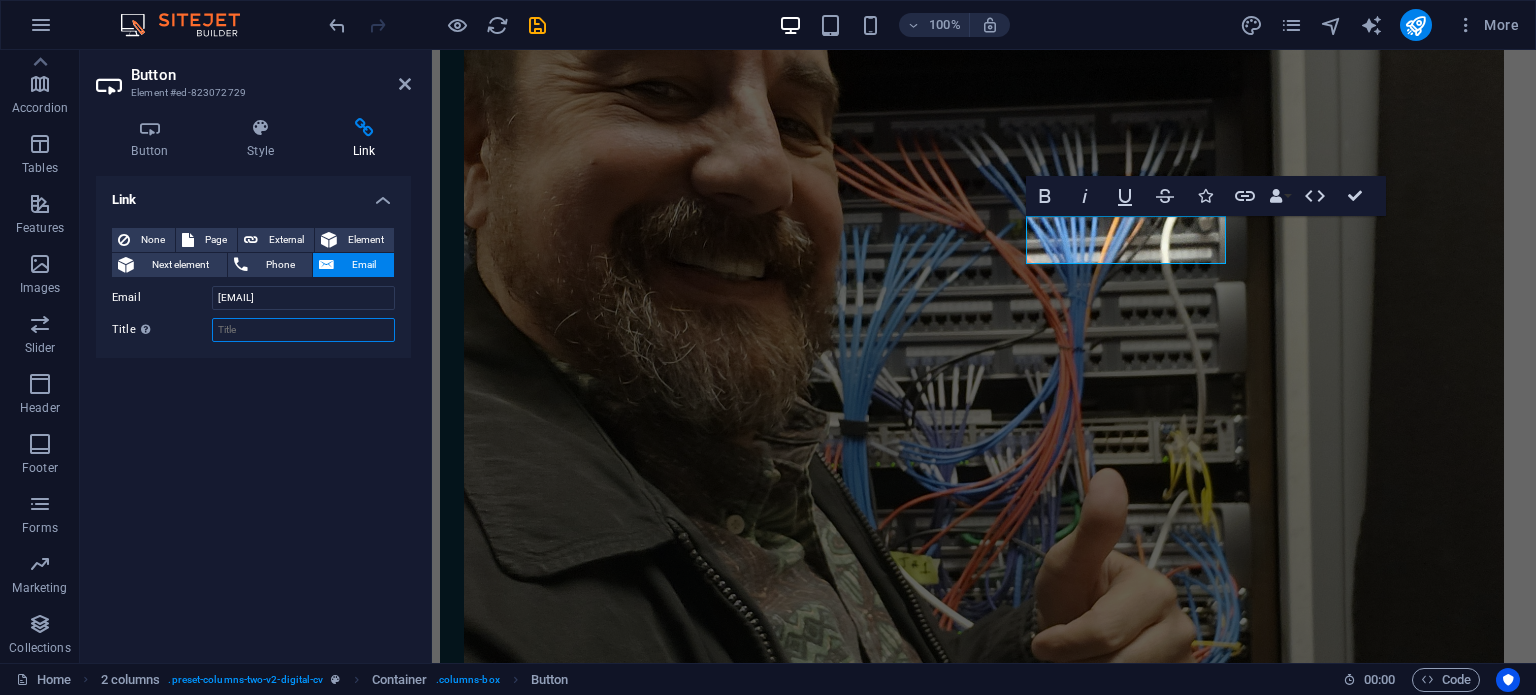 click on "Title Additional link description, should not be the same as the link text. The title is most often shown as a tooltip text when the mouse moves over the element. Leave empty if uncertain." at bounding box center [303, 330] 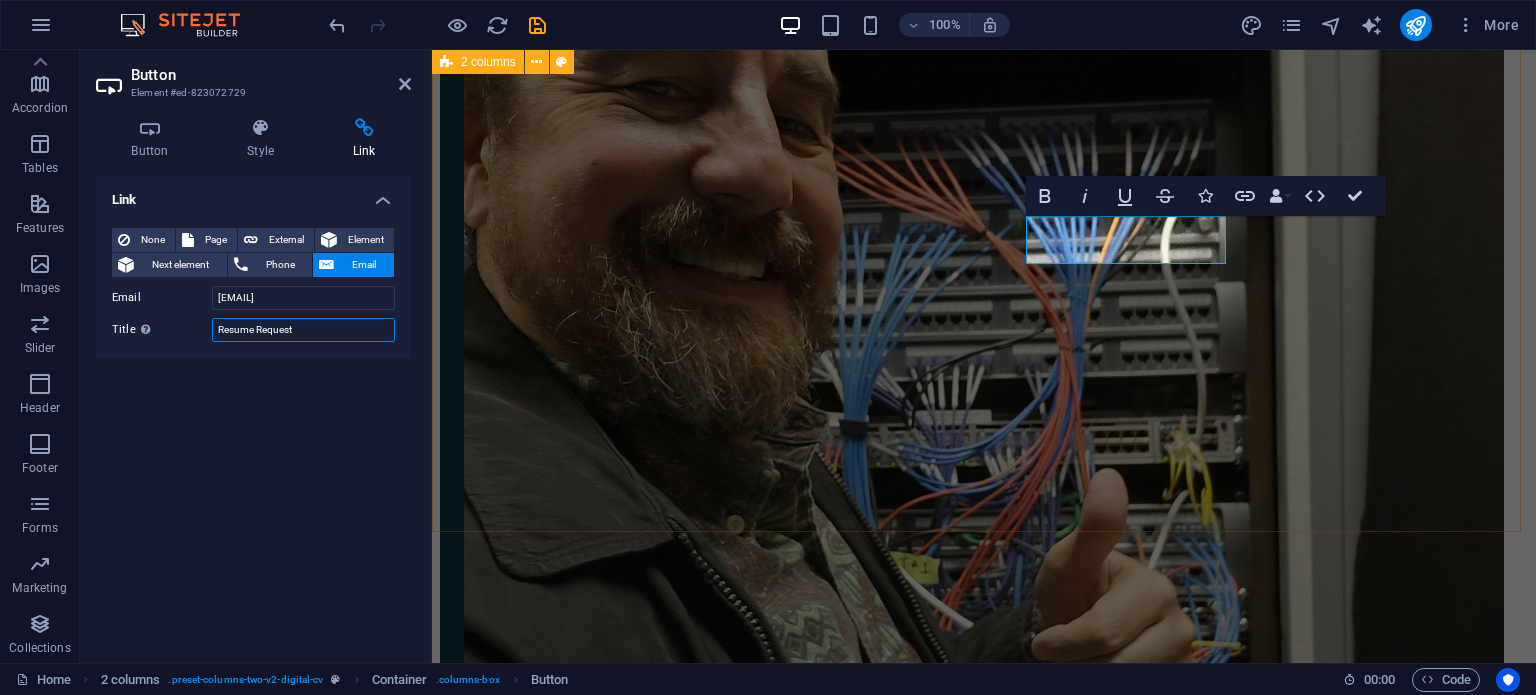 type on "Resume Request" 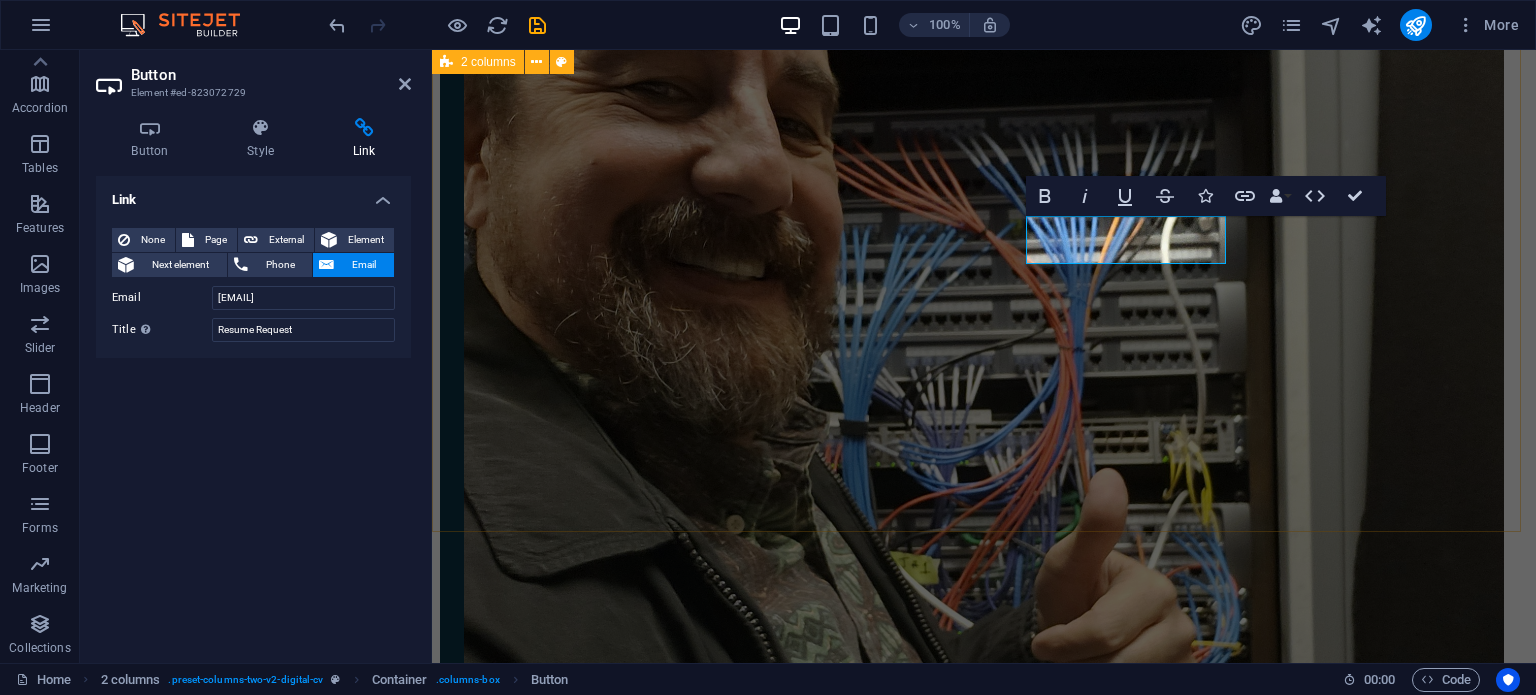 click on "Welcome to my resume. I'm Robert (Rob) Experienced Network Engineer with over 23 years of expertise in supporting, designing, and troubleshooting complex network infrastructures across NOC, small business, and global enterprise environments. Possesses extensive hands-on knowledge of Cisco and Juniper systems, network monitoring, and a comprehensive range of intermediate and advanced routing protocols, including BGP, OSPF, MPLS, EIGRP, and IS-IS. Demonstrated ability to lead projects, mentor junior engineers, and implement enhancements that improve network performance and reliability. Strong documentation and process-oriented mindset, complemented by excellent communication skills. contact me" at bounding box center [984, 1186] 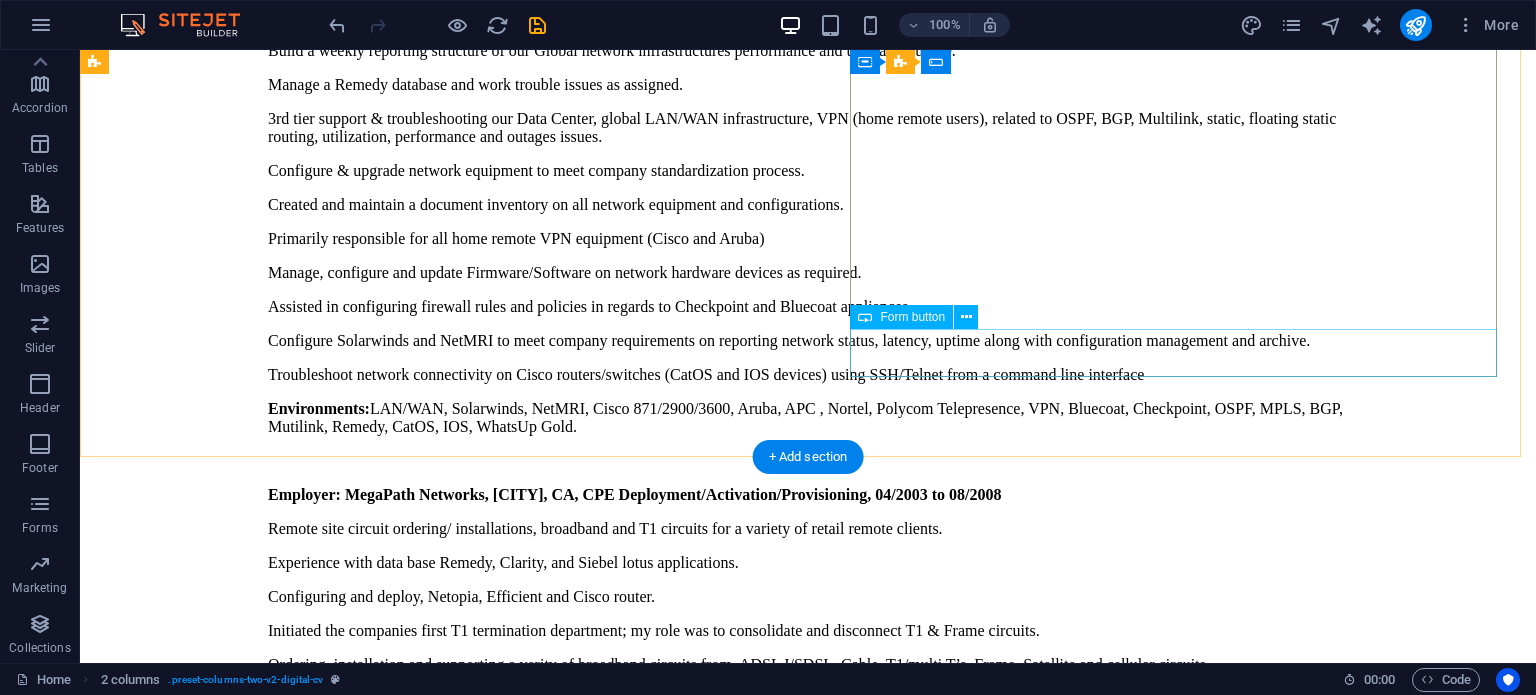 scroll, scrollTop: 9570, scrollLeft: 0, axis: vertical 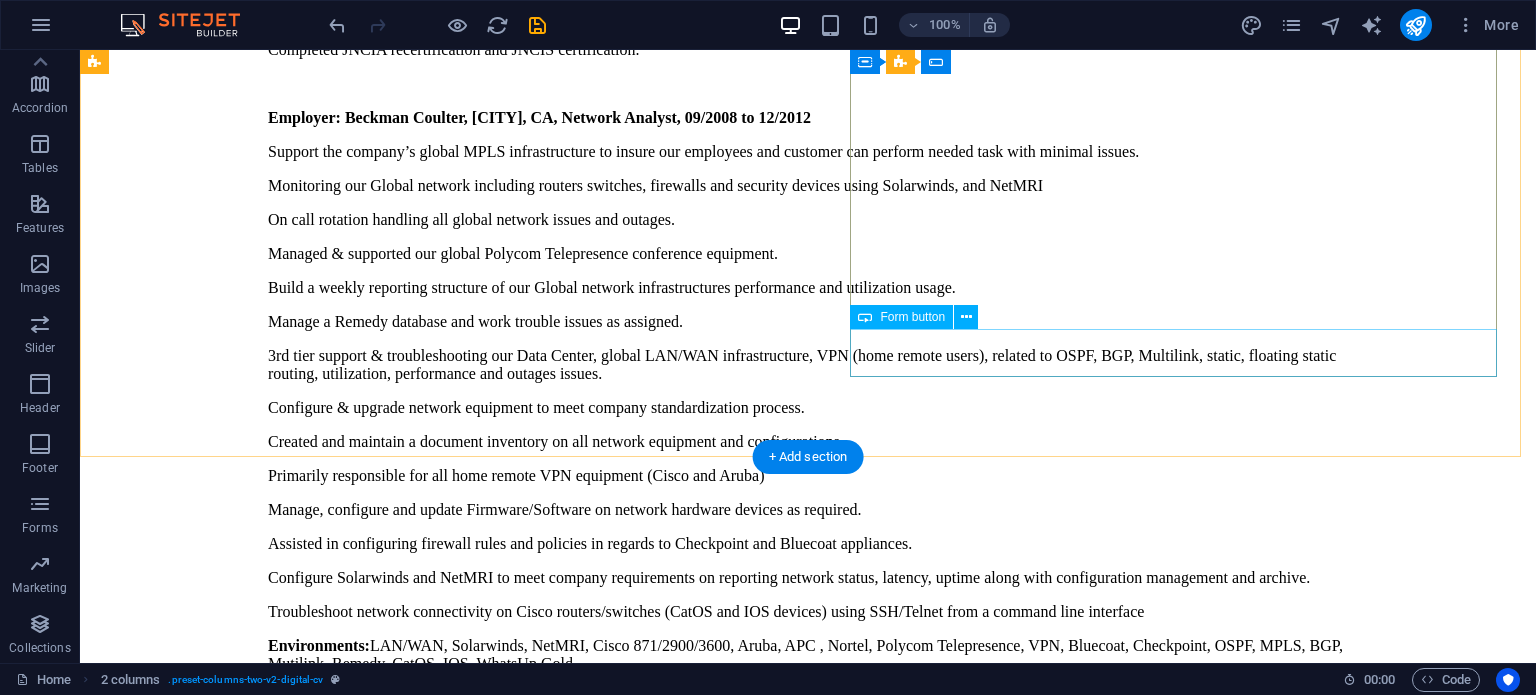 click on "Submit" at bounding box center [808, 7162] 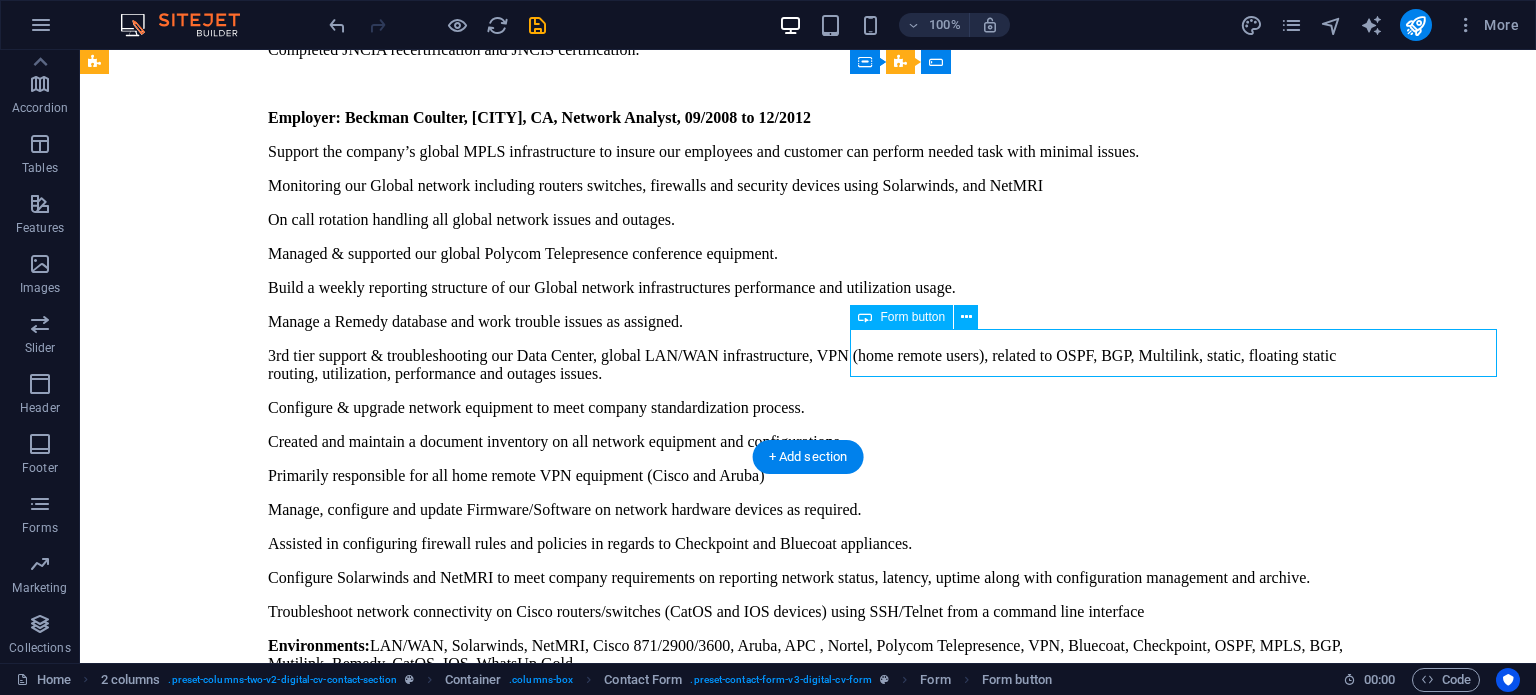 click on "Submit" at bounding box center (808, 7162) 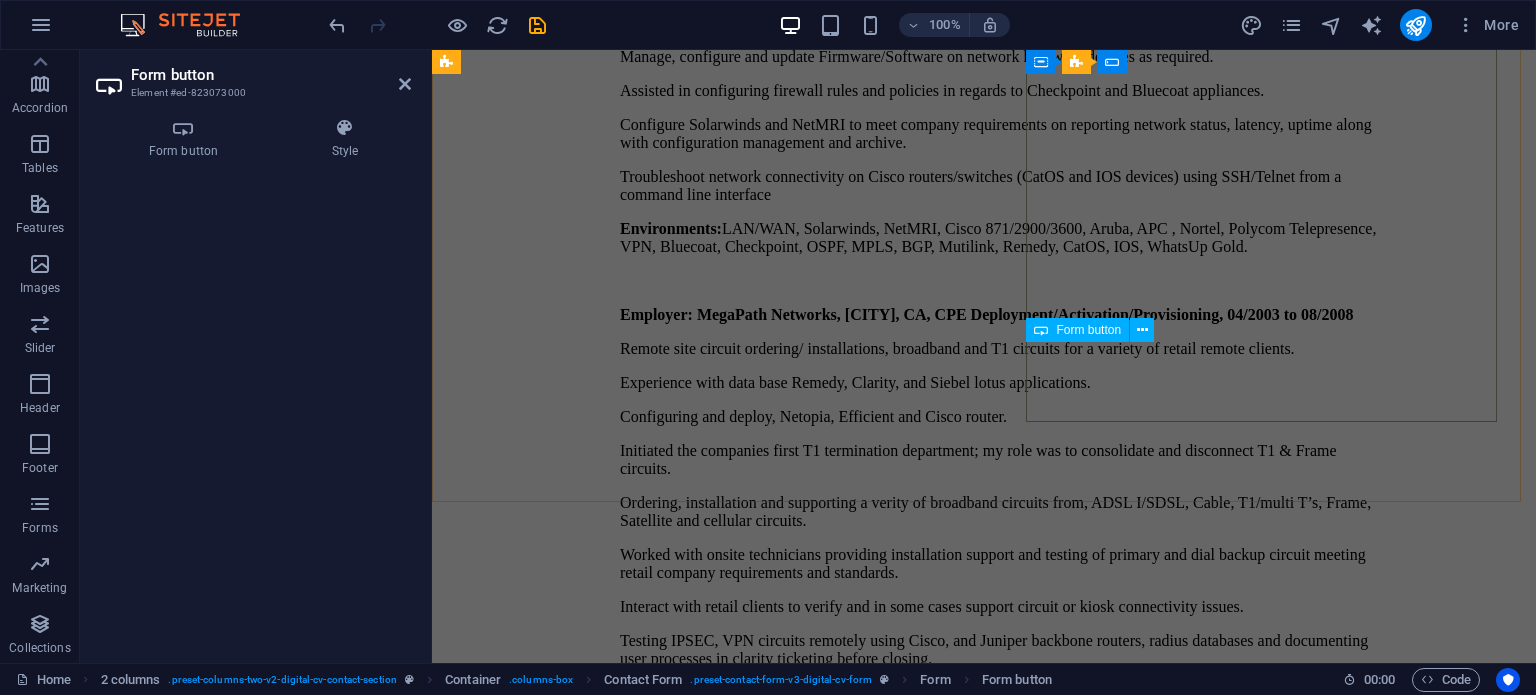 scroll, scrollTop: 10484, scrollLeft: 0, axis: vertical 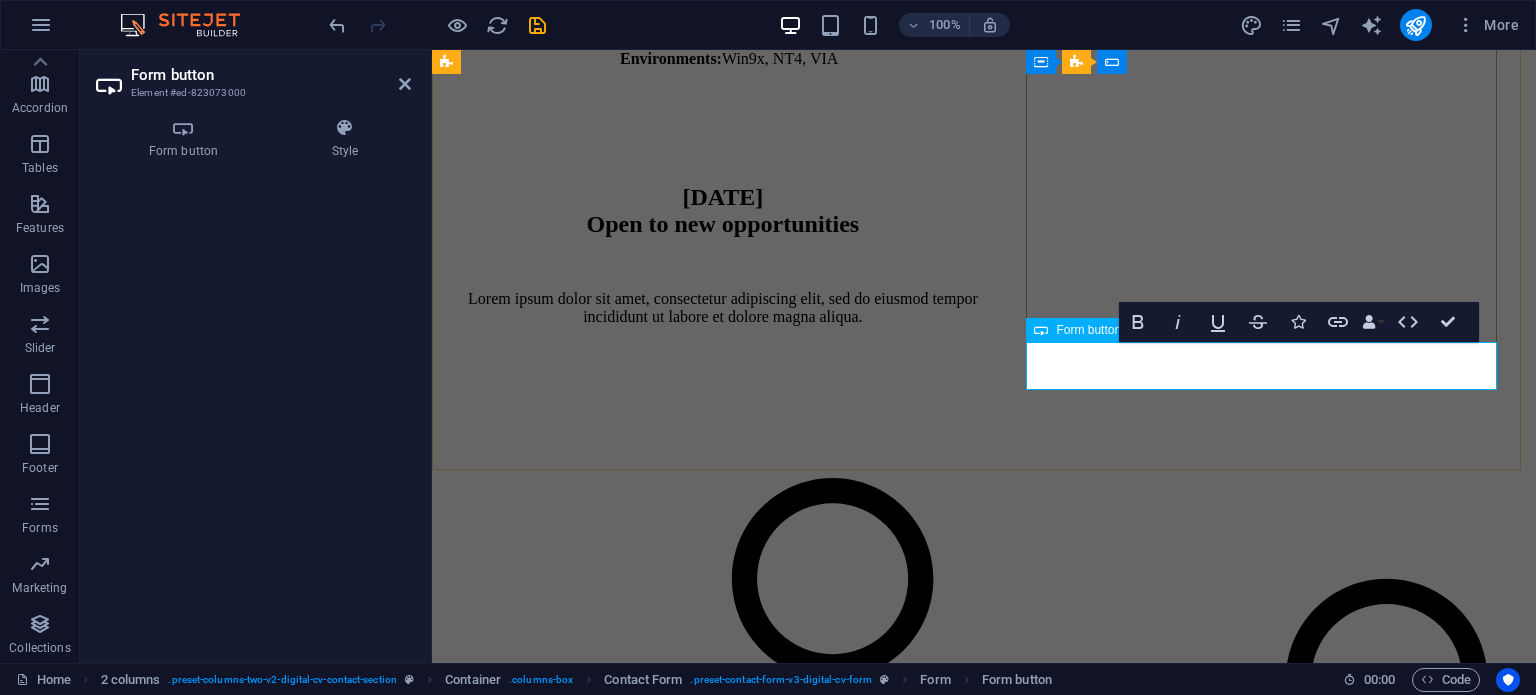 click on "Submit" at bounding box center (564, 4963) 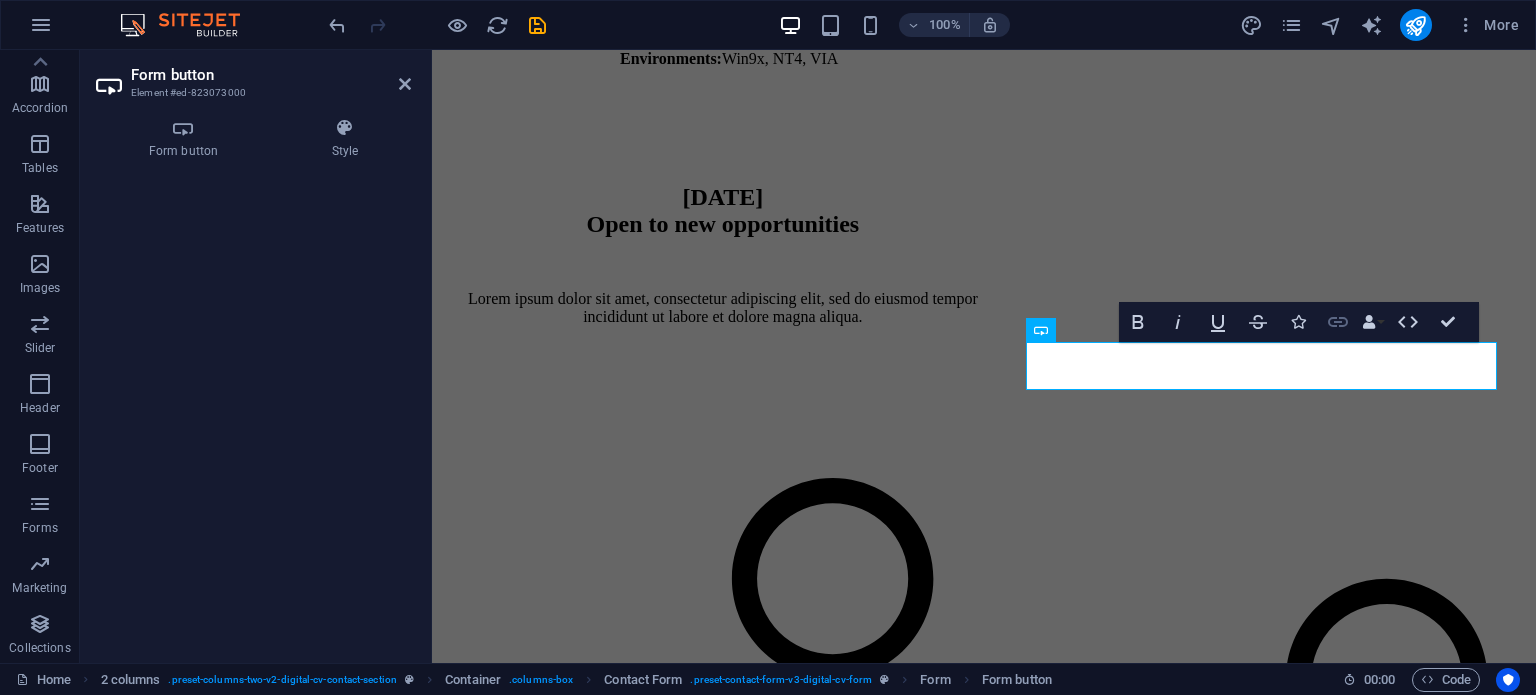 click 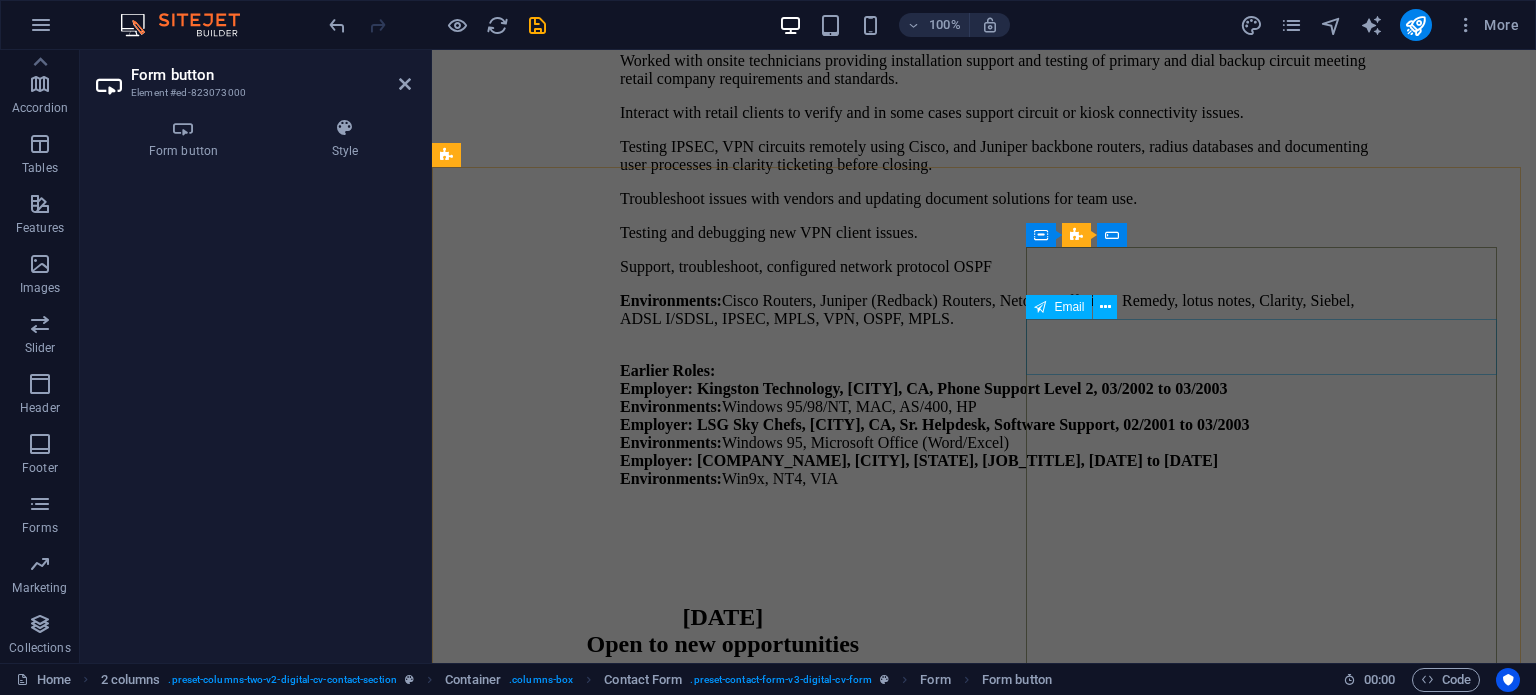 scroll, scrollTop: 10044, scrollLeft: 0, axis: vertical 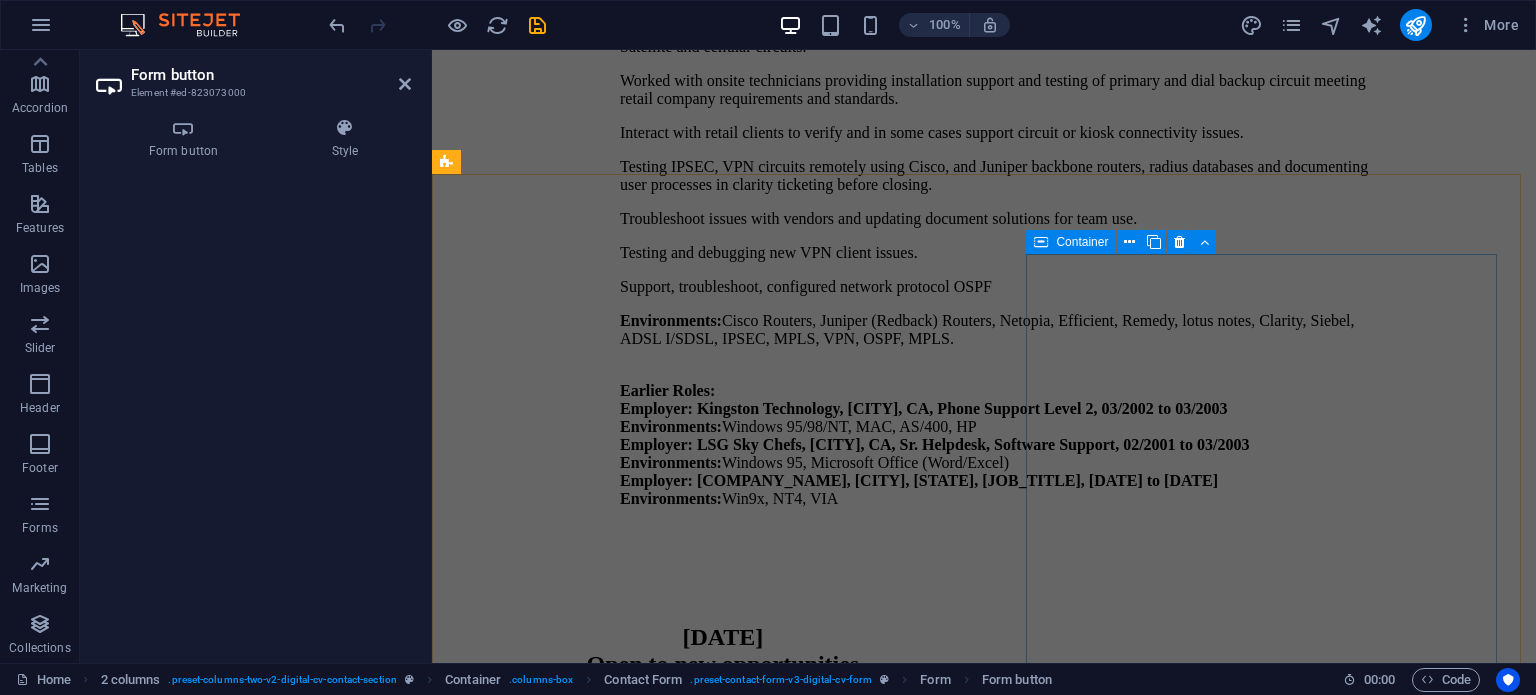 click at bounding box center [1041, 242] 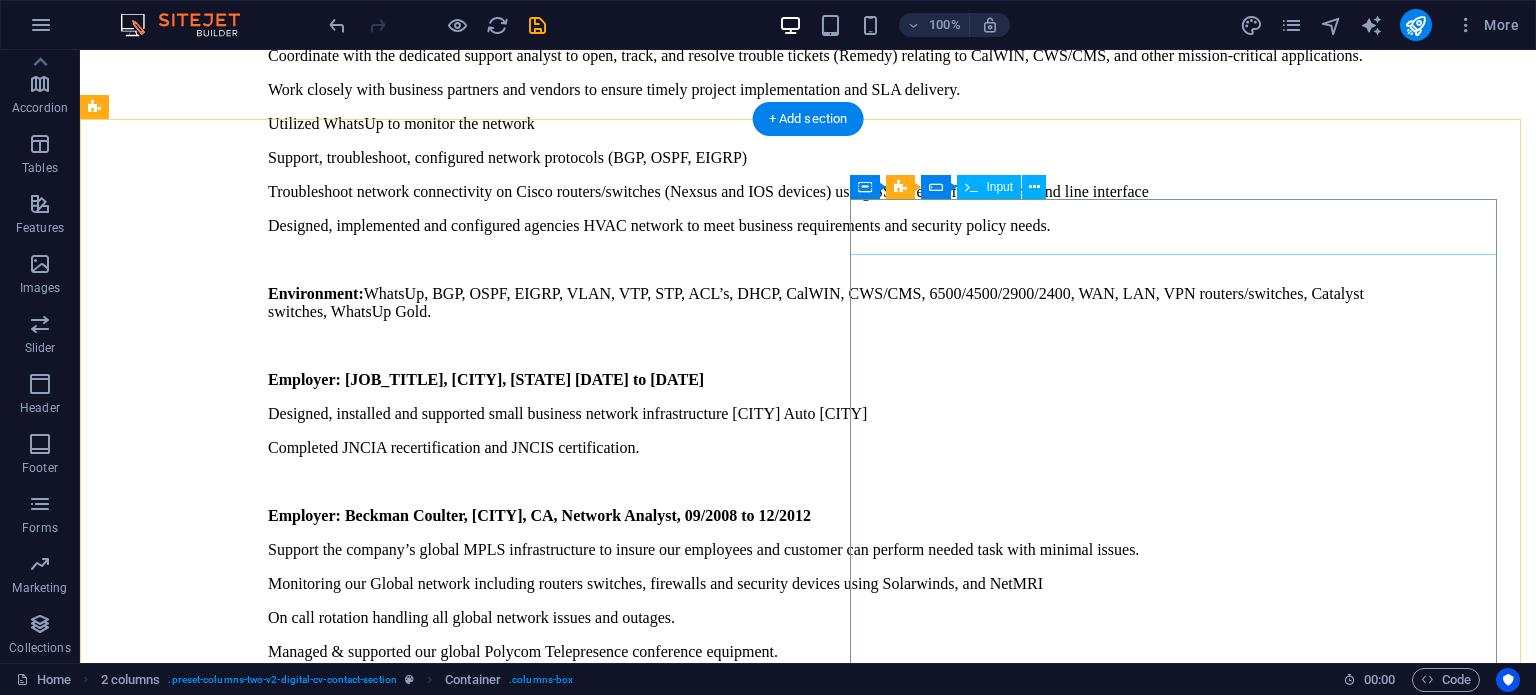 scroll, scrollTop: 9172, scrollLeft: 0, axis: vertical 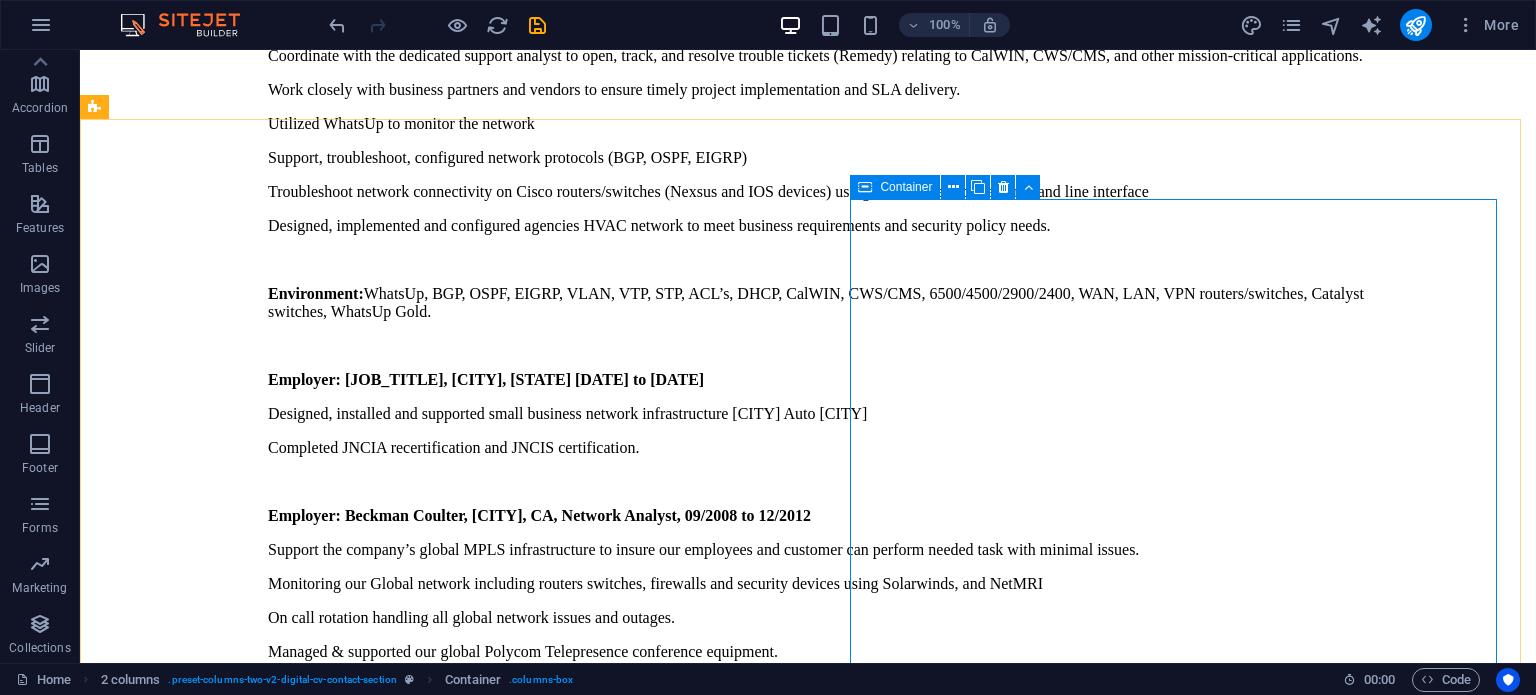 click at bounding box center [865, 187] 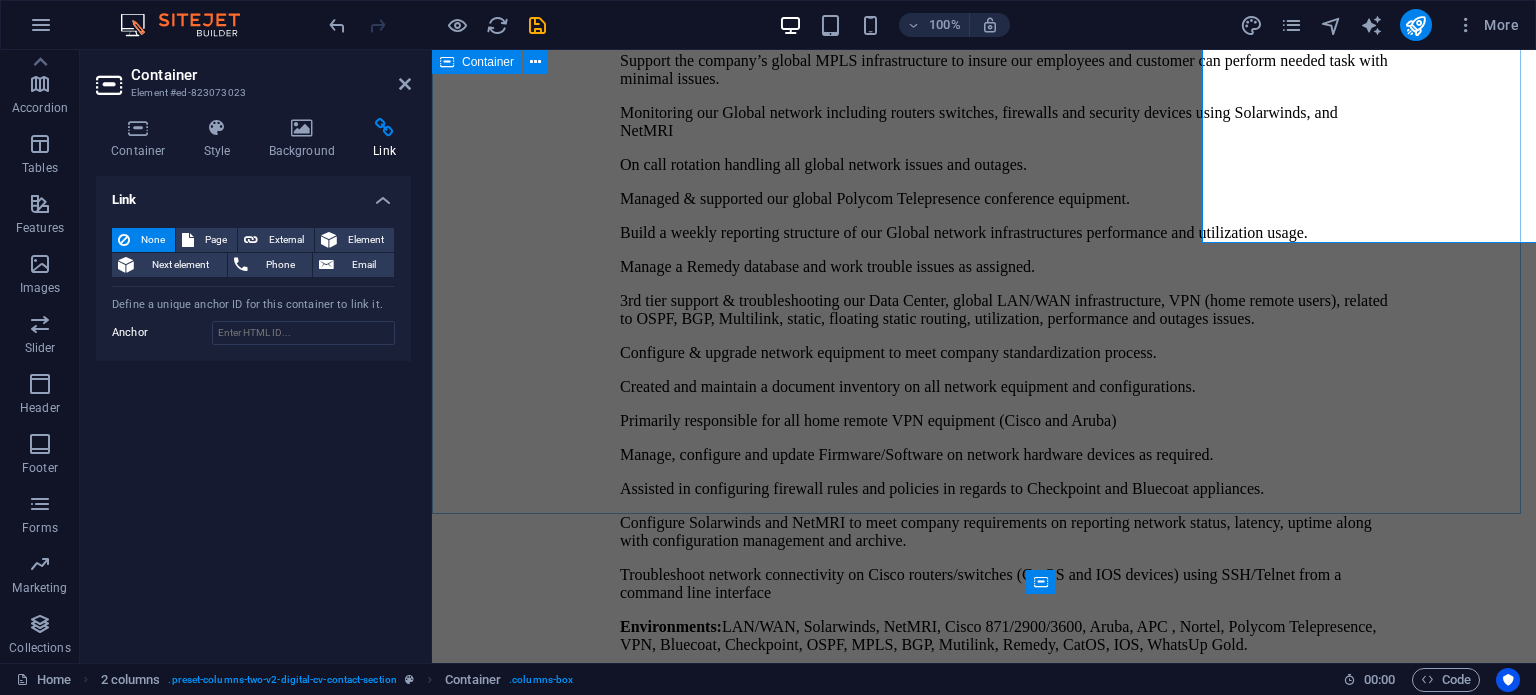 scroll, scrollTop: 9704, scrollLeft: 0, axis: vertical 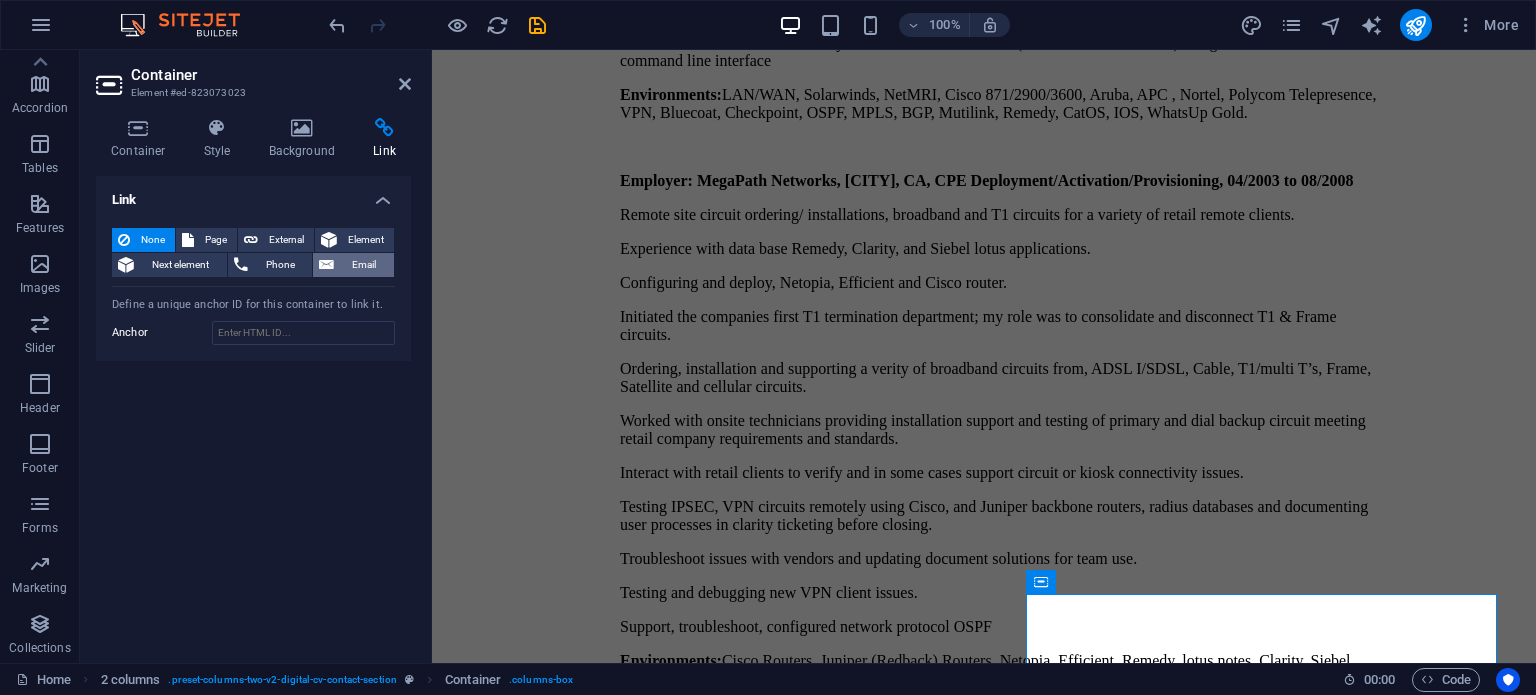 click on "Email" at bounding box center [353, 265] 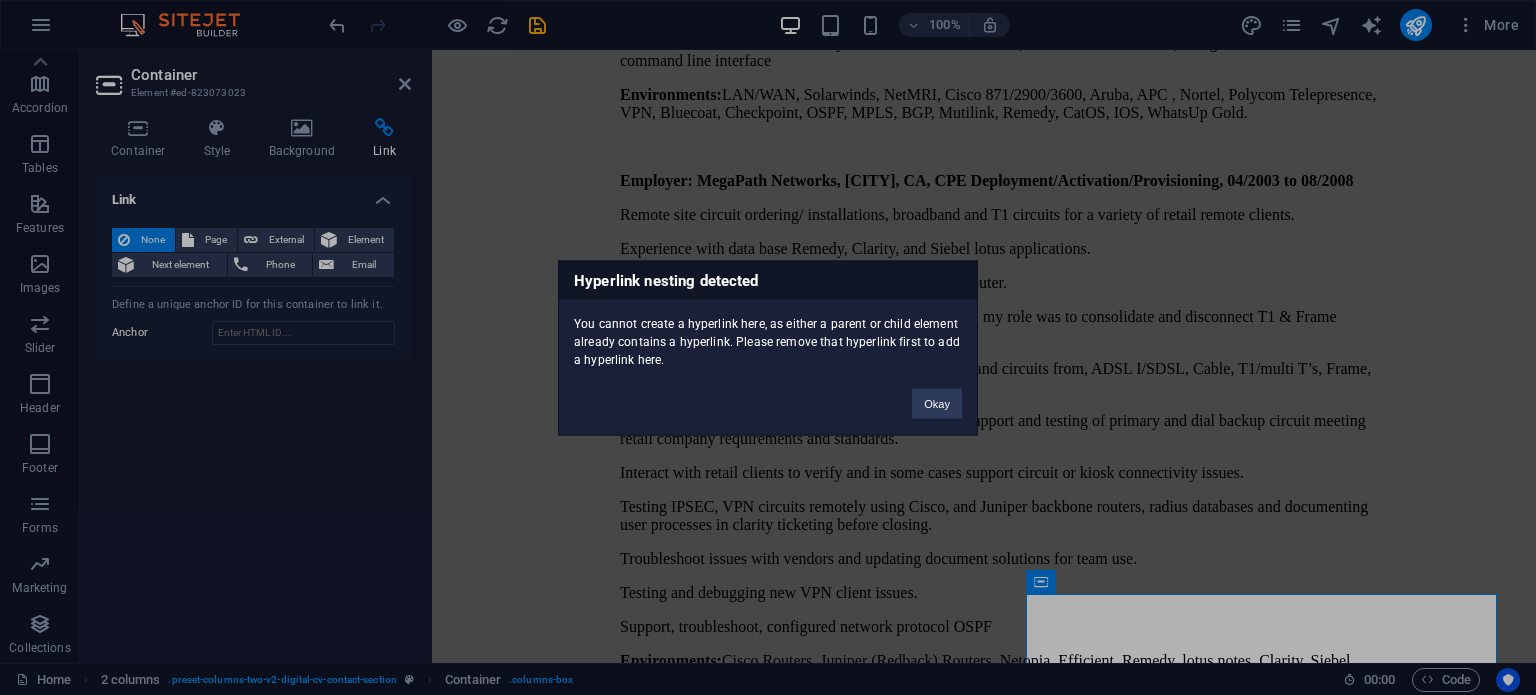 click on "Okay" at bounding box center (937, 393) 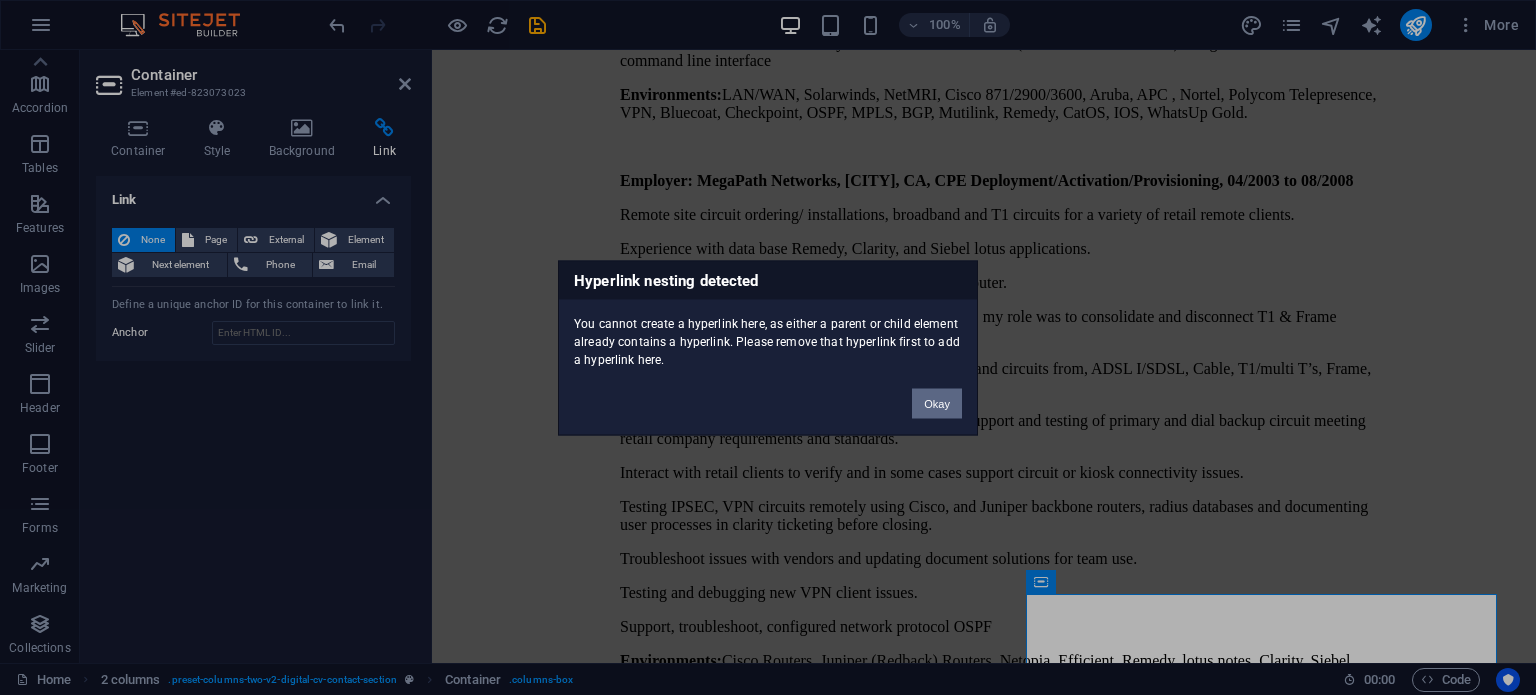 click on "Okay" at bounding box center (937, 403) 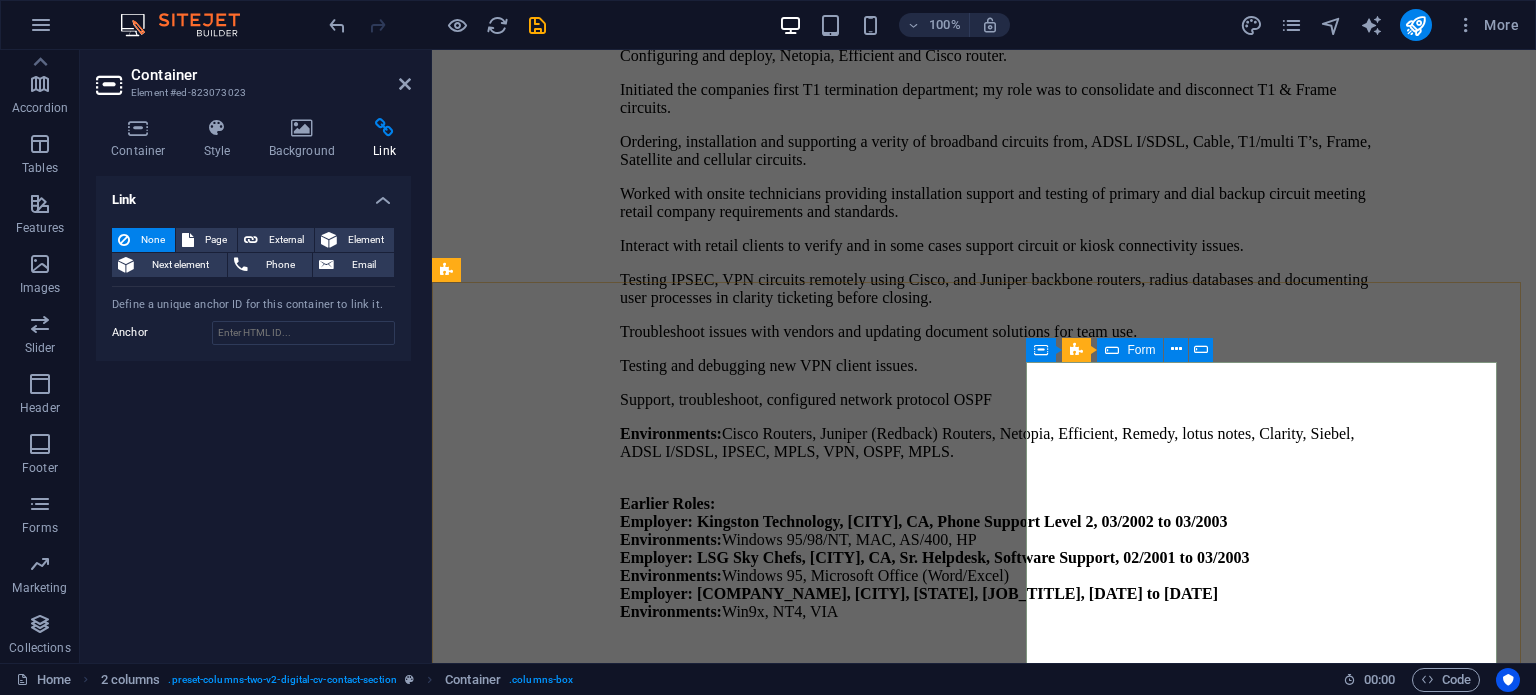 scroll, scrollTop: 9936, scrollLeft: 0, axis: vertical 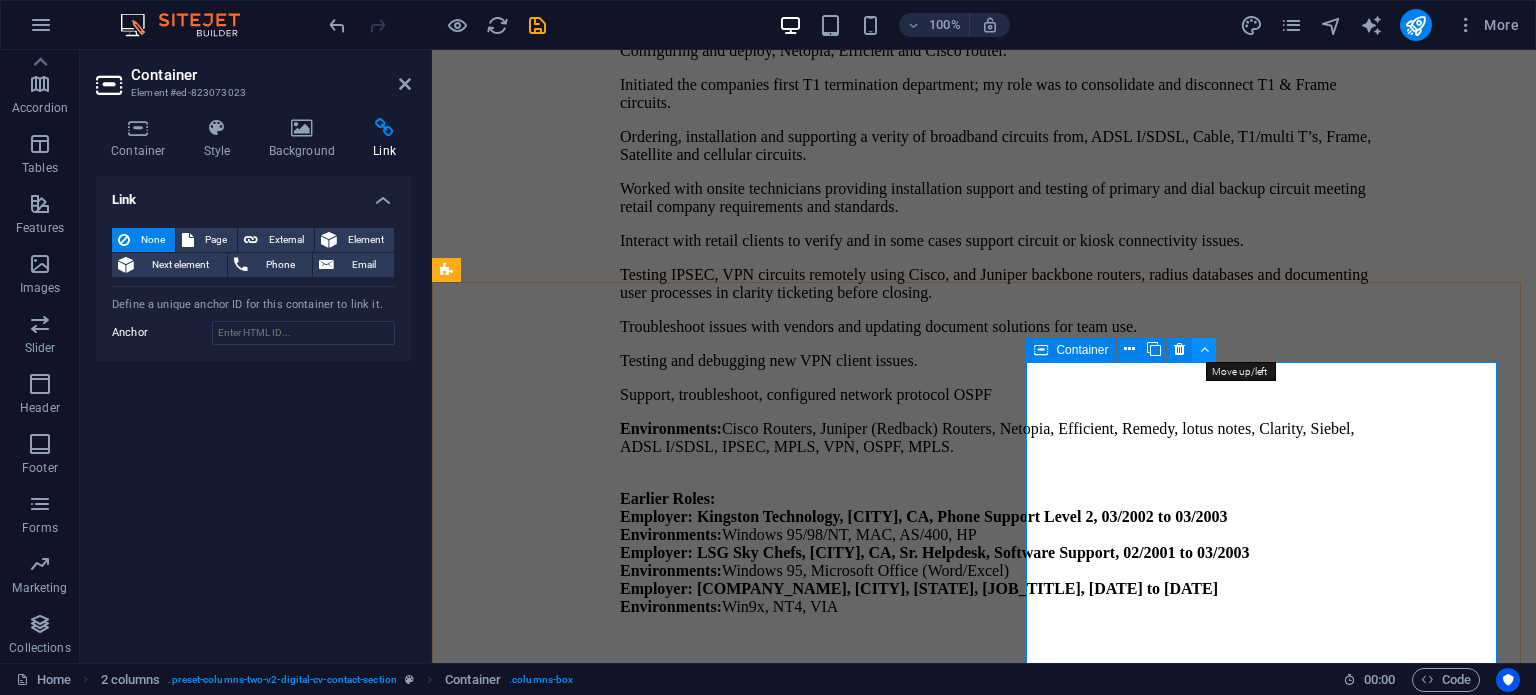 click at bounding box center (1204, 349) 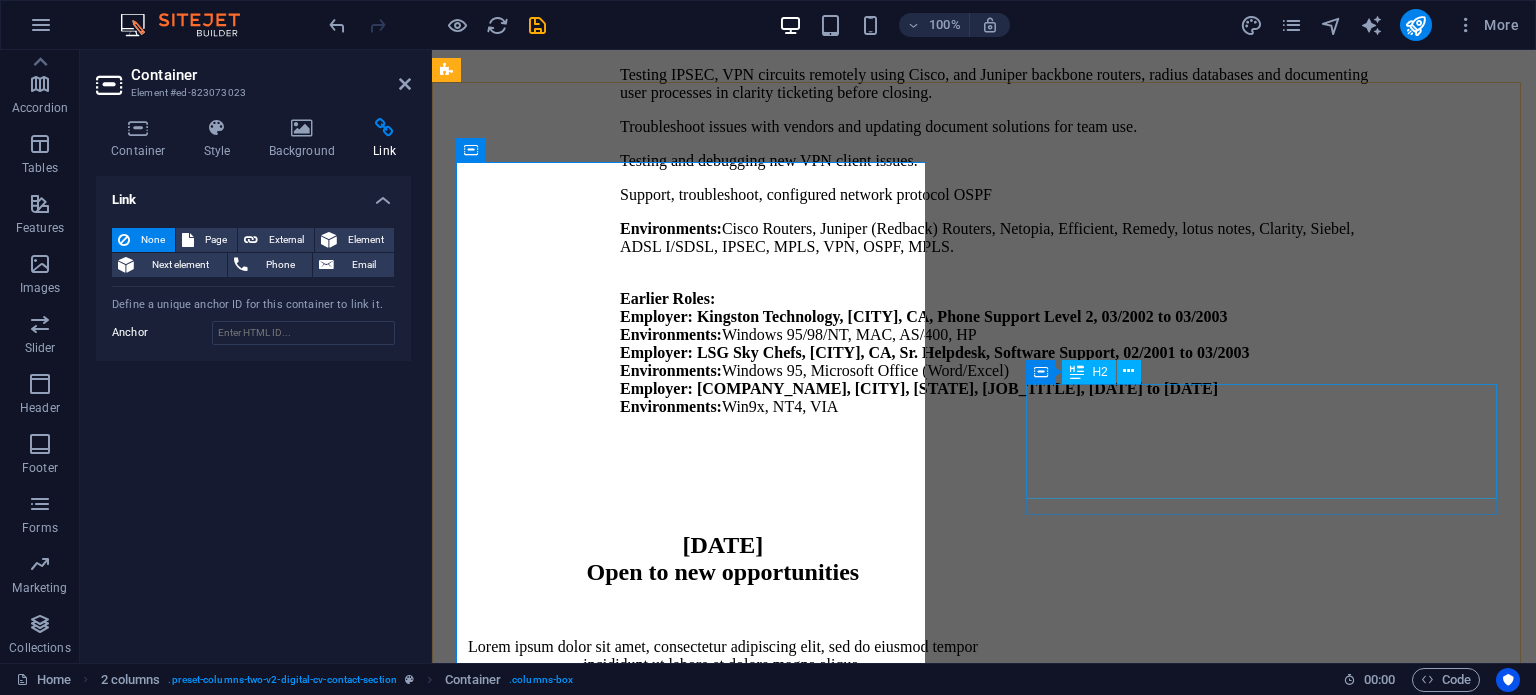 scroll, scrollTop: 10136, scrollLeft: 0, axis: vertical 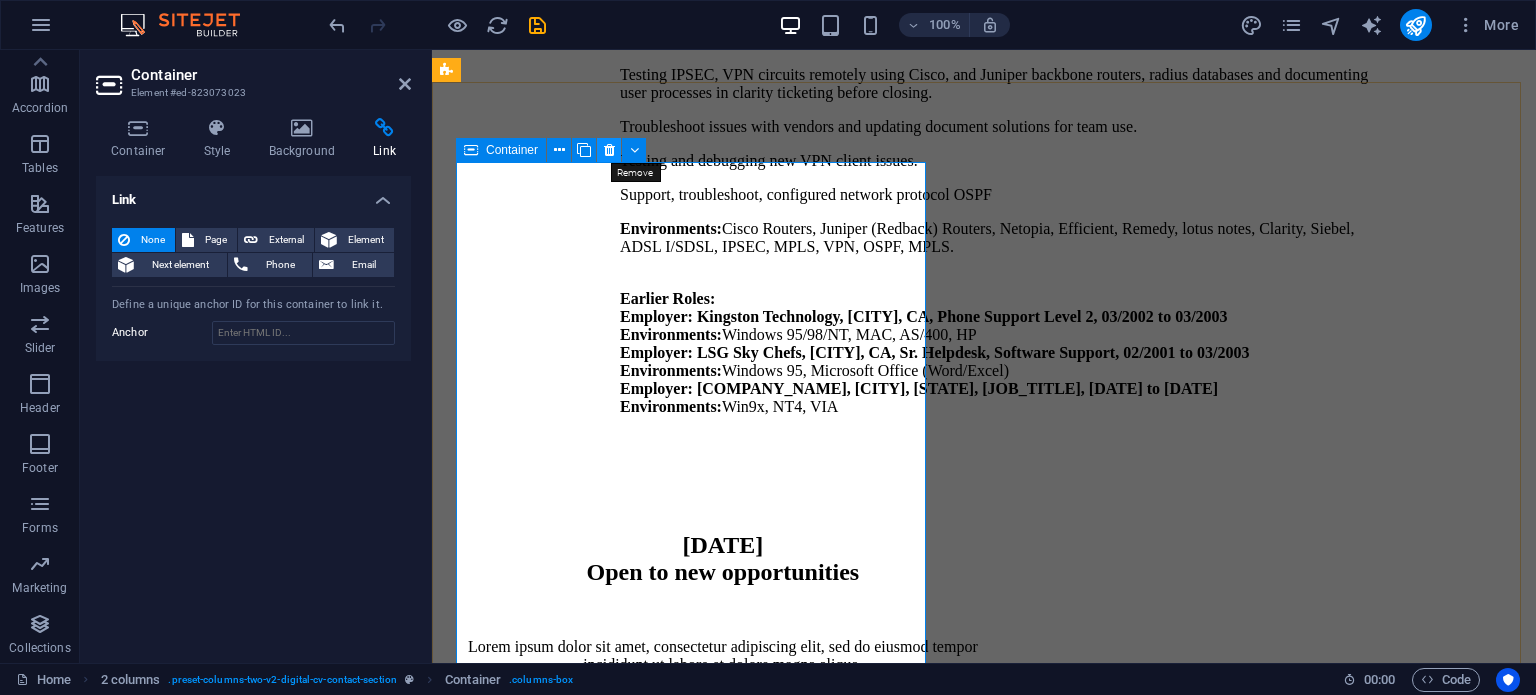 click at bounding box center (609, 150) 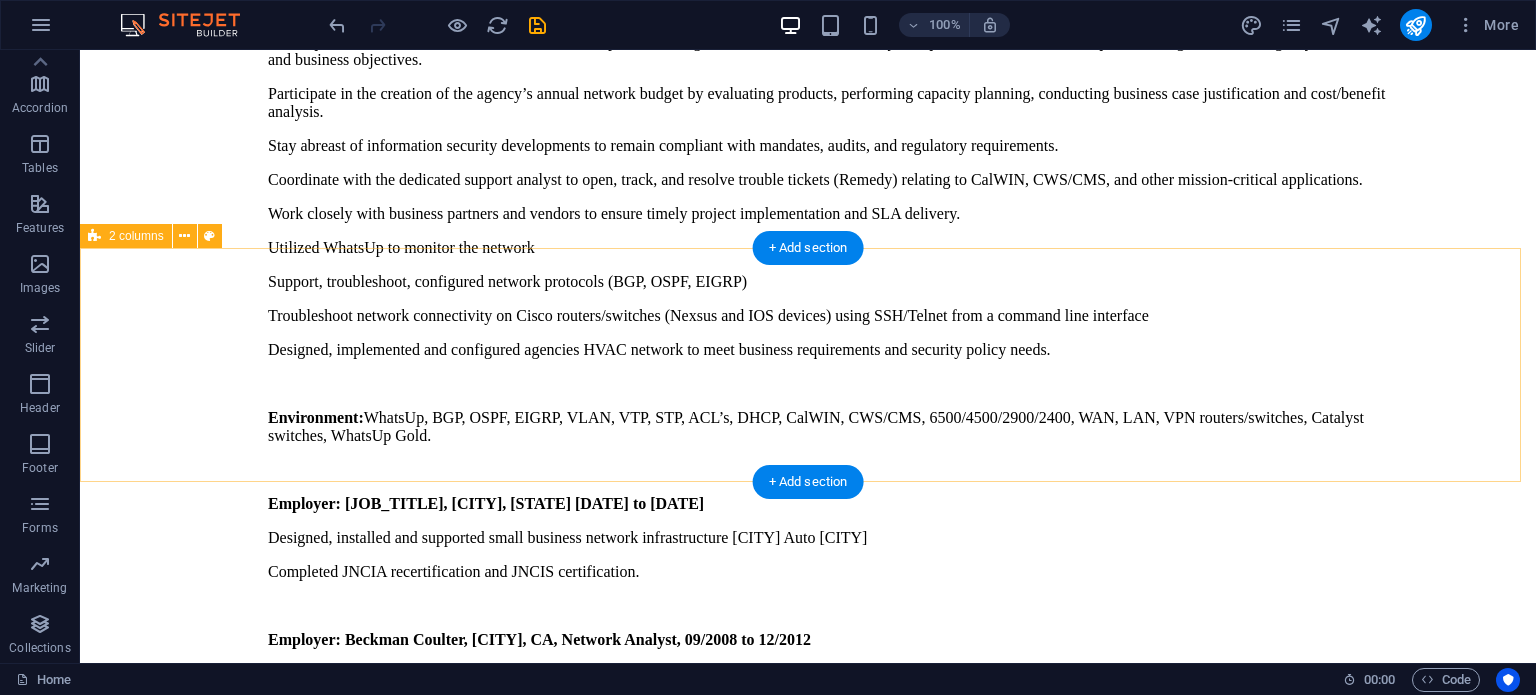 scroll, scrollTop: 9043, scrollLeft: 0, axis: vertical 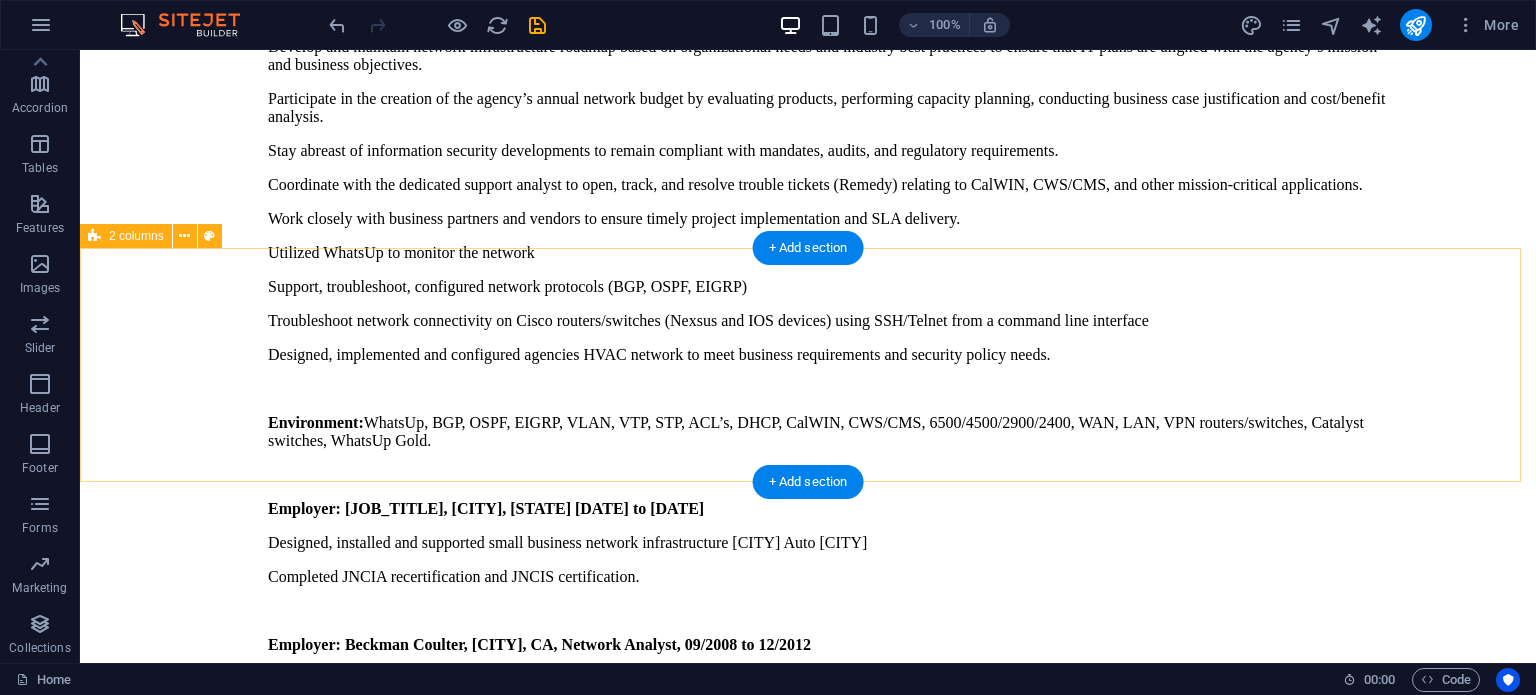click on "Feel free to contact me!" at bounding box center (808, 7296) 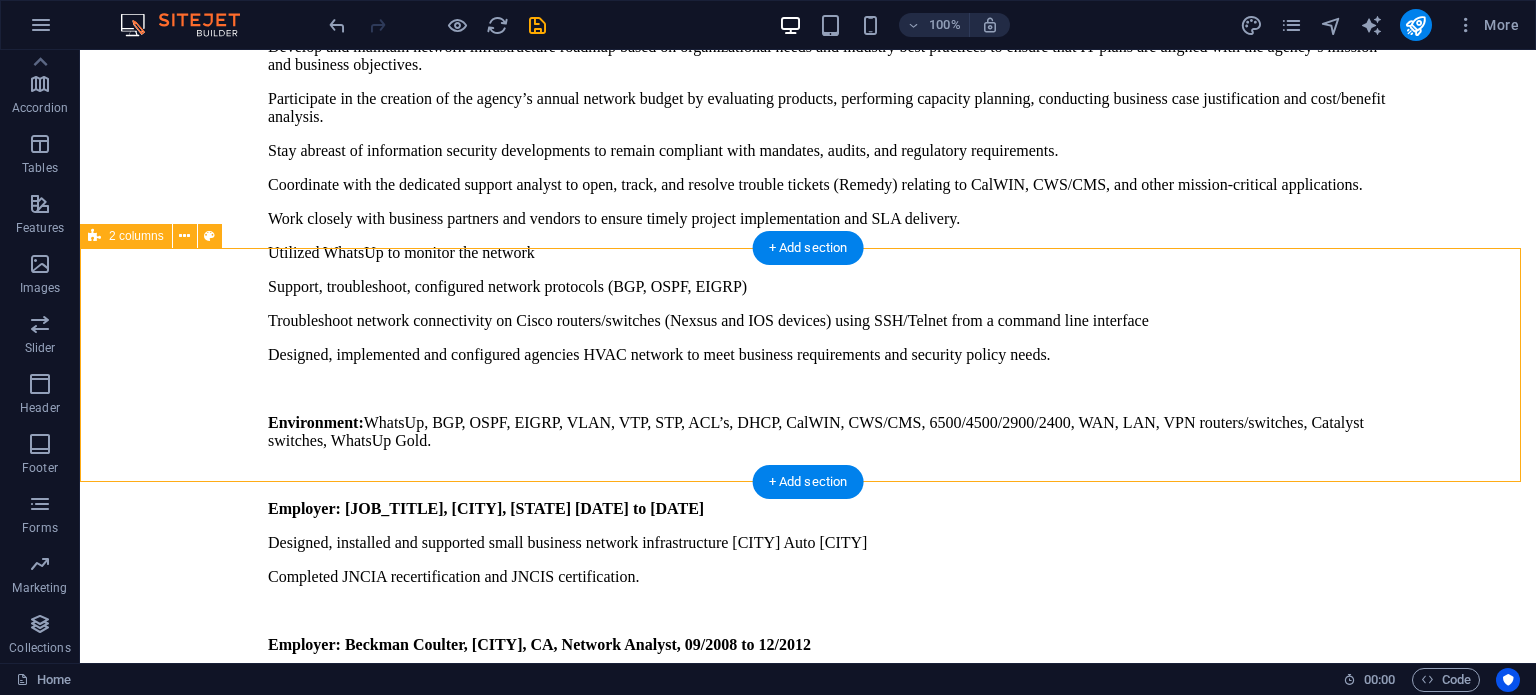 click on "Feel free to contact me!" at bounding box center (808, 7296) 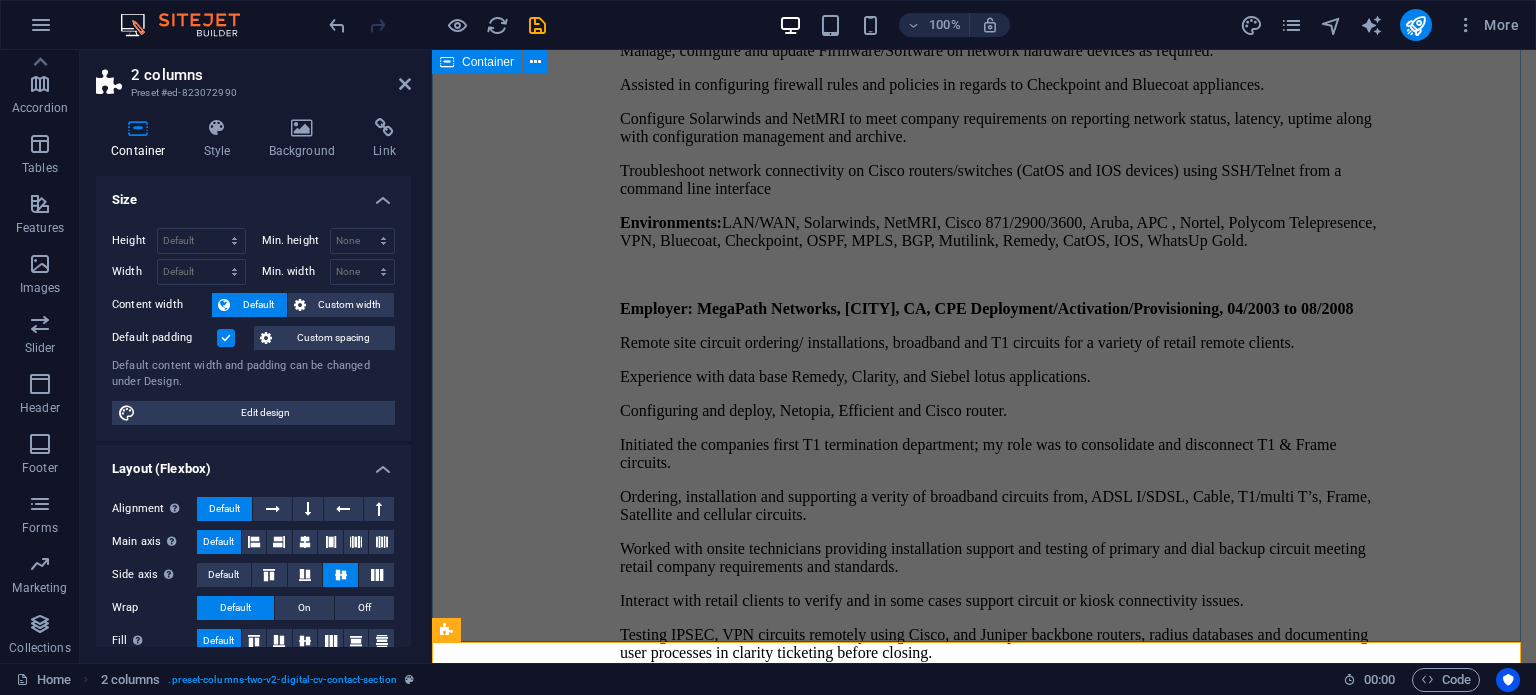 scroll, scrollTop: 10030, scrollLeft: 0, axis: vertical 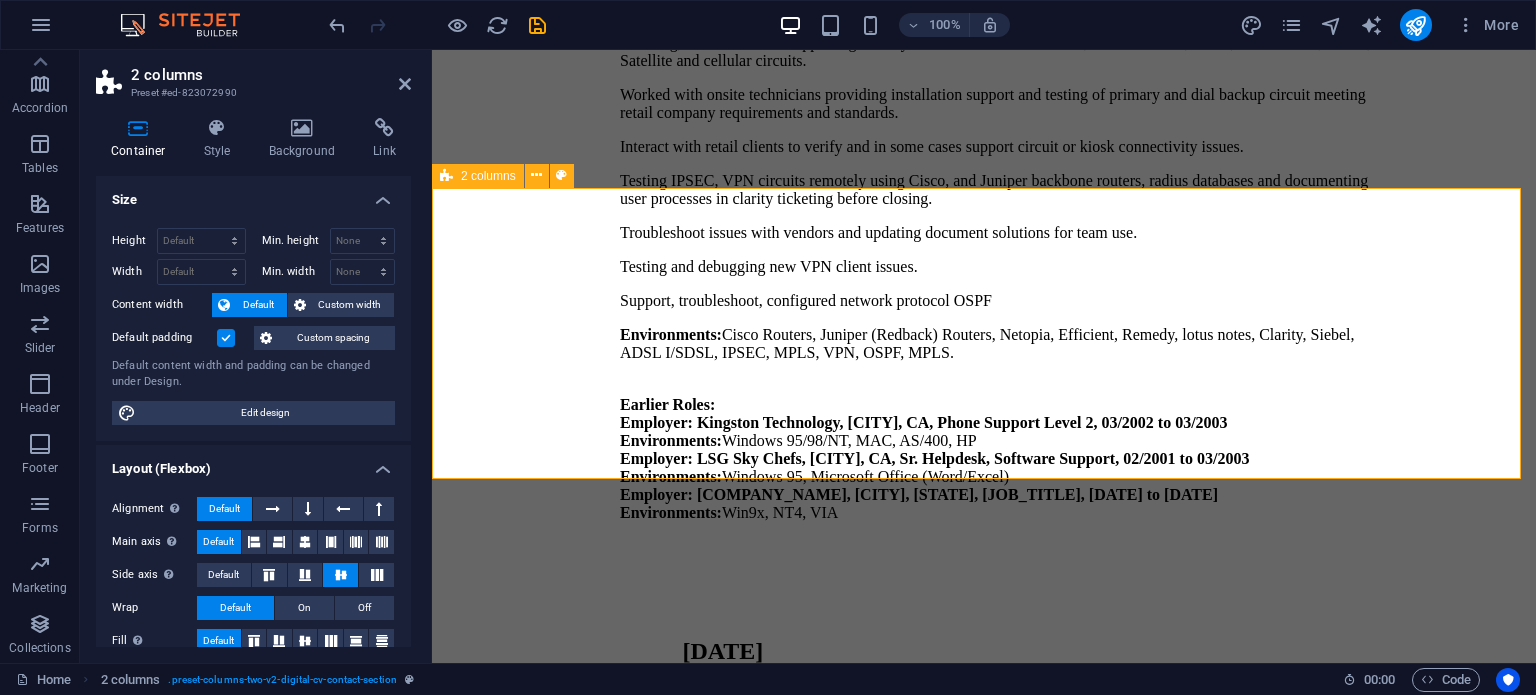 click on "Feel free to contact me!" at bounding box center (984, 5025) 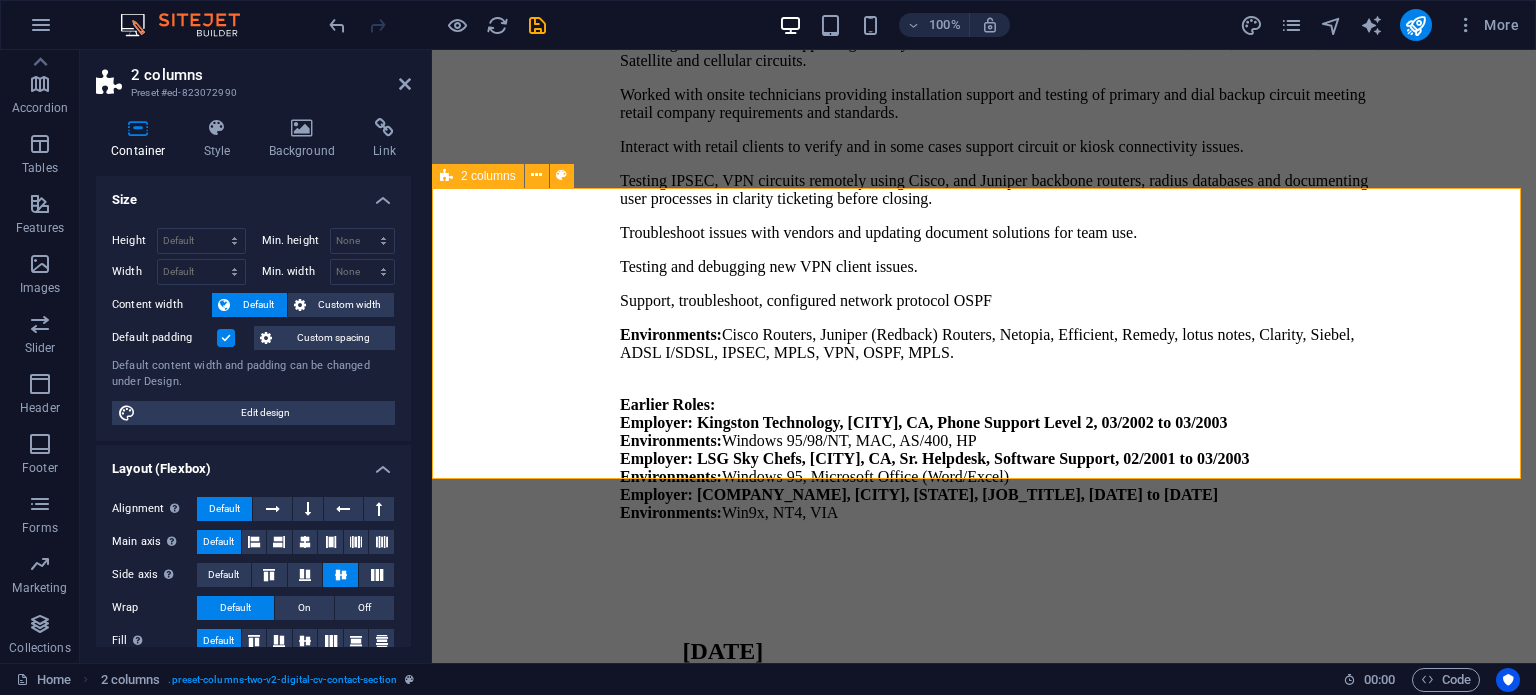 click on "Feel free to contact me!" at bounding box center [984, 5025] 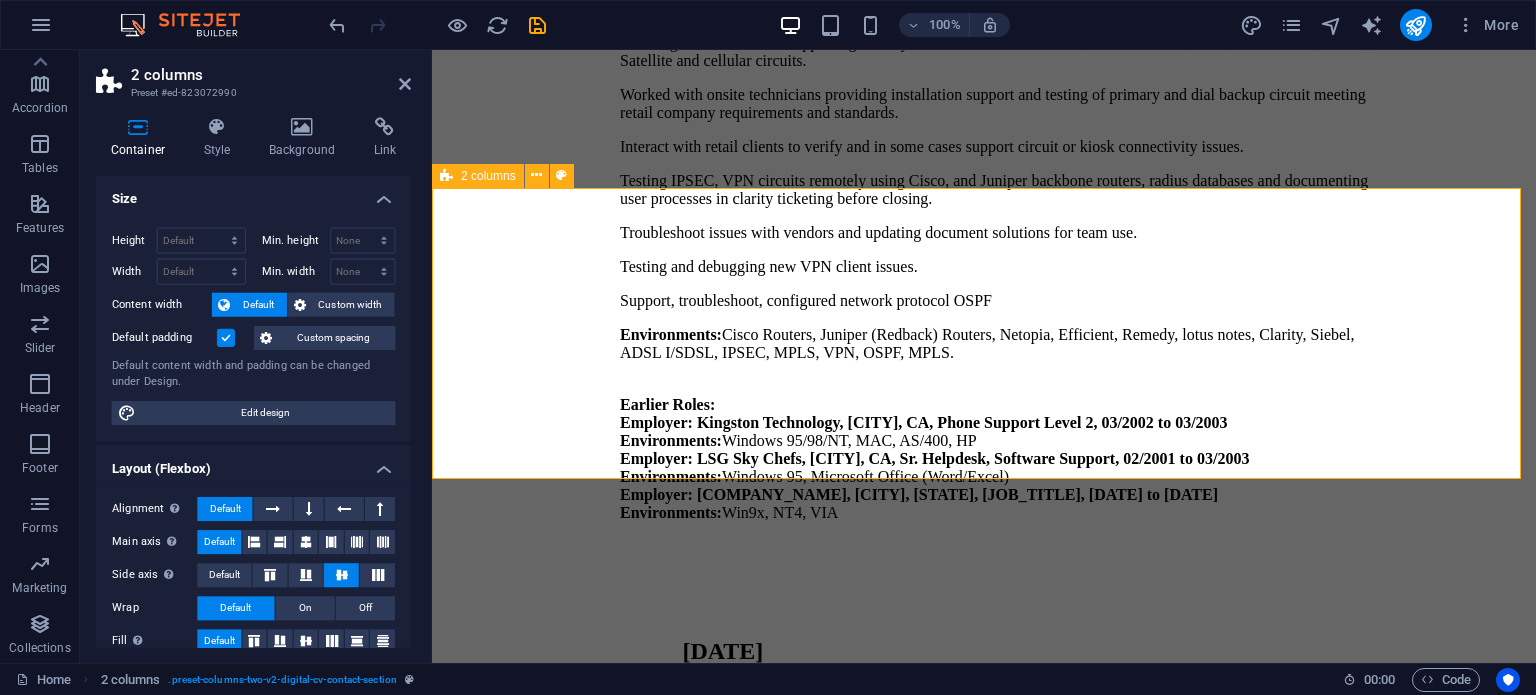 click on "Feel free to contact me!" at bounding box center [984, 5025] 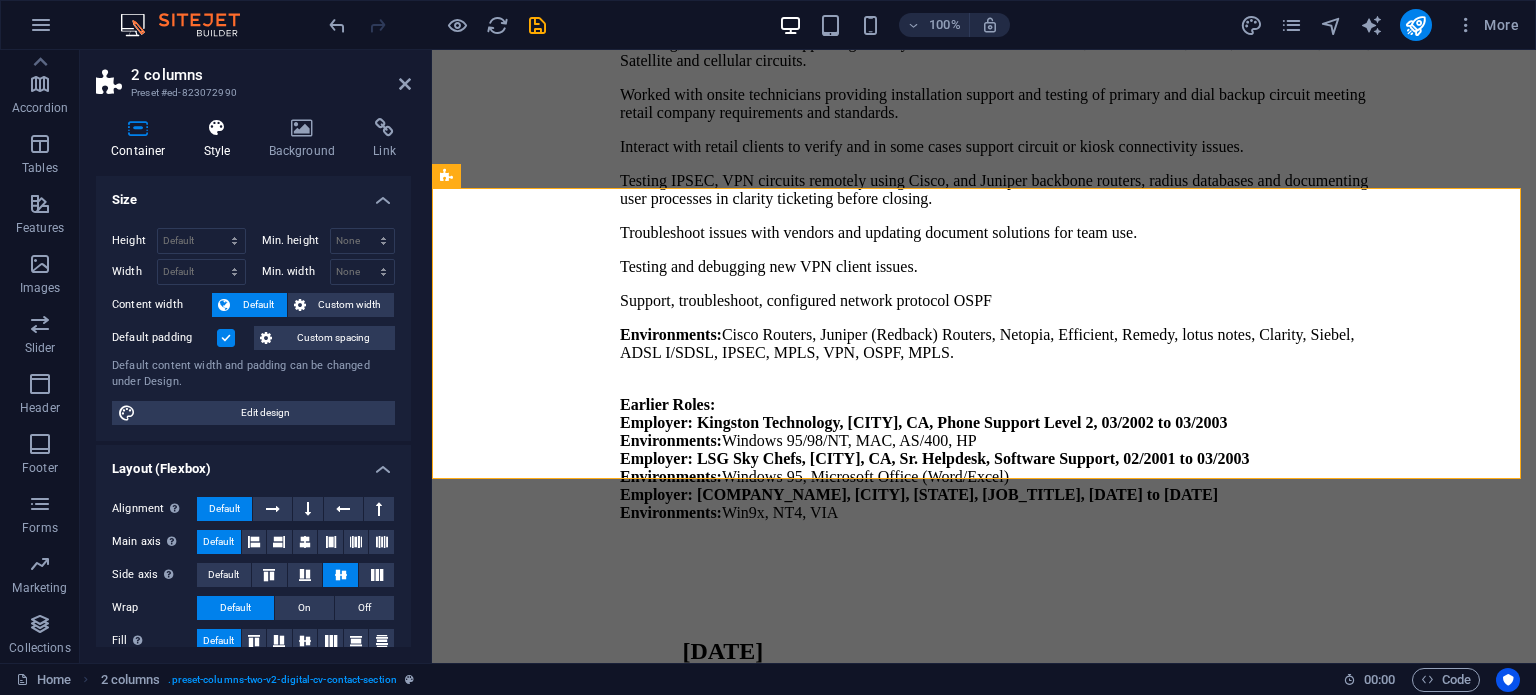 click on "Style" at bounding box center [221, 139] 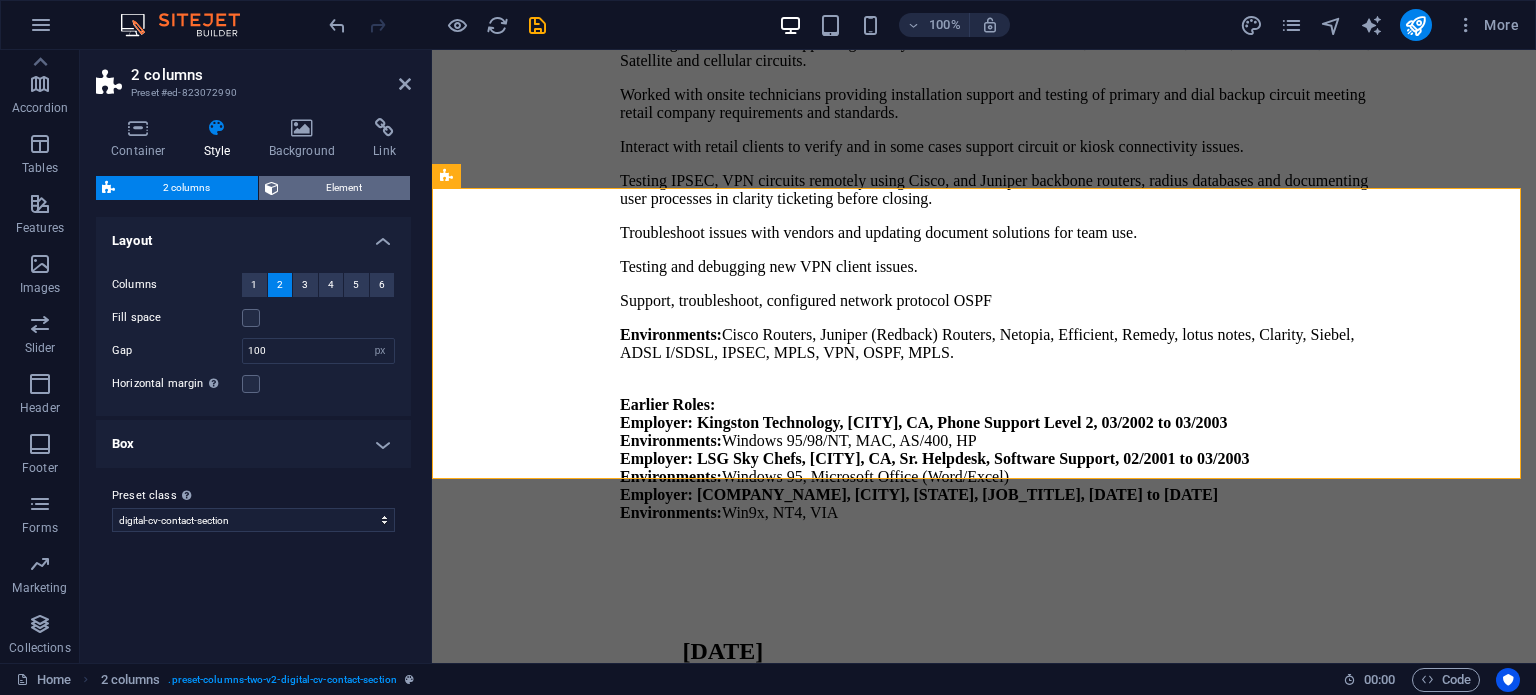 click on "Element" at bounding box center [345, 188] 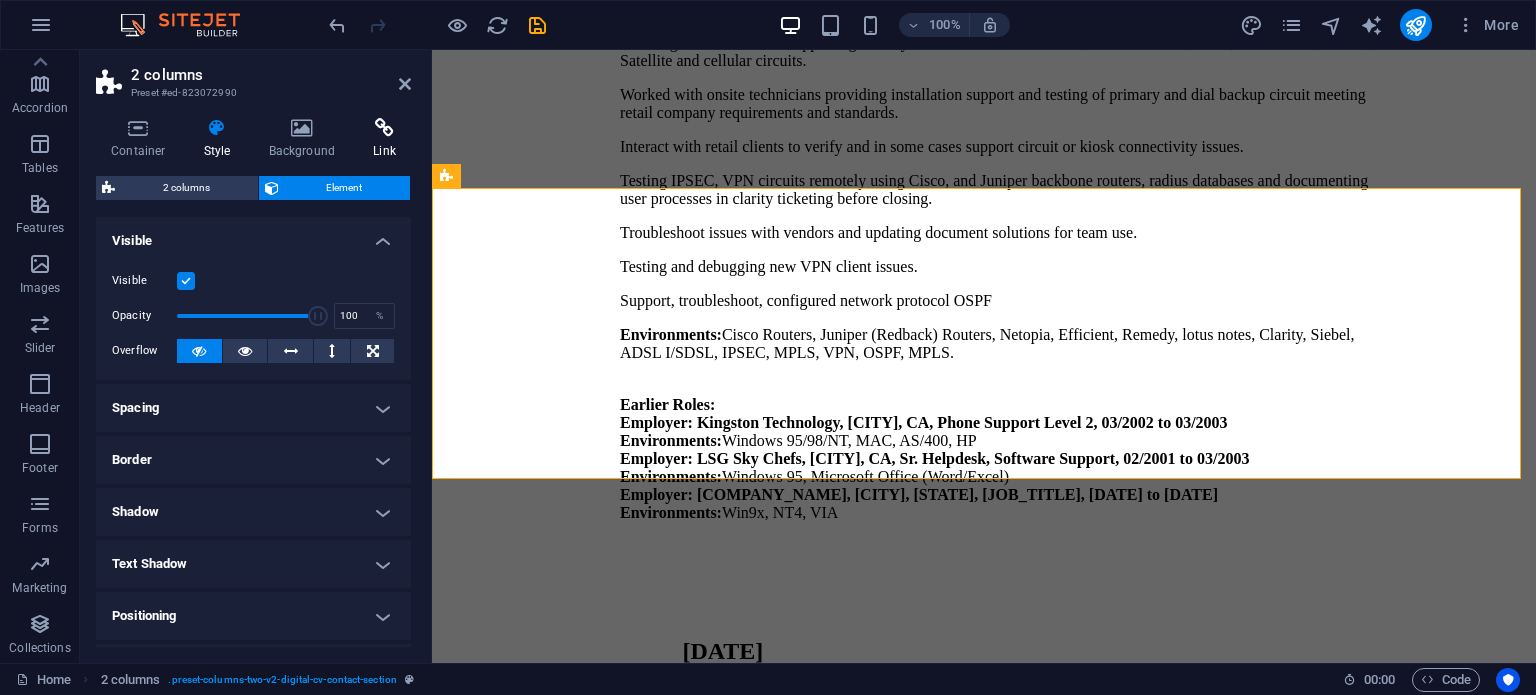 click at bounding box center (384, 128) 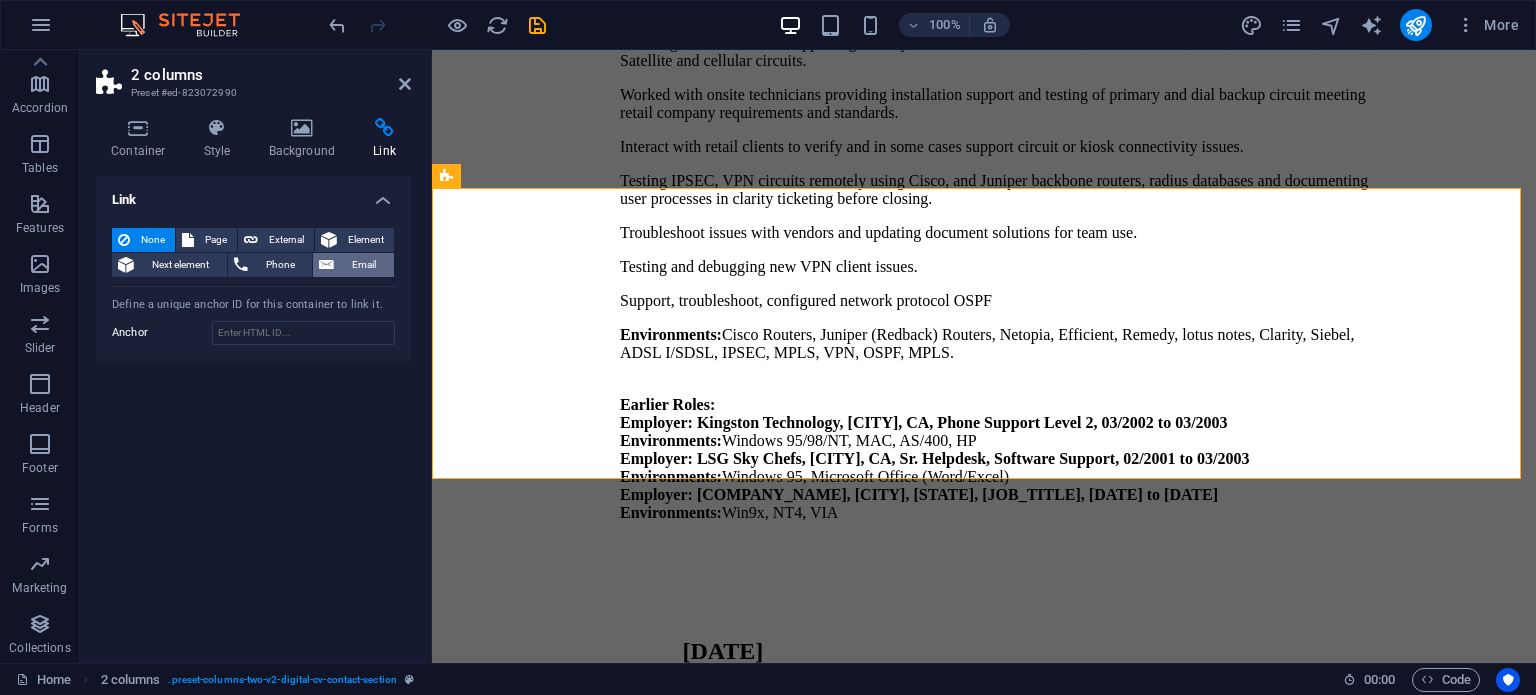 click on "Email" at bounding box center (364, 265) 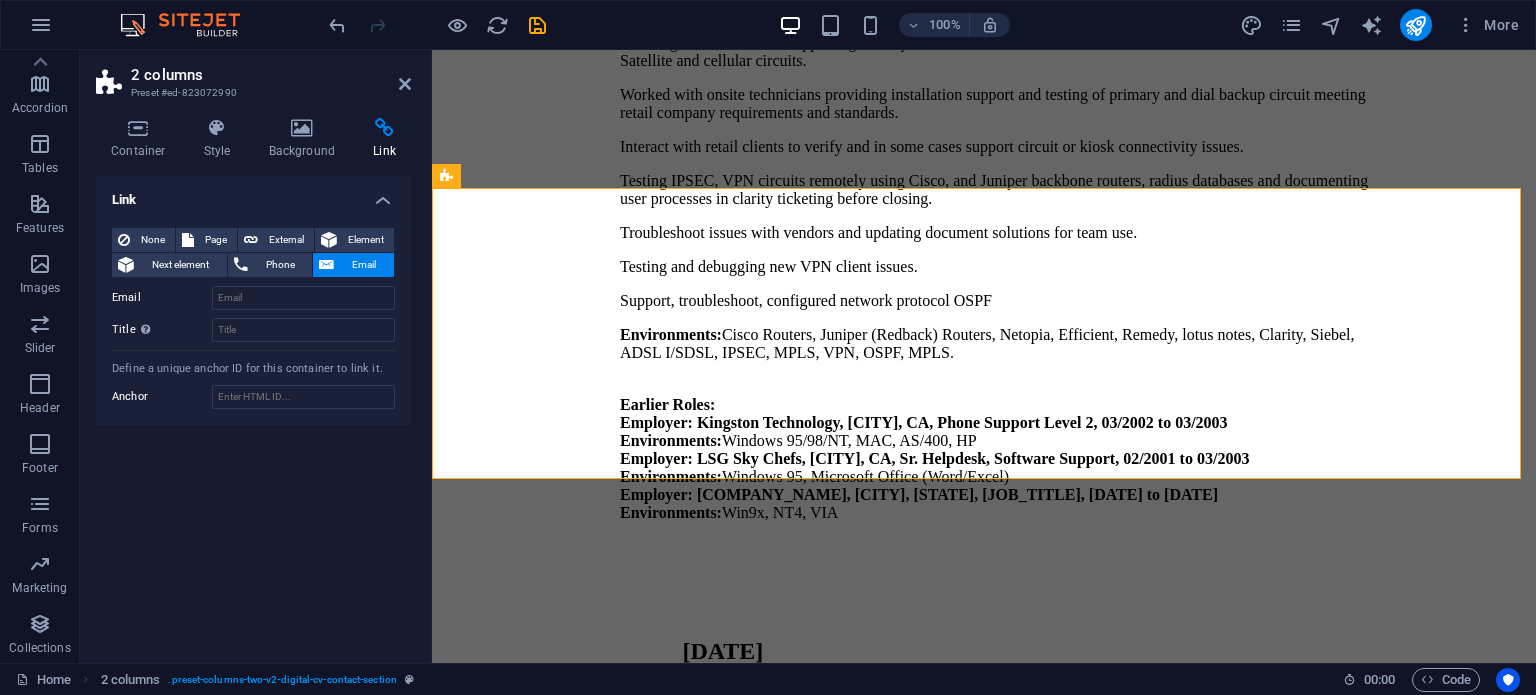 click on "Container Style Background Link Size Height Default px rem % vh vw Min. height None px rem % vh vw Width Default px rem % em vh vw Min. width None px rem % vh vw Content width Default Custom width Width Default px rem % em vh vw Min. width None px rem % vh vw Default padding Custom spacing Default content width and padding can be changed under Design. Edit design Layout (Flexbox) Alignment Determines the flex direction. Default Main axis Determine how elements should behave along the main axis inside this container (justify content). Default Side axis Control the vertical direction of the element inside of the container (align items). Default Wrap Default On Off Fill Controls the distances and direction of elements on the y-axis across several lines (align content). Default Accessibility ARIA helps assistive technologies (like screen readers) to understand the role, state, and behavior of web elements Role The ARIA role defines the purpose of an element.  None Alert Article Banner Comment Fan" at bounding box center (253, 382) 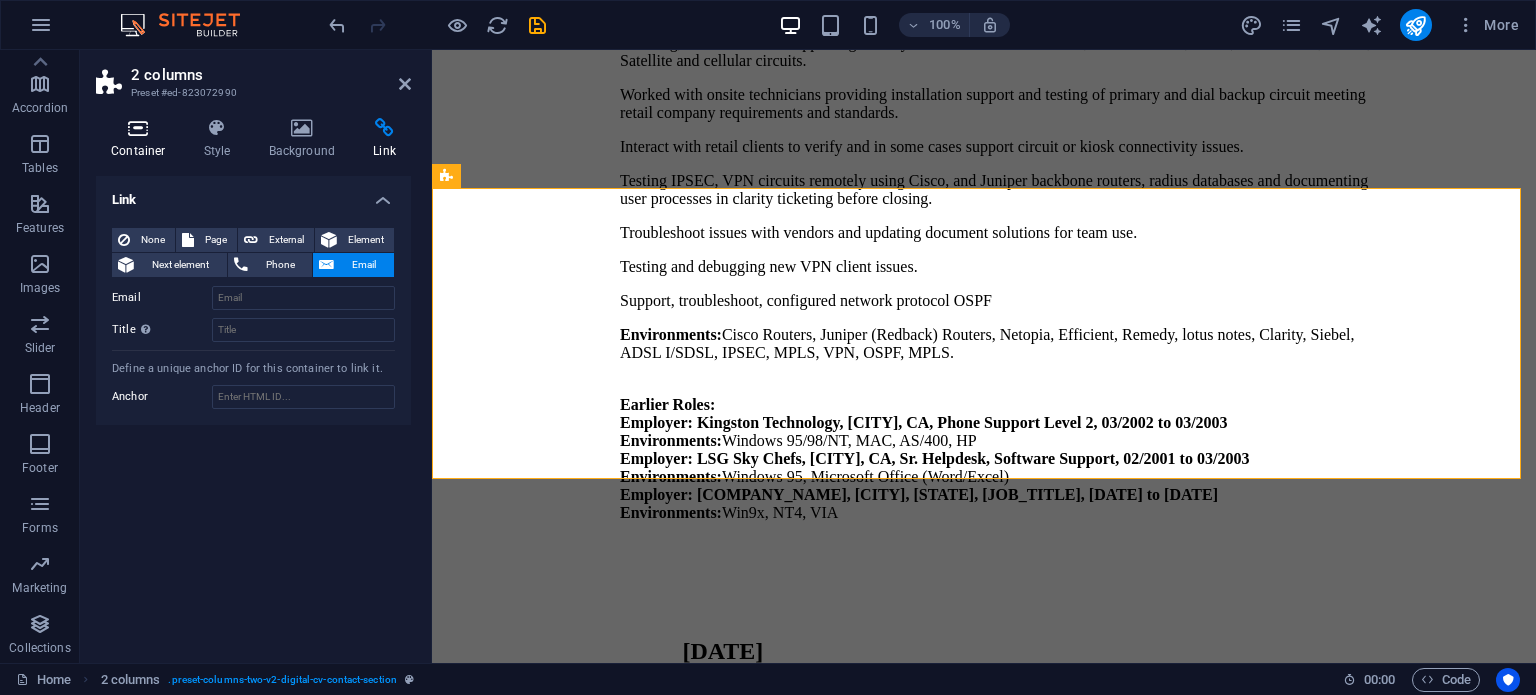 click on "Container" at bounding box center [142, 139] 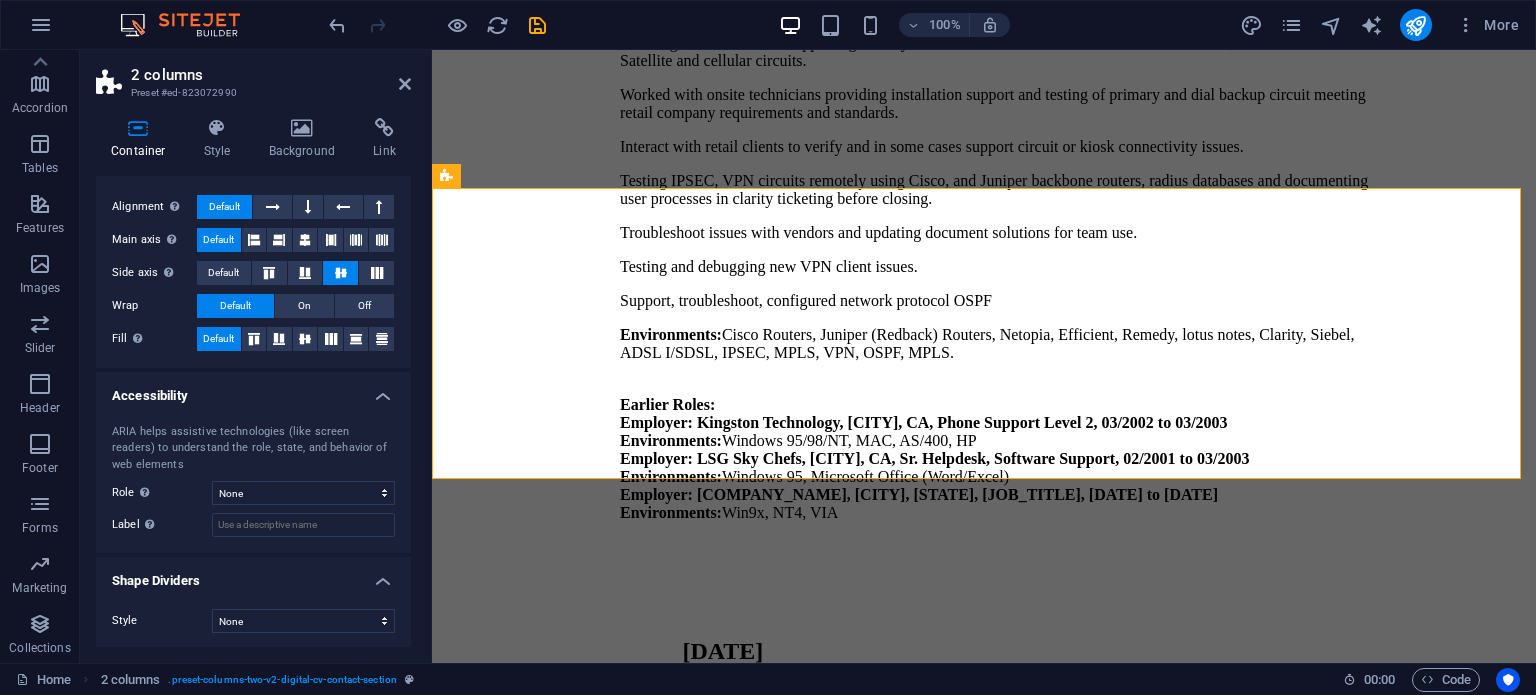 scroll, scrollTop: 0, scrollLeft: 0, axis: both 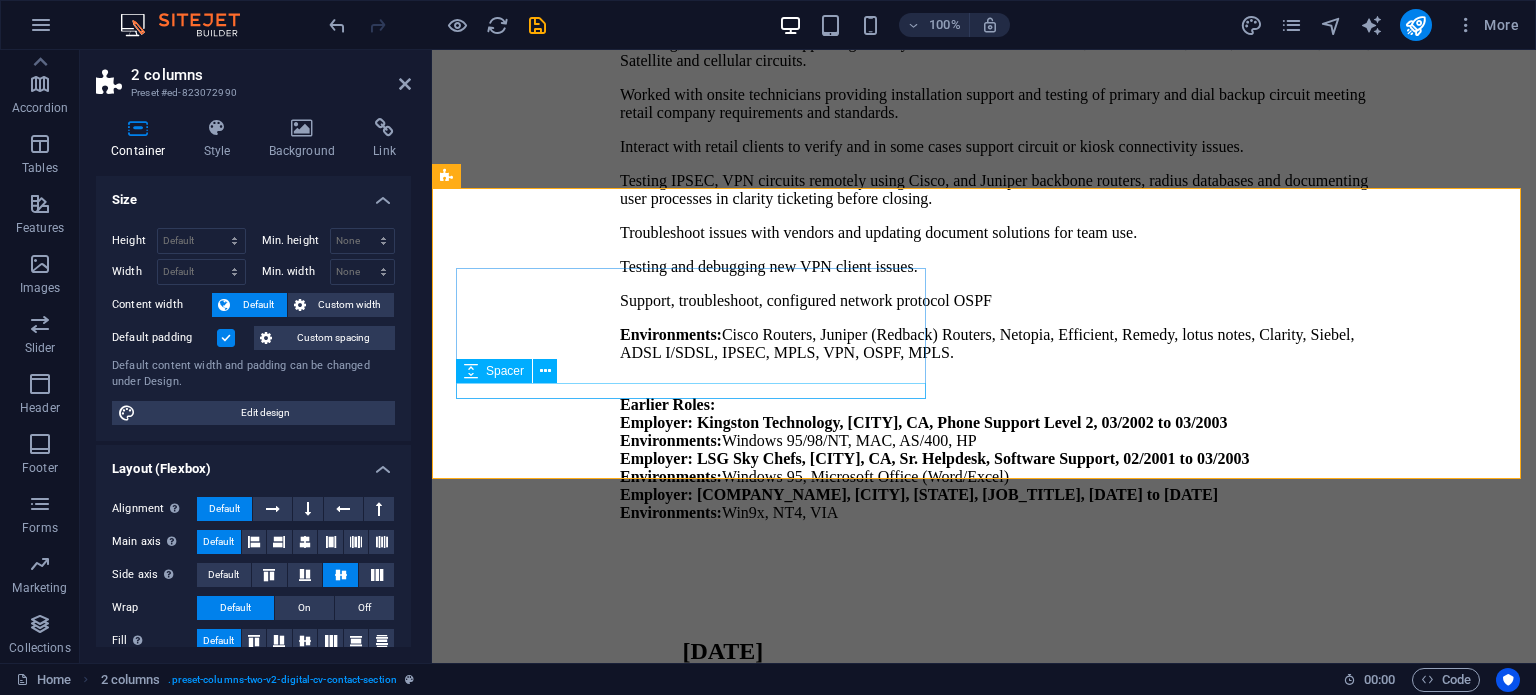 click at bounding box center (984, 4996) 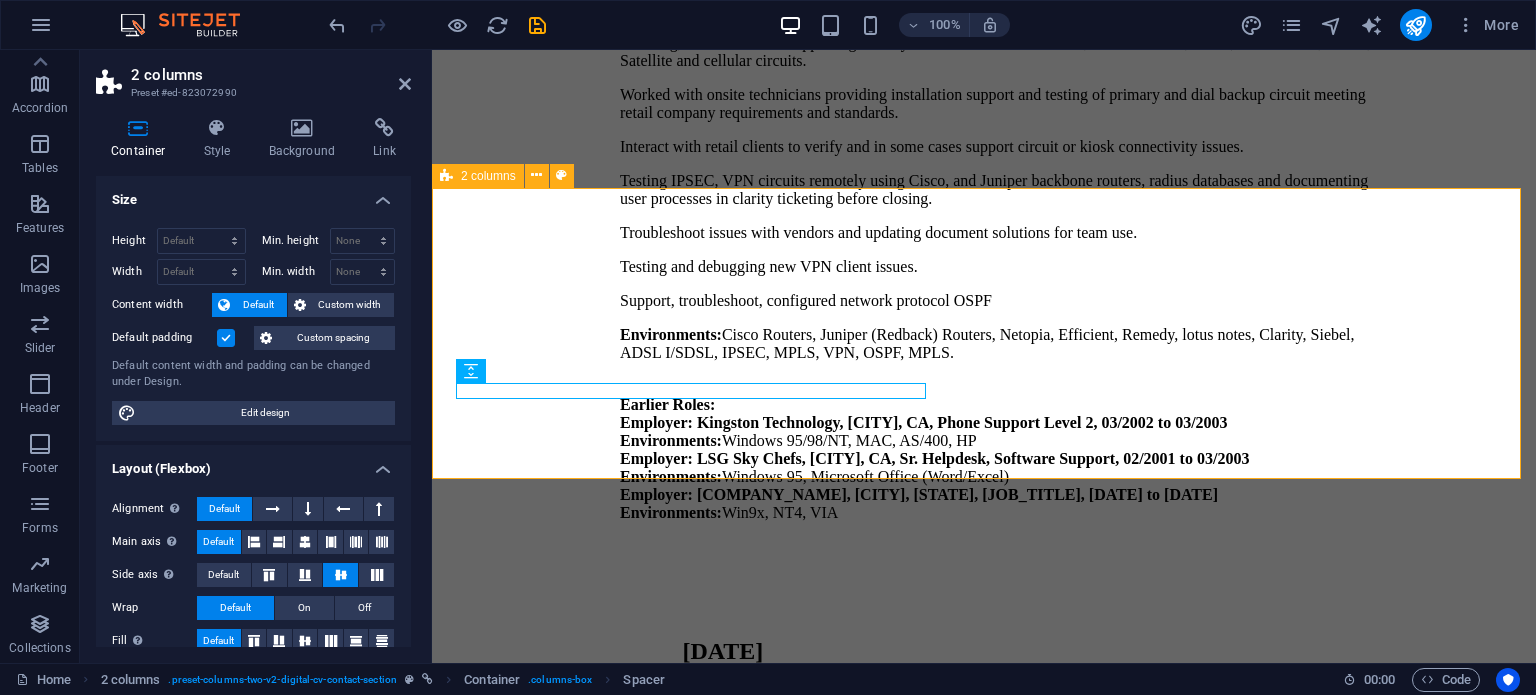 click on "Feel free to contact me!" at bounding box center (984, 4963) 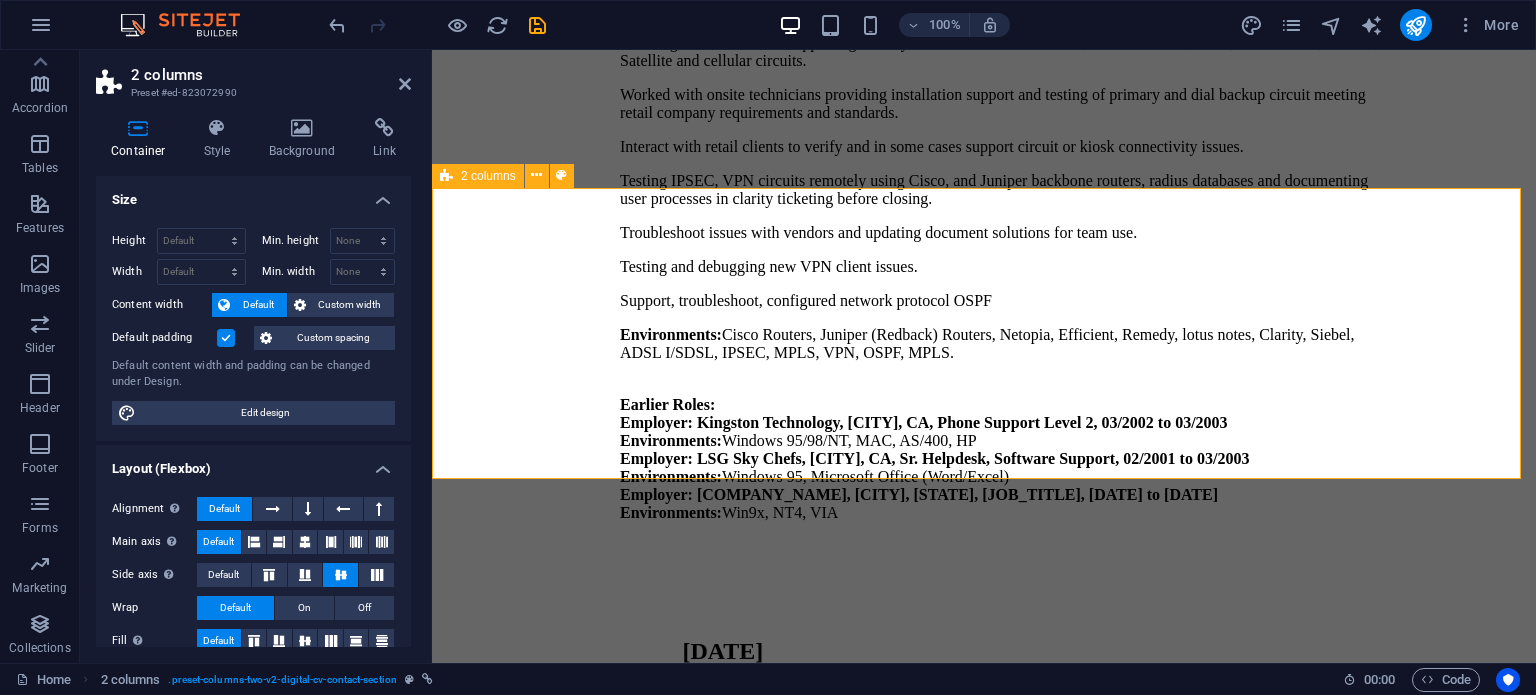 click on "Feel free to contact me!" at bounding box center [984, 4963] 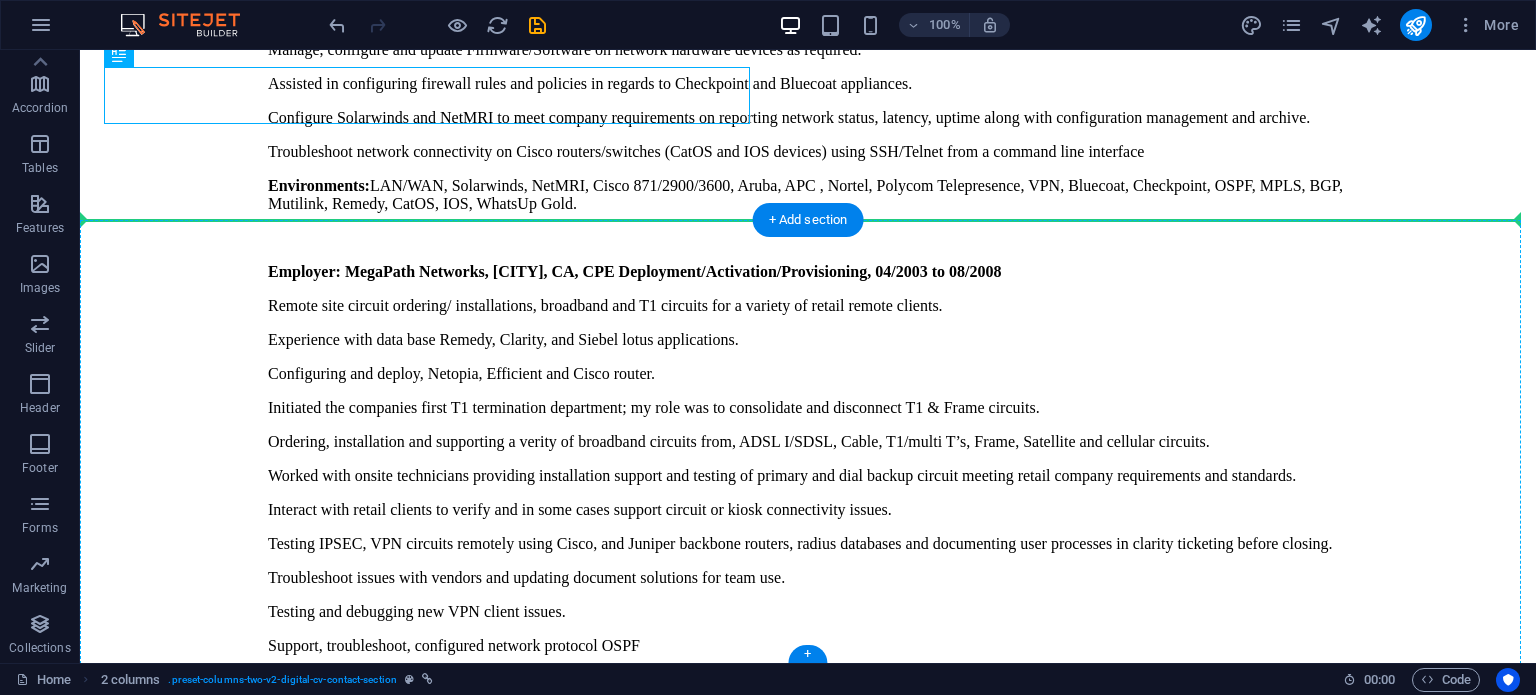 scroll, scrollTop: 9304, scrollLeft: 0, axis: vertical 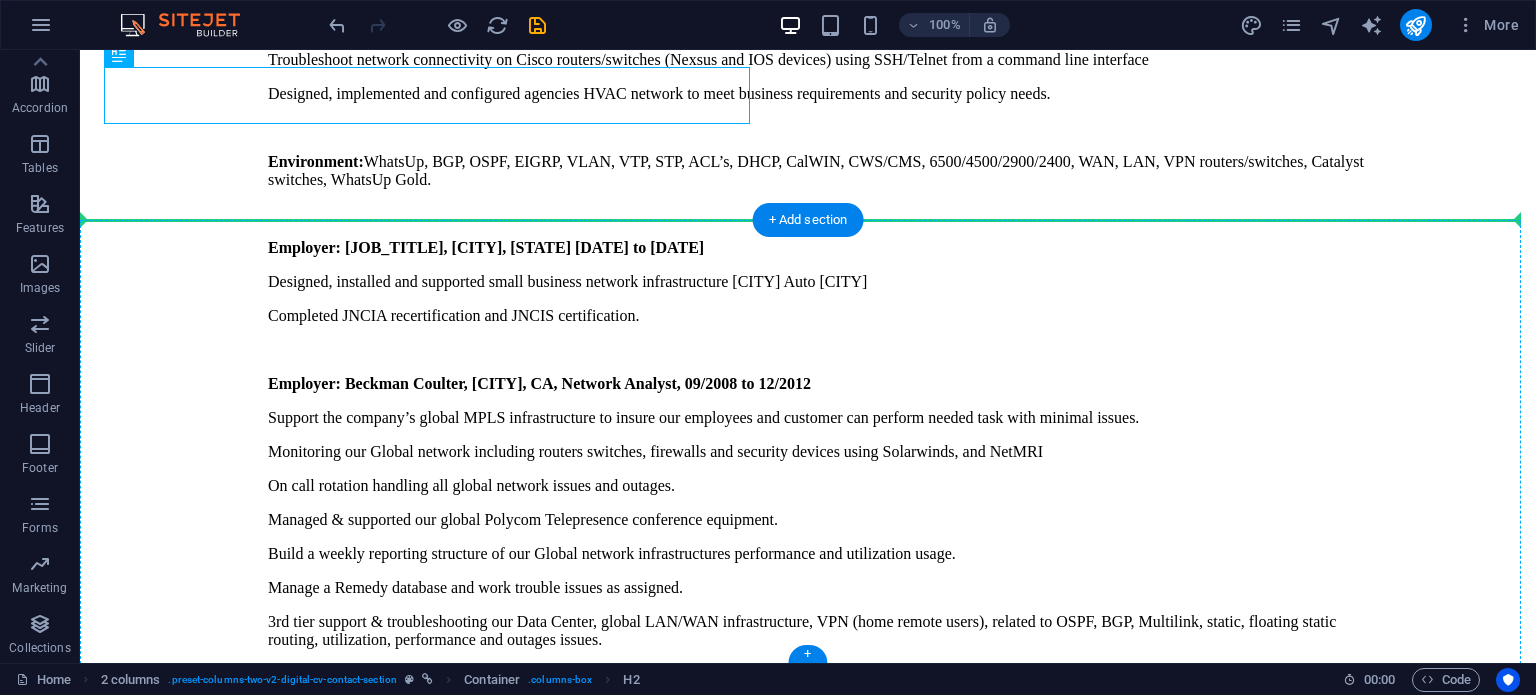 drag, startPoint x: 360, startPoint y: 316, endPoint x: 1108, endPoint y: 313, distance: 748.00604 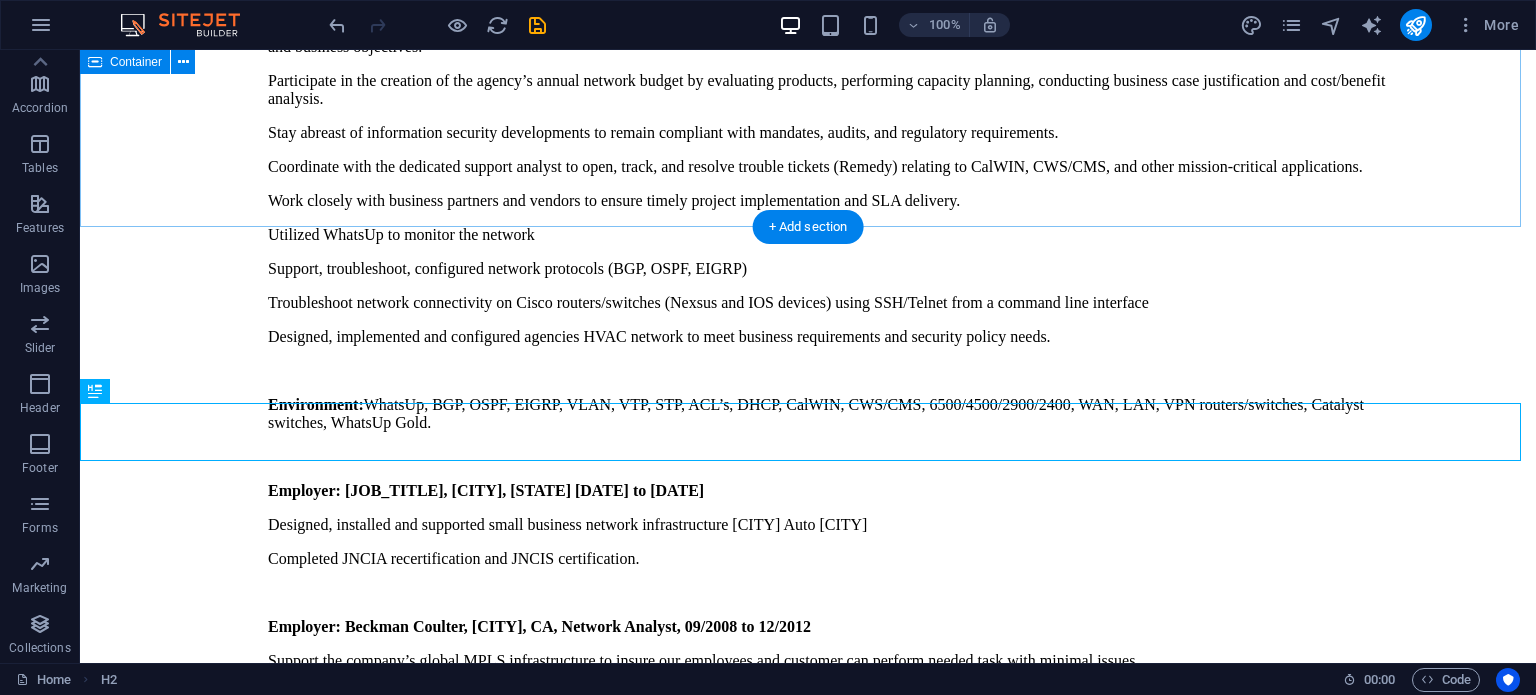 scroll, scrollTop: 9064, scrollLeft: 0, axis: vertical 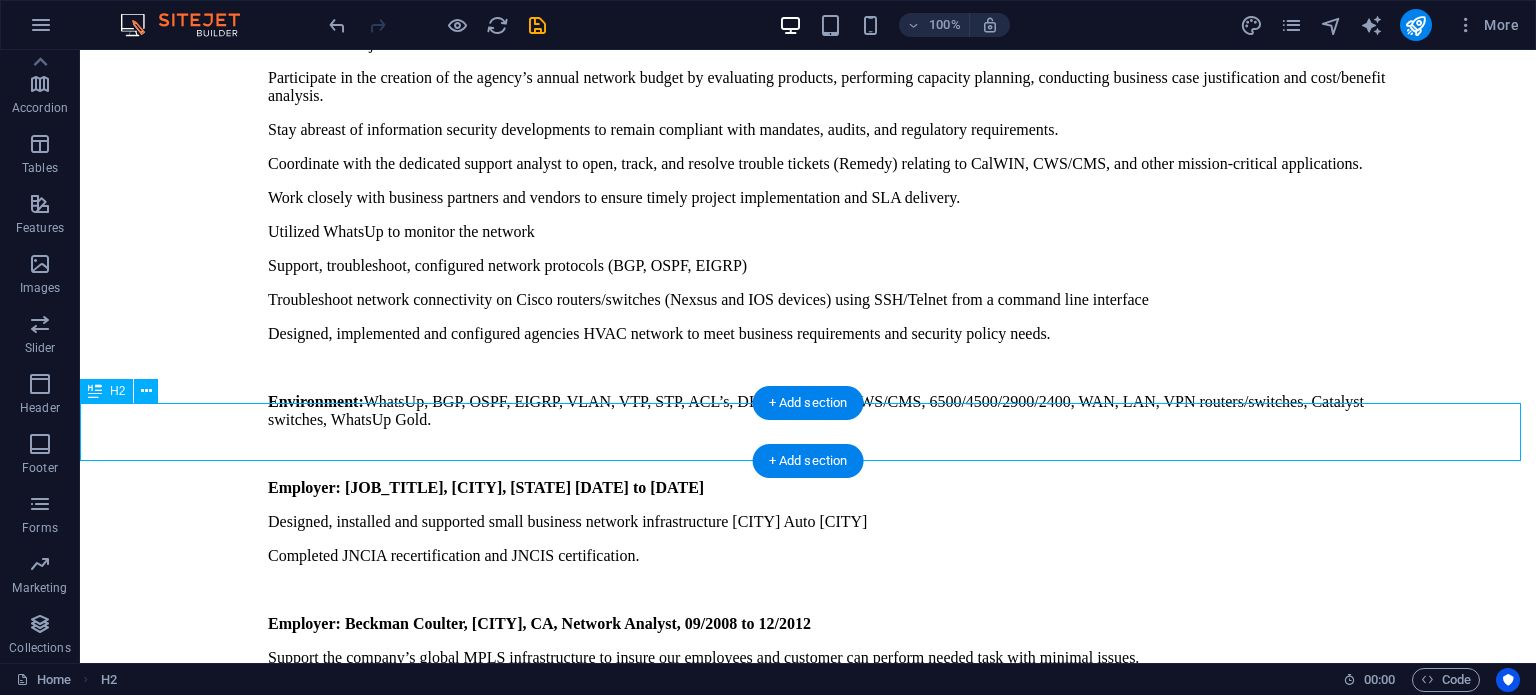 click on "Feel free to contact me!" at bounding box center (808, 7239) 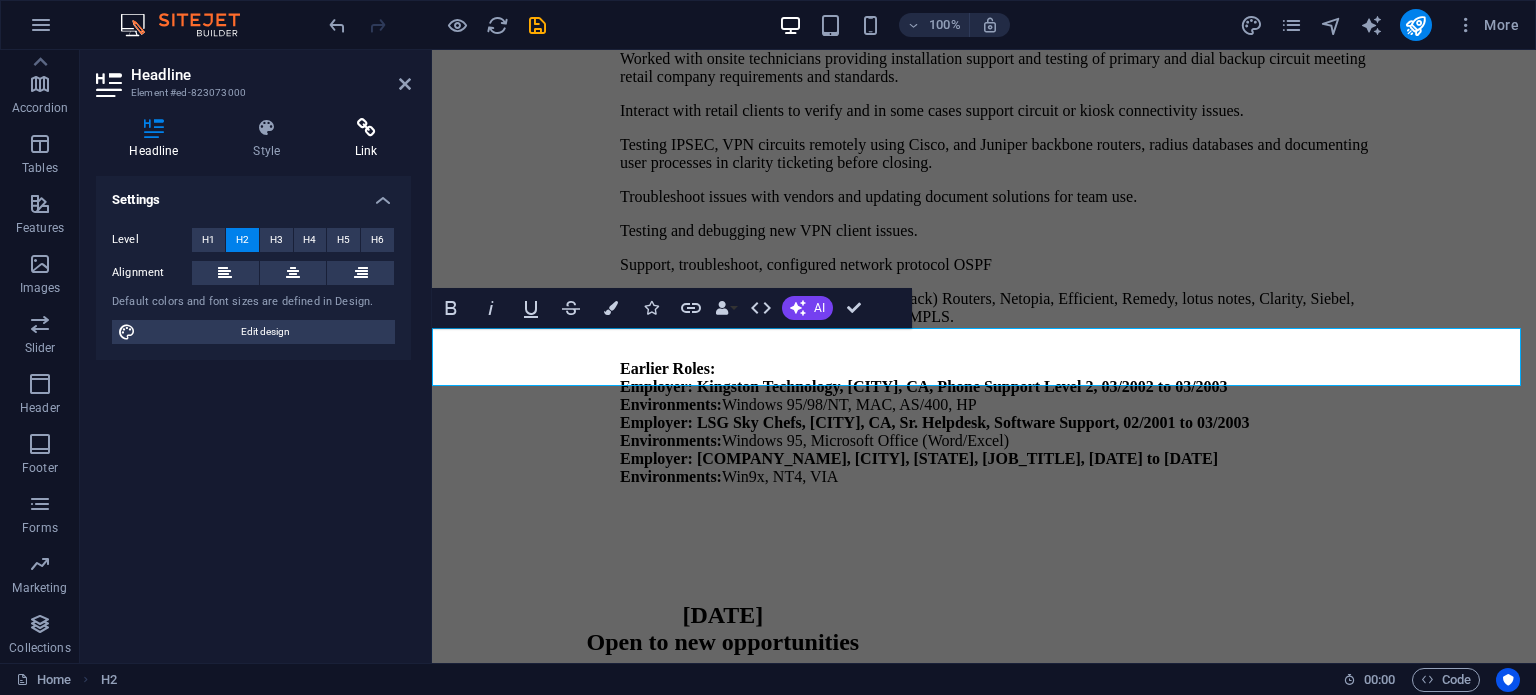 click at bounding box center (366, 128) 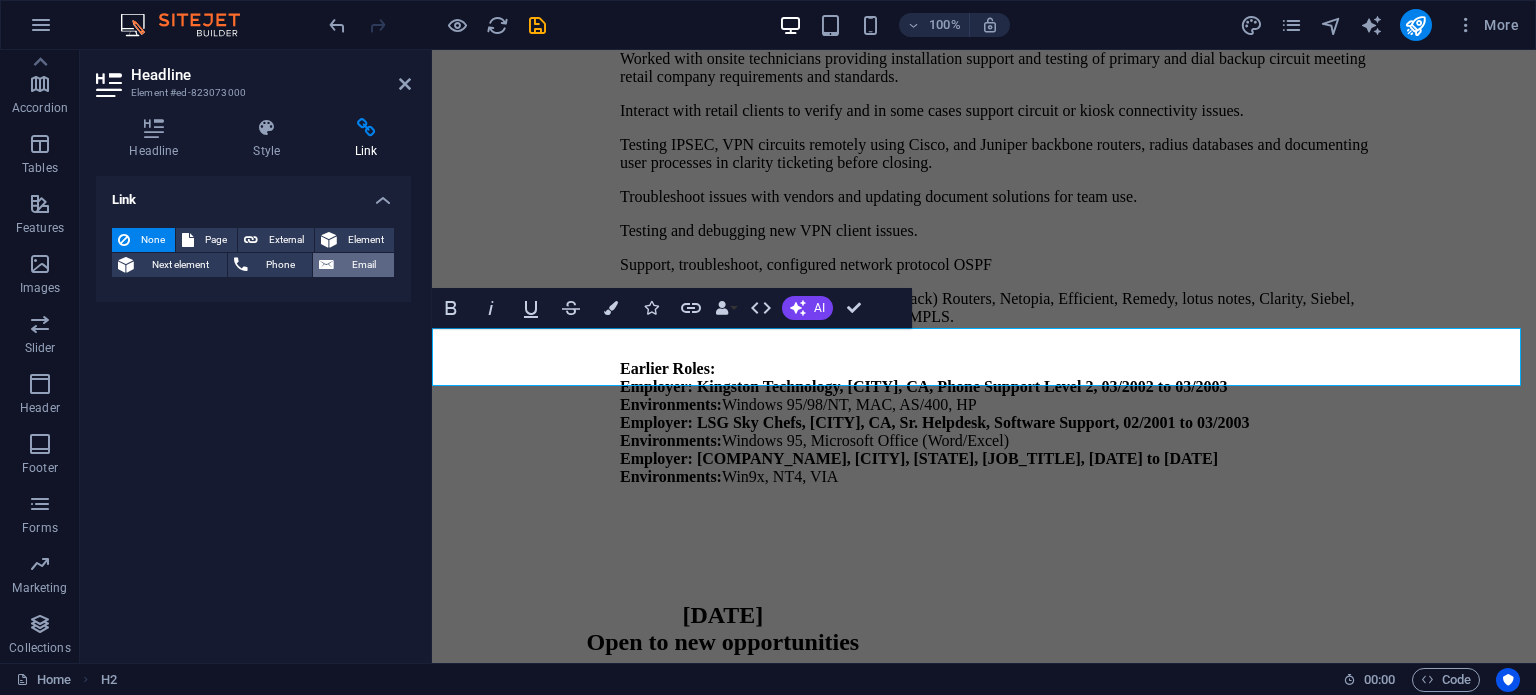 click on "Email" at bounding box center (364, 265) 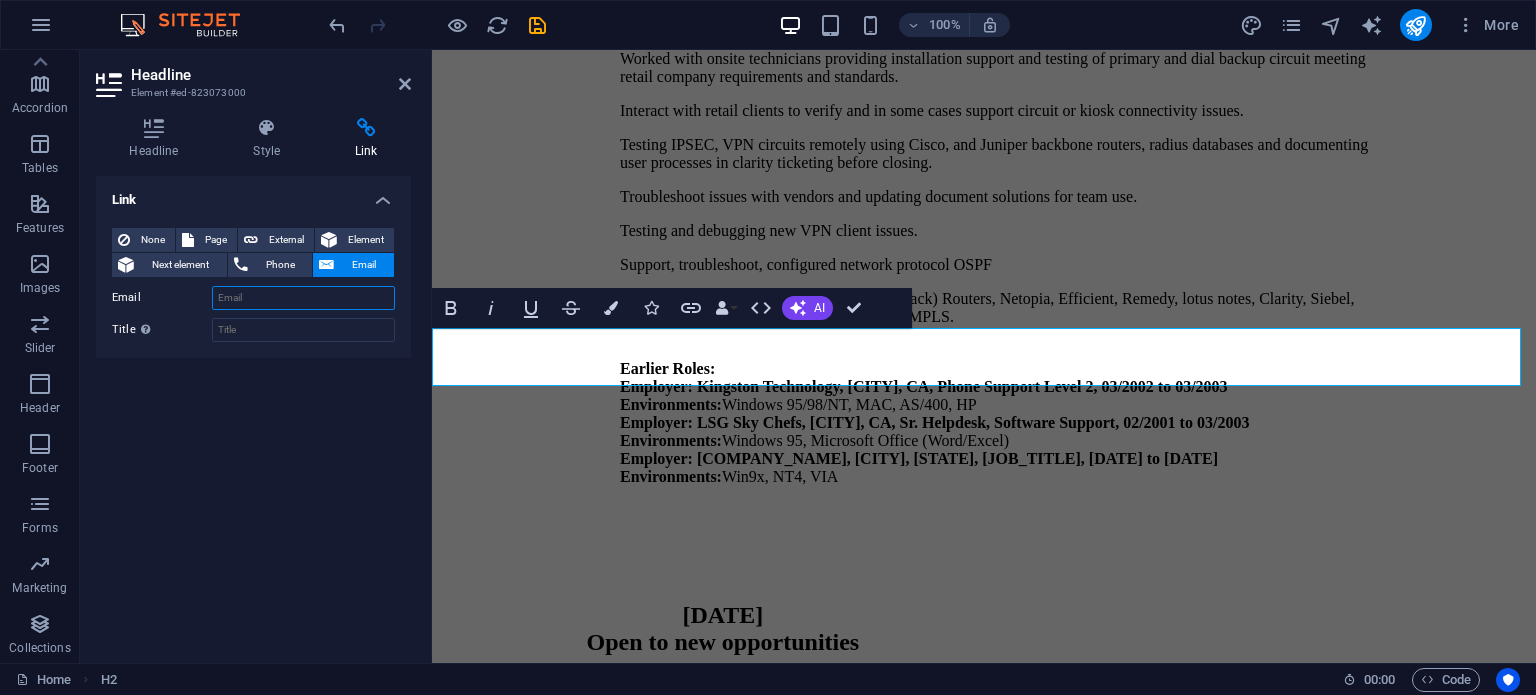 click on "Email" at bounding box center (303, 298) 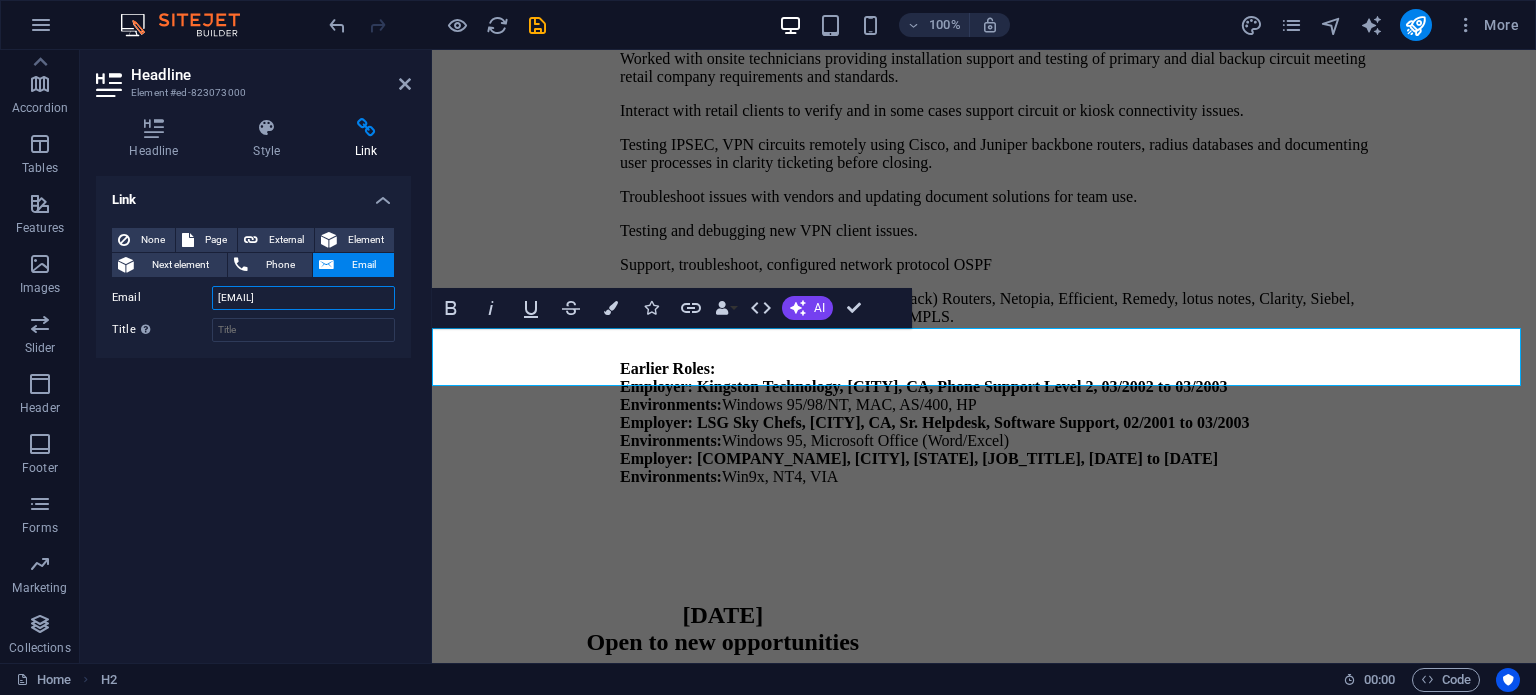 type on "robert@ntwrkgeek.com" 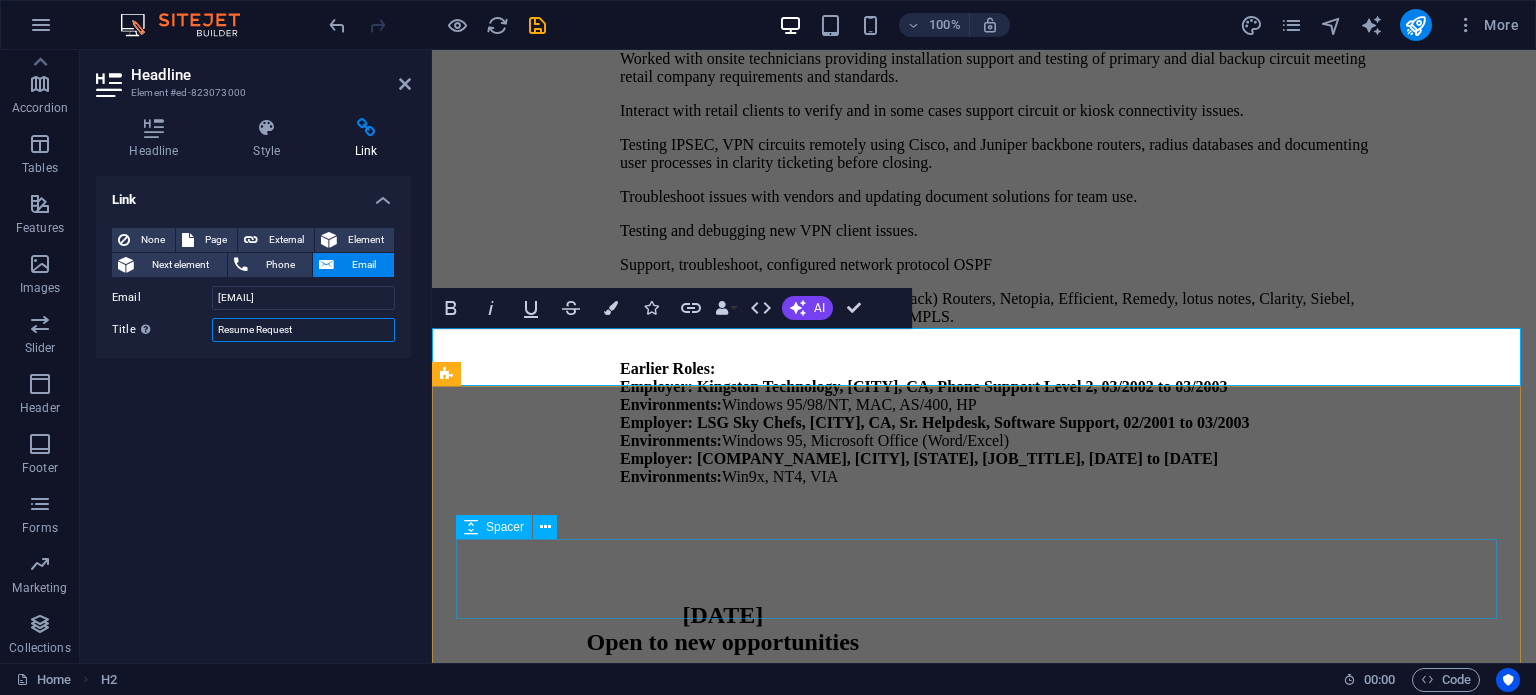 type on "Resume Request" 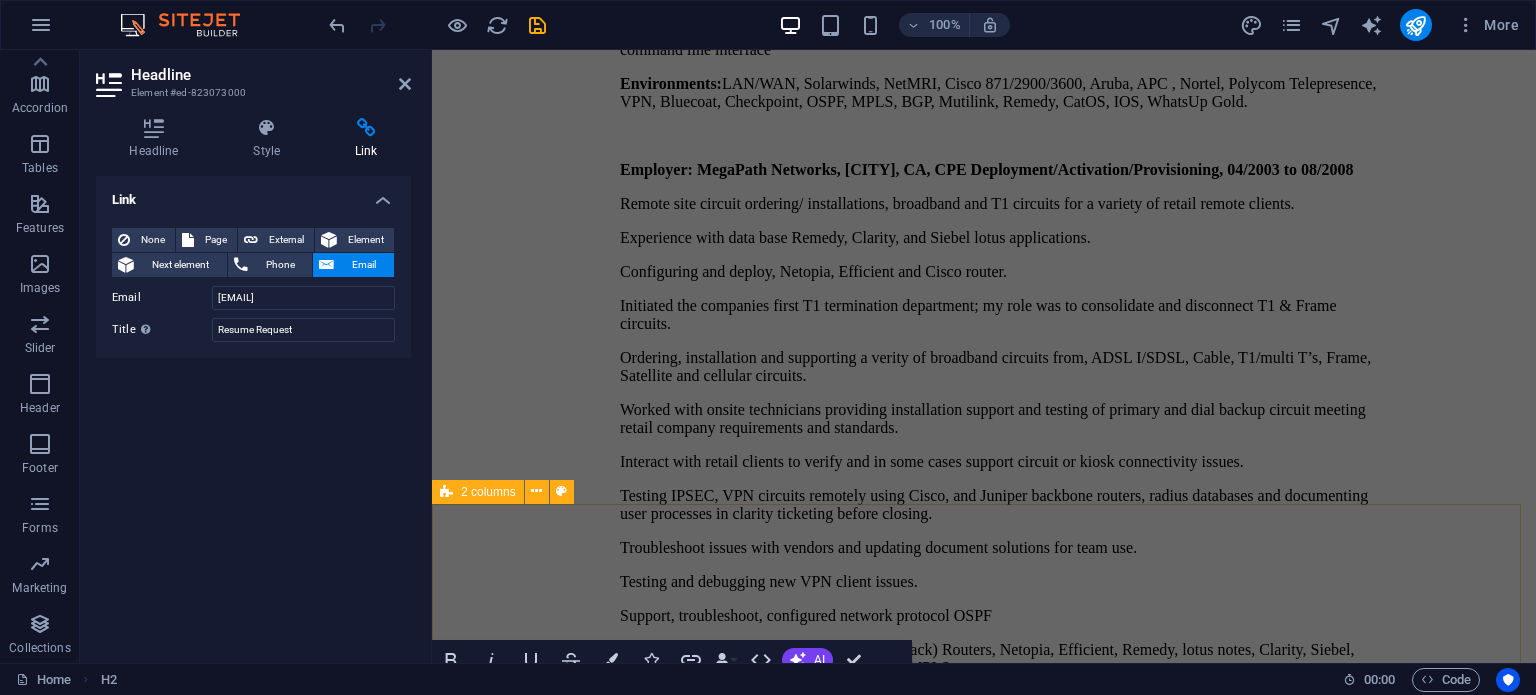 scroll, scrollTop: 9714, scrollLeft: 0, axis: vertical 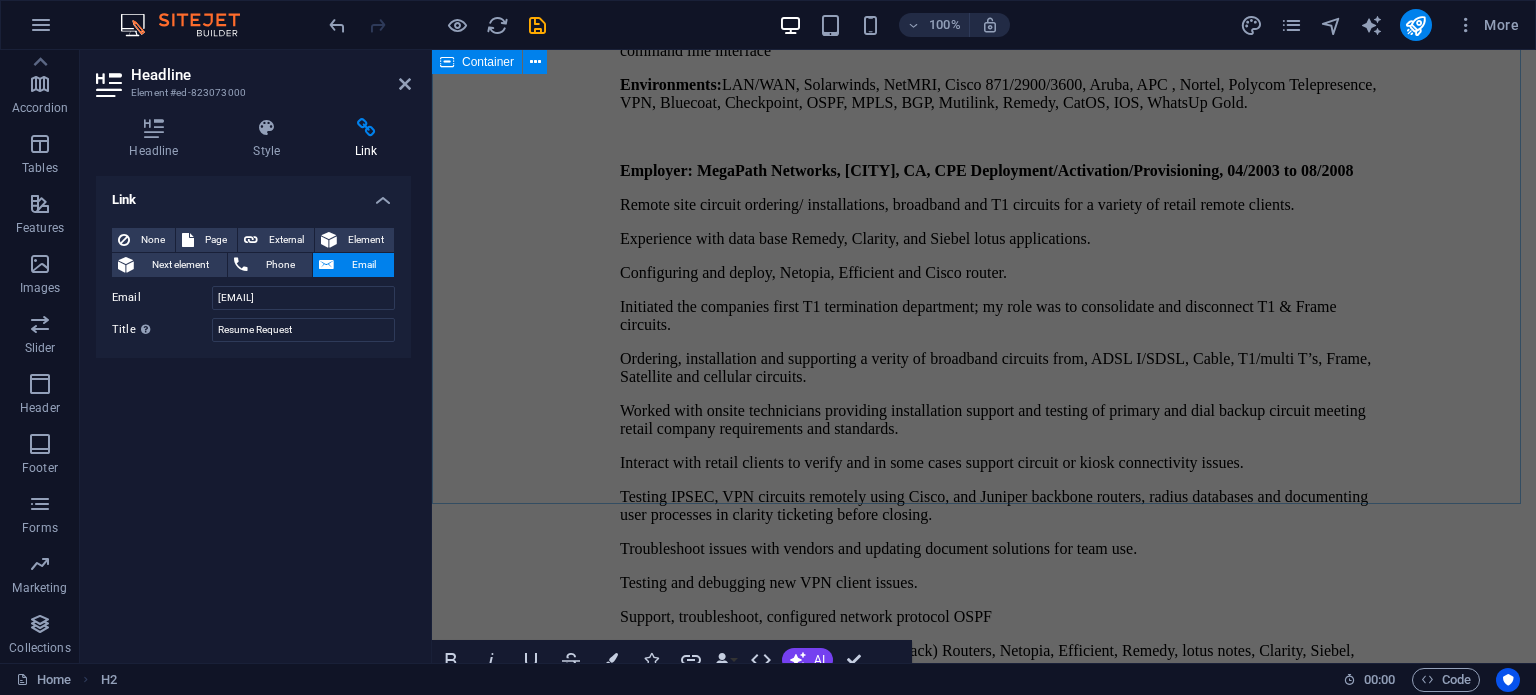 click on "Aug 1 2025 Open to new opportunities Lorem ipsum dolor sit amet, consectetur adipiscing elit, sed do eiusmod tempor incididunt ut labore et dolore magna aliqua. Networking "Utilize Visio to document and maintain Layer 1 network topology, supporting port patching, fiber optic testing, and physical layer troubleshooting to ensure infrastructure accuracy and uptime." Switching "Design, configure, and troubleshoot VLANs, trunking (802.1Q), and switch port settings on Catalyst and Nexus platforms to optimize traffic segmentation and network performance." Routing and WIFI Routing: Extensive hands-on experience with advanced routing protocols including BGP, OSPF, EIGRP, IS-IS, MPLS, static and floating static routes. Skilled in configuring and troubleshooting routing across Cisco ASR, Catalyst, and Nexus platforms, as well as Juniper MX and SRX series. Proven ability to optimize network performance and ensure high availability in enterprise and service provider environments. Wi-Fi:" at bounding box center [984, 3087] 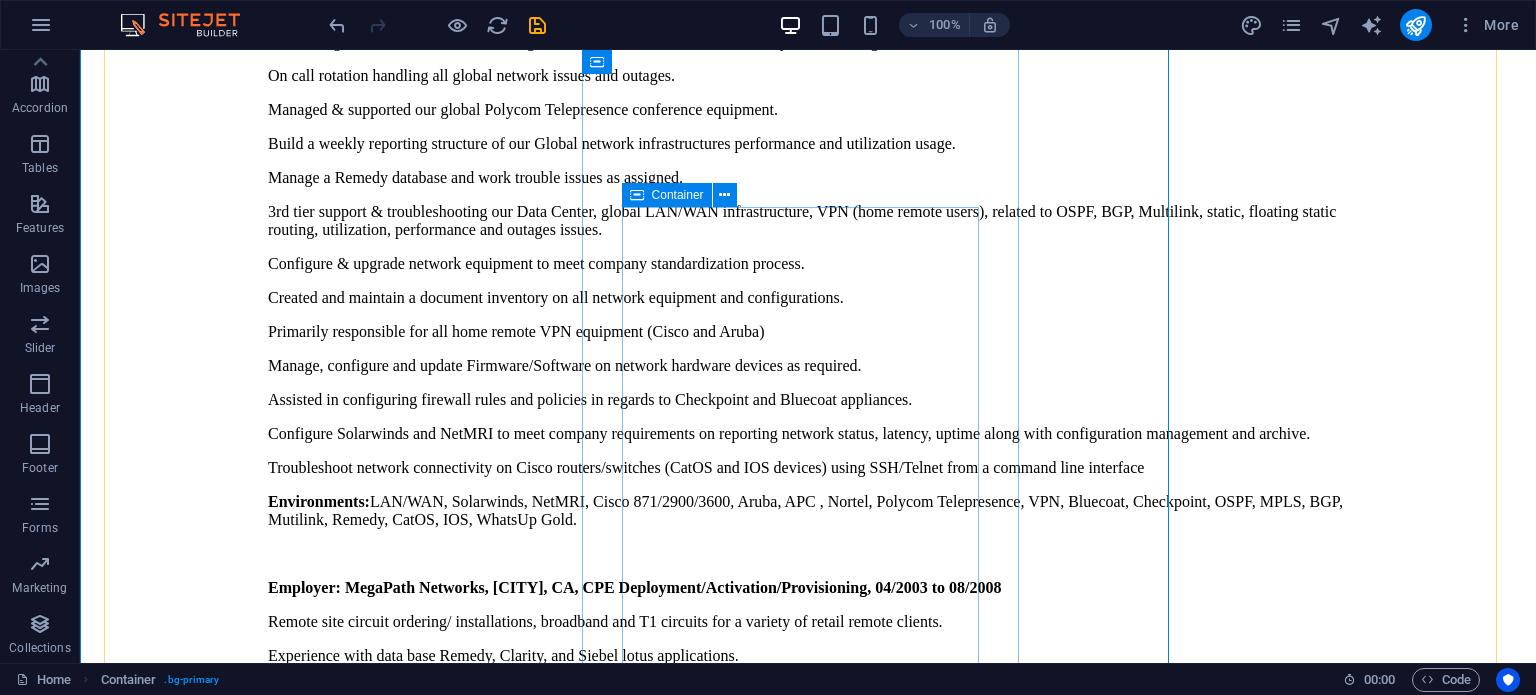 scroll, scrollTop: 7657, scrollLeft: 0, axis: vertical 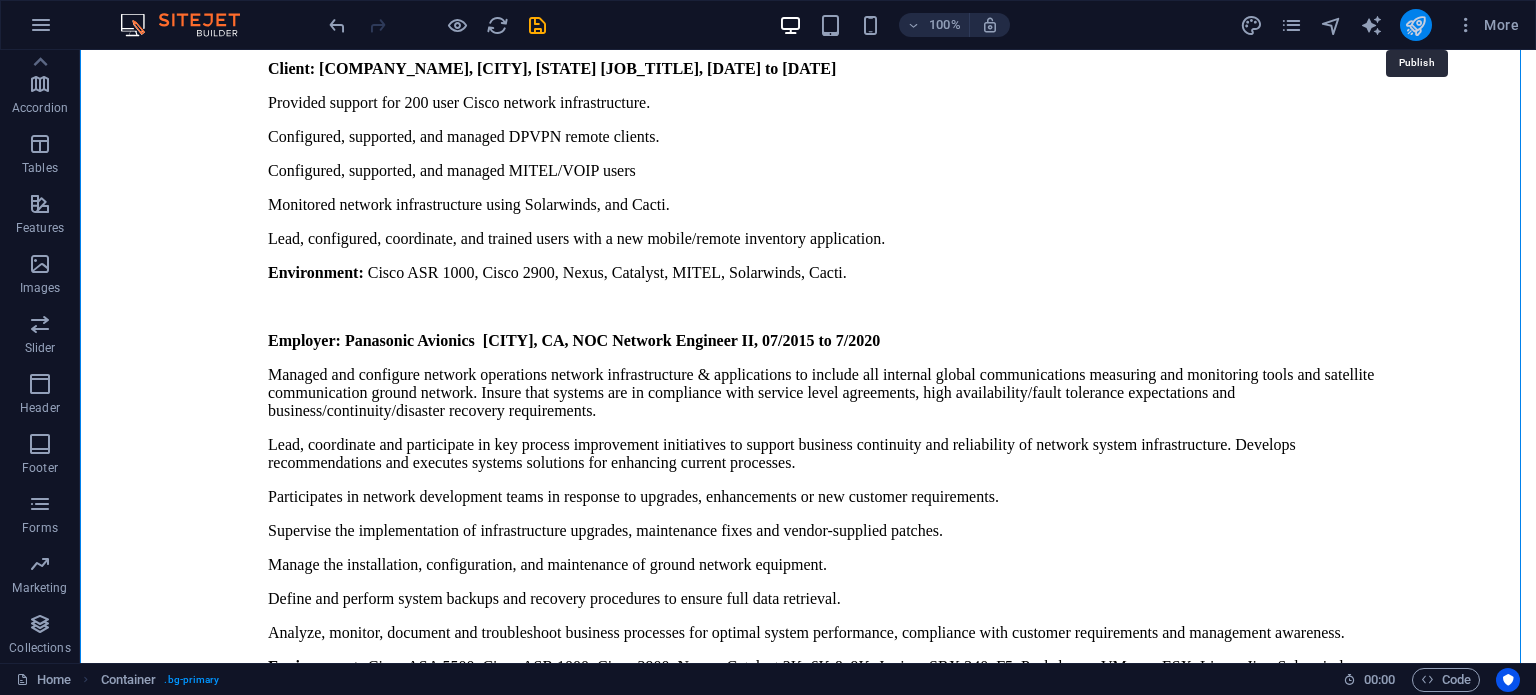 click at bounding box center [1415, 25] 